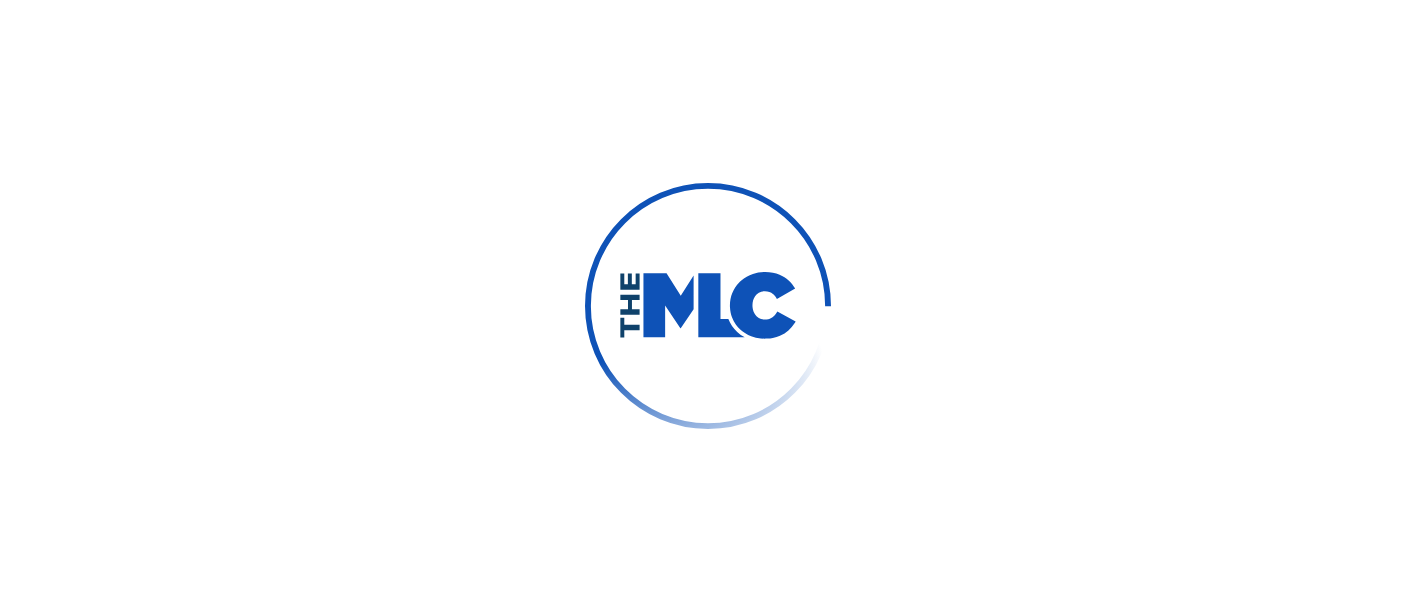 scroll, scrollTop: 0, scrollLeft: 0, axis: both 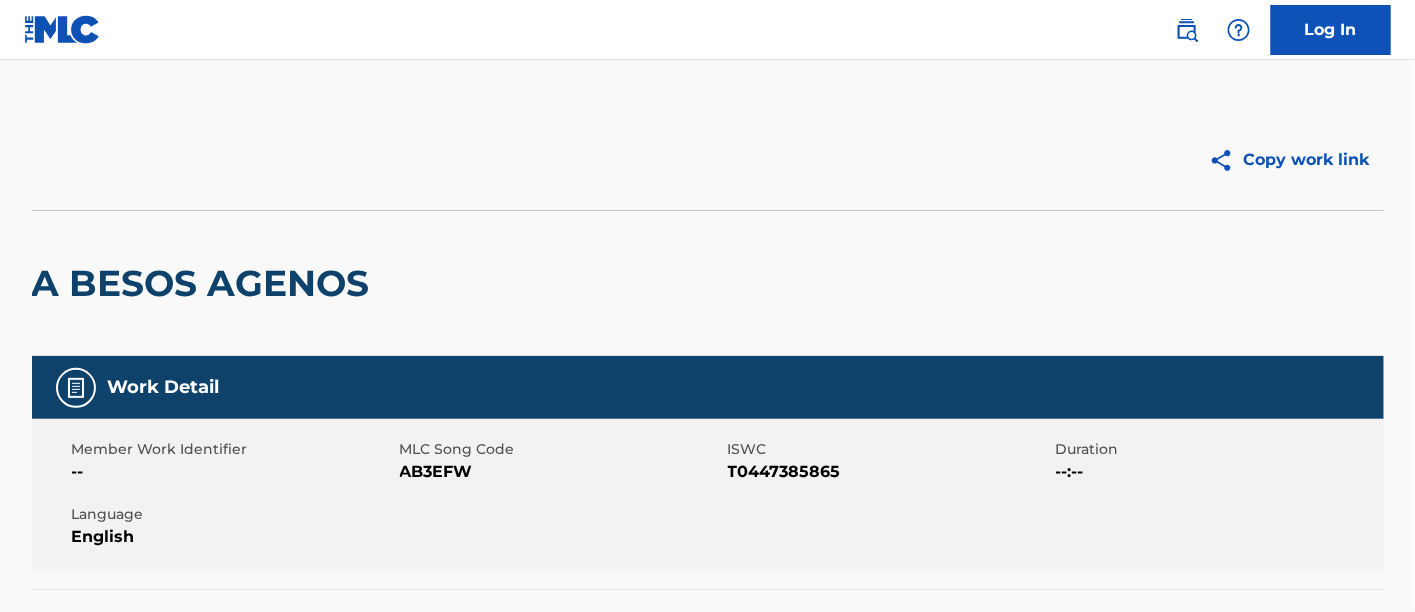 click at bounding box center (1187, 30) 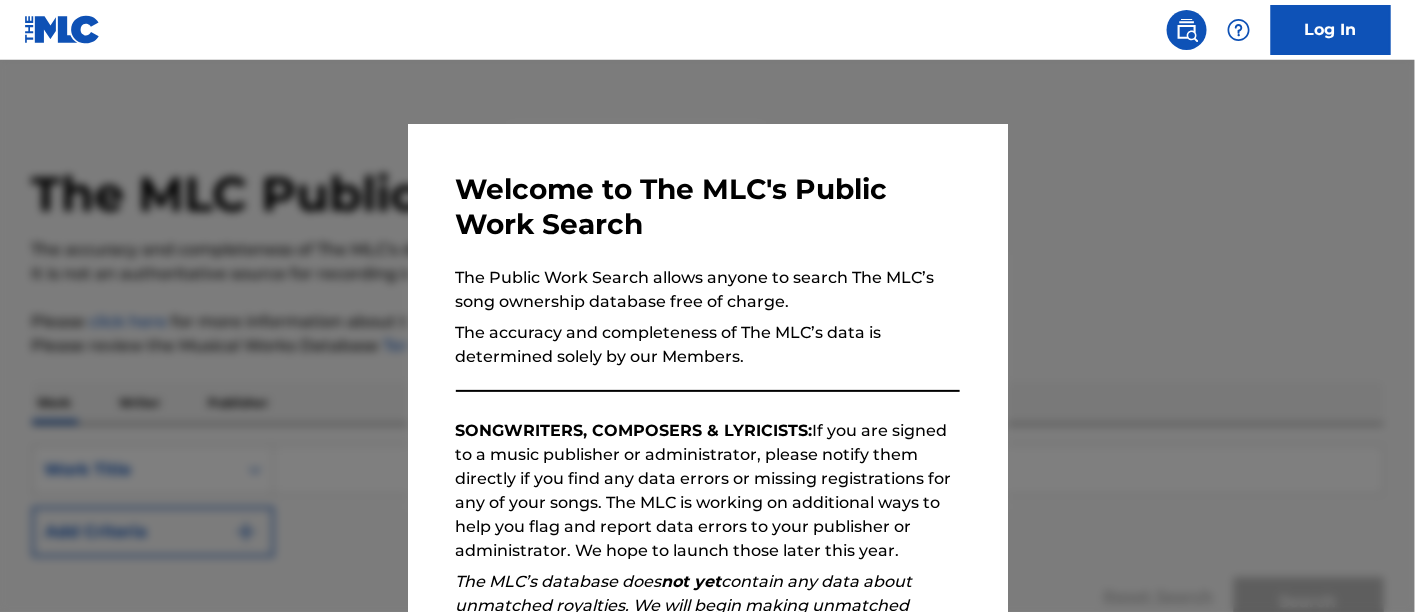 scroll, scrollTop: 192, scrollLeft: 0, axis: vertical 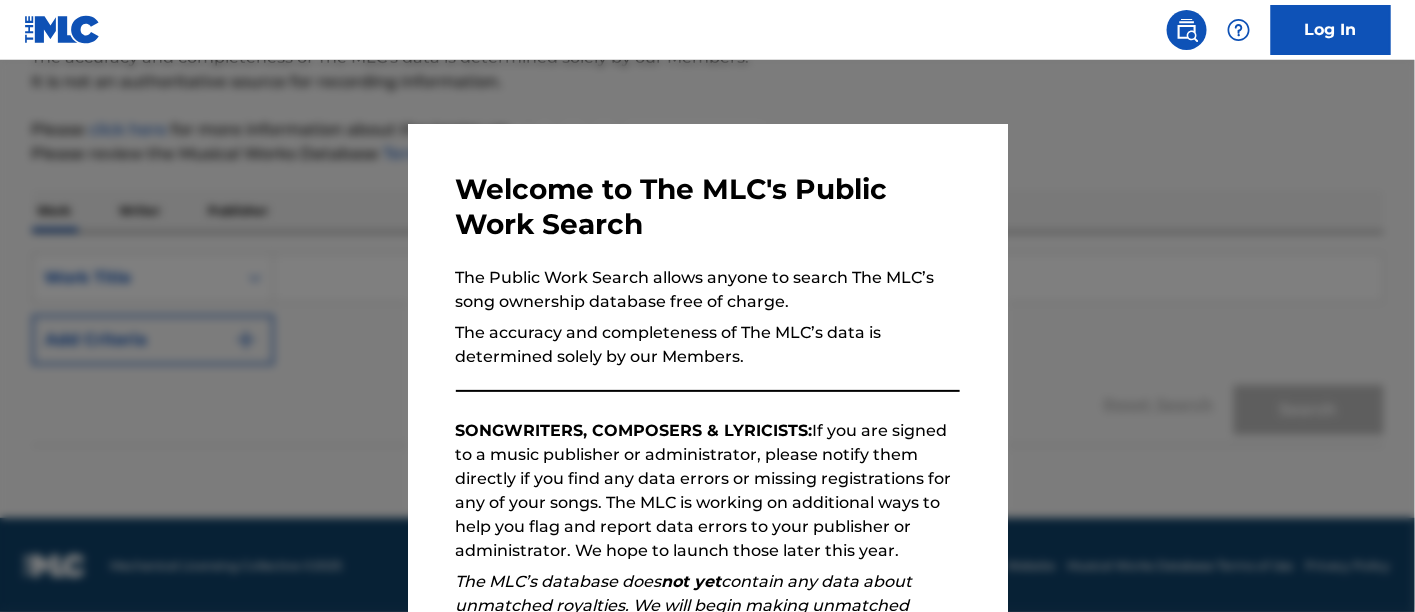 click at bounding box center [707, 366] 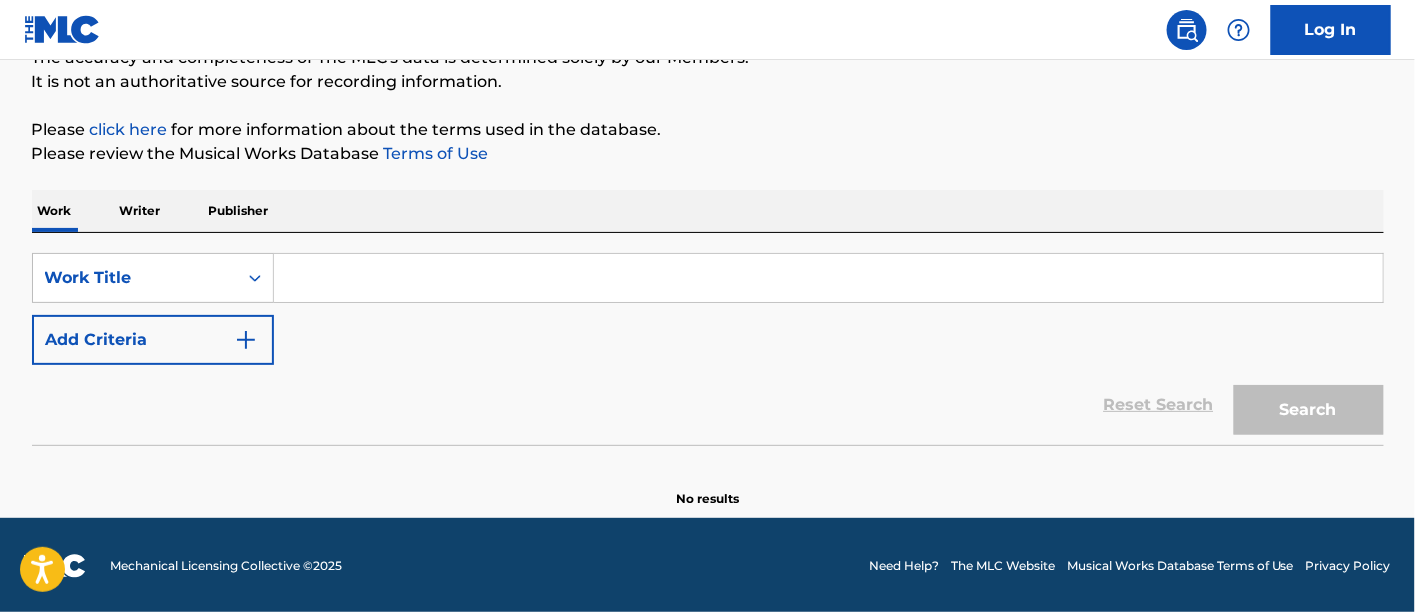 click on "Add Criteria" at bounding box center [153, 340] 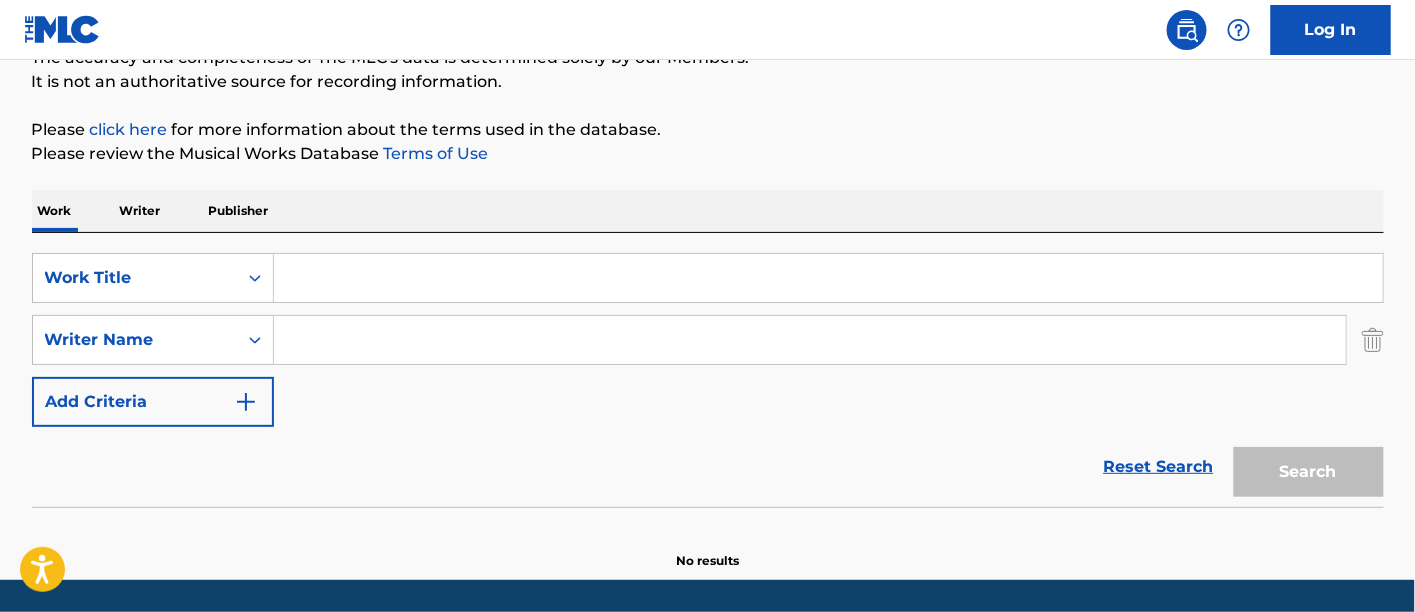 click at bounding box center [810, 340] 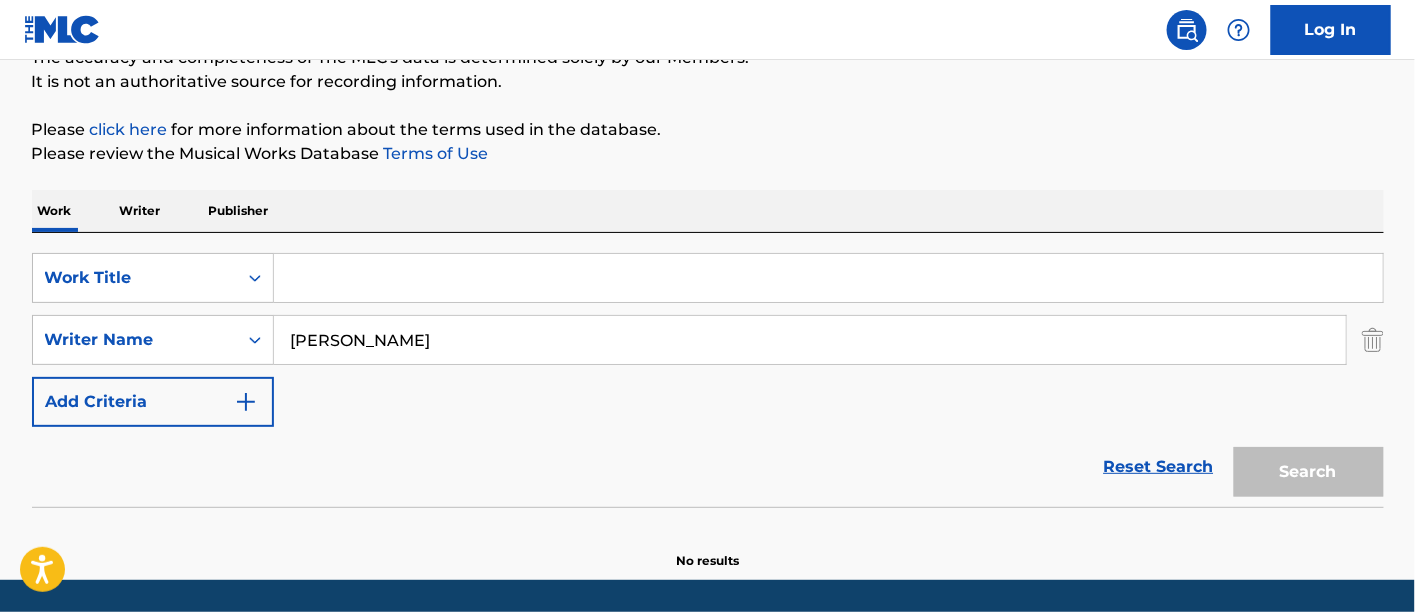 type on "[PERSON_NAME]" 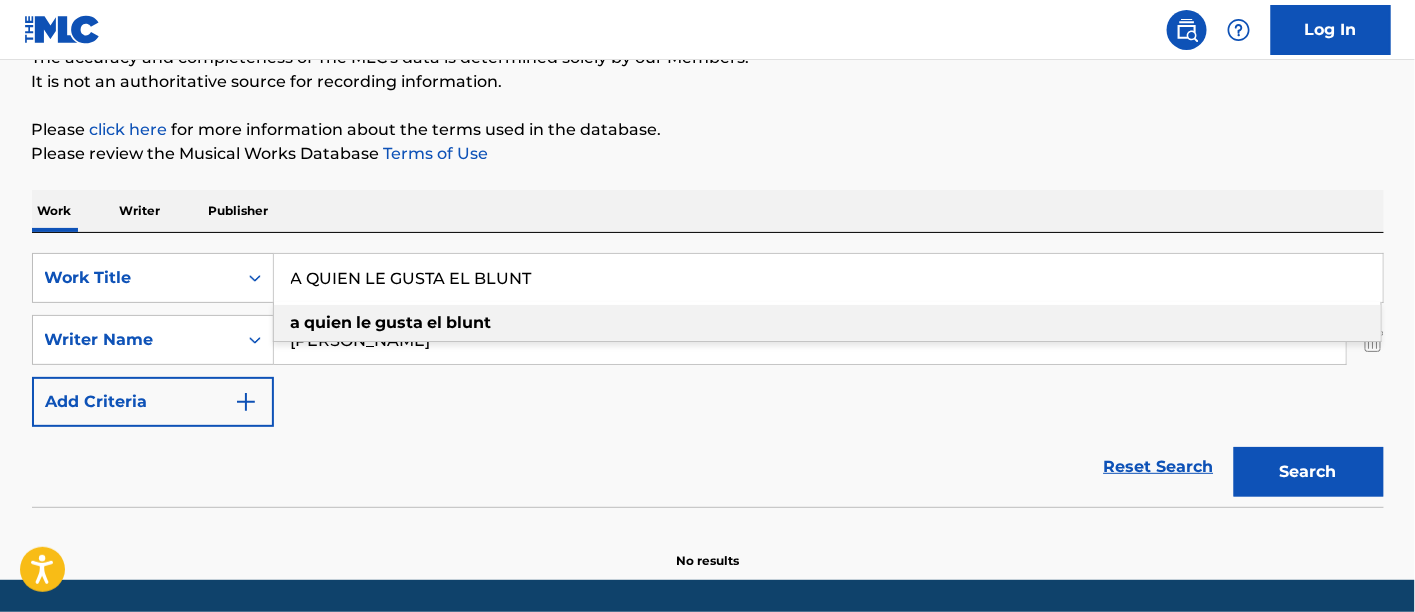 type on "A QUIEN LE GUSTA EL BLUNT" 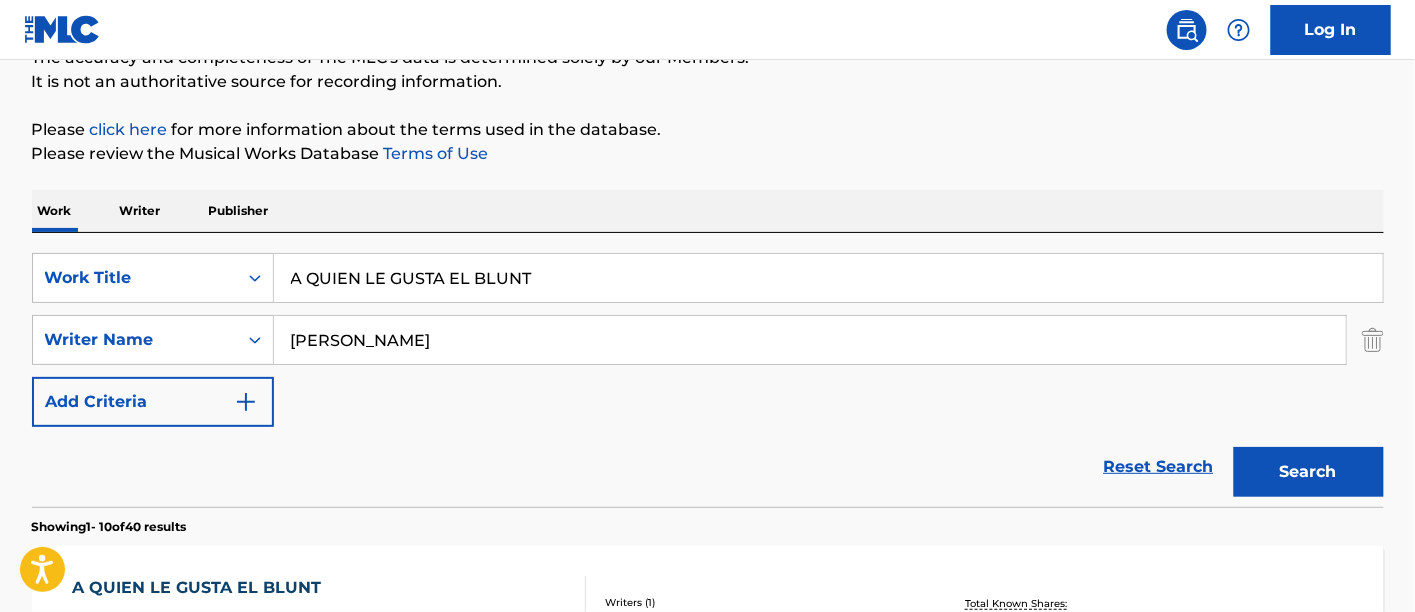scroll, scrollTop: 303, scrollLeft: 0, axis: vertical 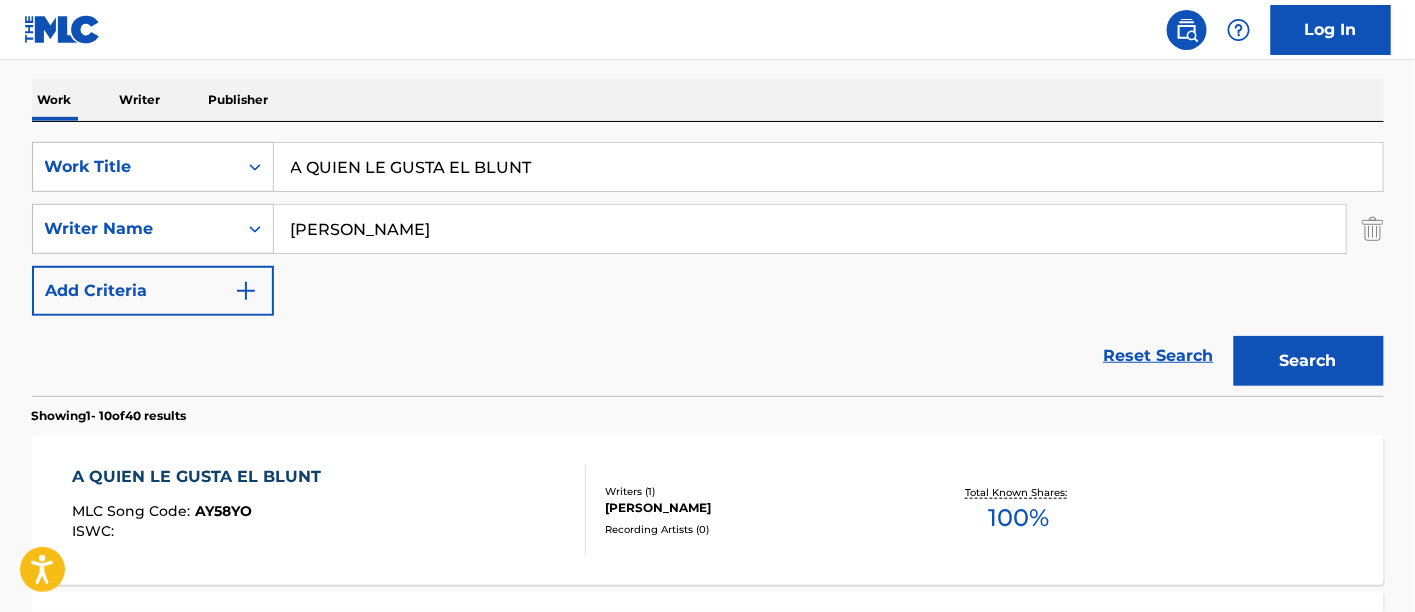 click on "A QUIEN LE GUSTA EL BLUNT MLC Song Code : AY58YO ISWC :" at bounding box center (329, 510) 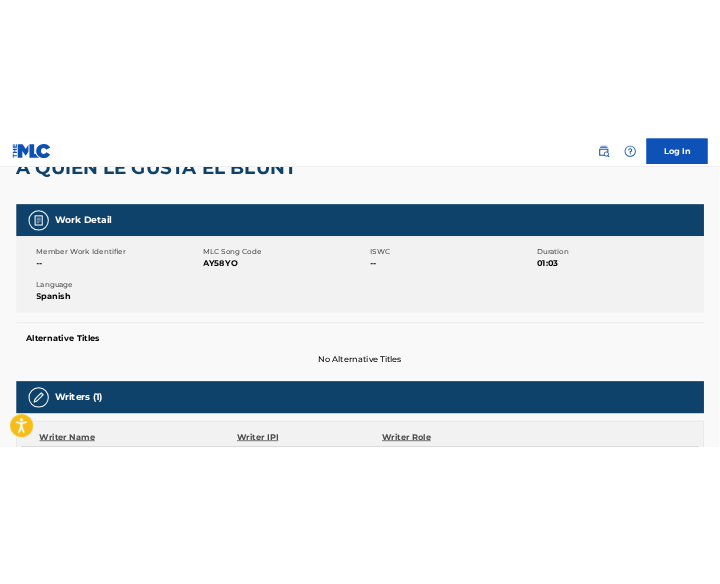 scroll, scrollTop: 333, scrollLeft: 0, axis: vertical 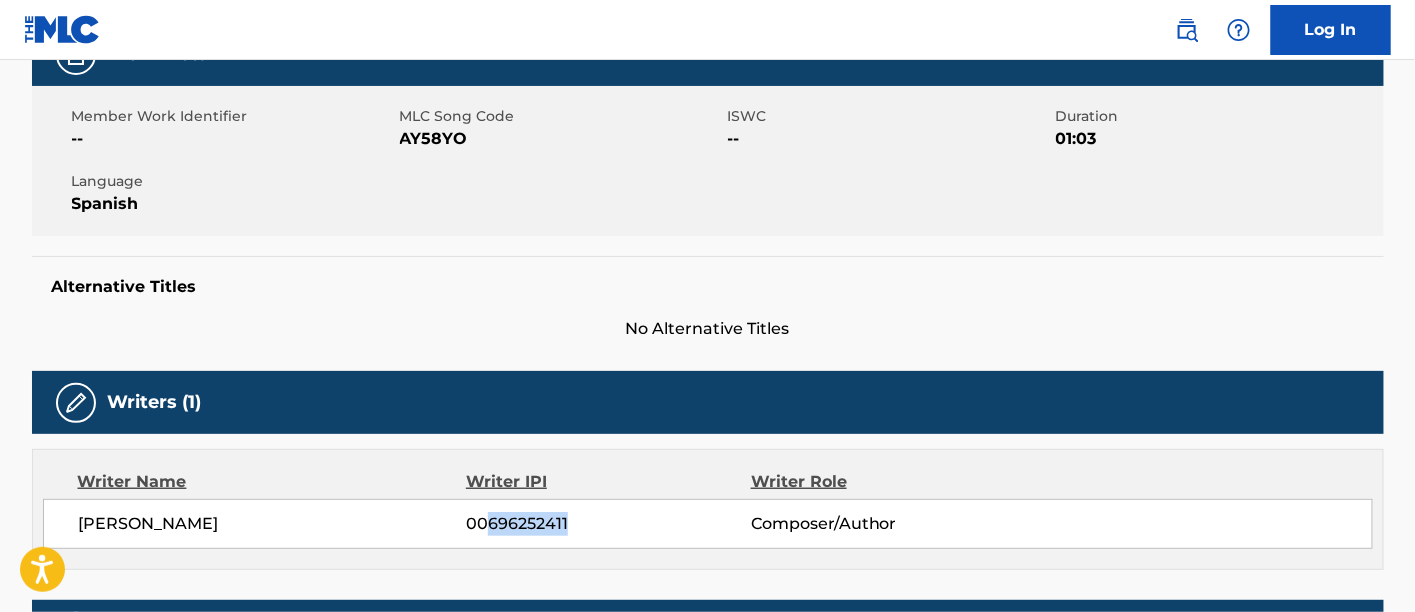 drag, startPoint x: 487, startPoint y: 516, endPoint x: 571, endPoint y: 520, distance: 84.095184 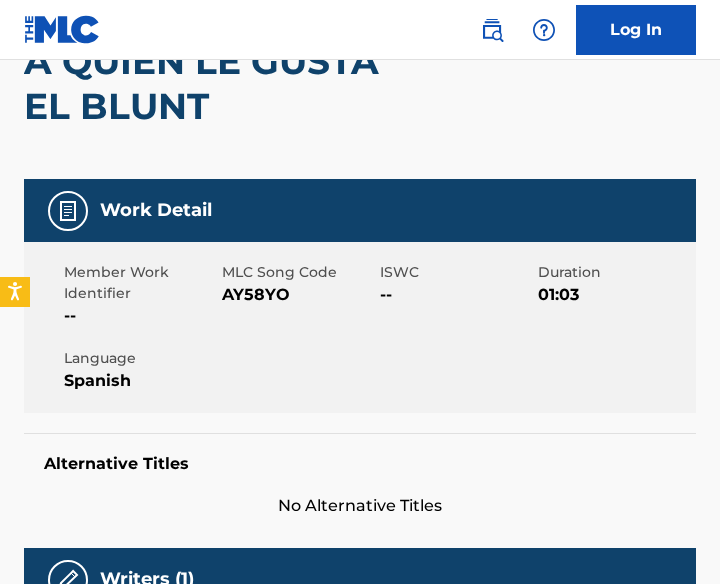 scroll, scrollTop: 0, scrollLeft: 0, axis: both 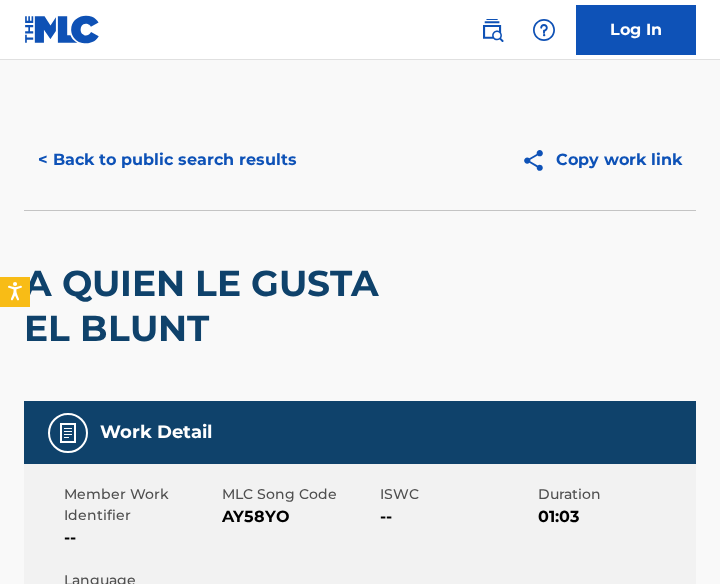 click on "A QUIEN LE GUSTA EL BLUNT" at bounding box center [360, 305] 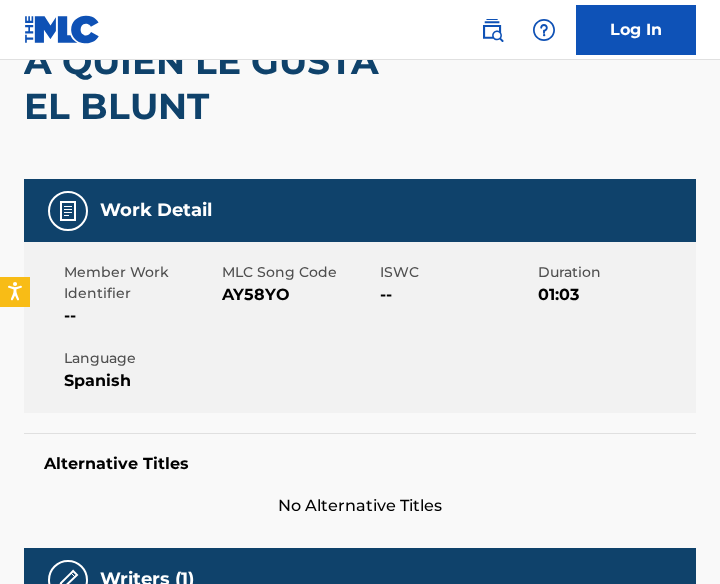 click at bounding box center (62, 29) 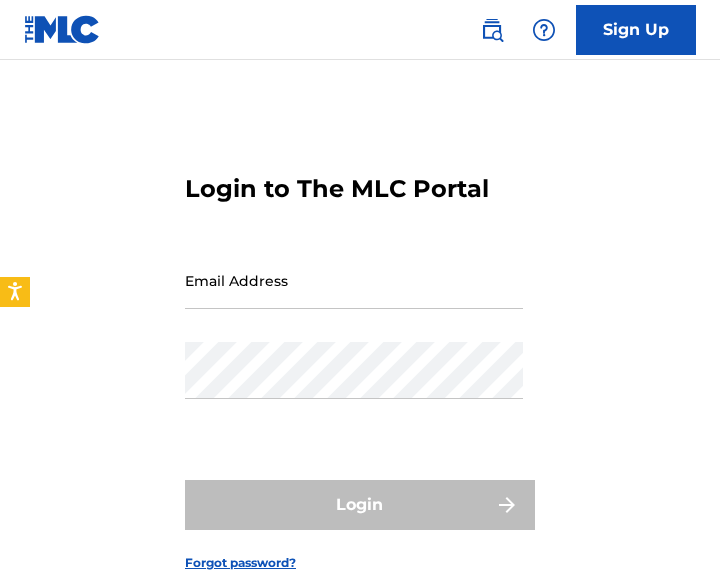 click at bounding box center [492, 30] 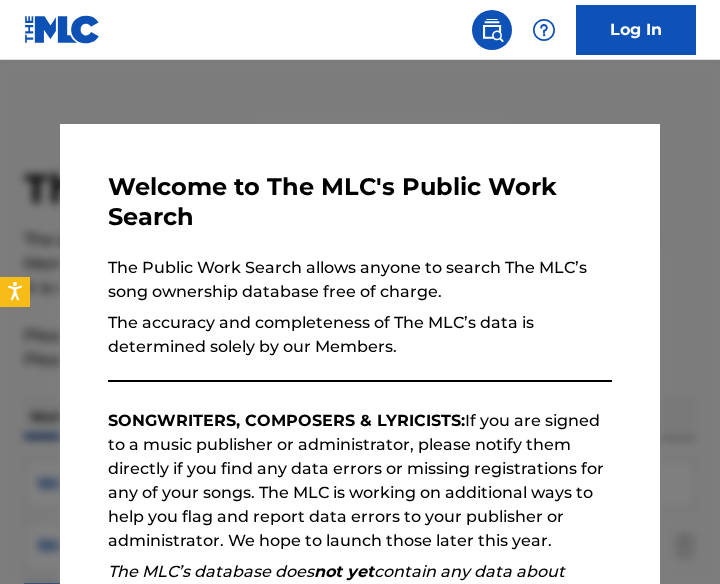 scroll, scrollTop: 320, scrollLeft: 0, axis: vertical 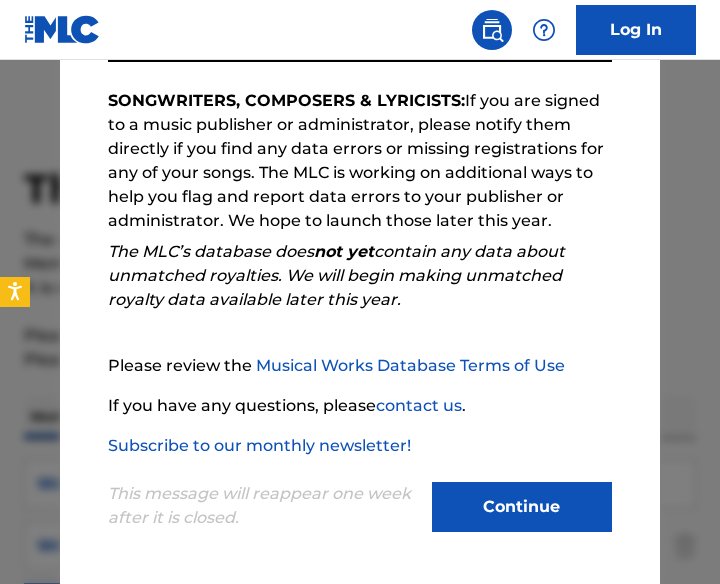 click on "Continue" at bounding box center (522, 507) 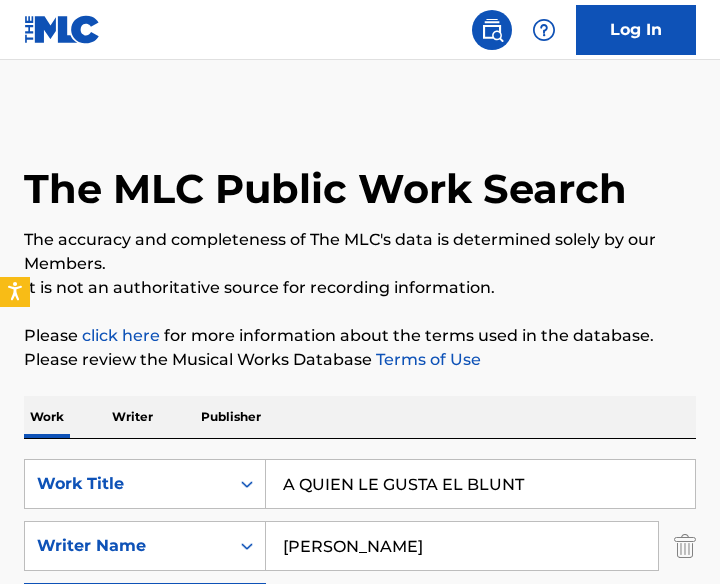 drag, startPoint x: 560, startPoint y: 479, endPoint x: 7, endPoint y: 483, distance: 553.01447 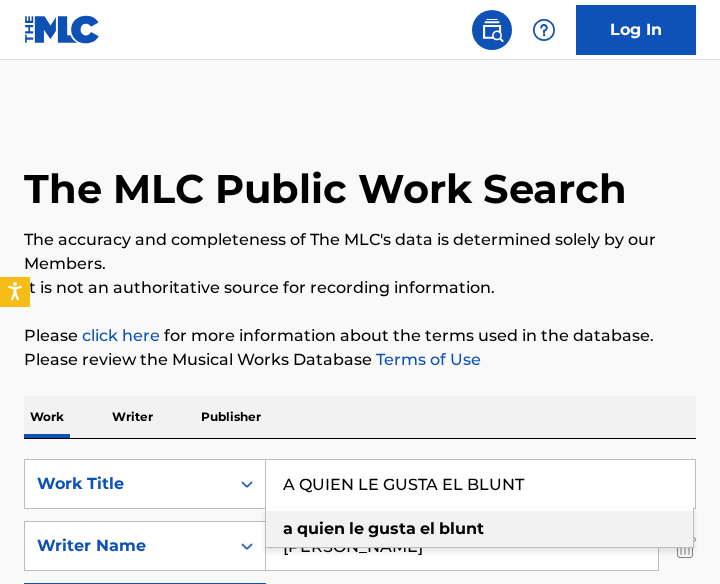 paste on "#1 BEBA Y [PERSON_NAME]" 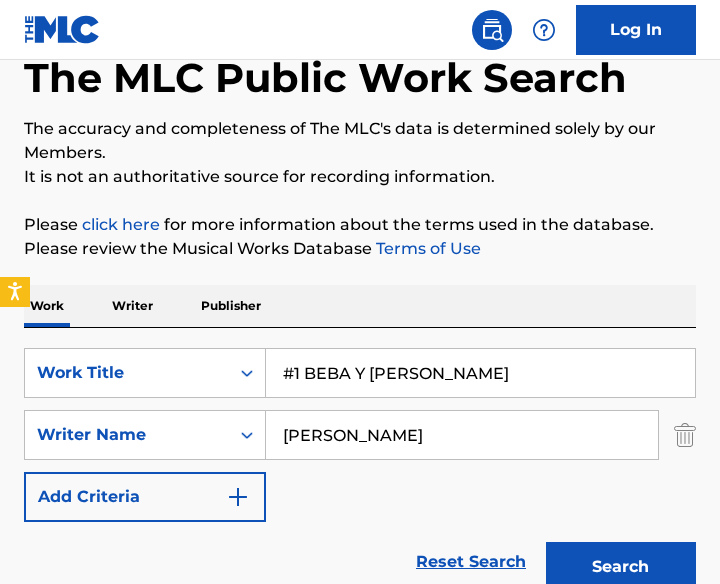scroll, scrollTop: 222, scrollLeft: 0, axis: vertical 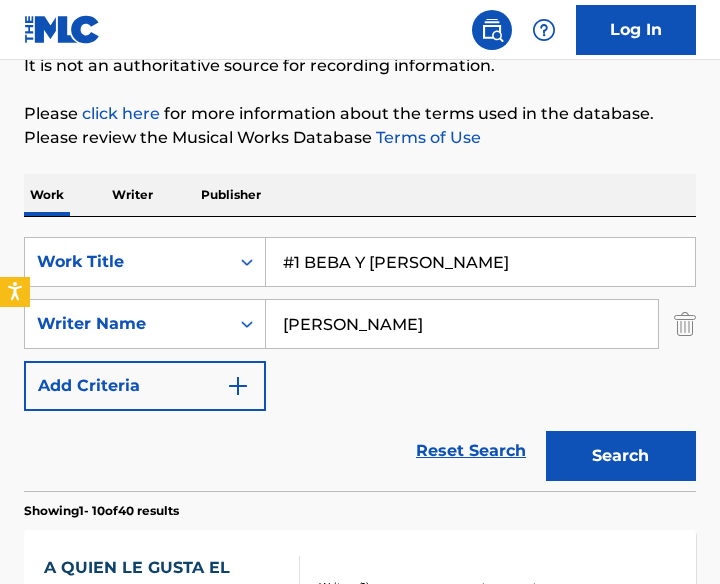 click on "Search" at bounding box center (621, 456) 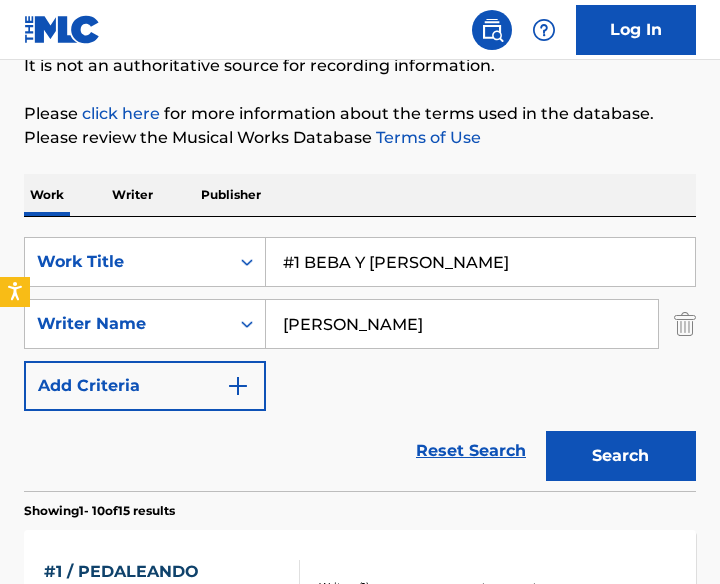 scroll, scrollTop: 333, scrollLeft: 0, axis: vertical 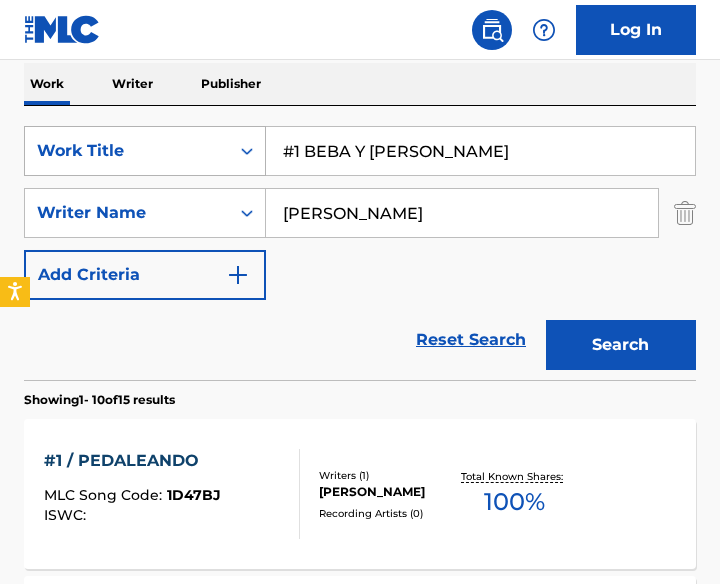 drag, startPoint x: 302, startPoint y: 146, endPoint x: 152, endPoint y: 127, distance: 151.19855 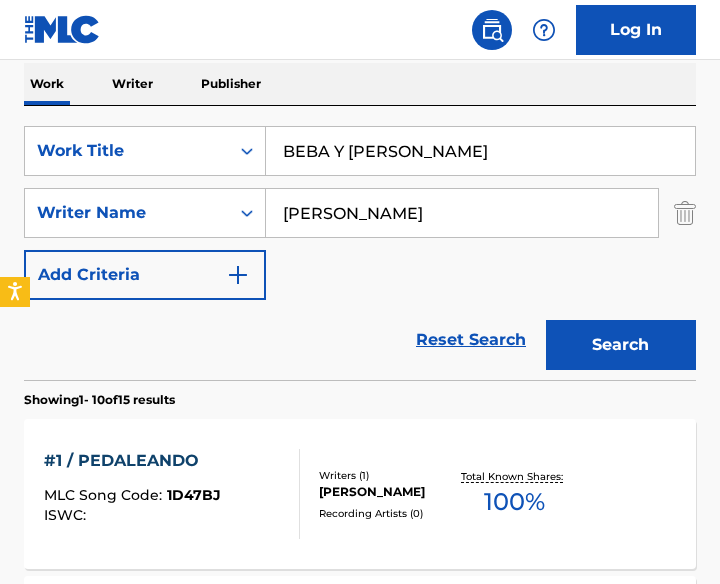 click on "Search" at bounding box center [621, 345] 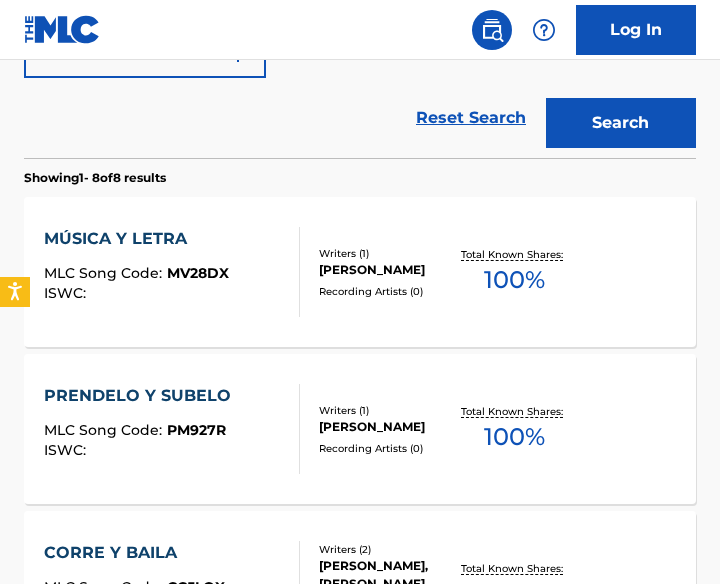scroll, scrollTop: 111, scrollLeft: 0, axis: vertical 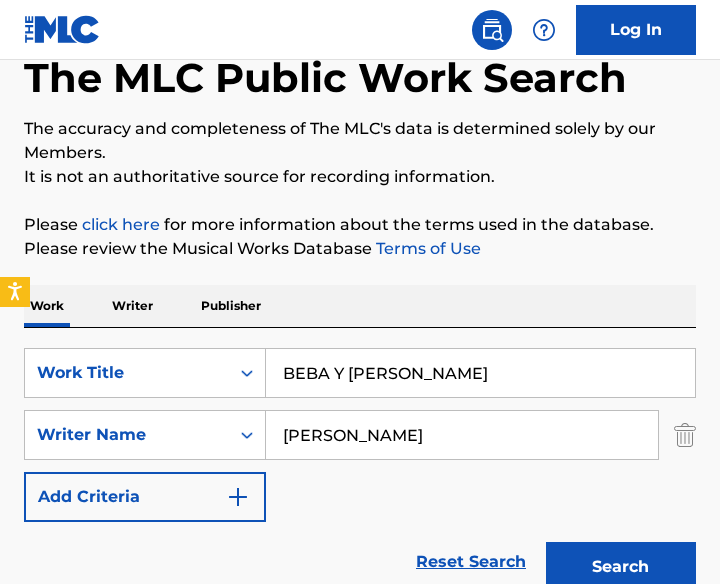 drag, startPoint x: 426, startPoint y: 366, endPoint x: -113, endPoint y: 382, distance: 539.2374 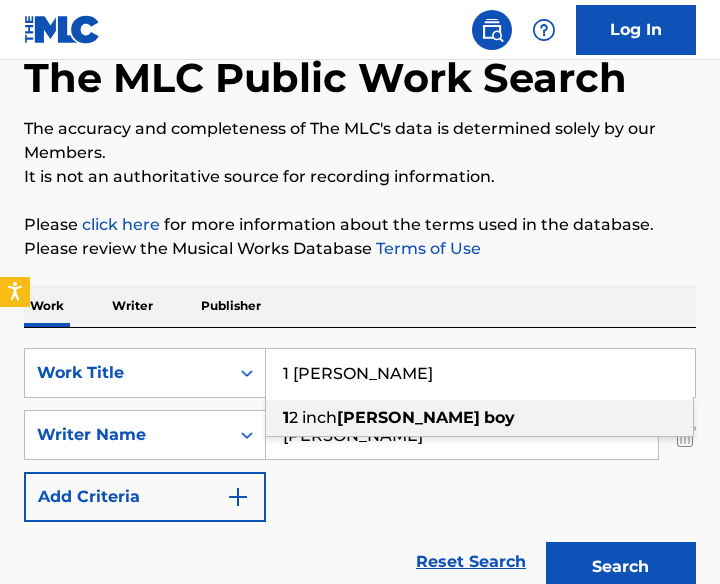 type on "1 [PERSON_NAME]" 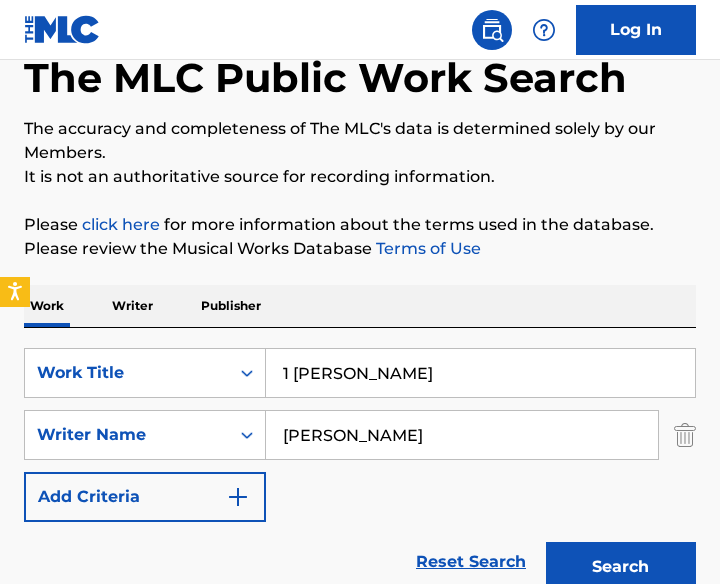 click on "Search" at bounding box center [621, 567] 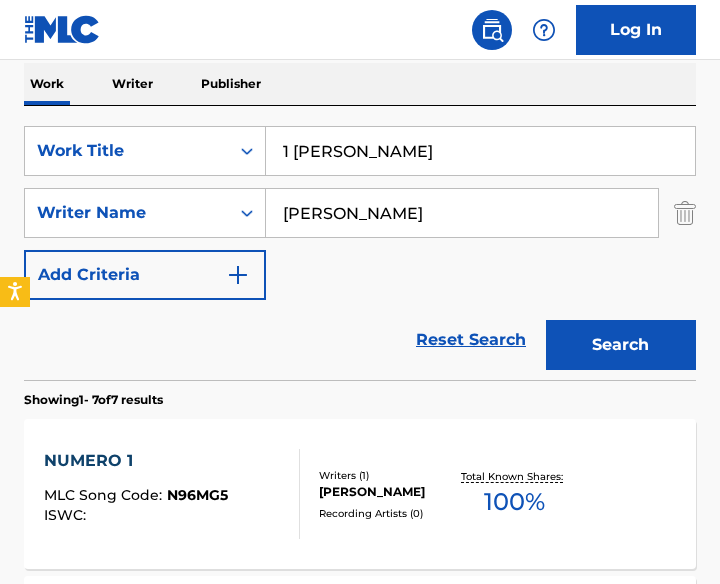 scroll, scrollTop: 222, scrollLeft: 0, axis: vertical 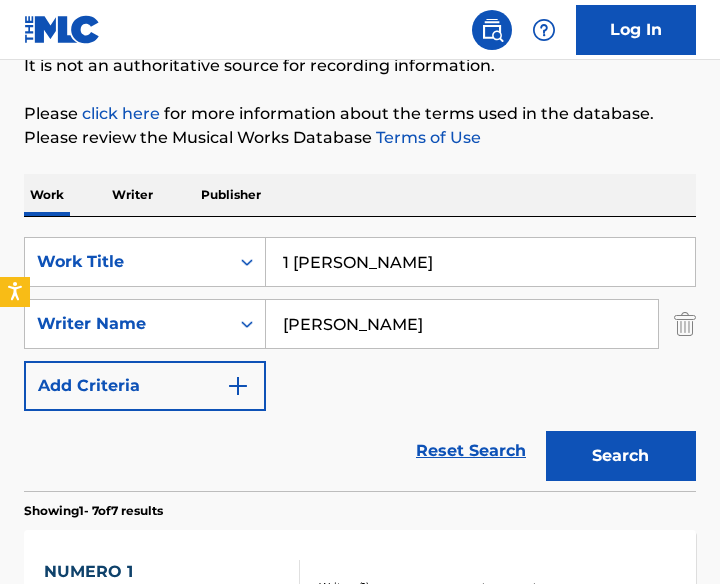 click on "Writer" at bounding box center (132, 195) 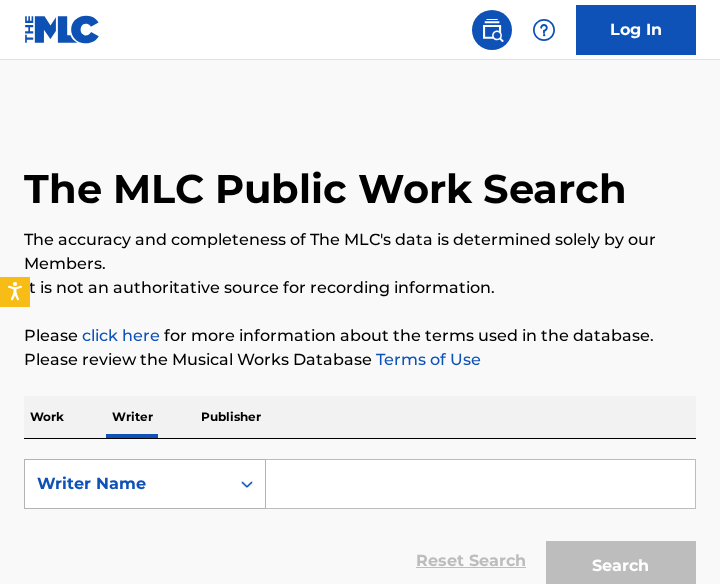 drag, startPoint x: 274, startPoint y: 485, endPoint x: 223, endPoint y: 479, distance: 51.351727 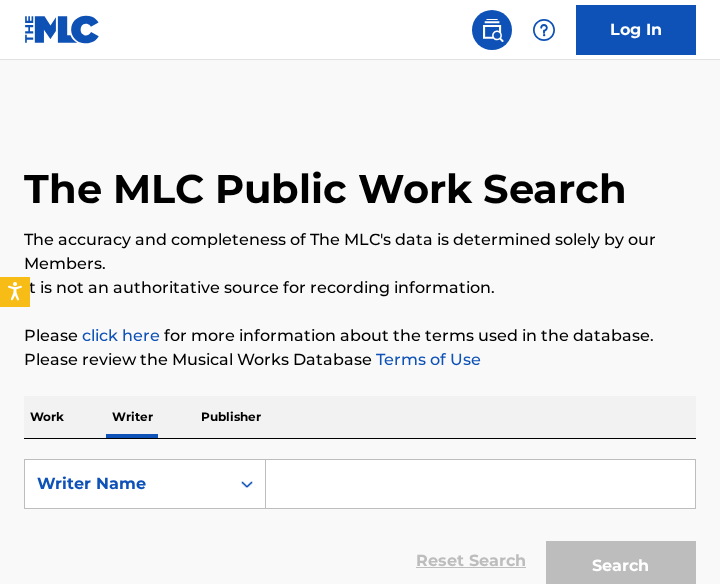 click at bounding box center [480, 484] 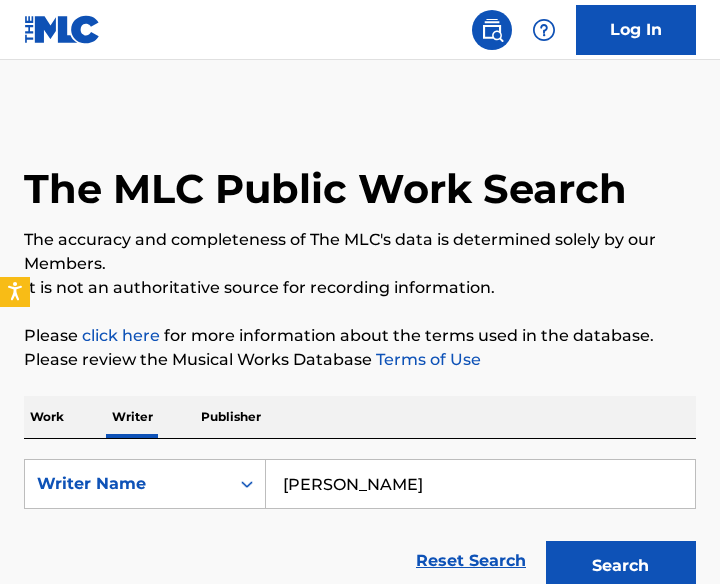 type on "[PERSON_NAME]" 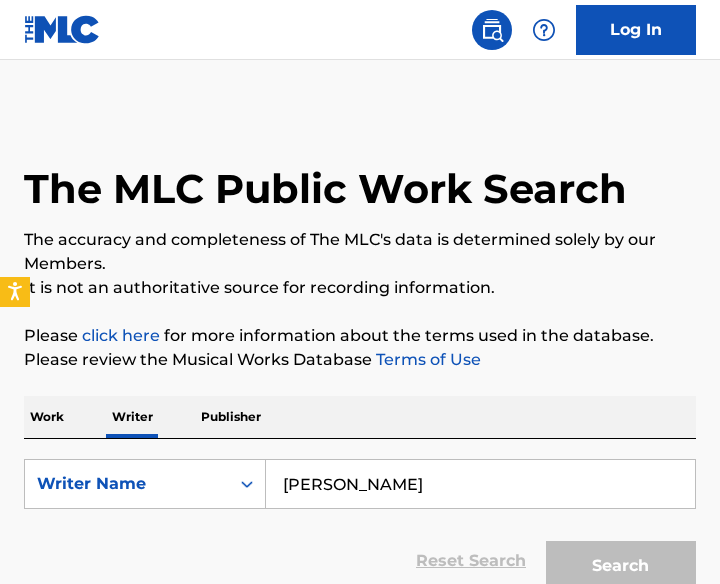 scroll, scrollTop: 222, scrollLeft: 0, axis: vertical 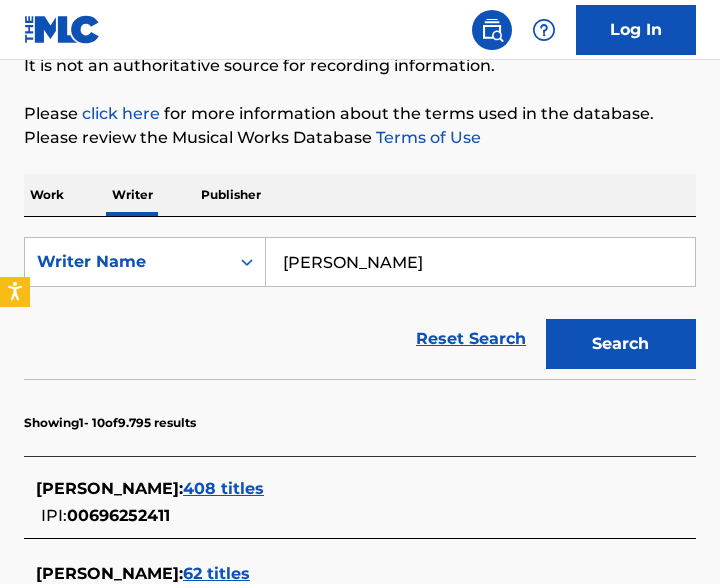 click on "[PERSON_NAME] :  408 titles" at bounding box center [334, 489] 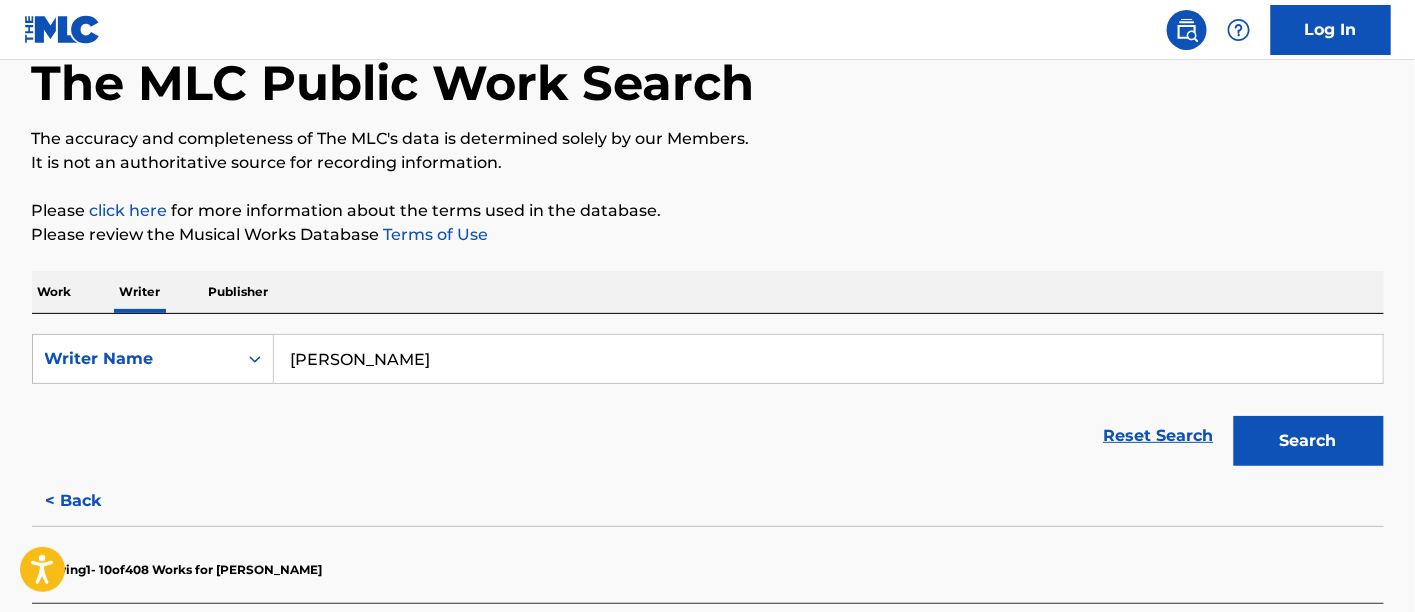 scroll, scrollTop: 0, scrollLeft: 0, axis: both 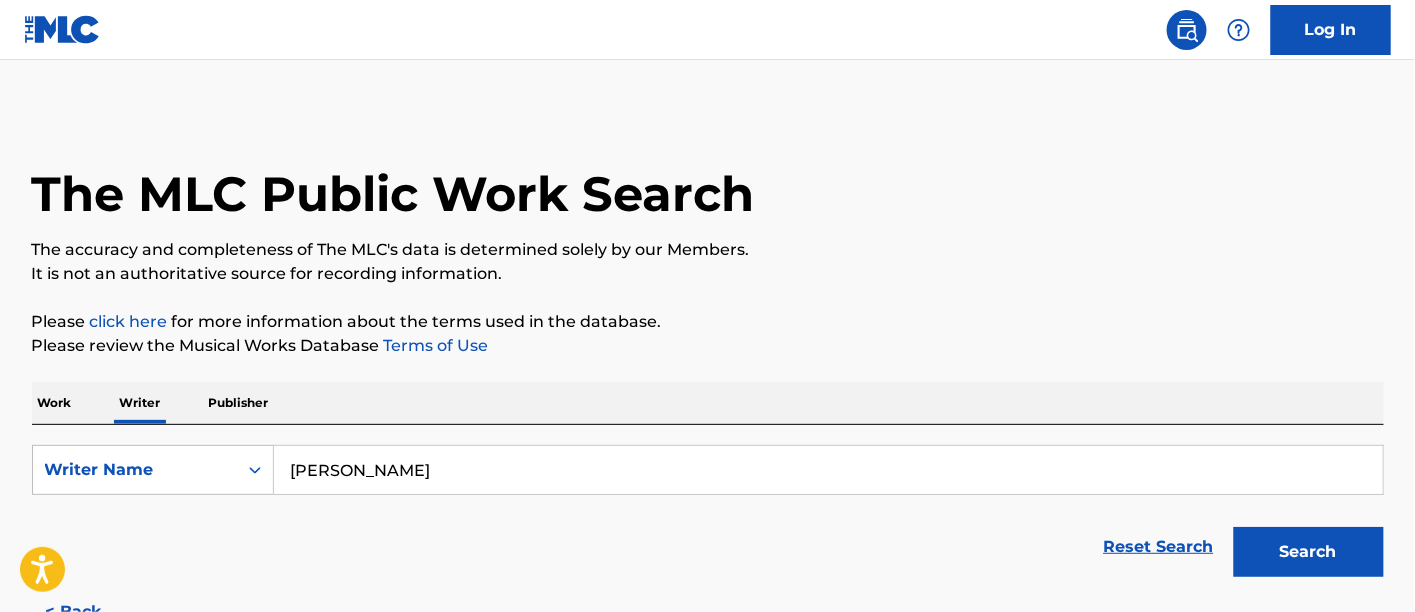 drag, startPoint x: 506, startPoint y: 470, endPoint x: 286, endPoint y: 480, distance: 220.22716 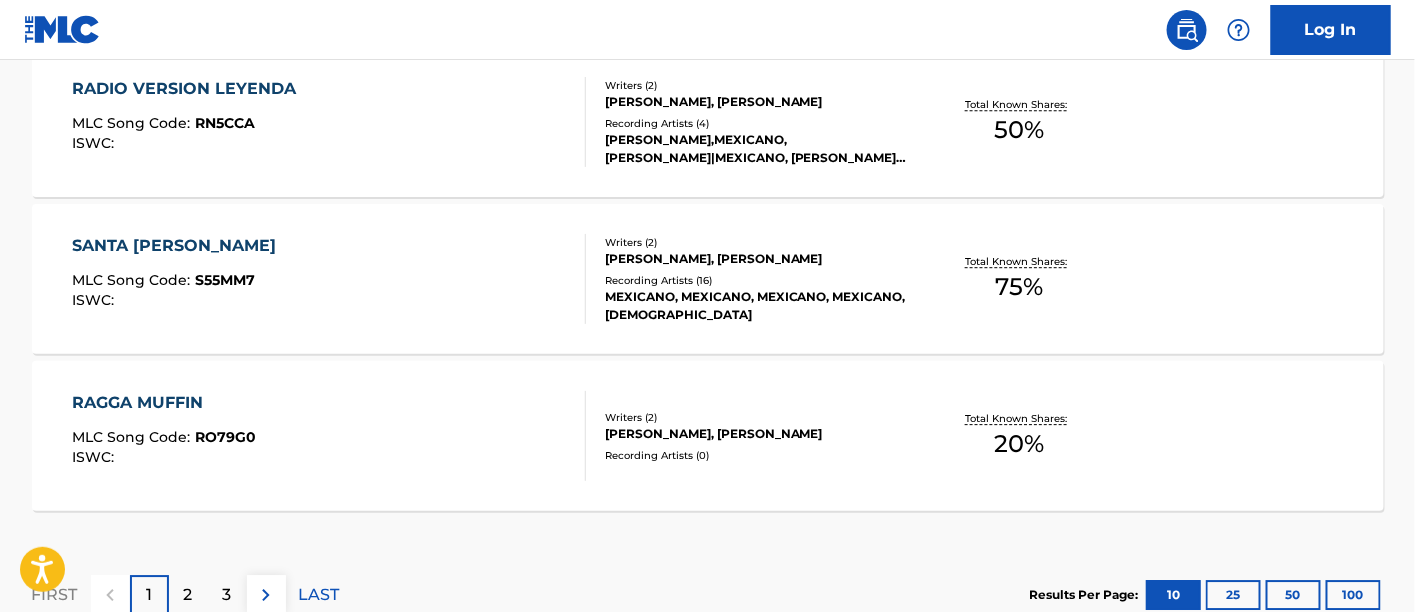 scroll, scrollTop: 1888, scrollLeft: 0, axis: vertical 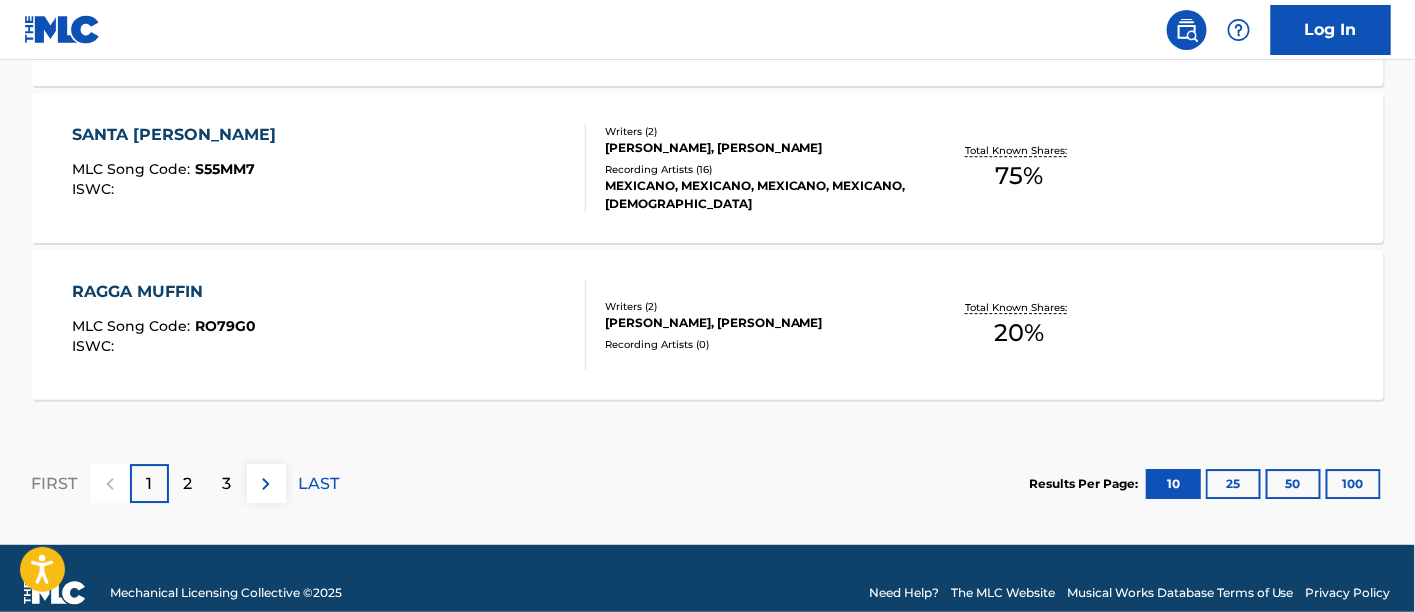 click on "2" at bounding box center (188, 484) 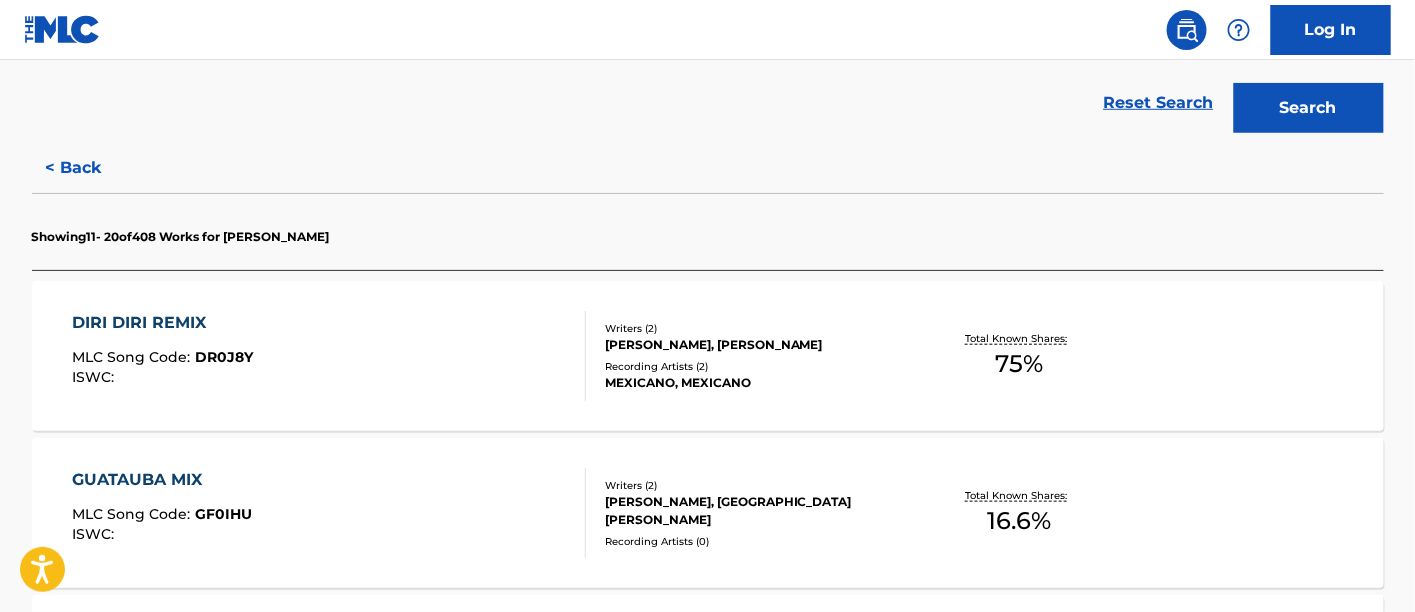 scroll, scrollTop: 333, scrollLeft: 0, axis: vertical 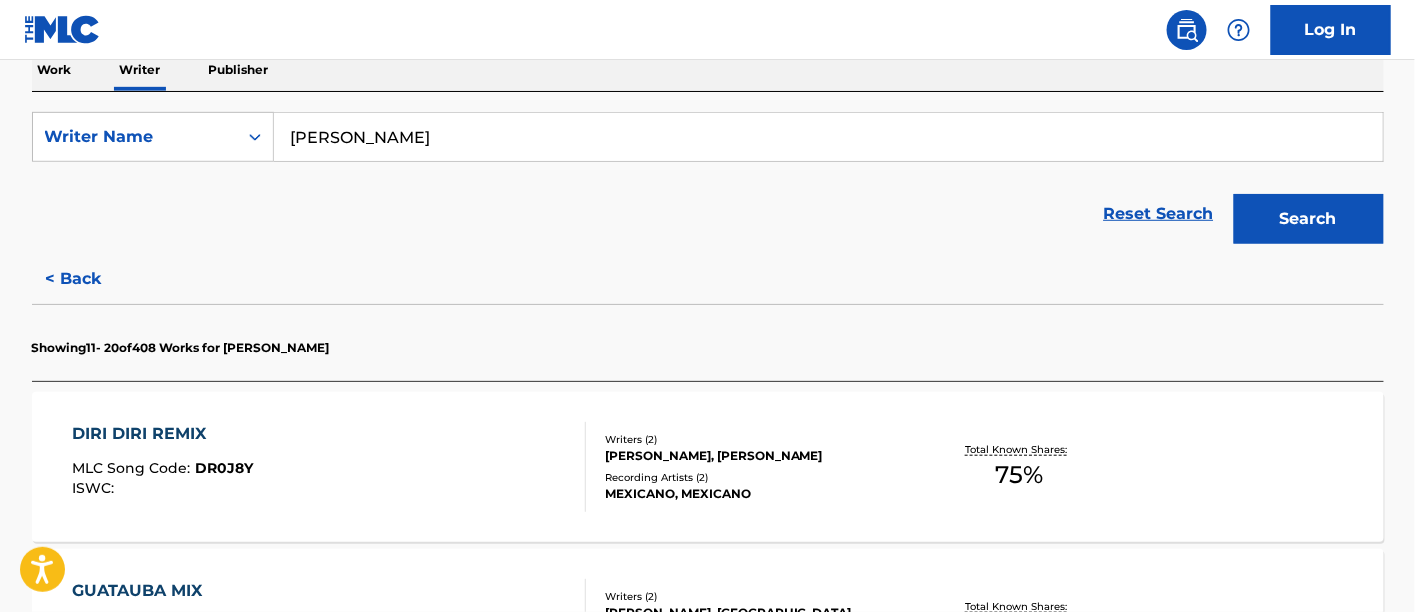 drag, startPoint x: 370, startPoint y: 348, endPoint x: 288, endPoint y: 344, distance: 82.0975 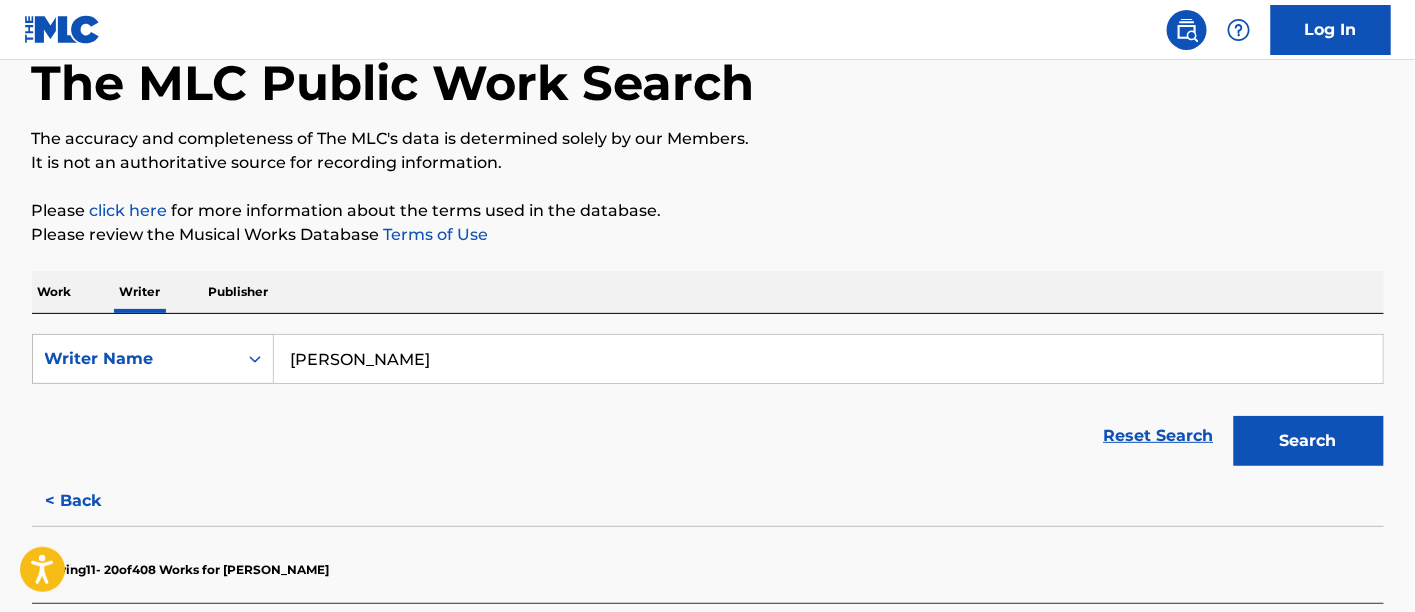 click on "Work" at bounding box center [55, 292] 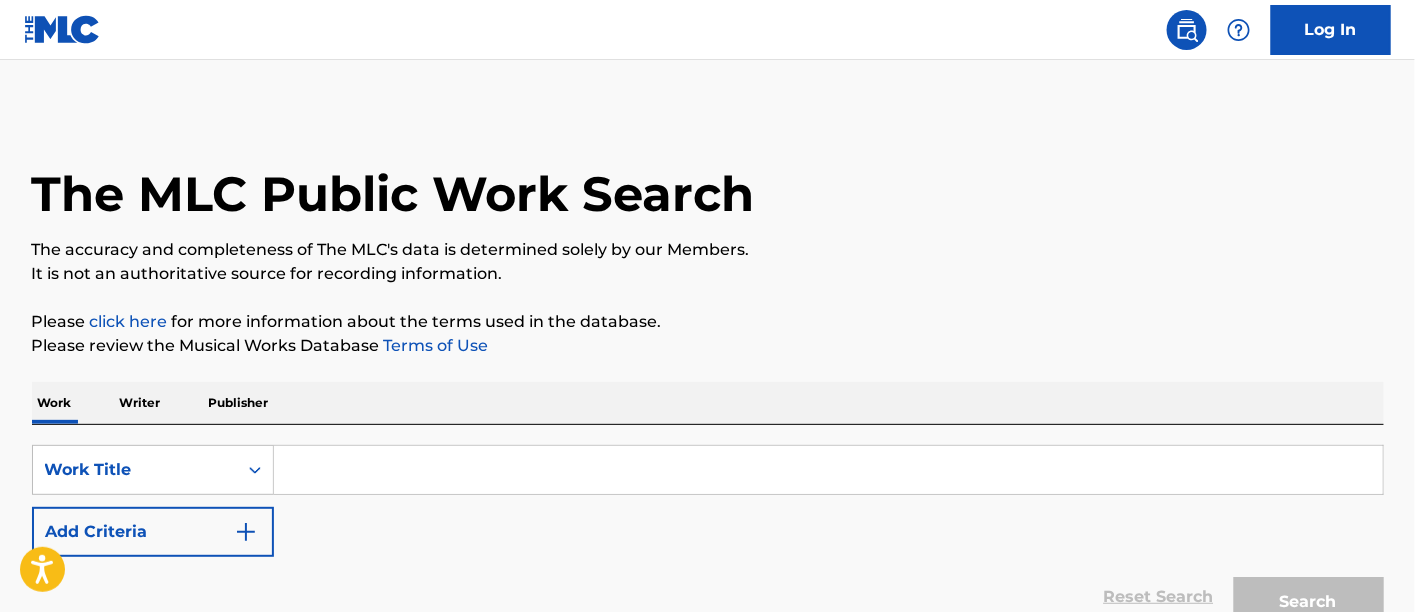 click at bounding box center [828, 470] 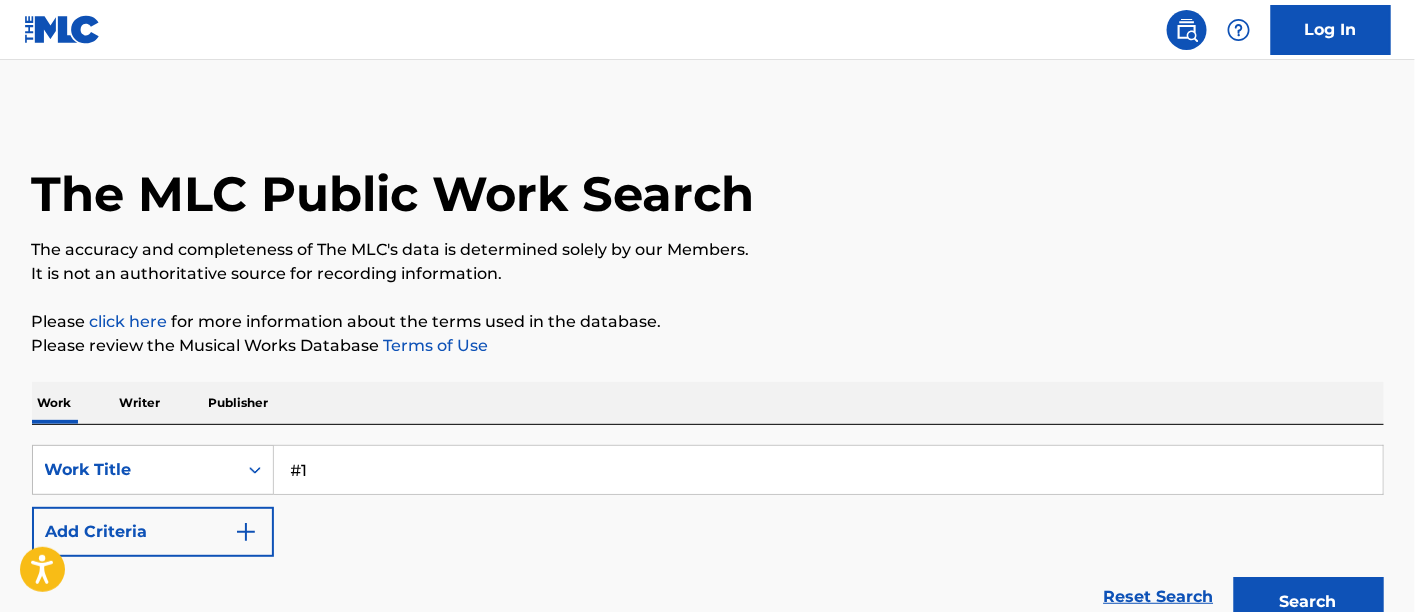 type on "#1" 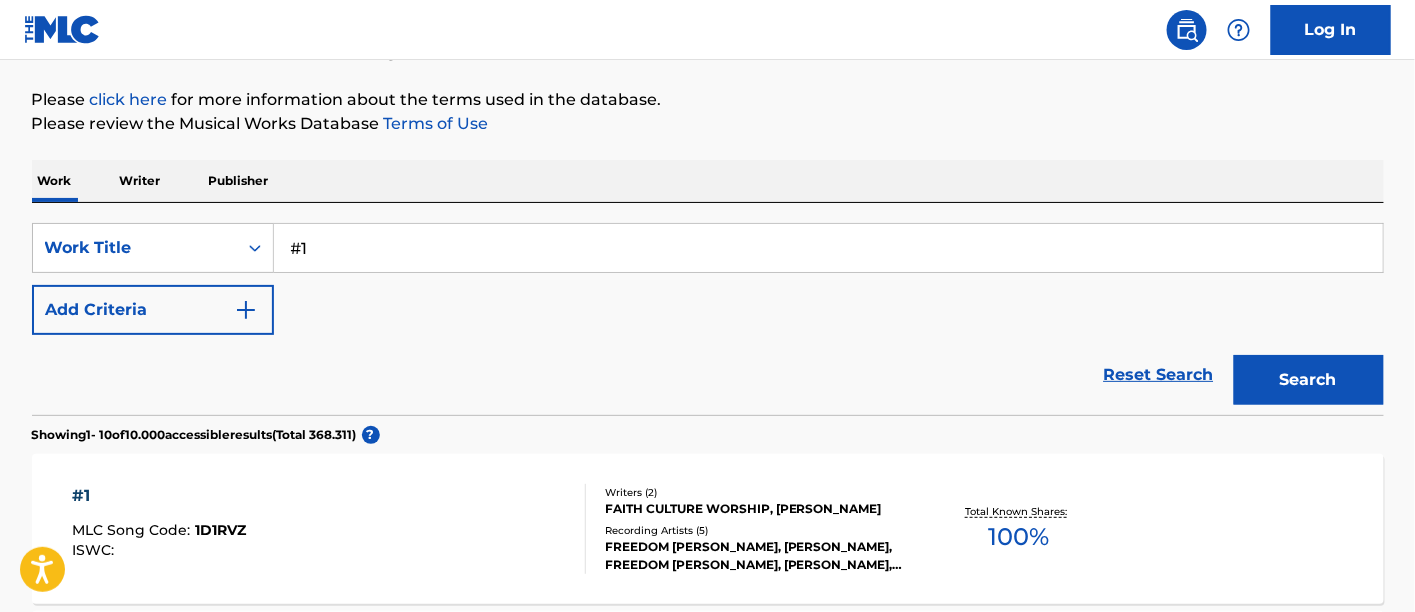 click at bounding box center (246, 310) 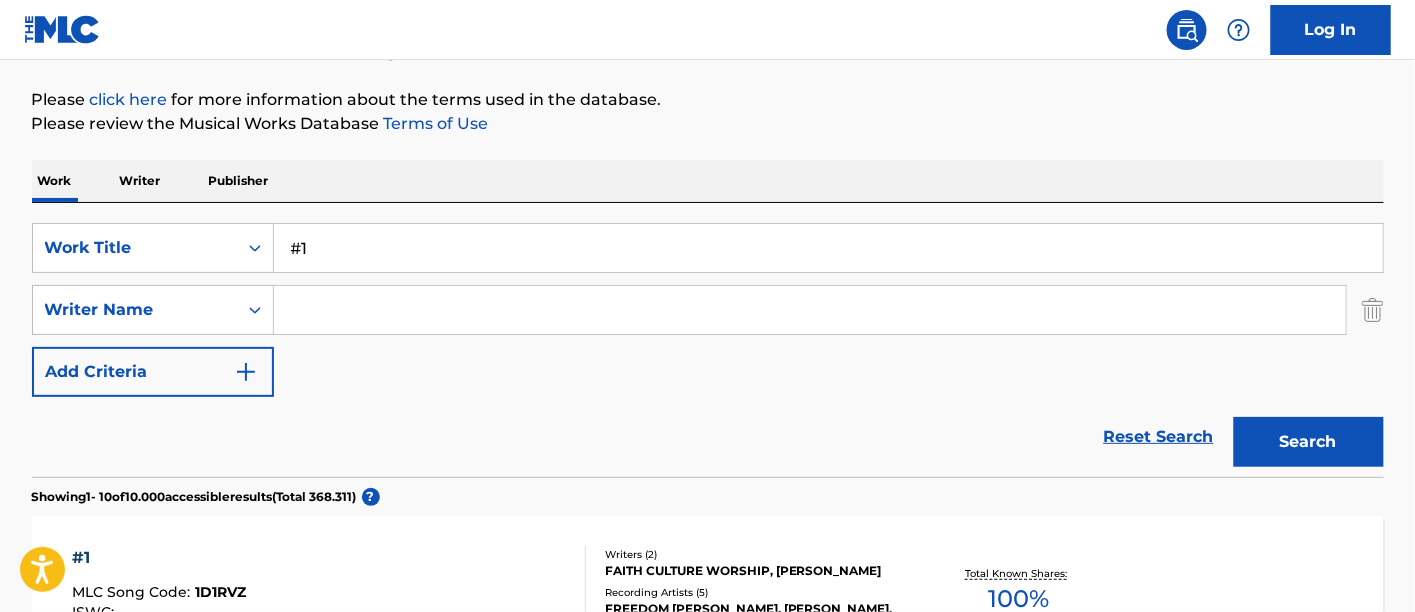 click at bounding box center (810, 310) 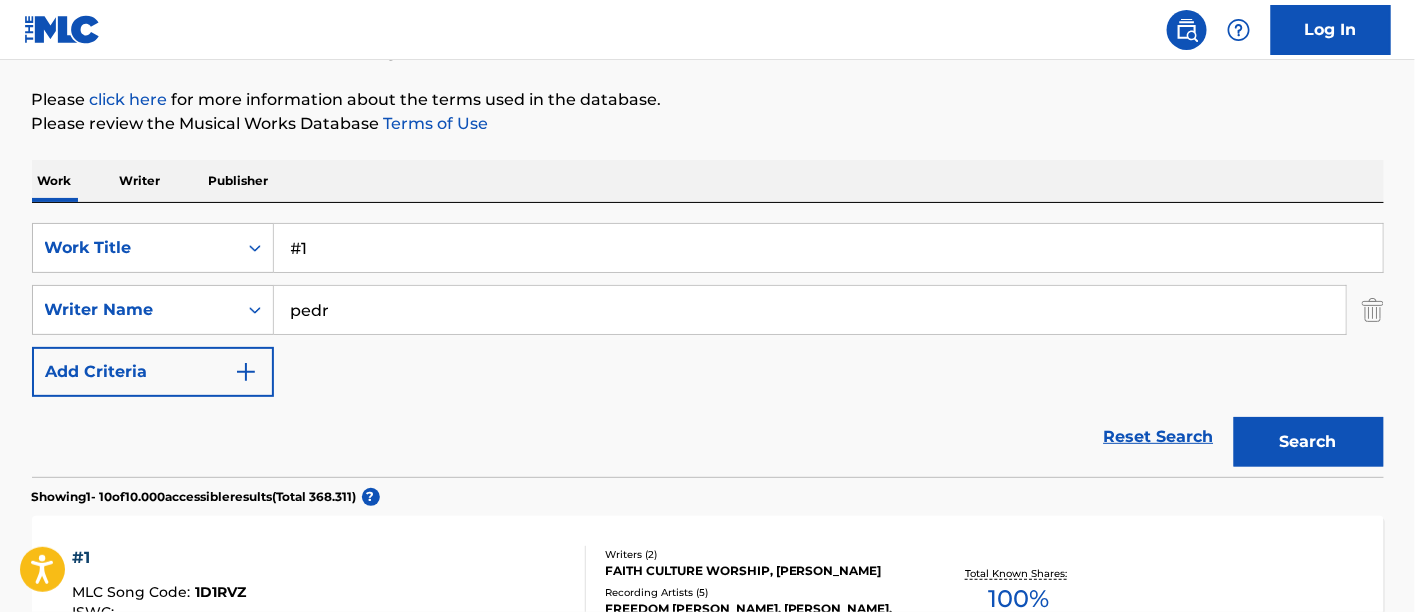 type on "[PERSON_NAME]" 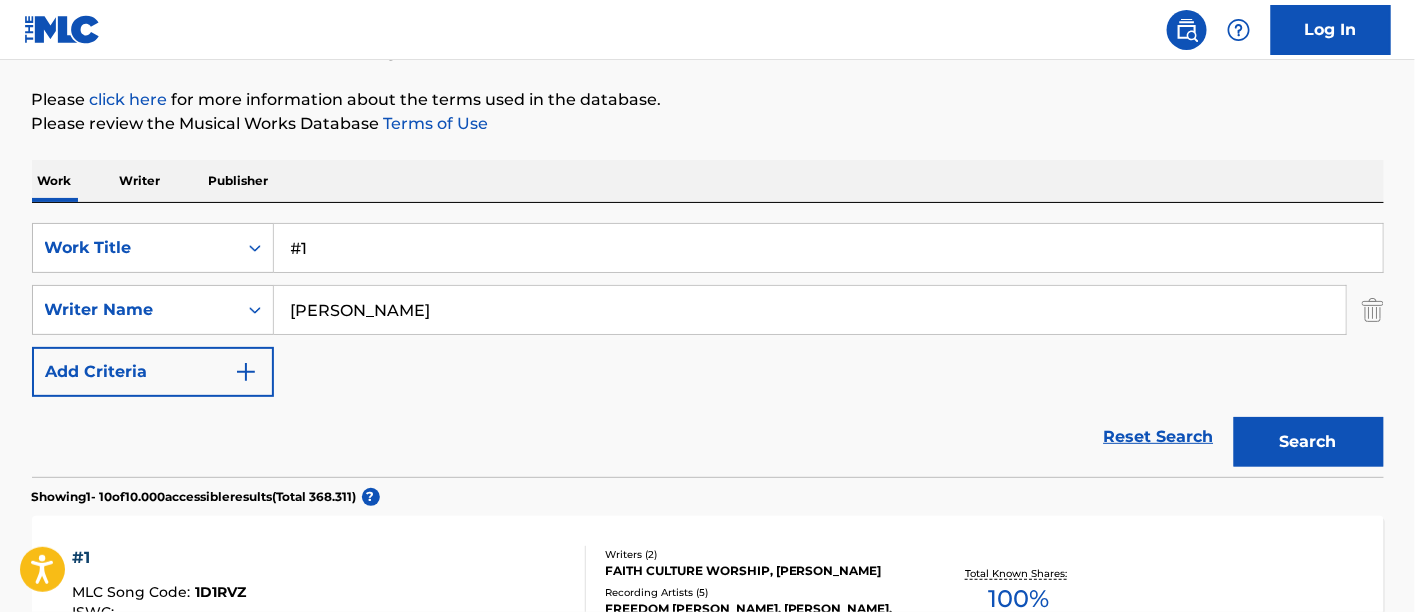 click on "Search" at bounding box center [1309, 442] 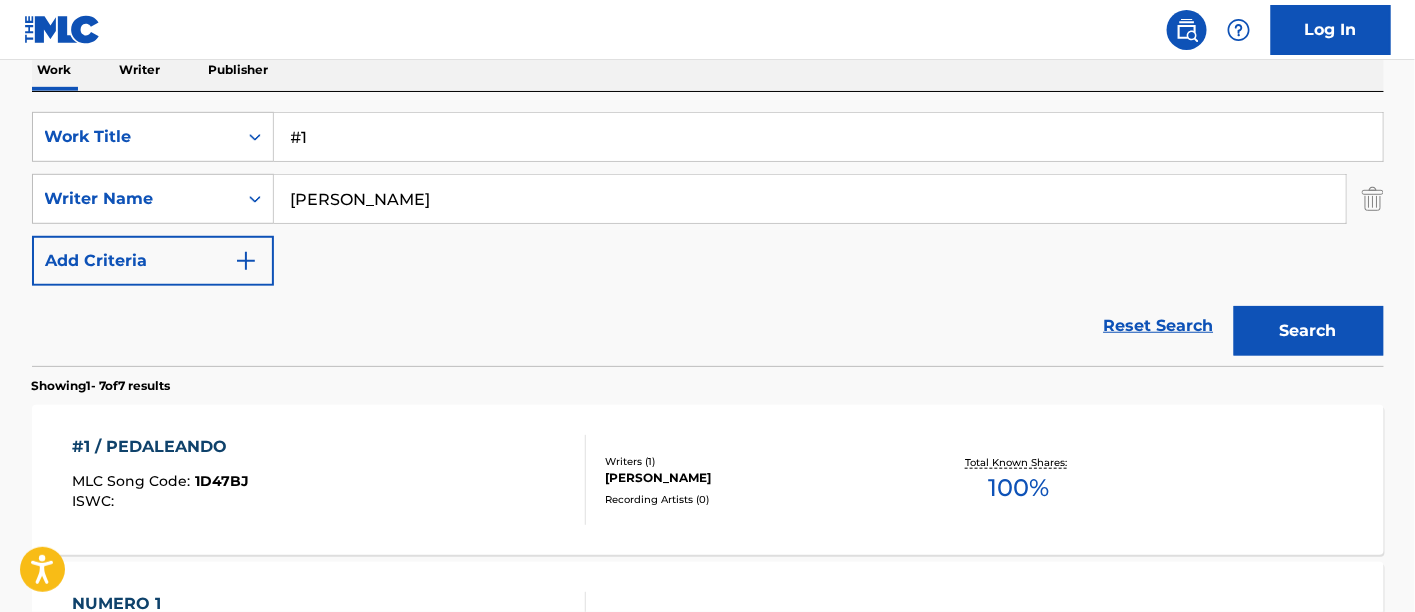 scroll, scrollTop: 111, scrollLeft: 0, axis: vertical 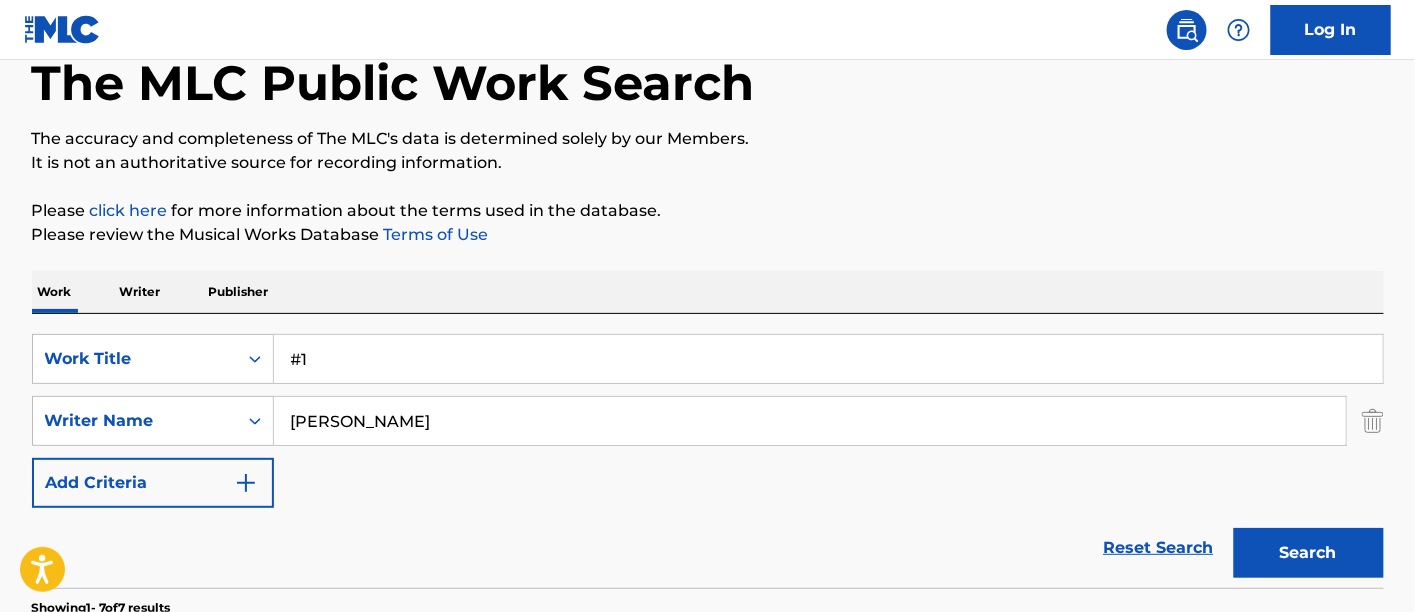 drag, startPoint x: 388, startPoint y: 366, endPoint x: 7, endPoint y: 344, distance: 381.63464 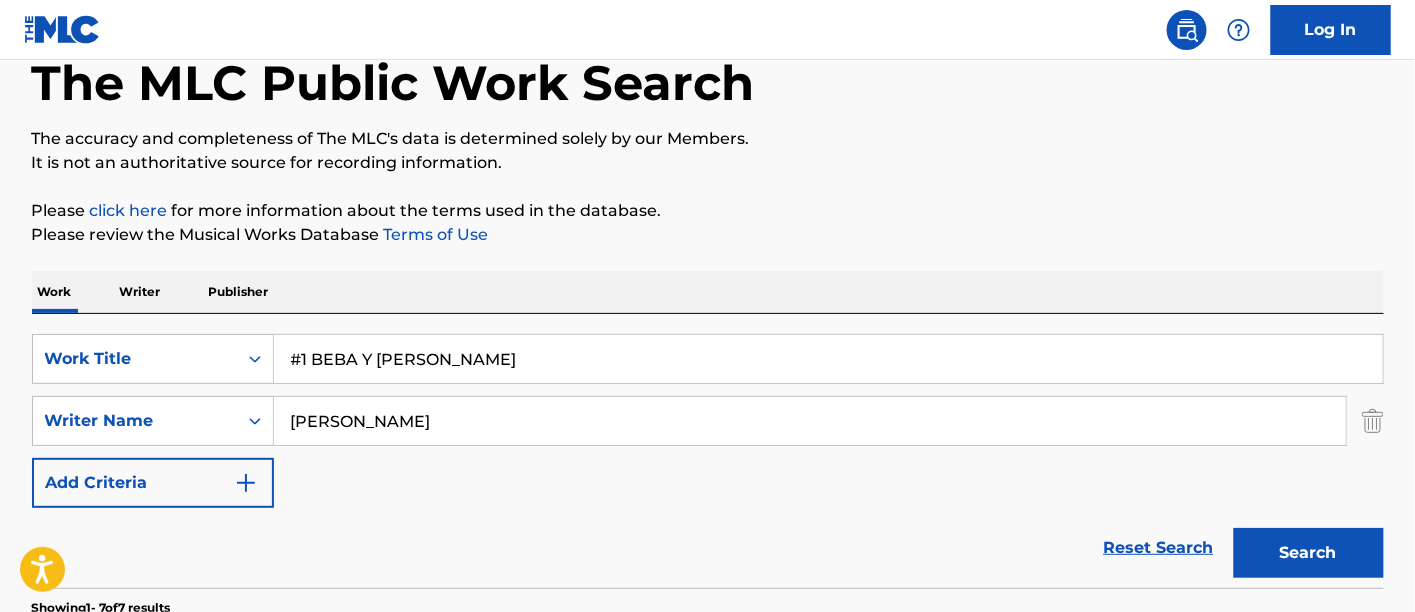 click on "Search" at bounding box center [1309, 553] 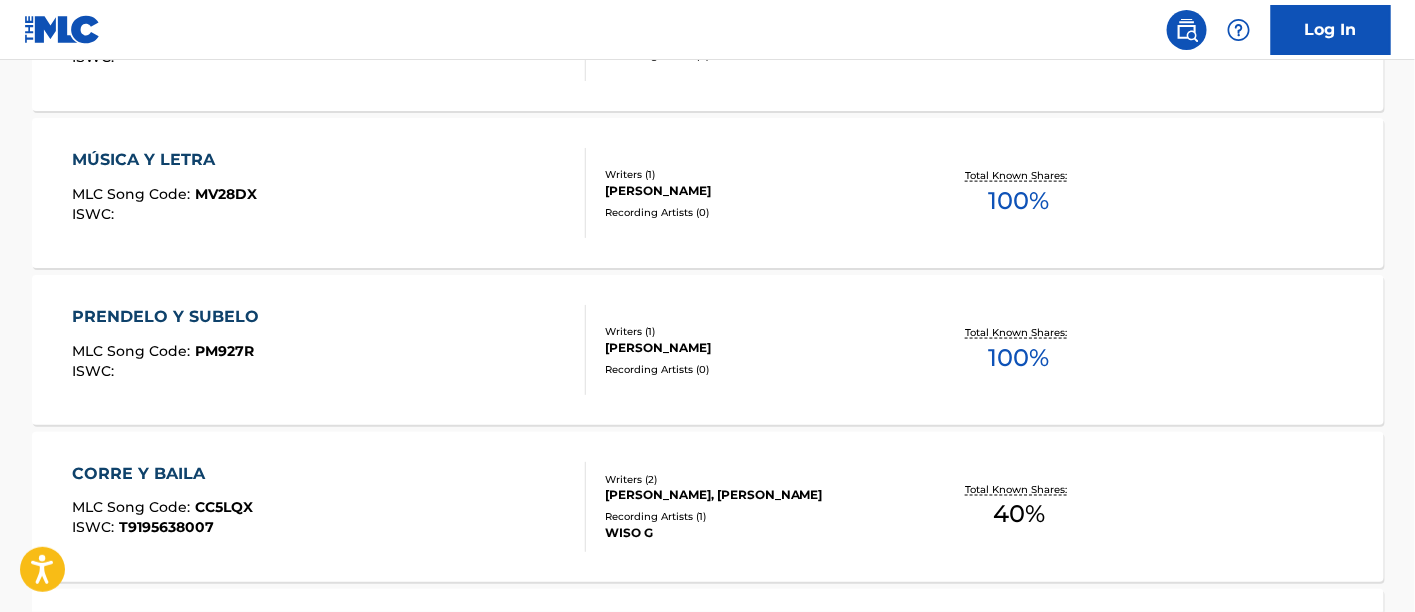 scroll, scrollTop: 222, scrollLeft: 0, axis: vertical 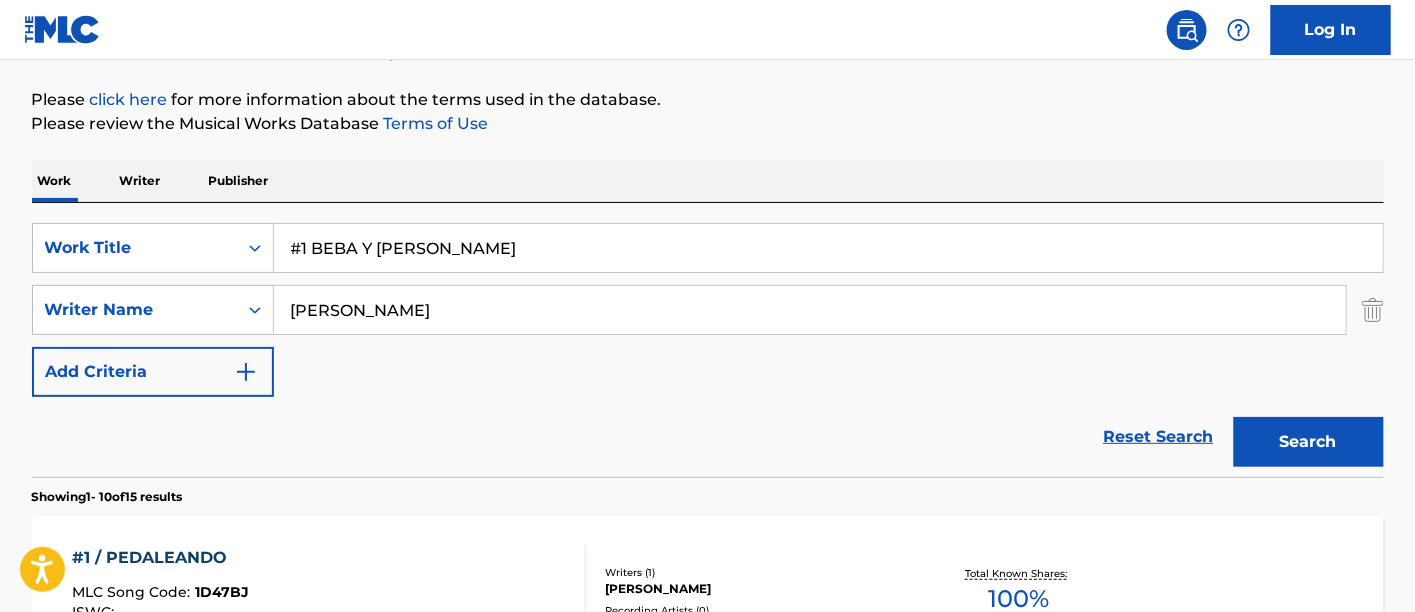drag, startPoint x: 311, startPoint y: 245, endPoint x: 0, endPoint y: 203, distance: 313.8232 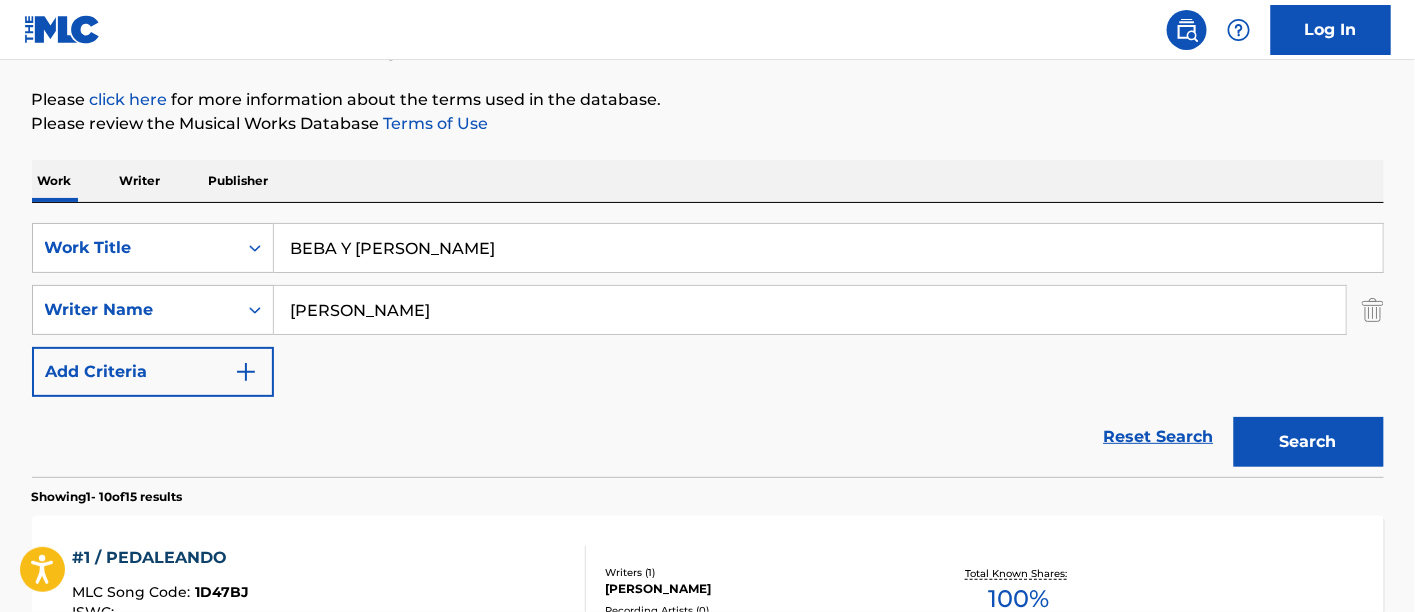 type on "BEBA Y [PERSON_NAME]" 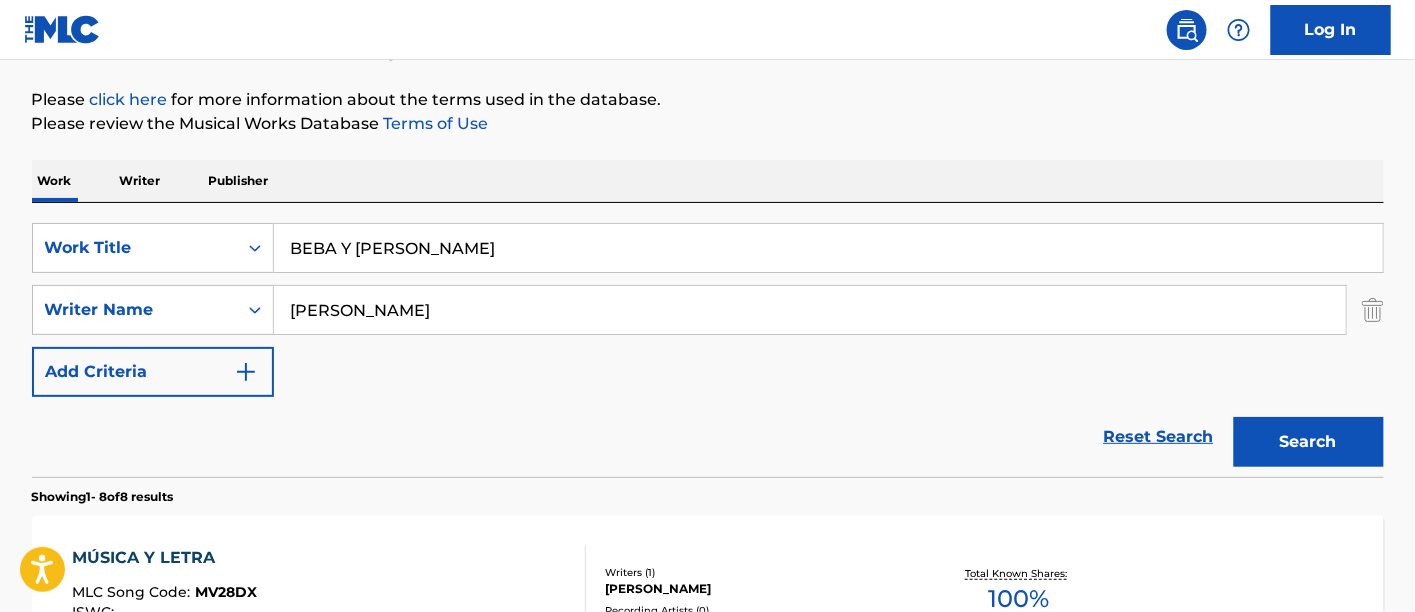 scroll, scrollTop: 0, scrollLeft: 0, axis: both 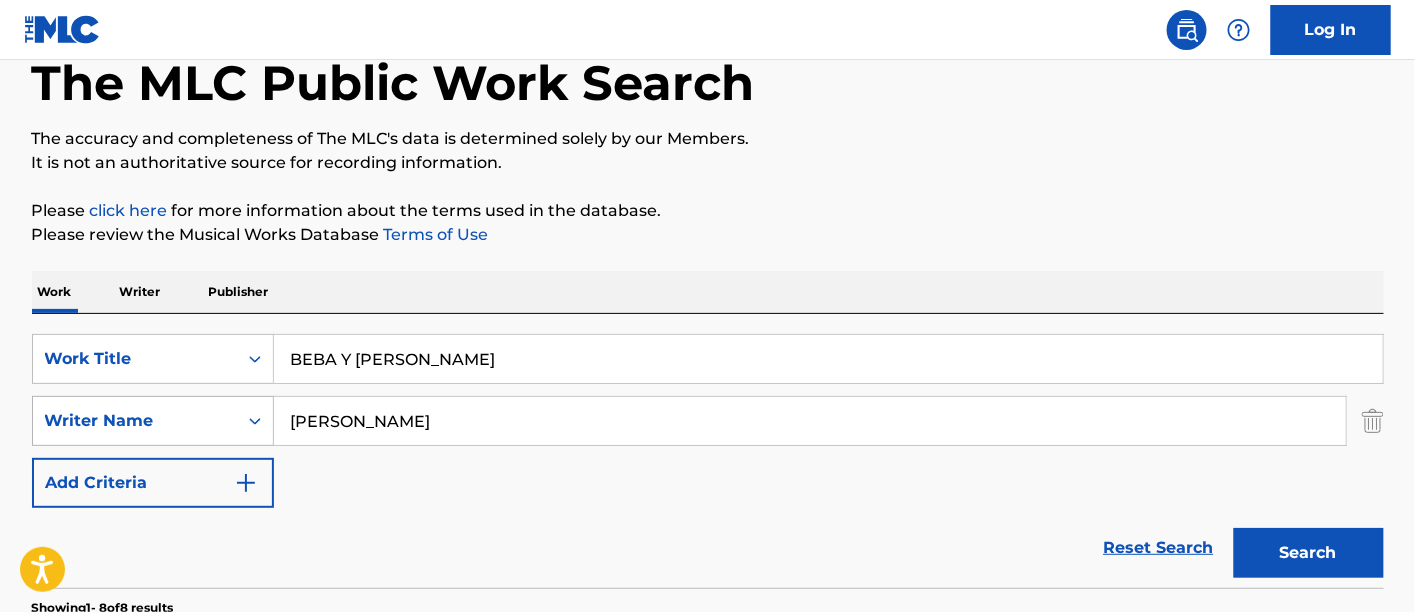 click 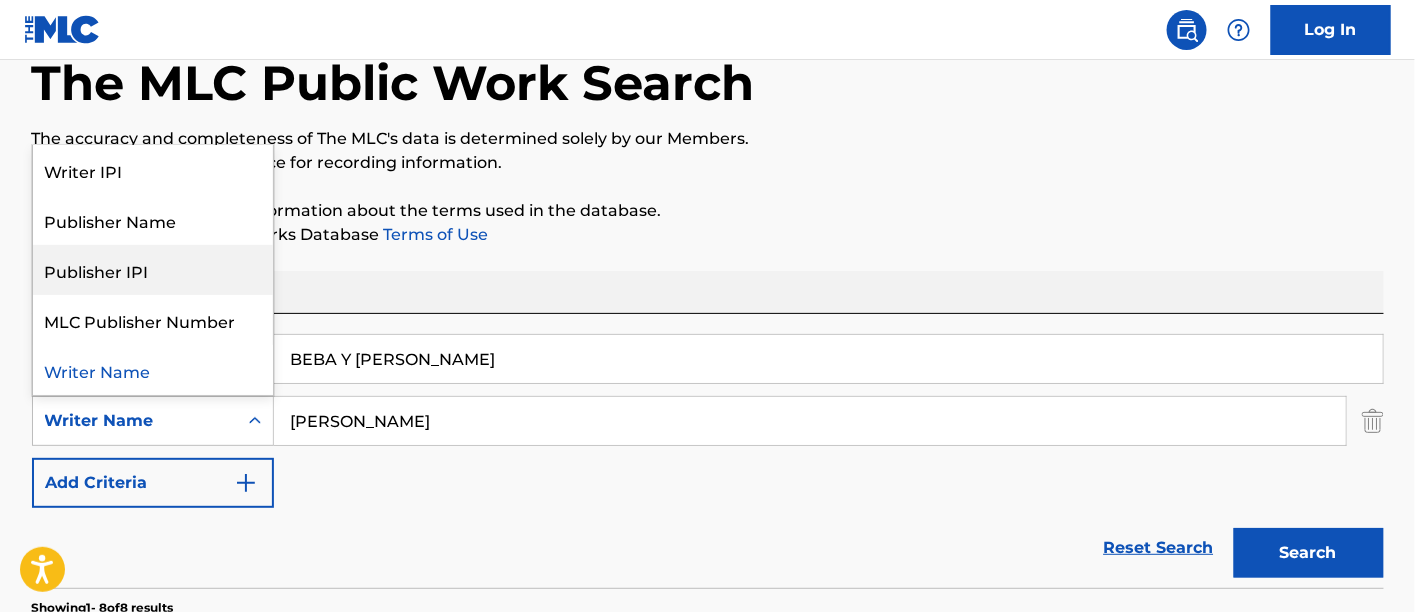 click on "Publisher IPI" at bounding box center [153, 270] 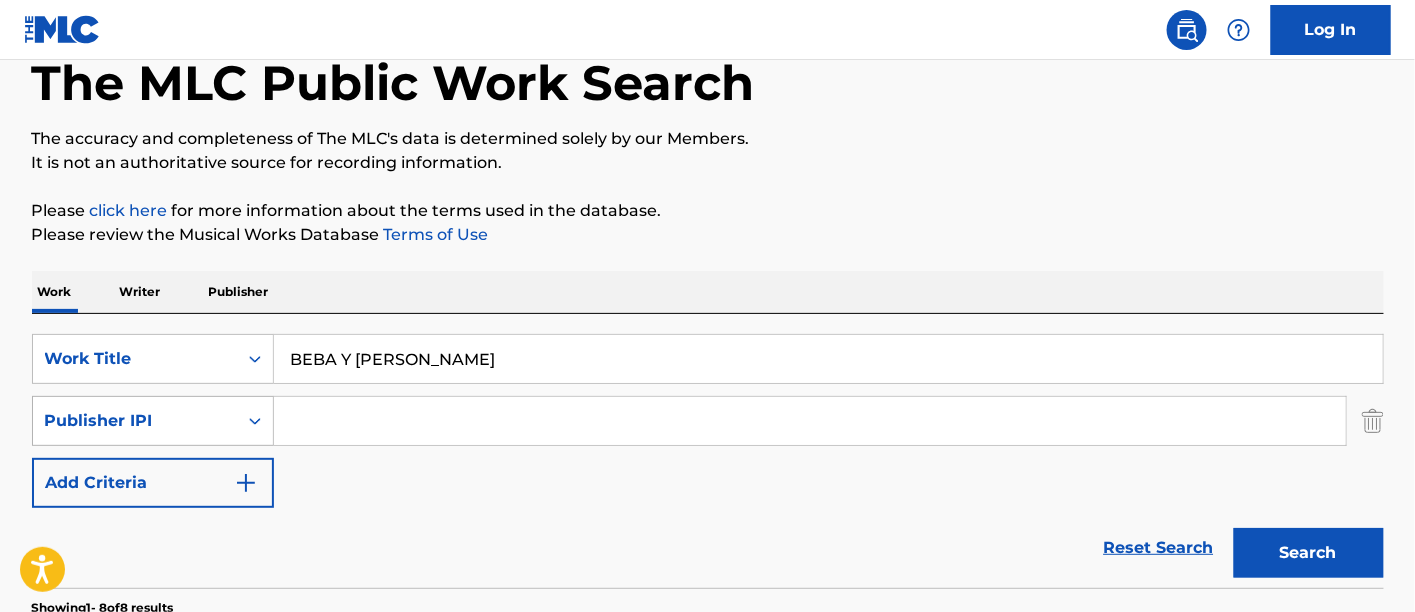 click at bounding box center (255, 421) 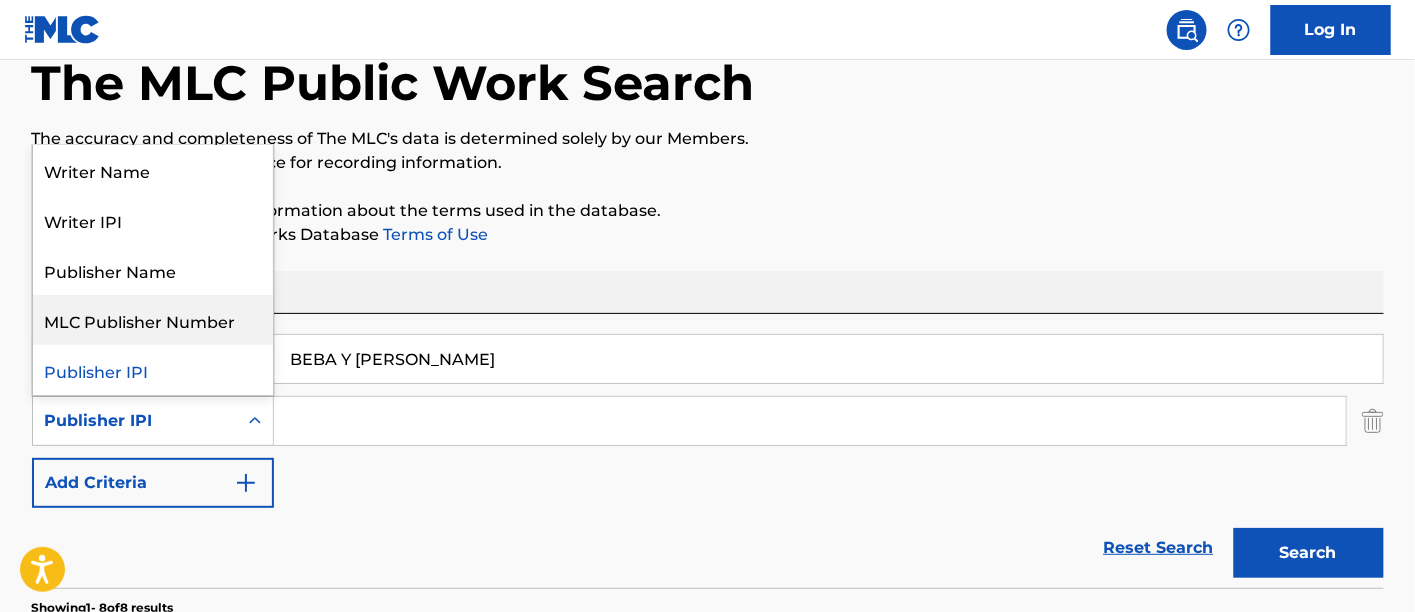 click on "MLC Publisher Number" at bounding box center (153, 320) 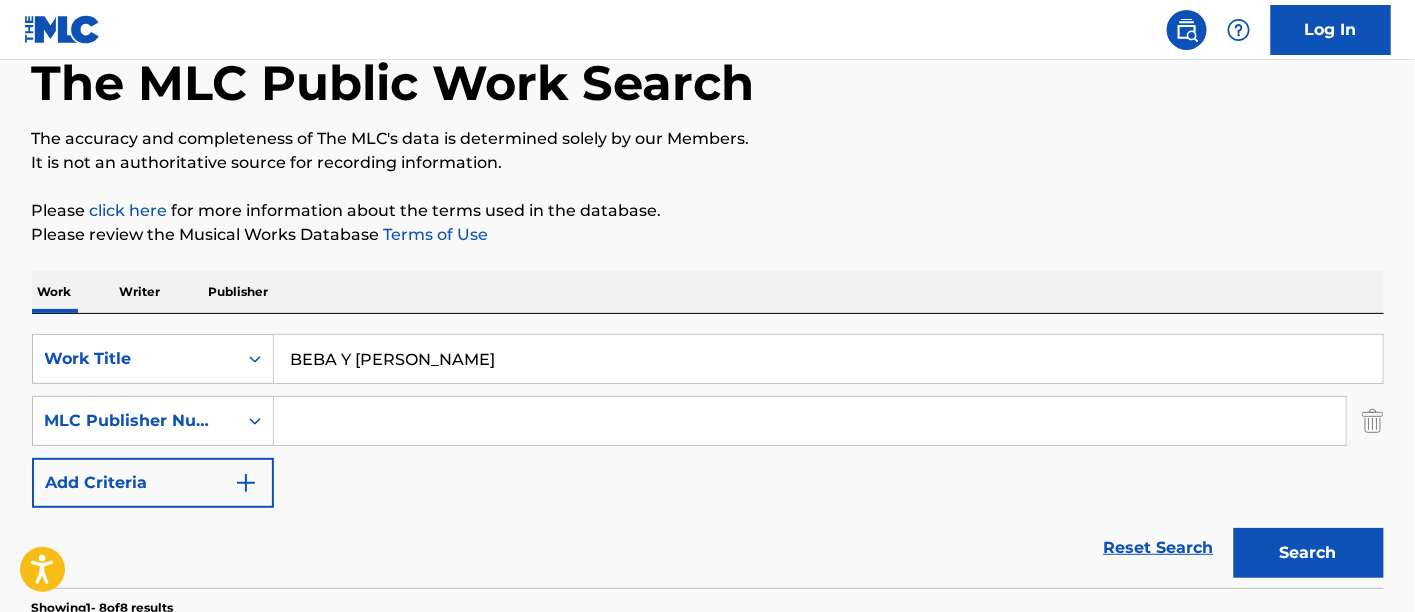 click at bounding box center [810, 421] 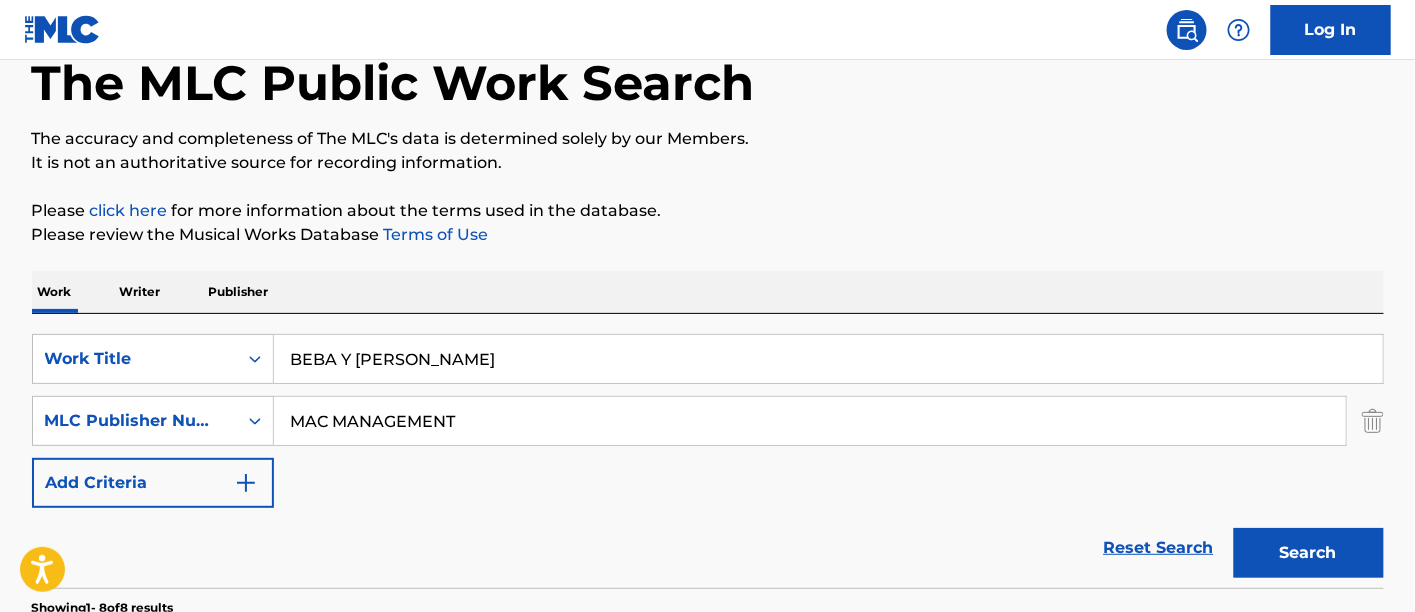 type on "MAC MANAGEMENT" 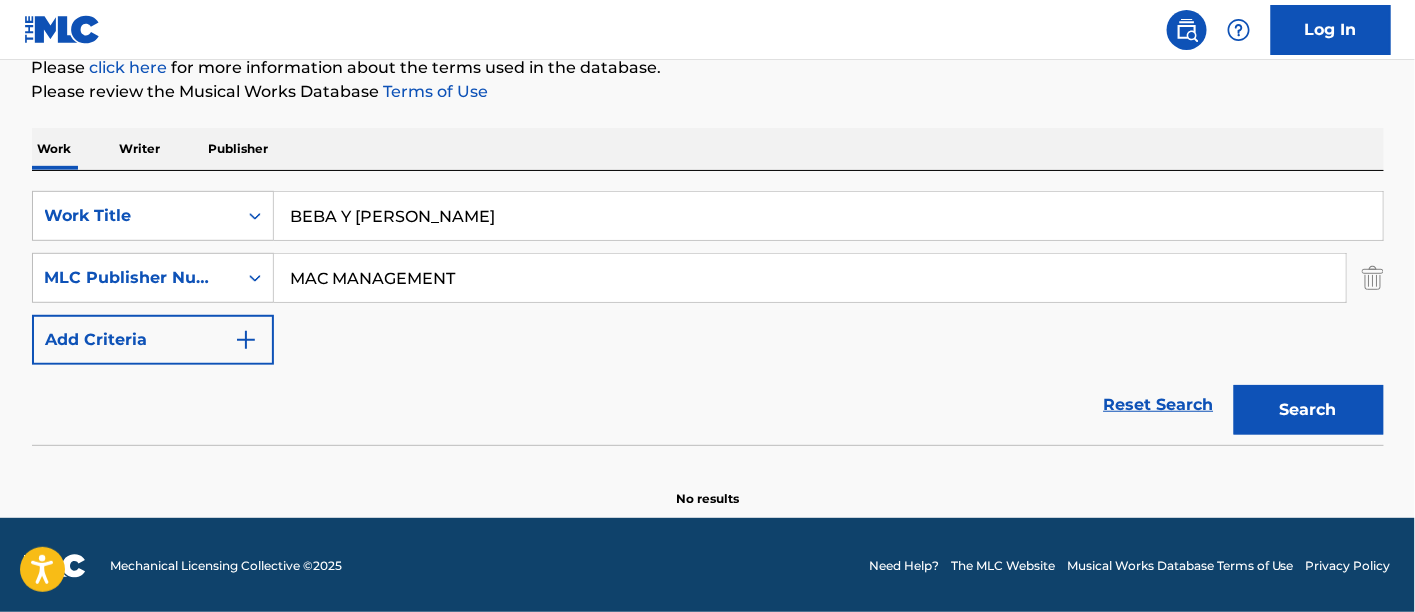 scroll, scrollTop: 0, scrollLeft: 0, axis: both 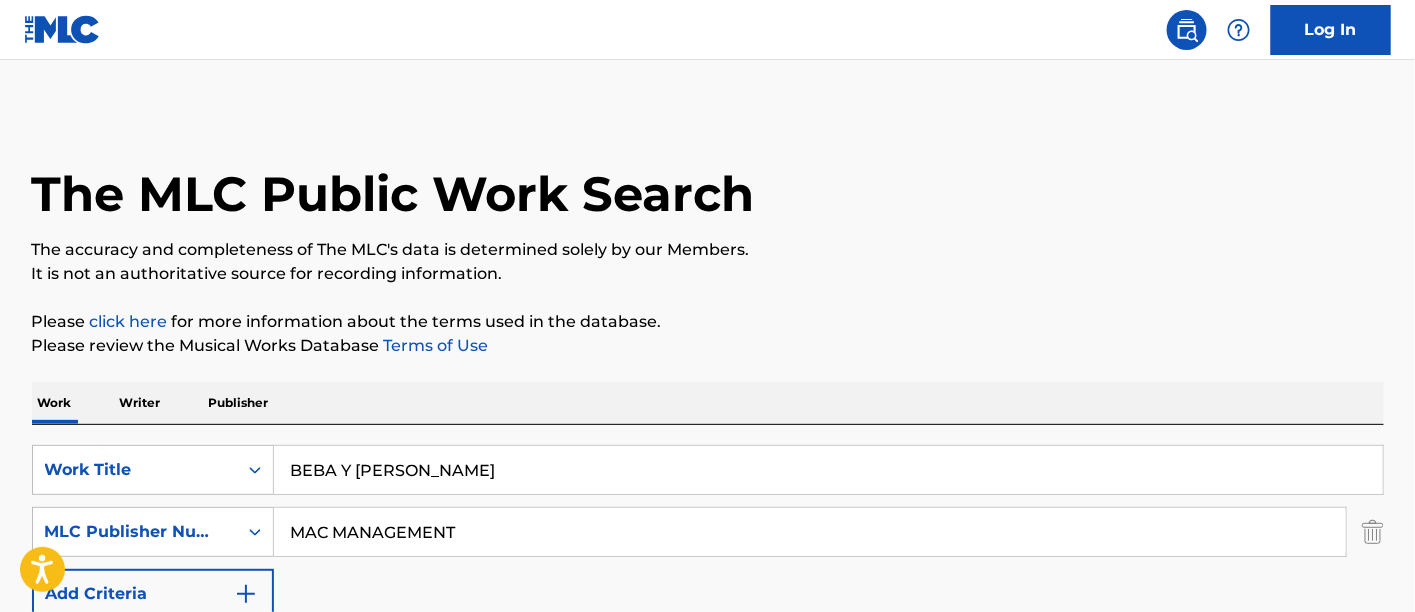 click on "BEBA Y [PERSON_NAME]" at bounding box center [828, 470] 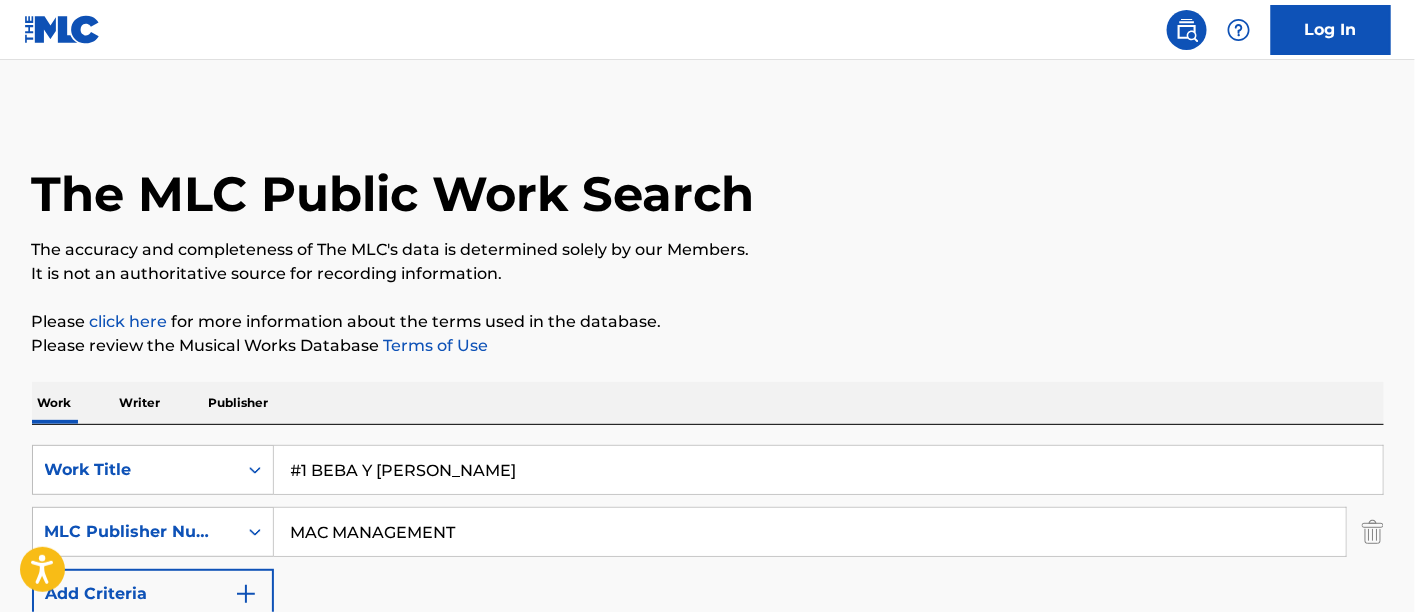 type on "#1 BEBA Y [PERSON_NAME]" 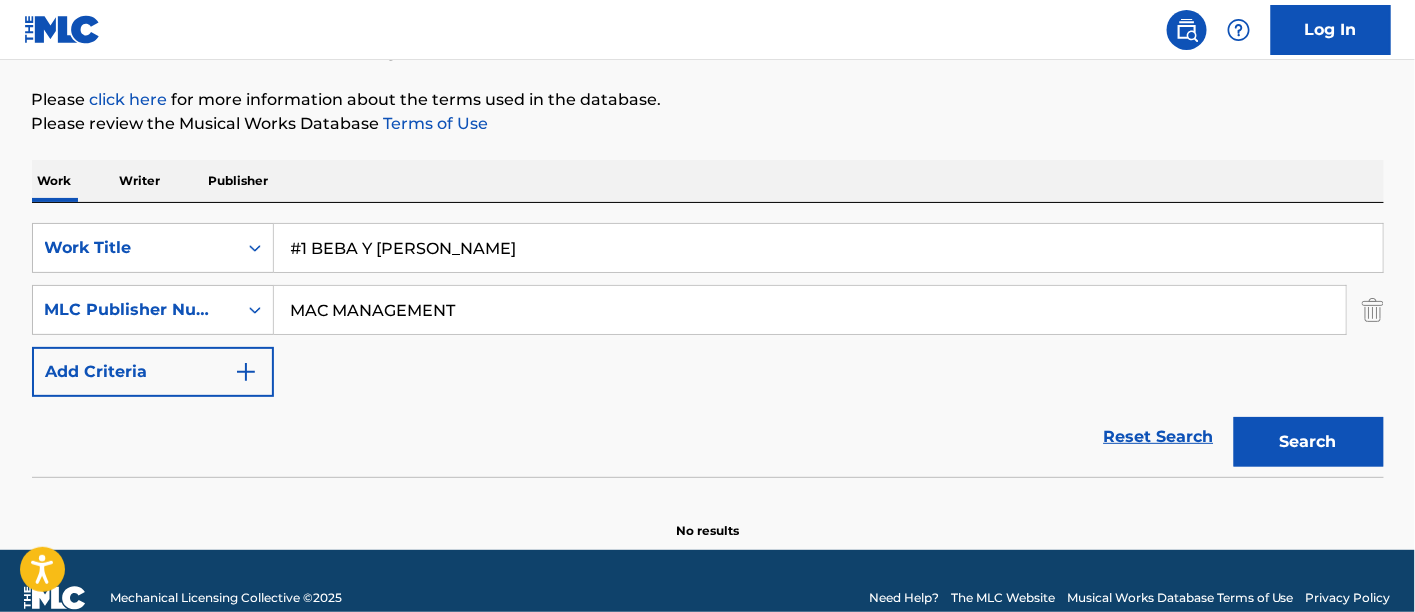 drag, startPoint x: 249, startPoint y: 228, endPoint x: 0, endPoint y: 201, distance: 250.45958 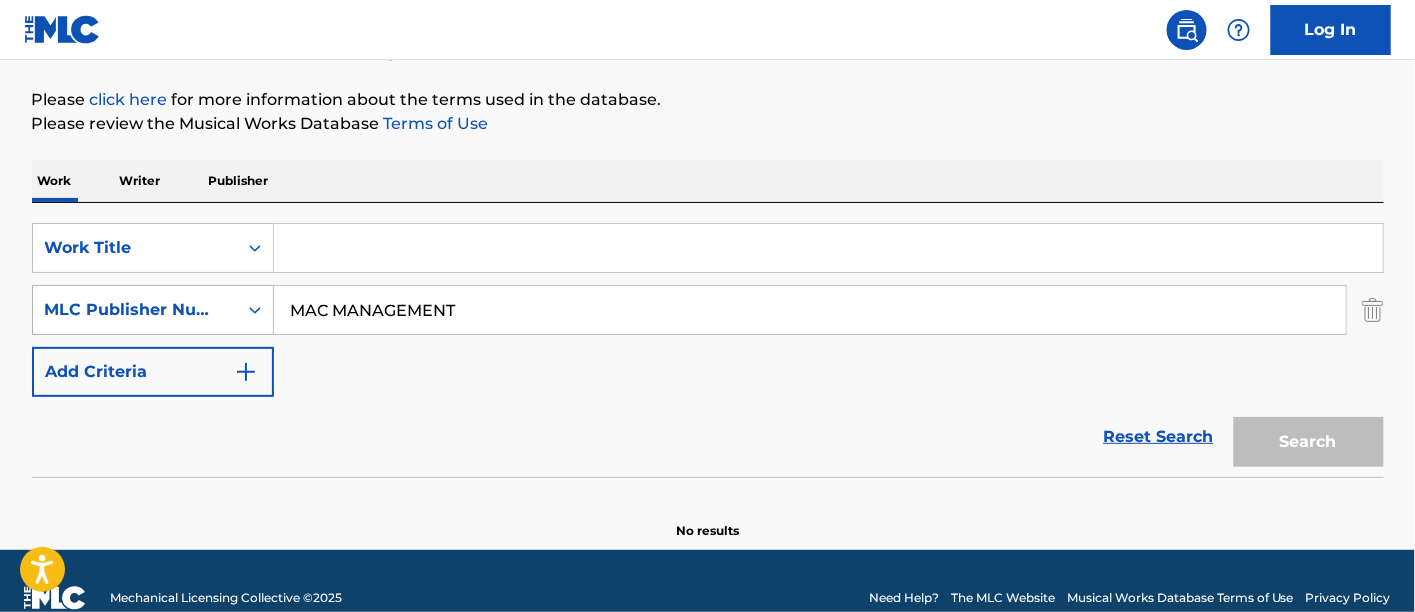 type 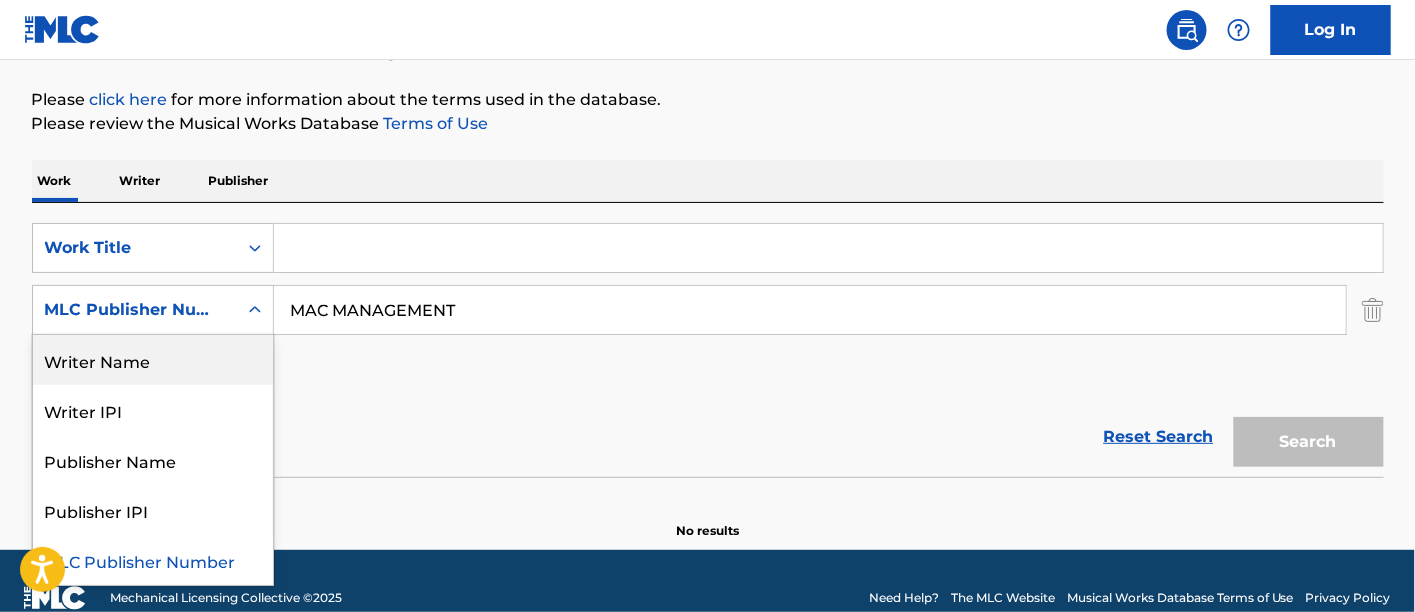 click on "Writer Name" at bounding box center (153, 360) 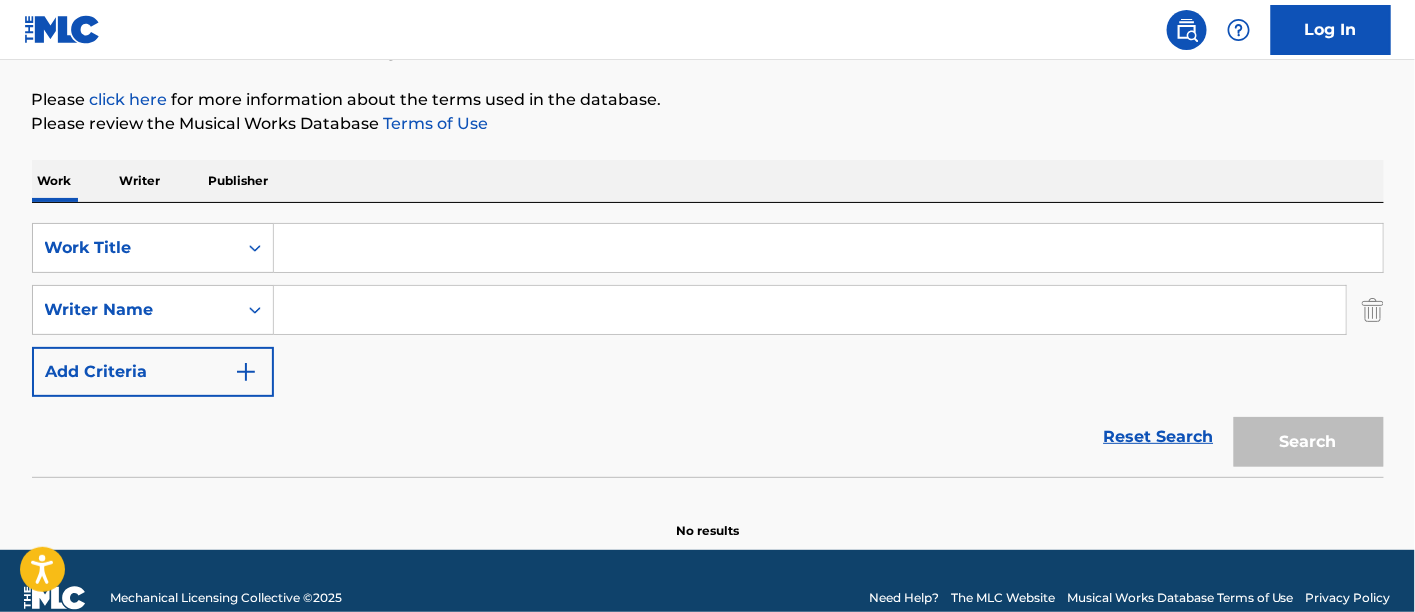 click at bounding box center [810, 310] 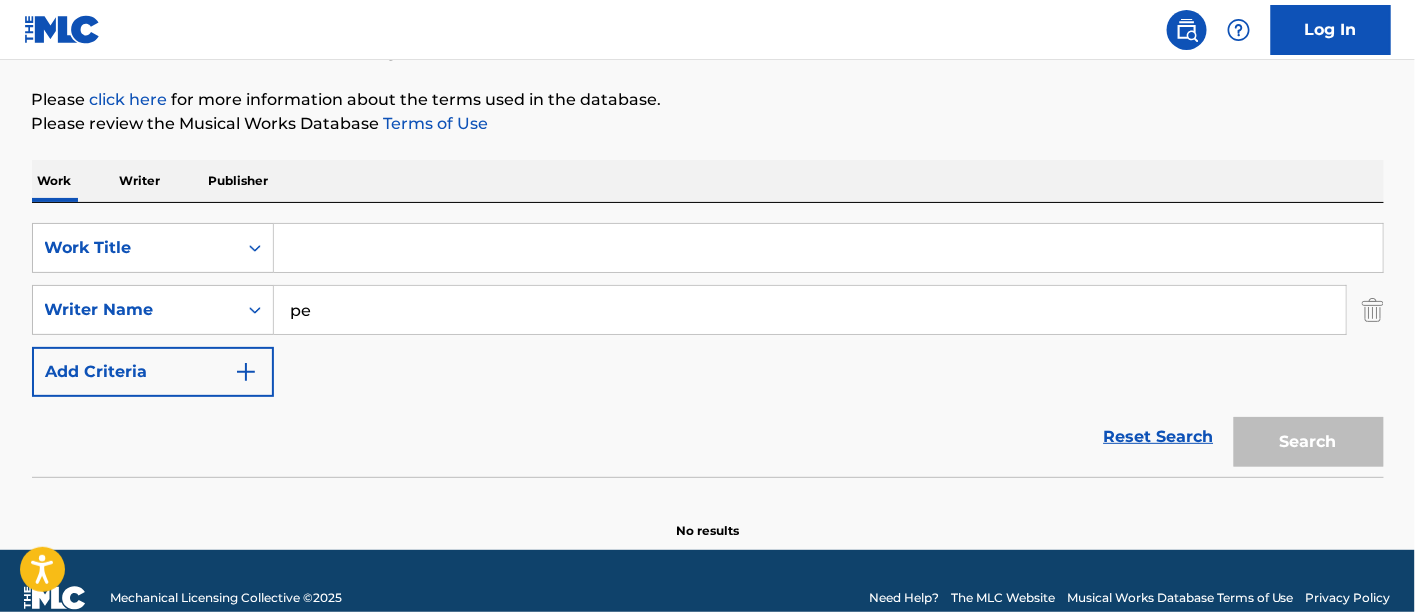 click on "pe" at bounding box center (810, 310) 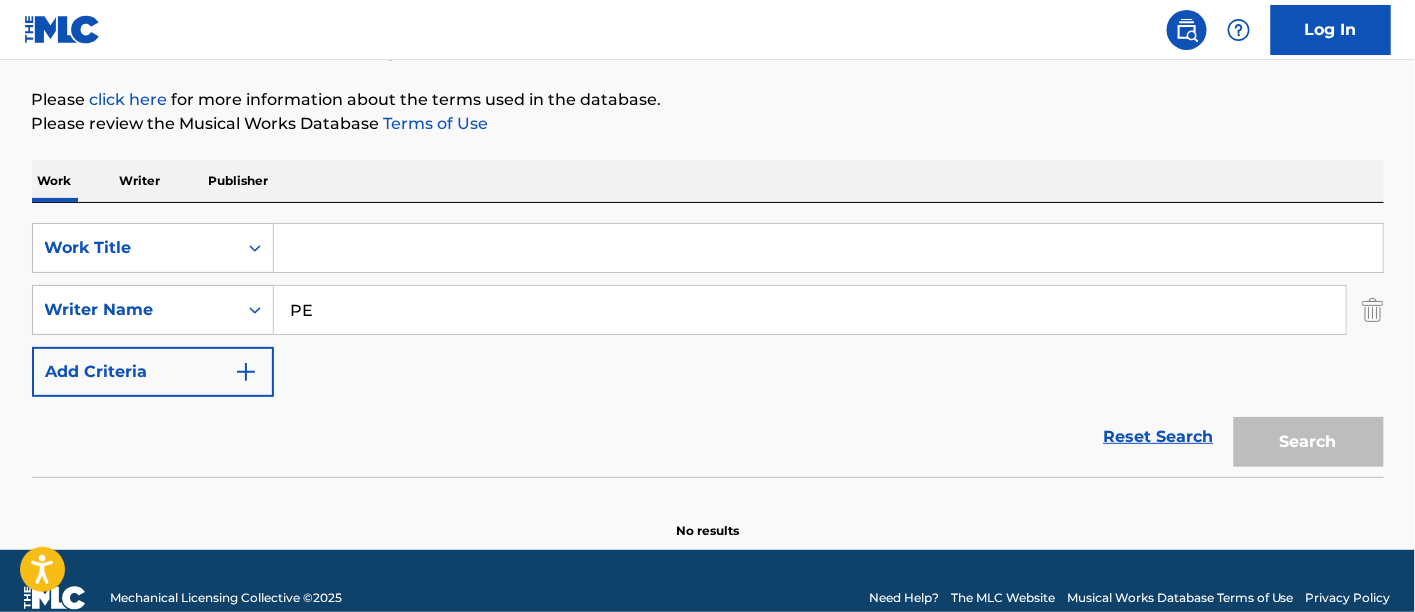 type on "P" 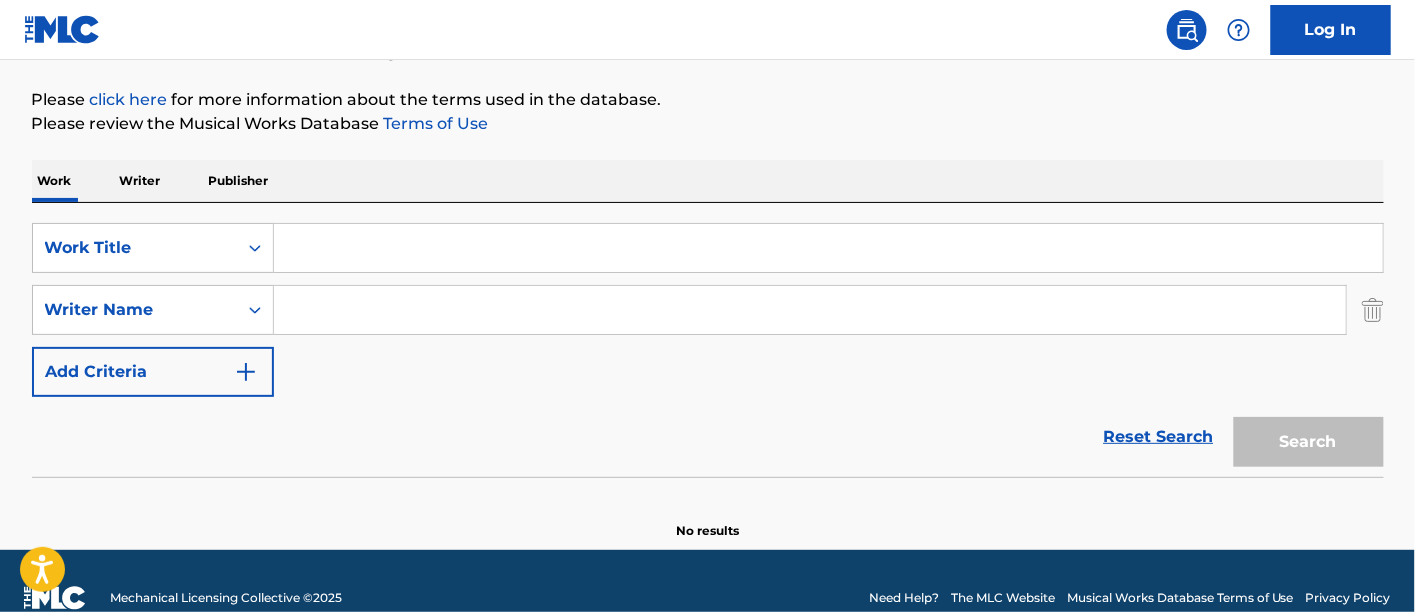 paste on "MAC MANAGEMENT" 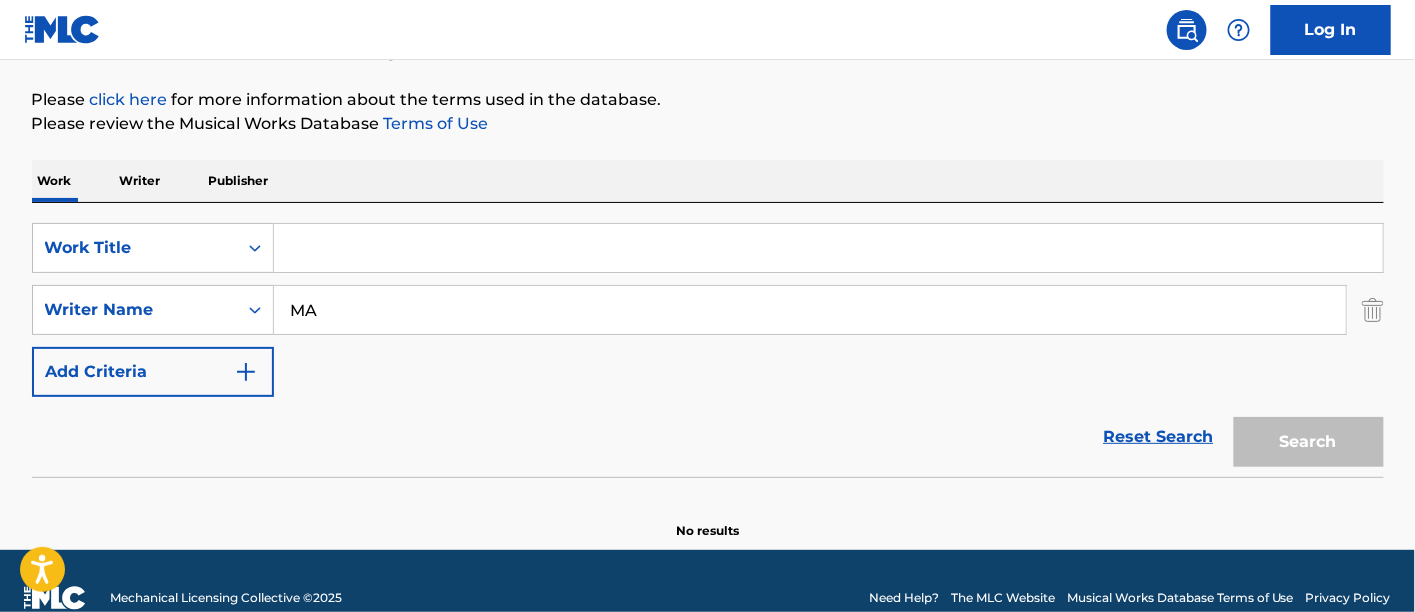 type on "M" 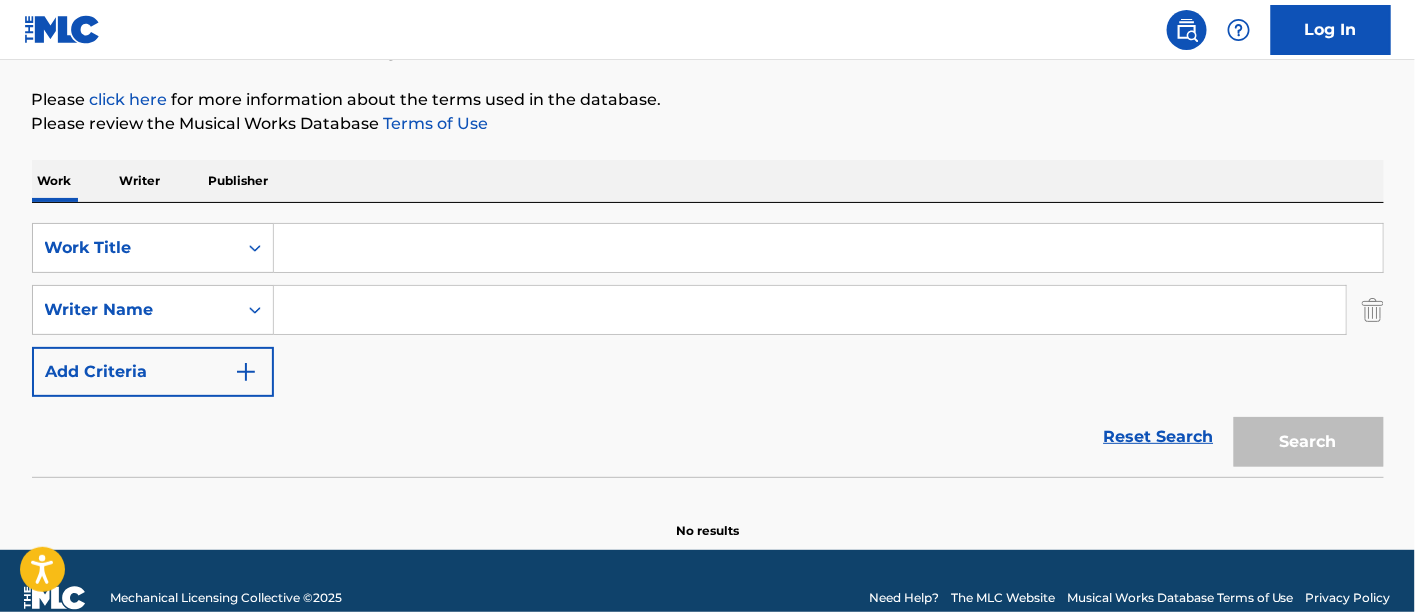 click at bounding box center (828, 248) 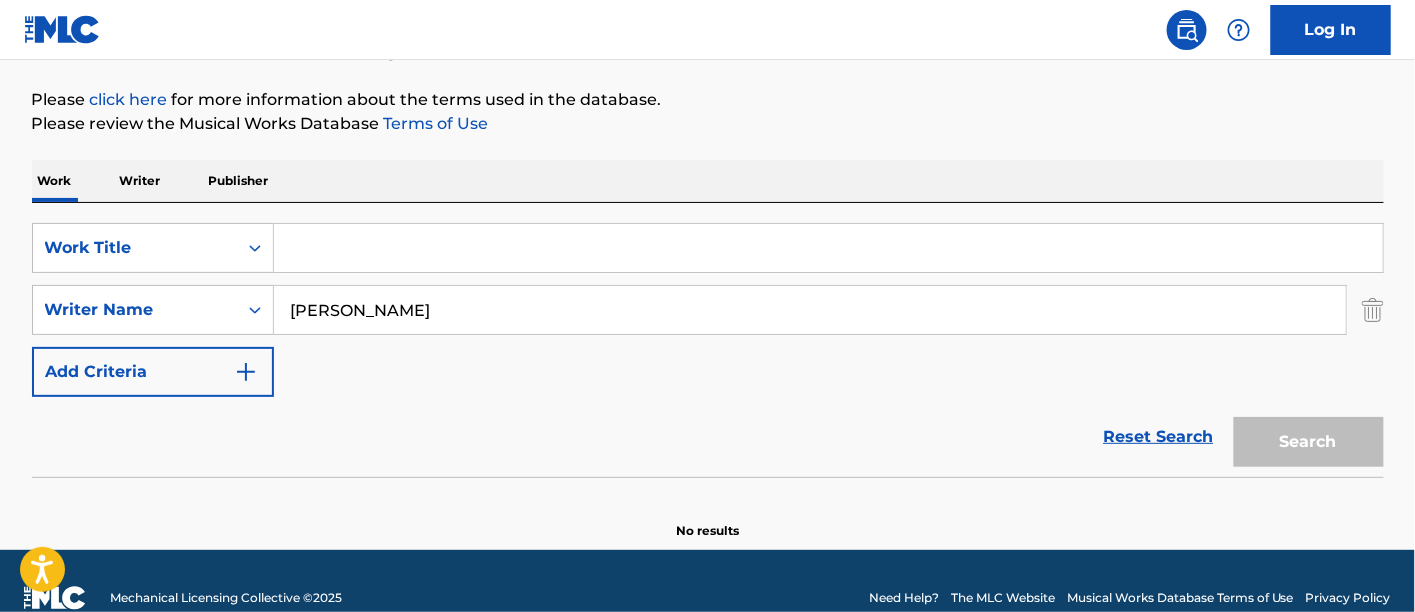 click on "Reset Search Search" at bounding box center (708, 437) 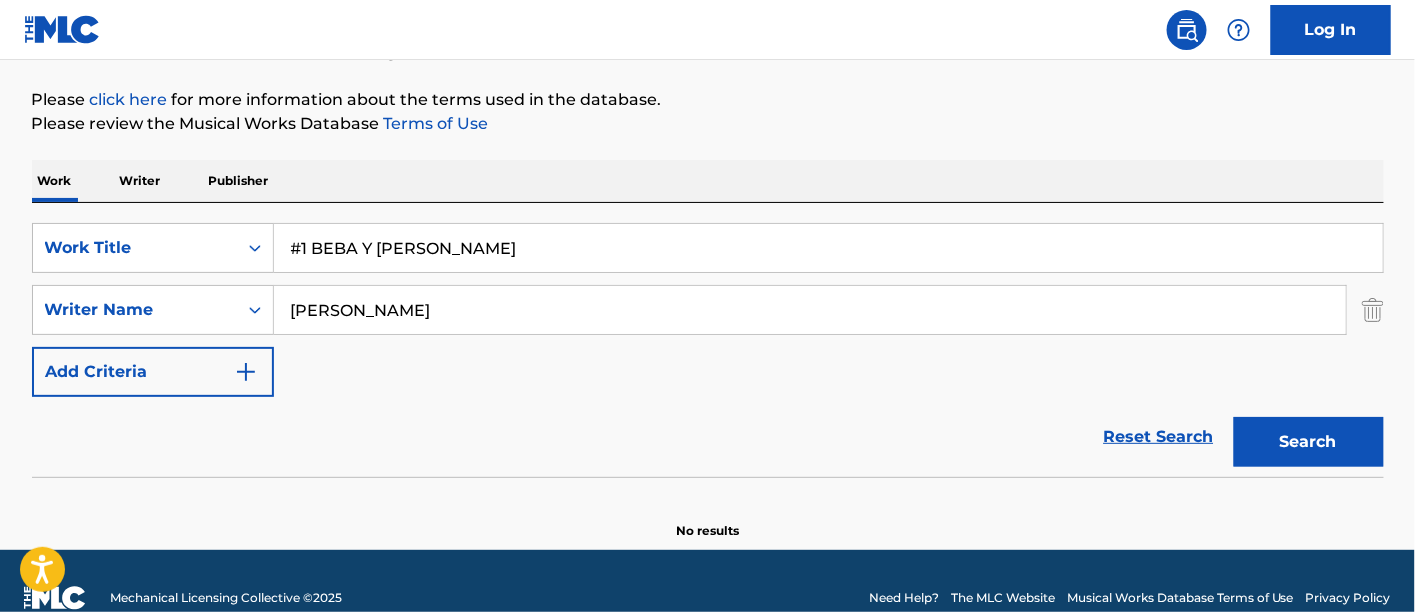 click on "Search" at bounding box center [1309, 442] 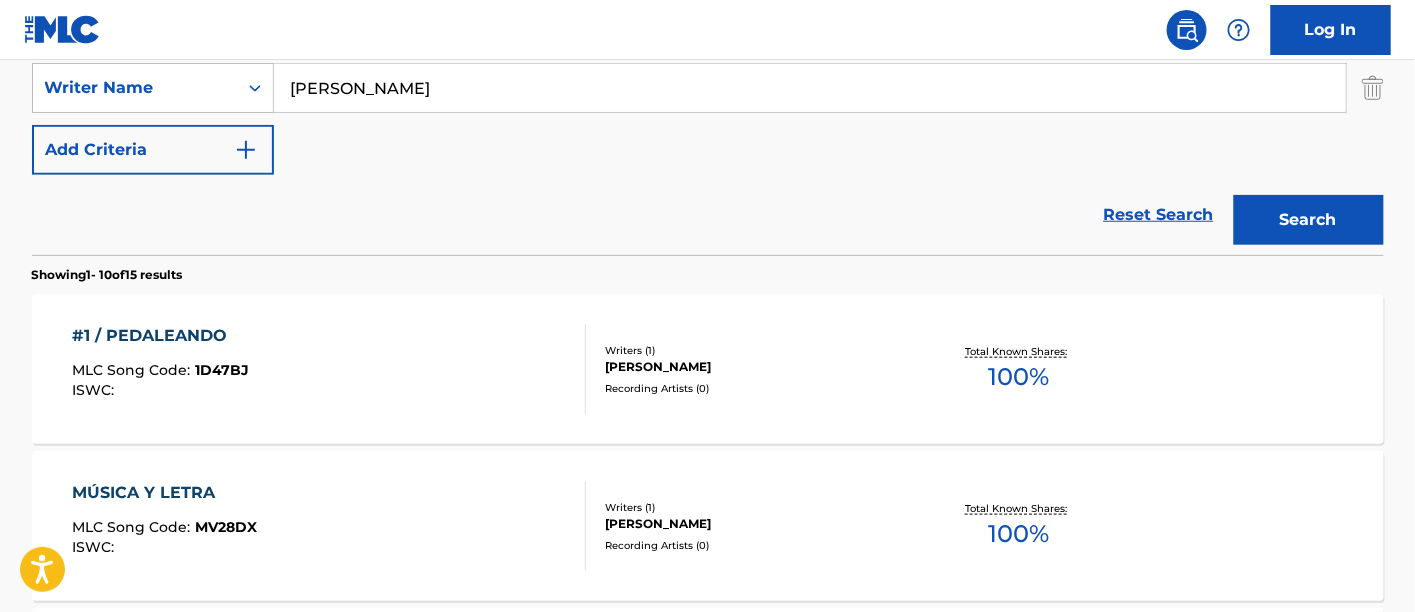 scroll, scrollTop: 555, scrollLeft: 0, axis: vertical 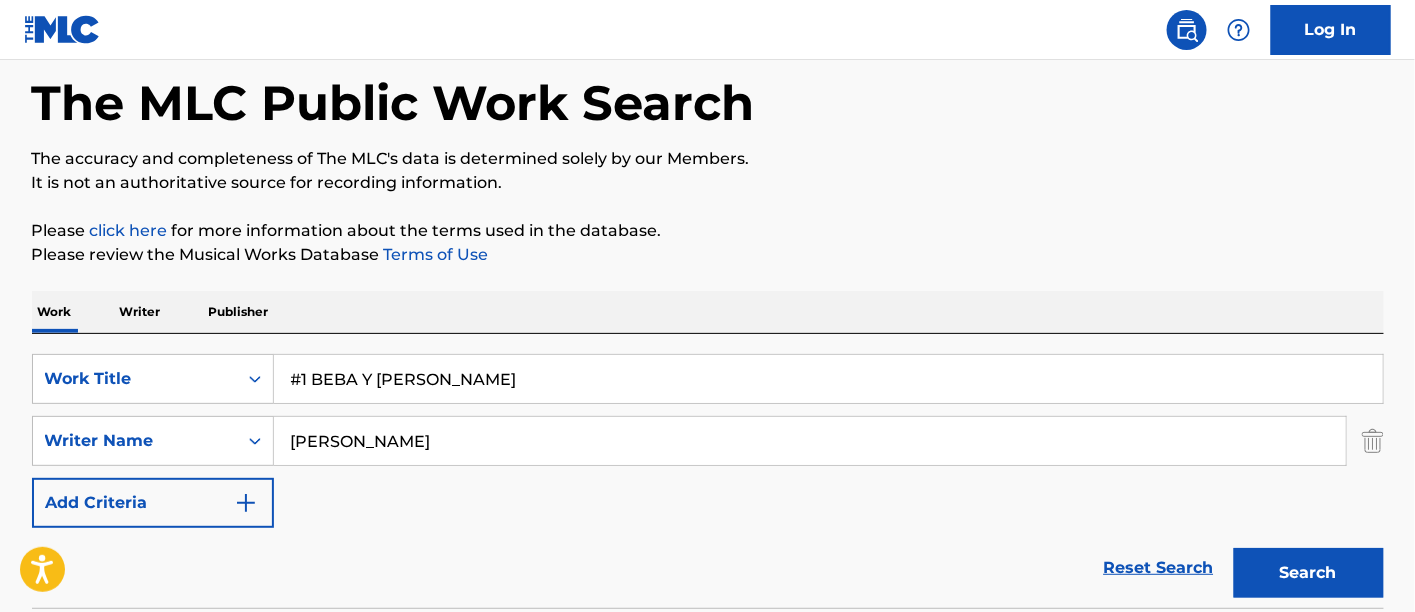 drag, startPoint x: 451, startPoint y: 380, endPoint x: 22, endPoint y: 355, distance: 429.7278 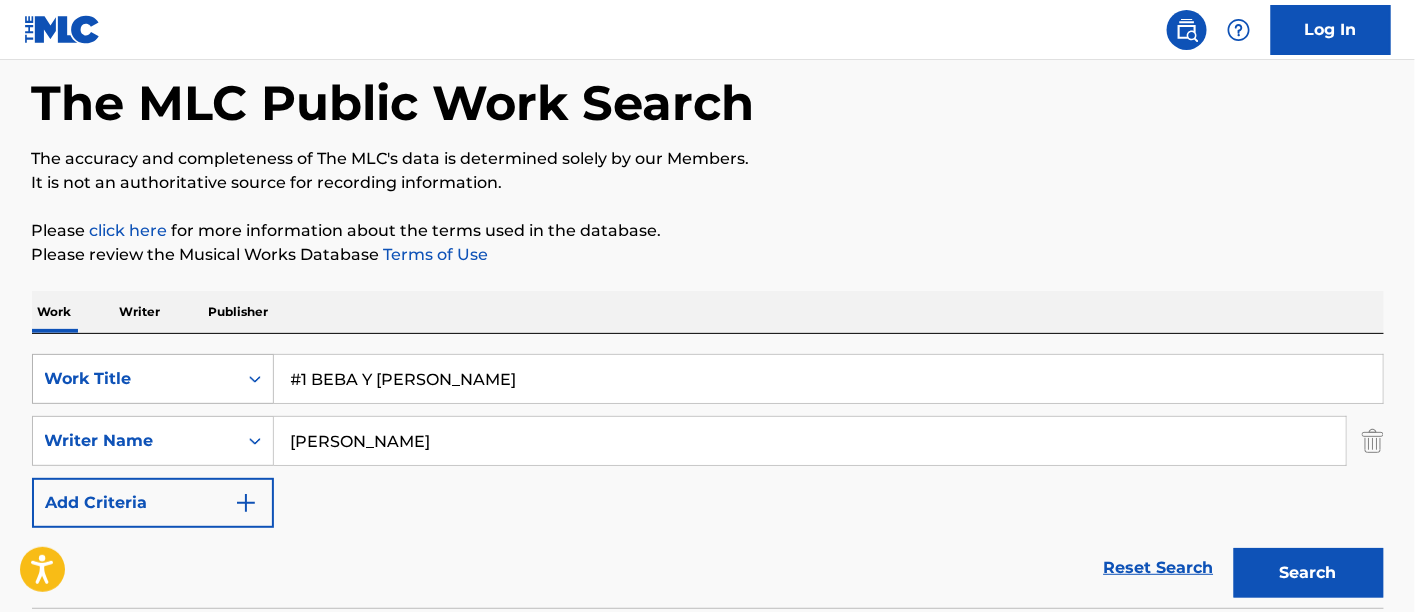 paste on "1 [PERSON_NAME]" 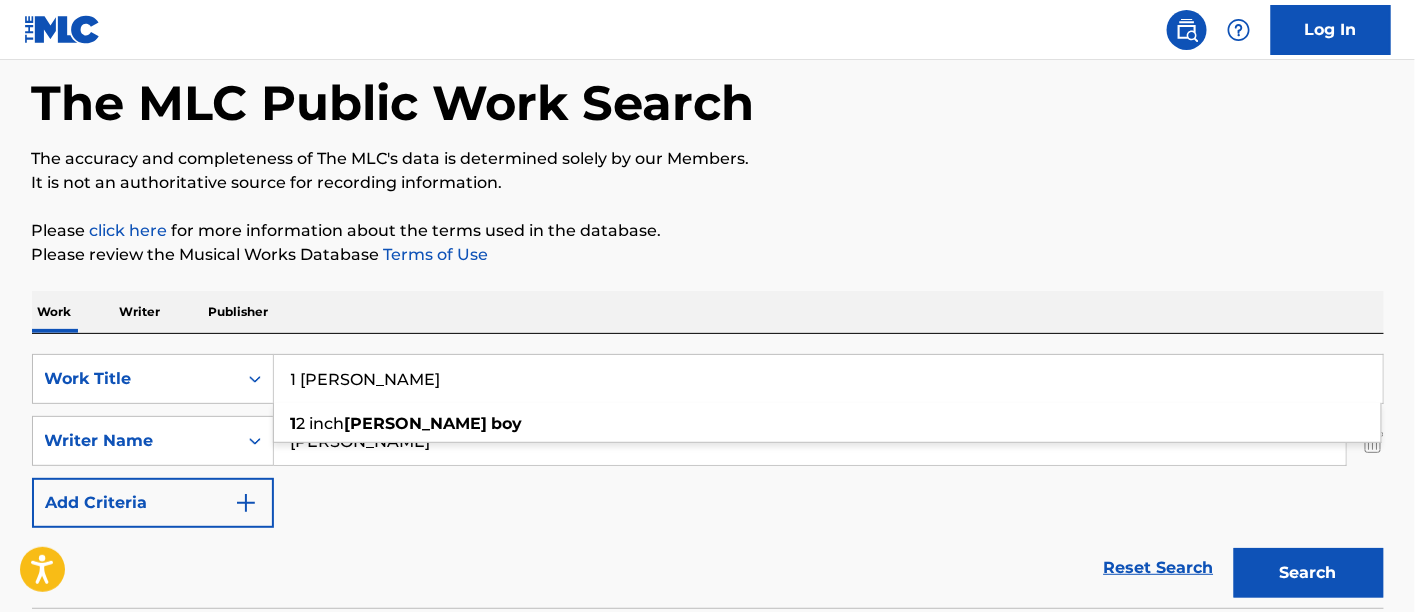 scroll, scrollTop: 202, scrollLeft: 0, axis: vertical 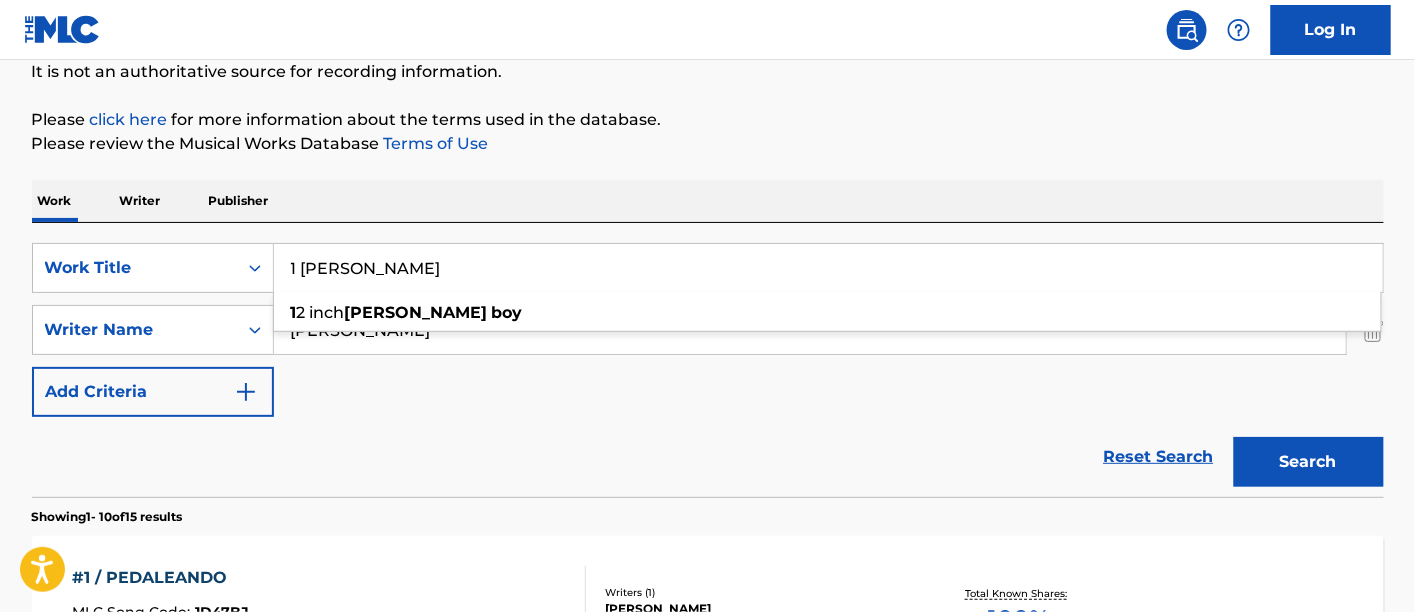 click on "Reset Search Search" at bounding box center [708, 457] 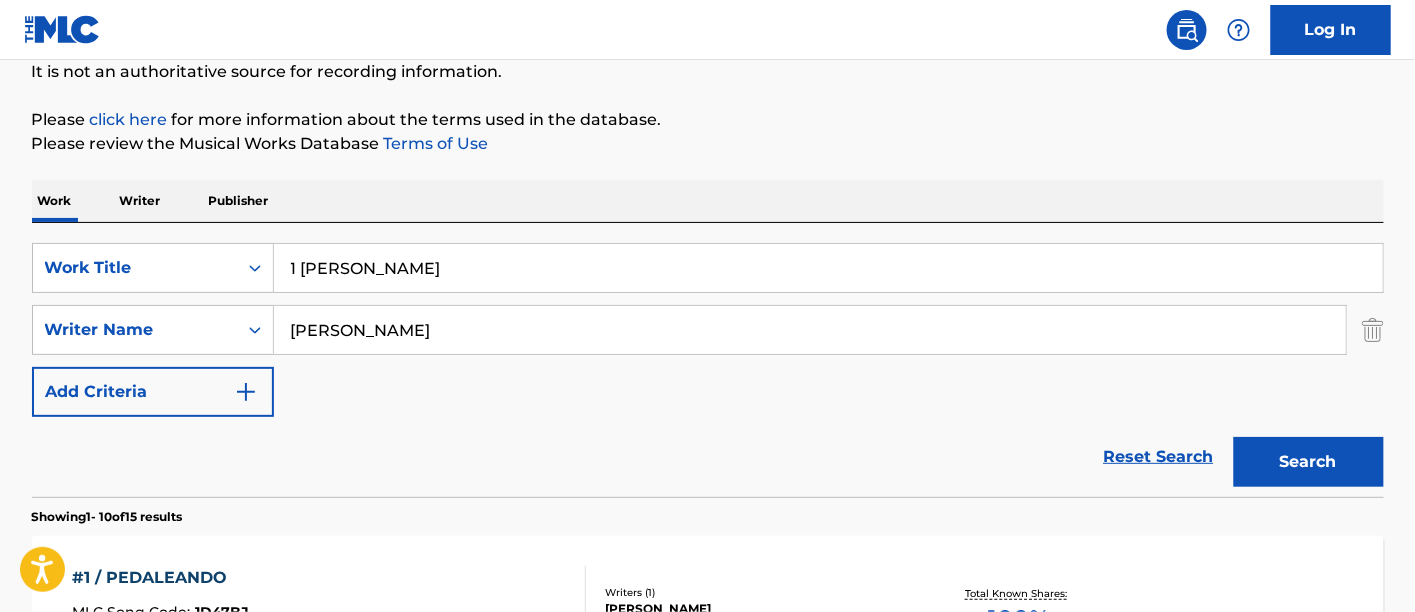 click on "Search" at bounding box center [1309, 462] 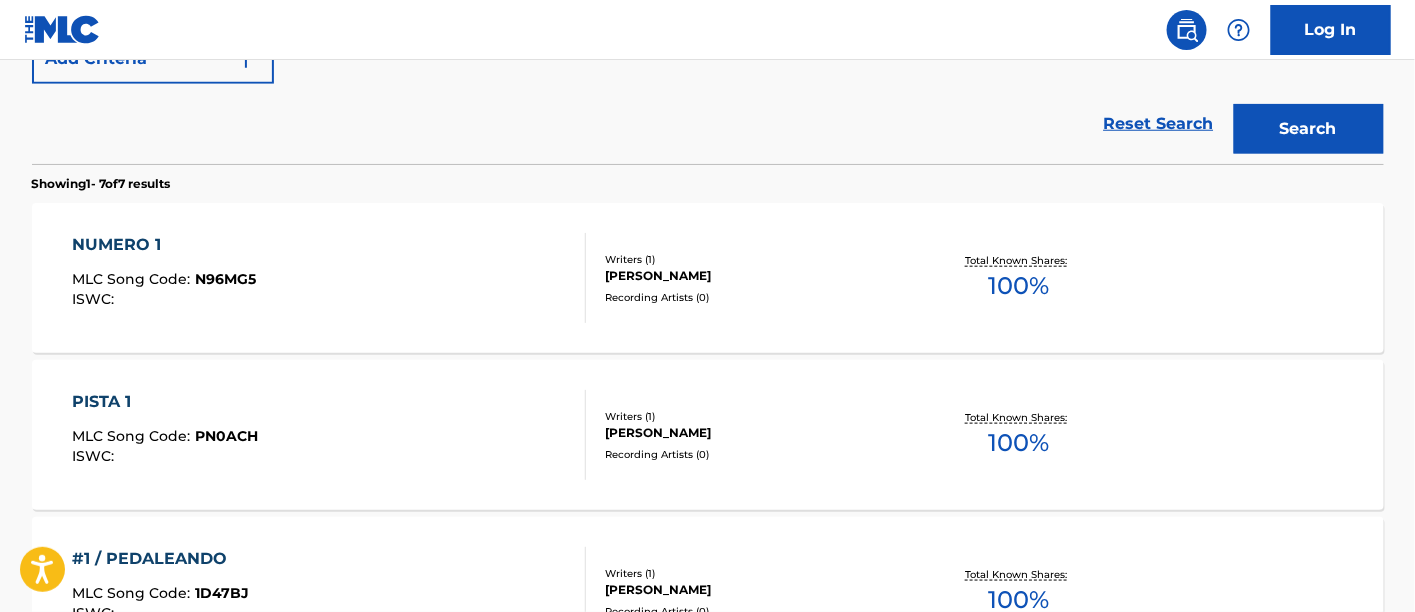 scroll, scrollTop: 313, scrollLeft: 0, axis: vertical 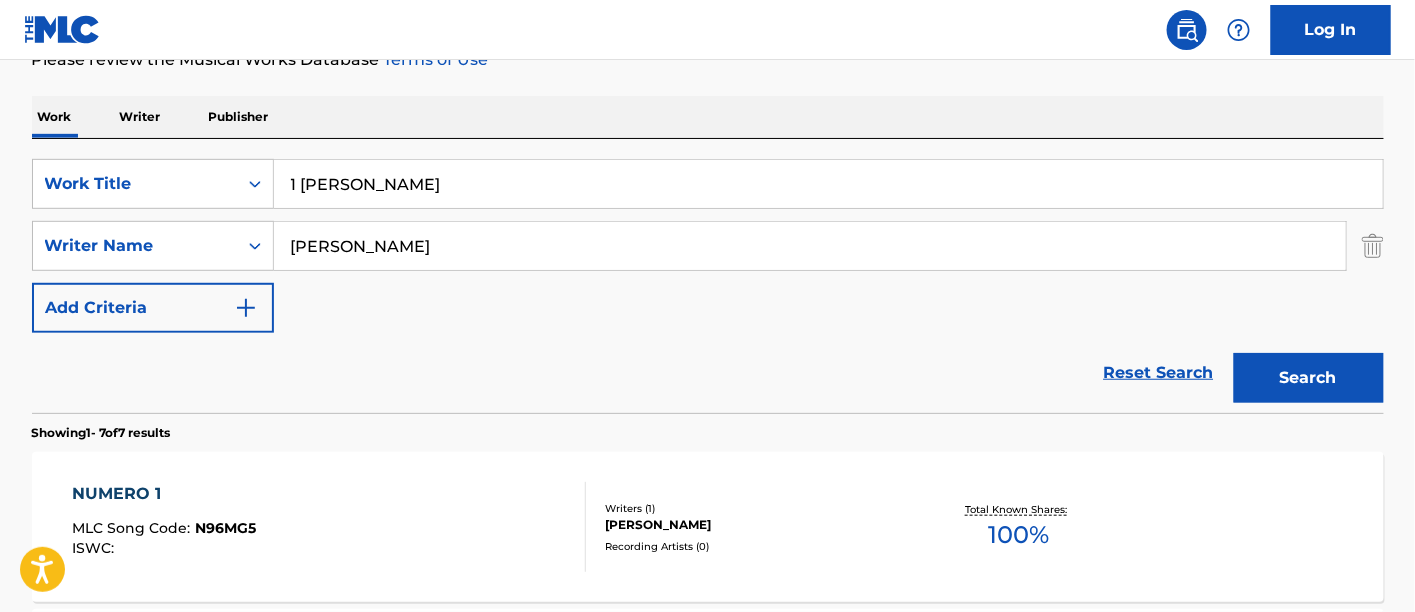 drag, startPoint x: 152, startPoint y: 190, endPoint x: 0, endPoint y: 175, distance: 152.73834 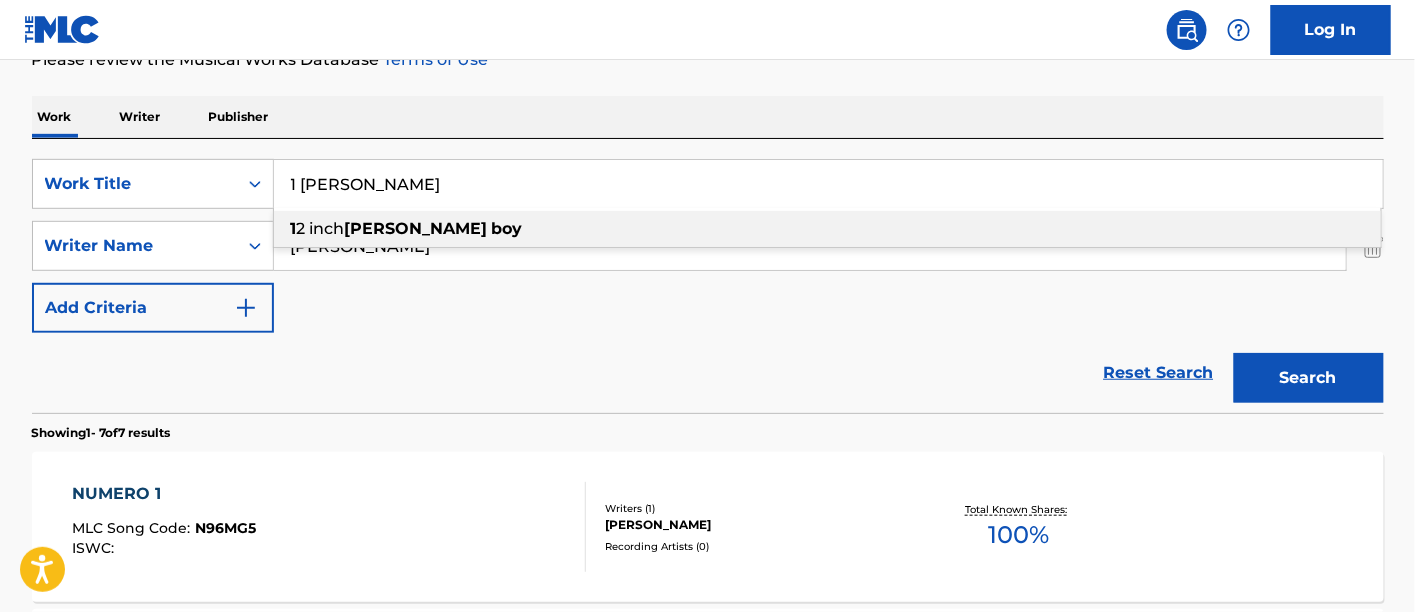 paste on "2 SWEET NO ME USES" 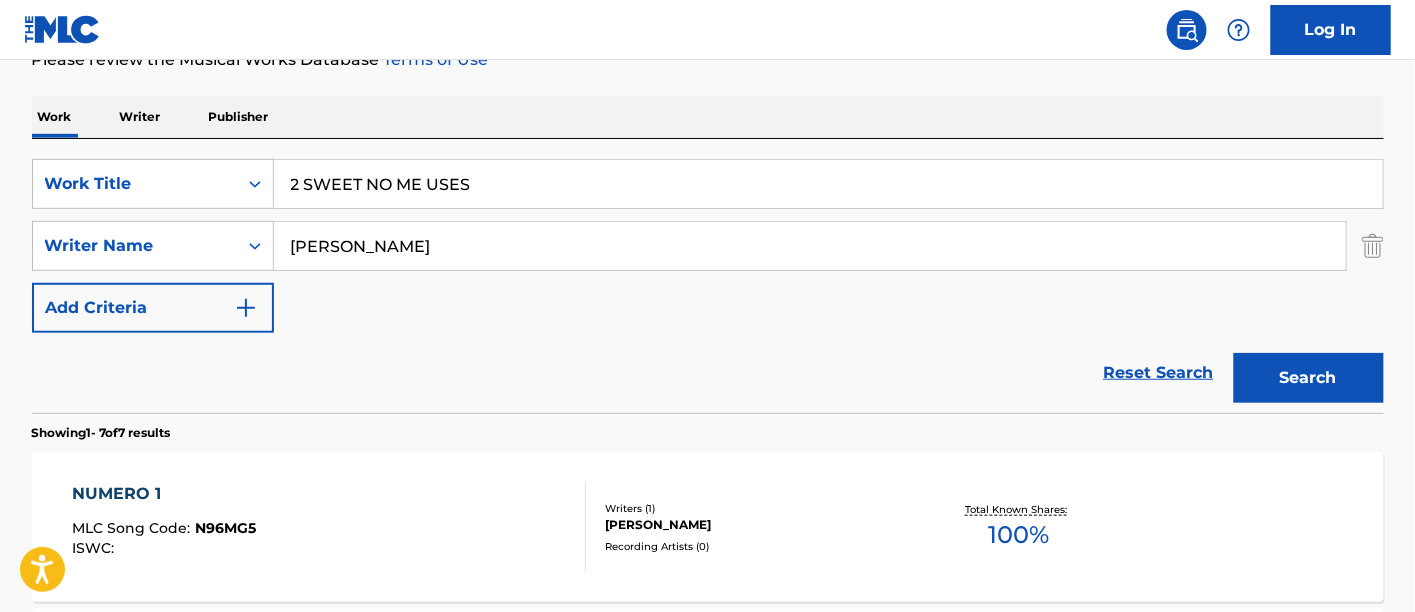 drag, startPoint x: 1327, startPoint y: 373, endPoint x: 1314, endPoint y: 373, distance: 13 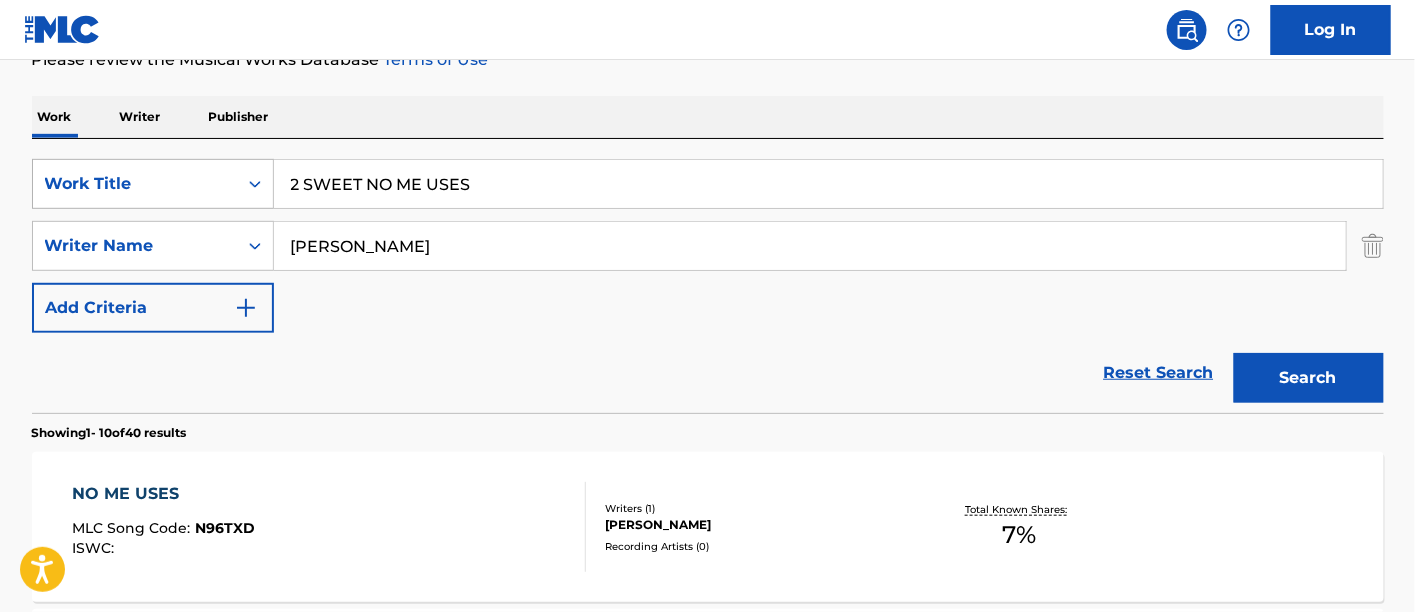 drag, startPoint x: 356, startPoint y: 179, endPoint x: 202, endPoint y: 183, distance: 154.05194 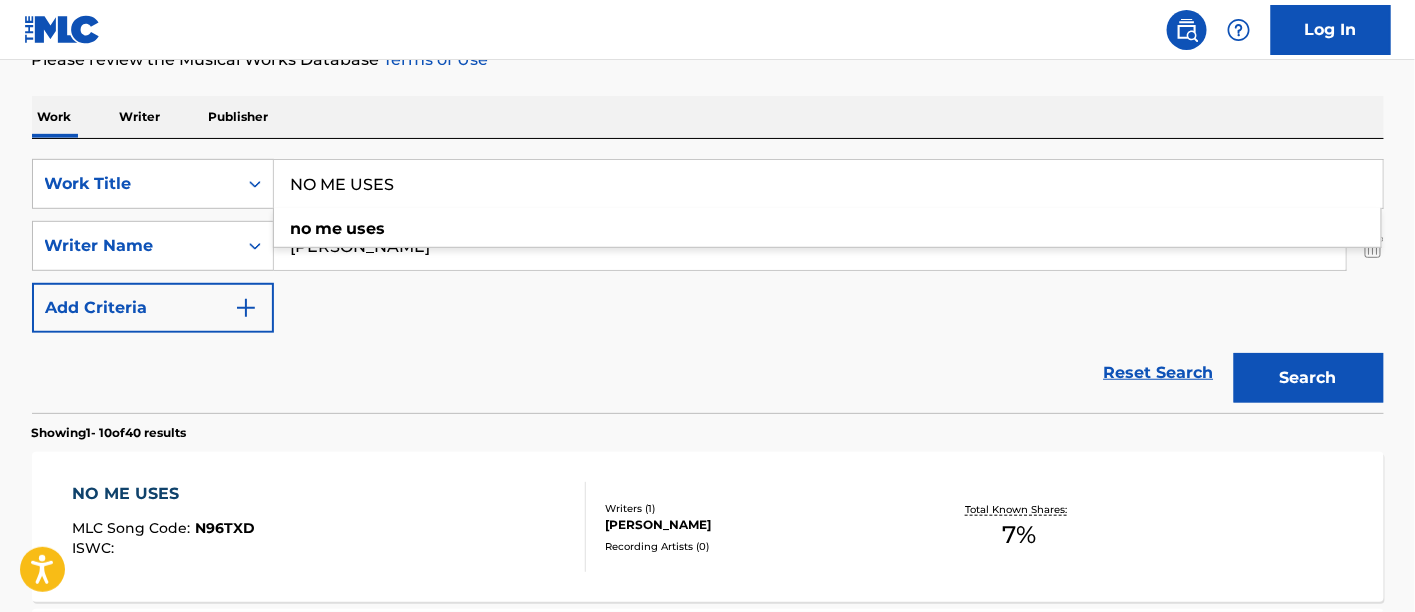 type on "NO ME USES" 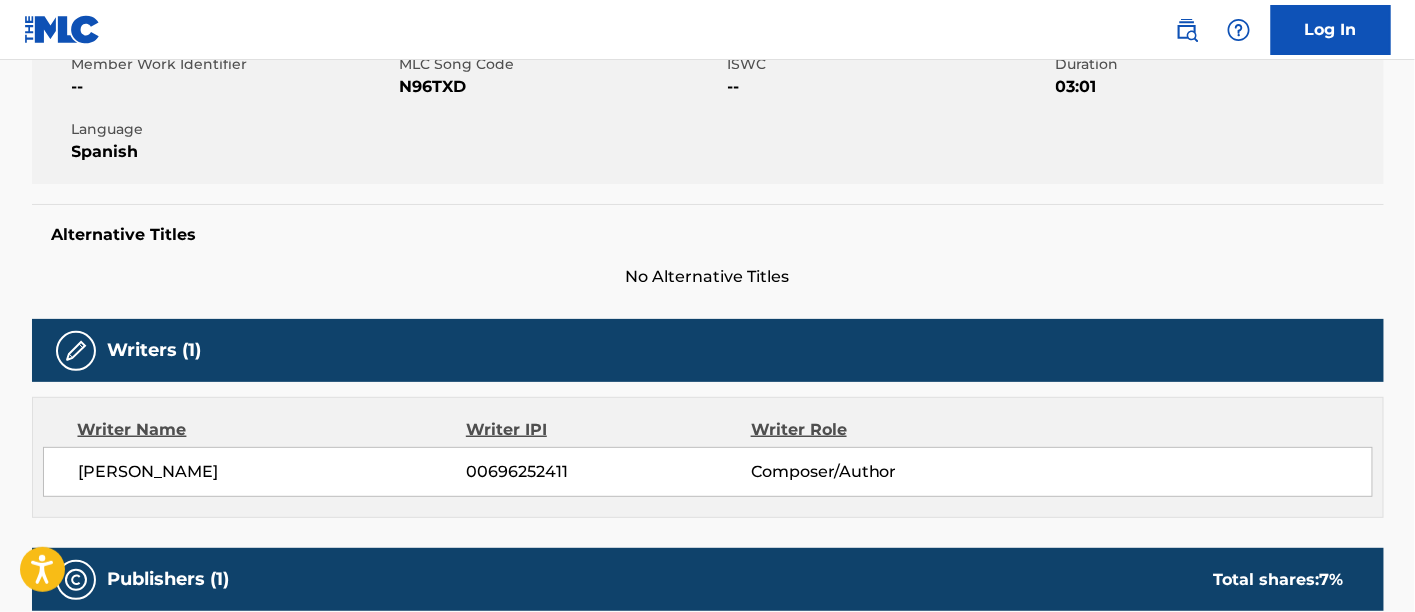 scroll, scrollTop: 274, scrollLeft: 0, axis: vertical 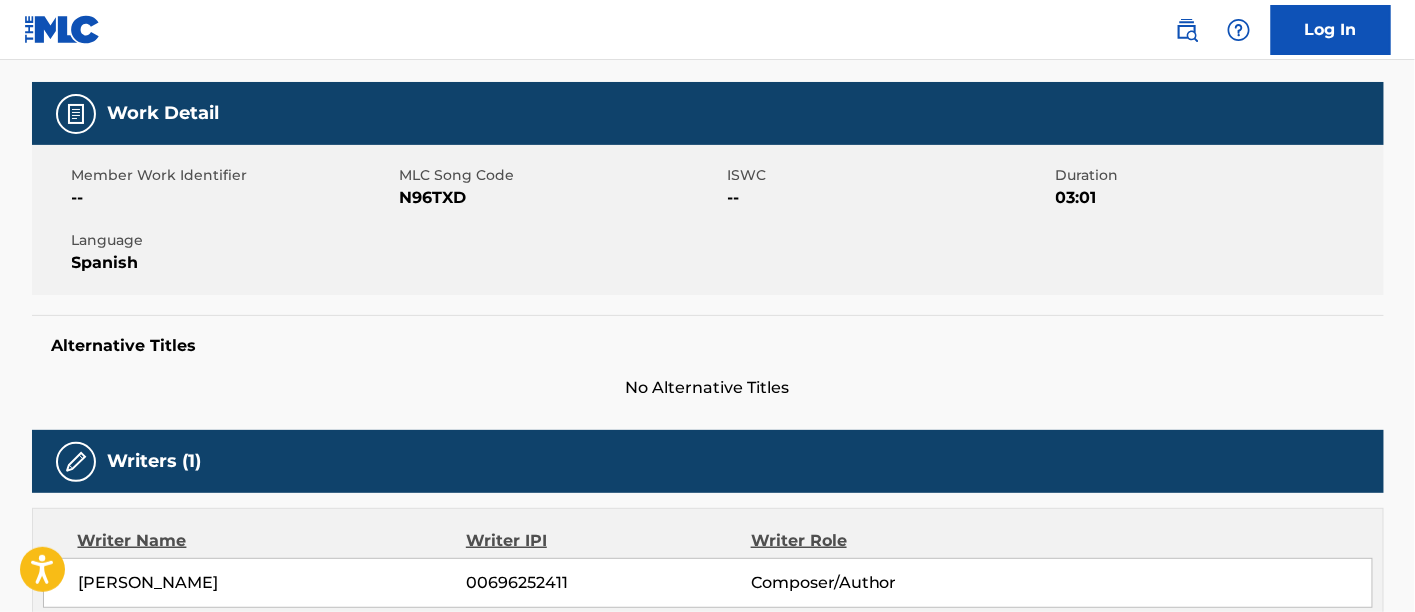 click on "N96TXD" at bounding box center [561, 198] 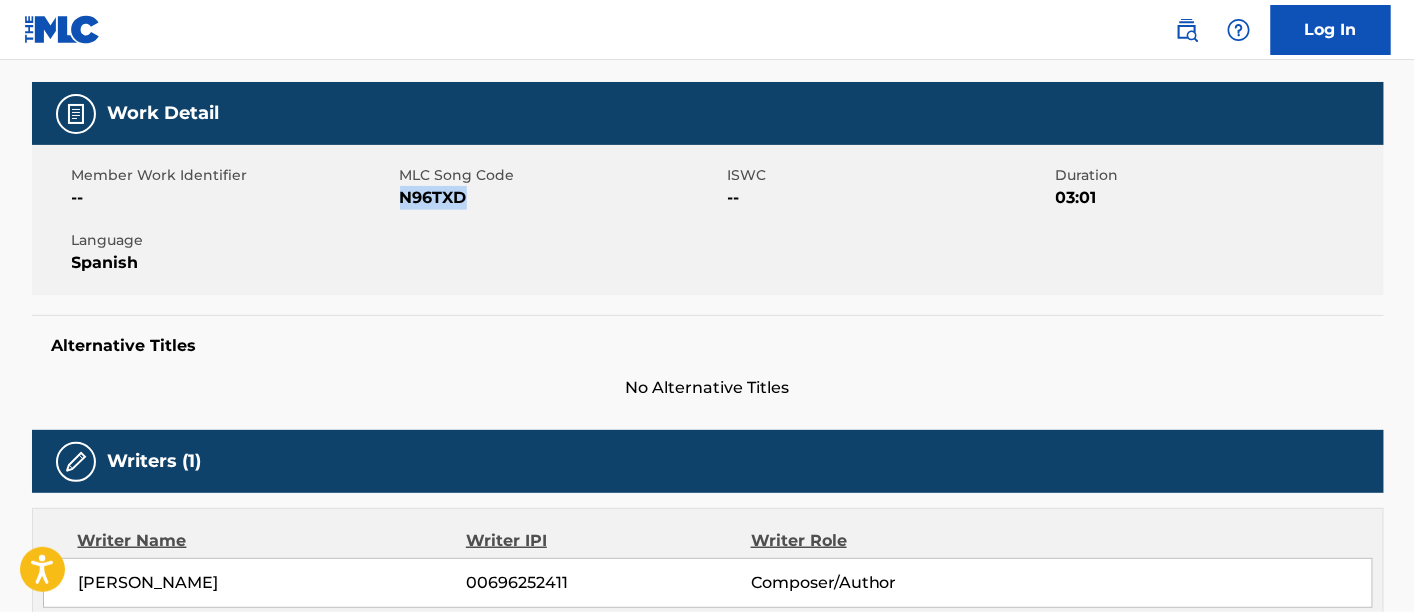 click on "N96TXD" at bounding box center (561, 198) 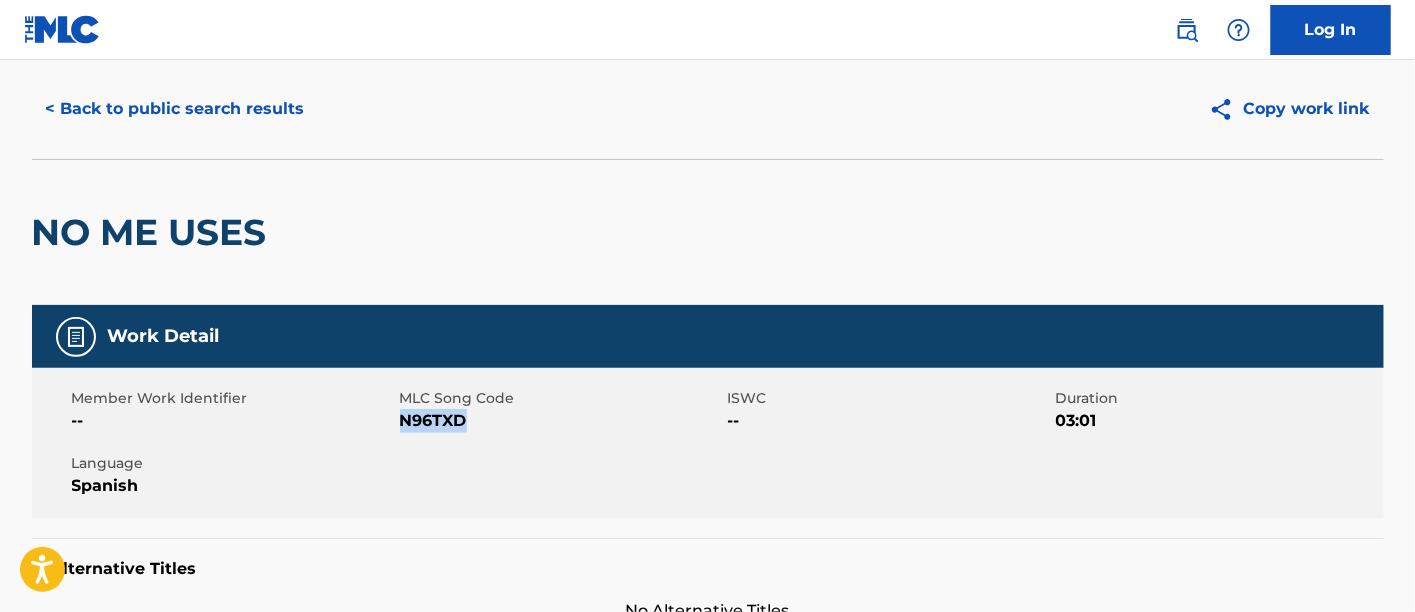 scroll, scrollTop: 0, scrollLeft: 0, axis: both 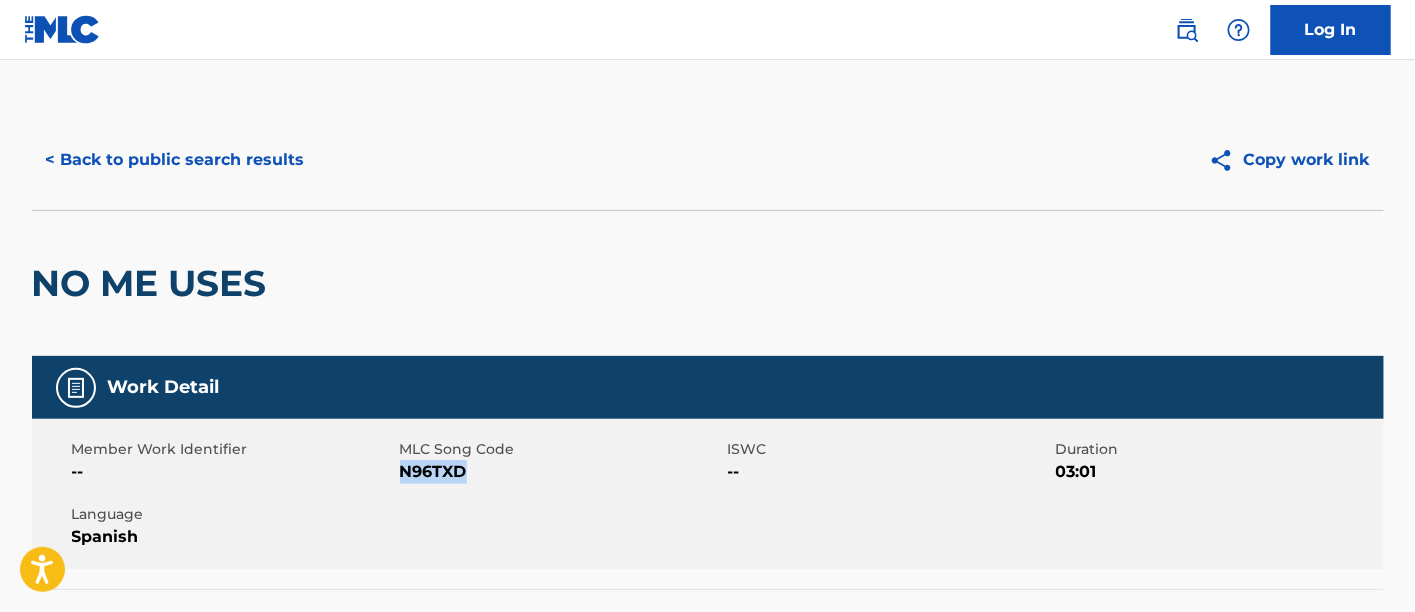 click at bounding box center (1187, 30) 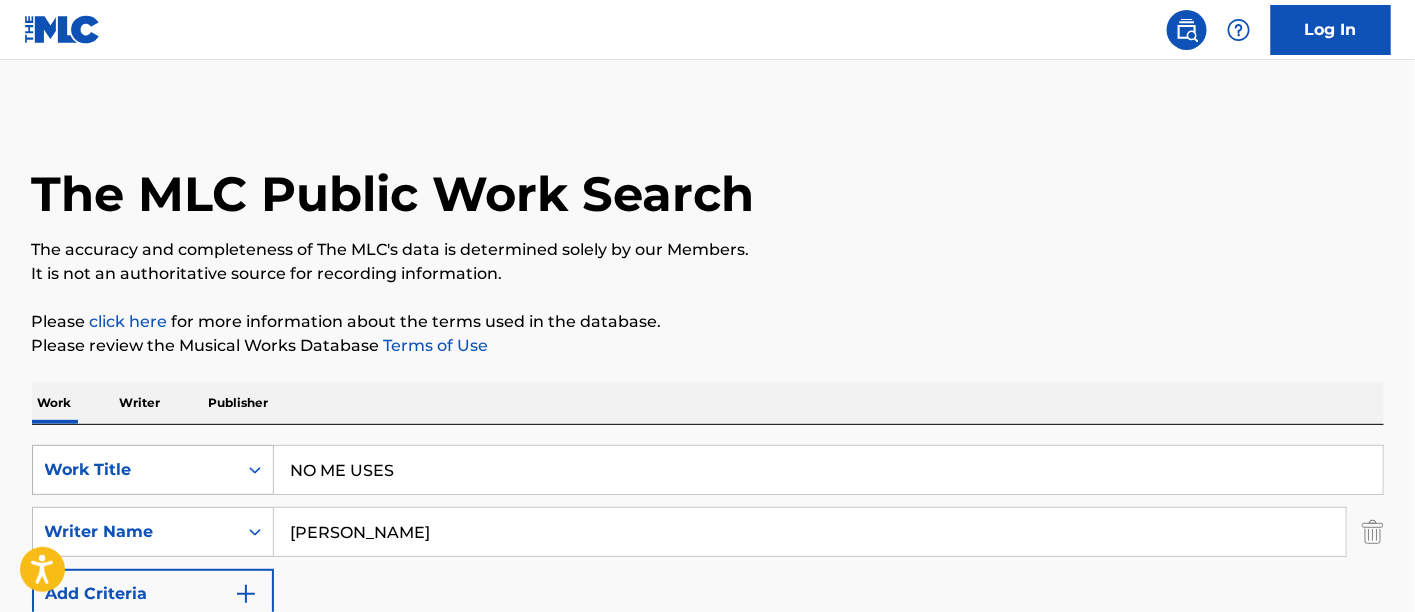 drag, startPoint x: 88, startPoint y: 460, endPoint x: 0, endPoint y: 452, distance: 88.362885 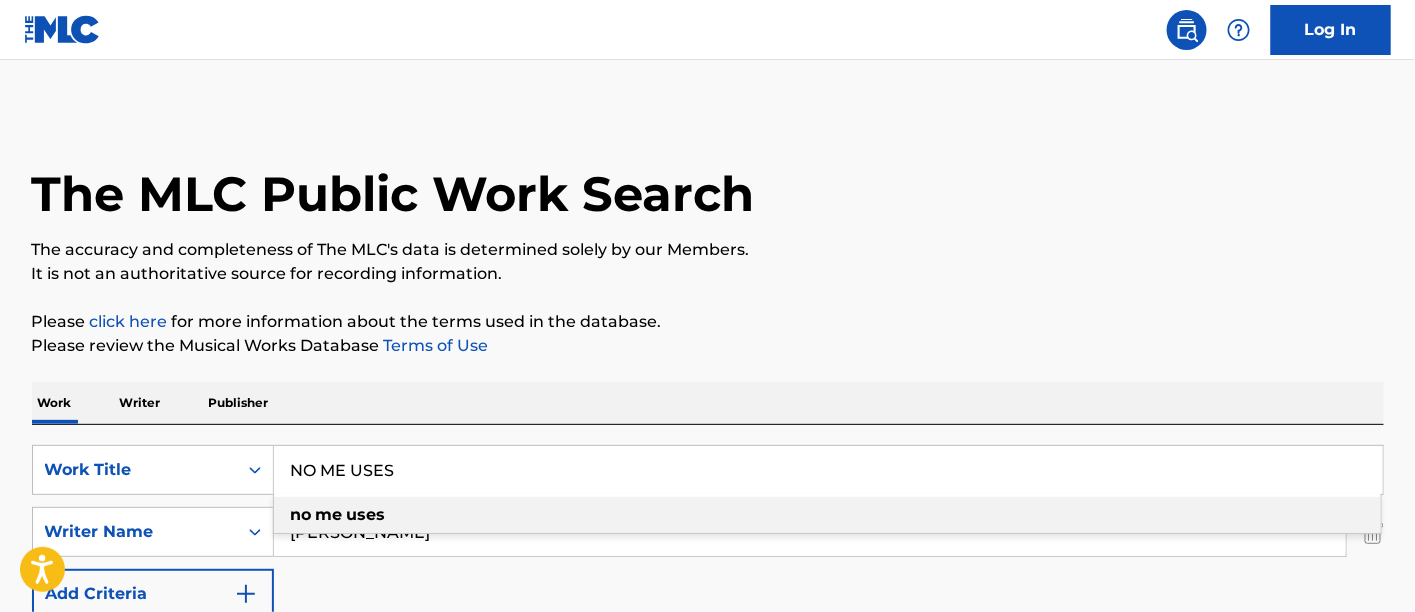 paste on "A QUIEN LE GUSTA EL BLUNT" 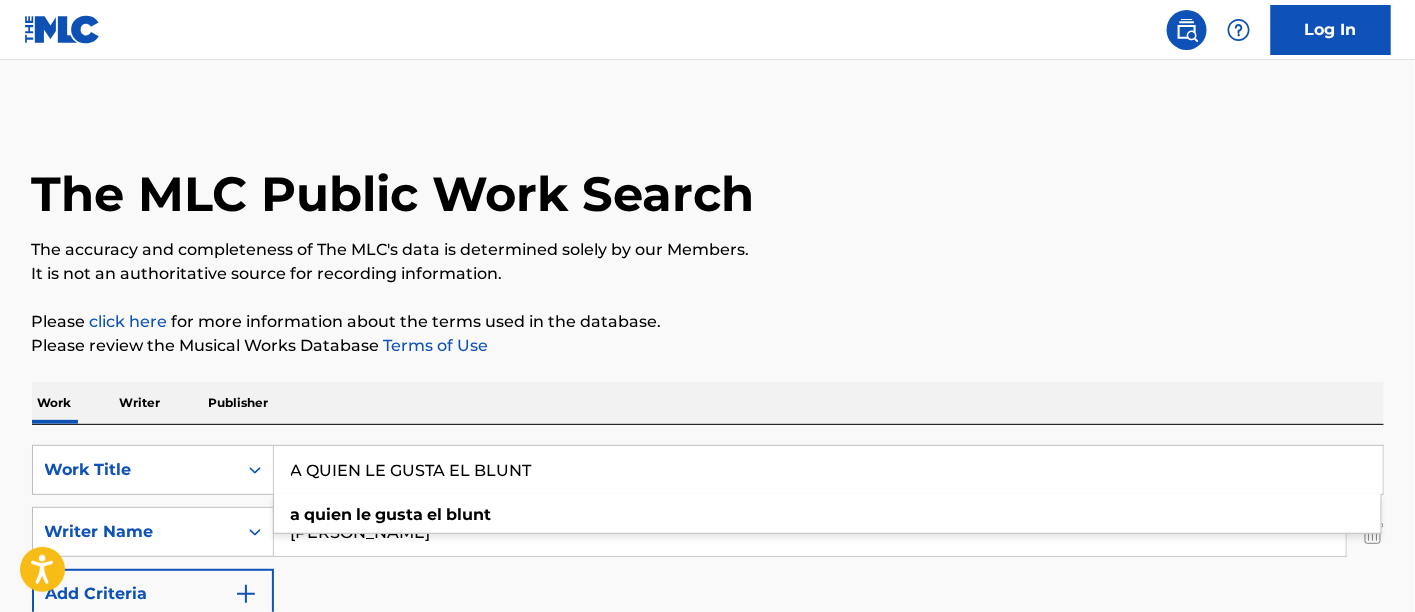 type on "A QUIEN LE GUSTA EL BLUNT" 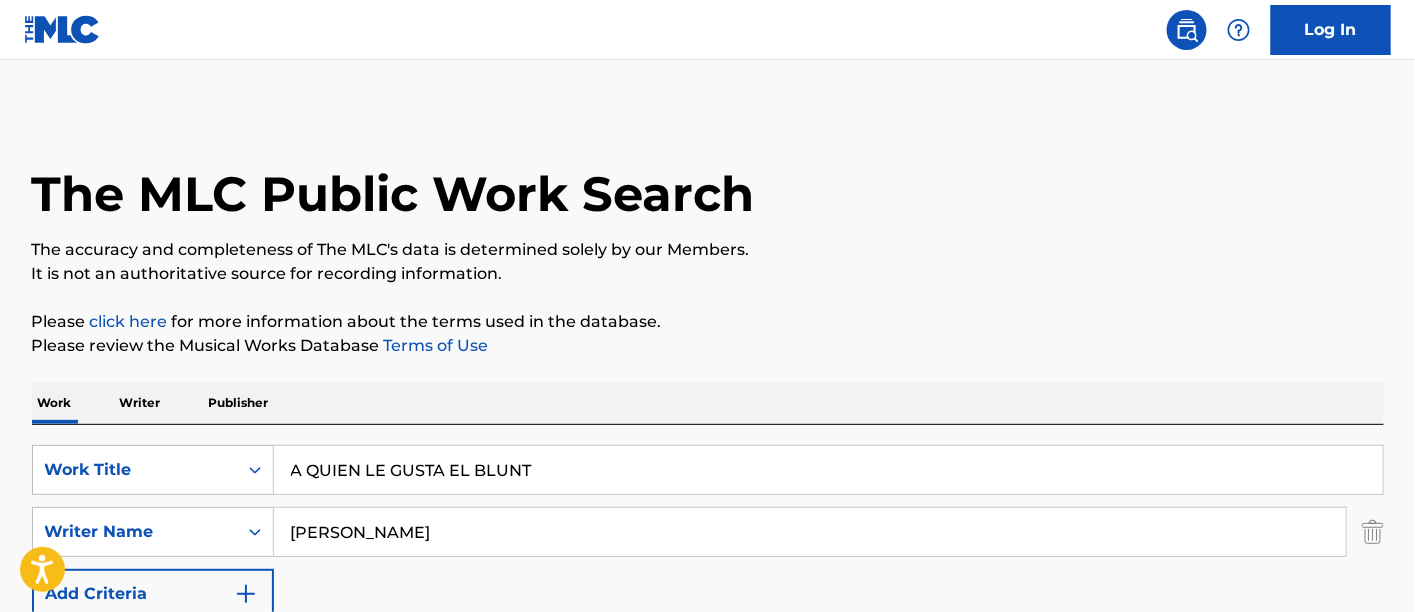 scroll, scrollTop: 222, scrollLeft: 0, axis: vertical 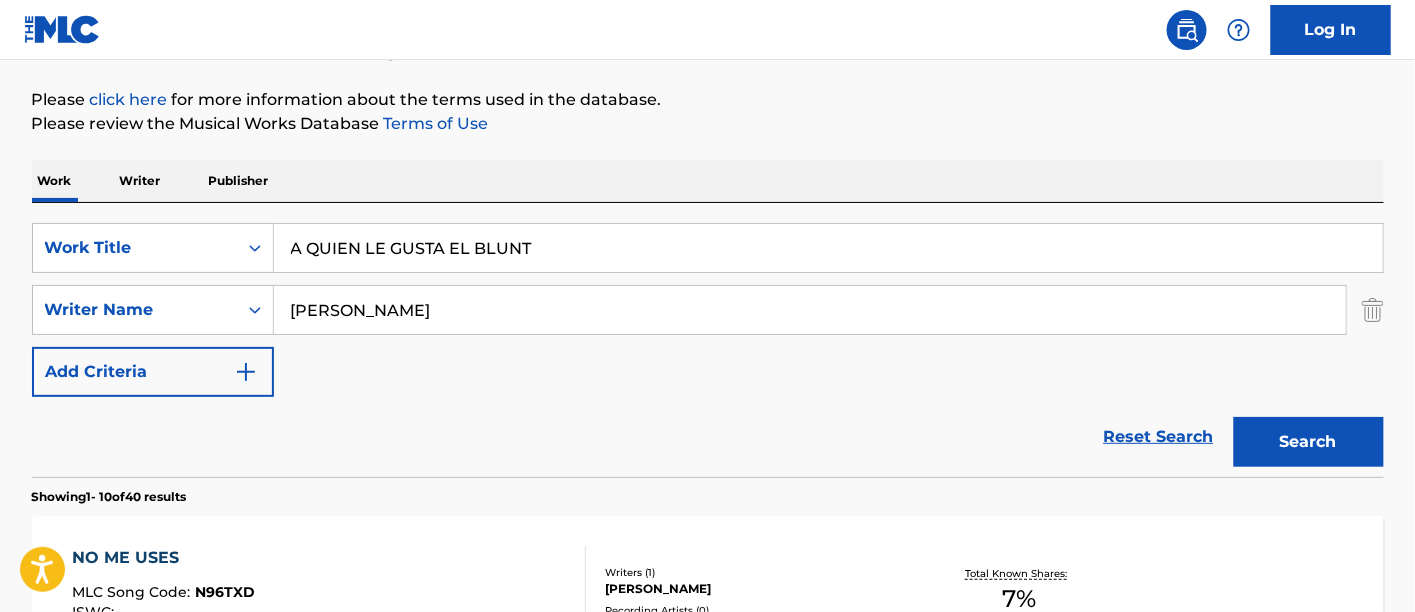 click on "Search" at bounding box center [1309, 442] 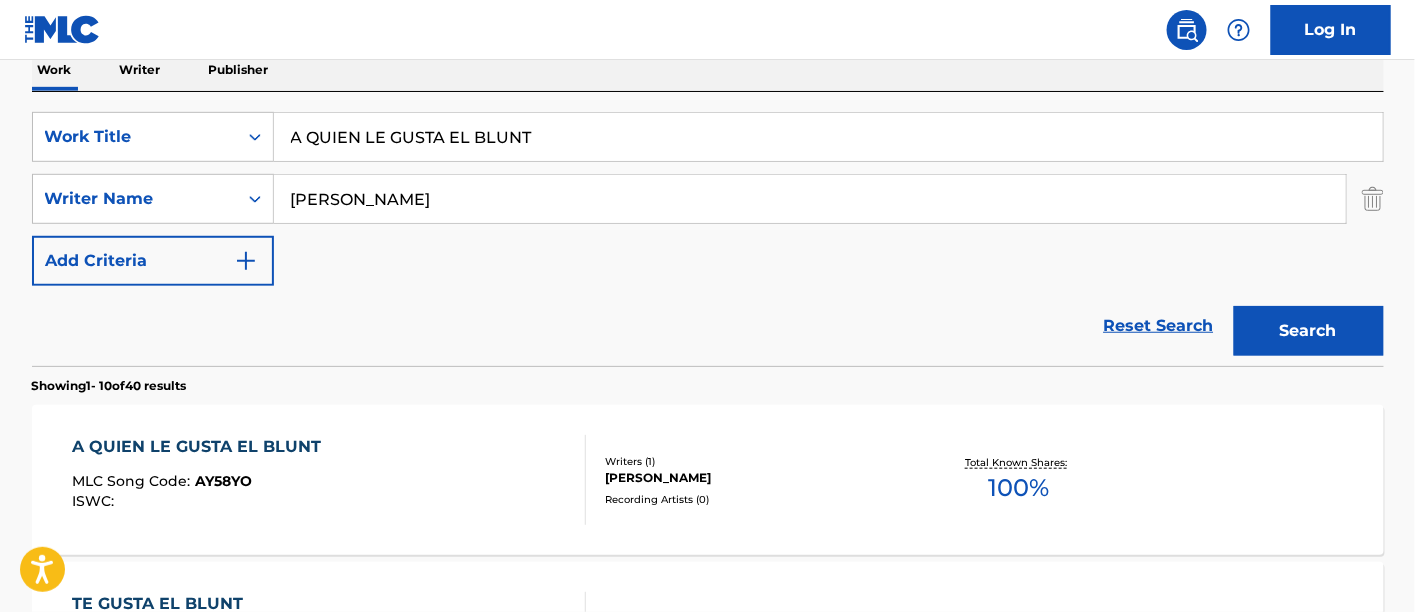 scroll, scrollTop: 444, scrollLeft: 0, axis: vertical 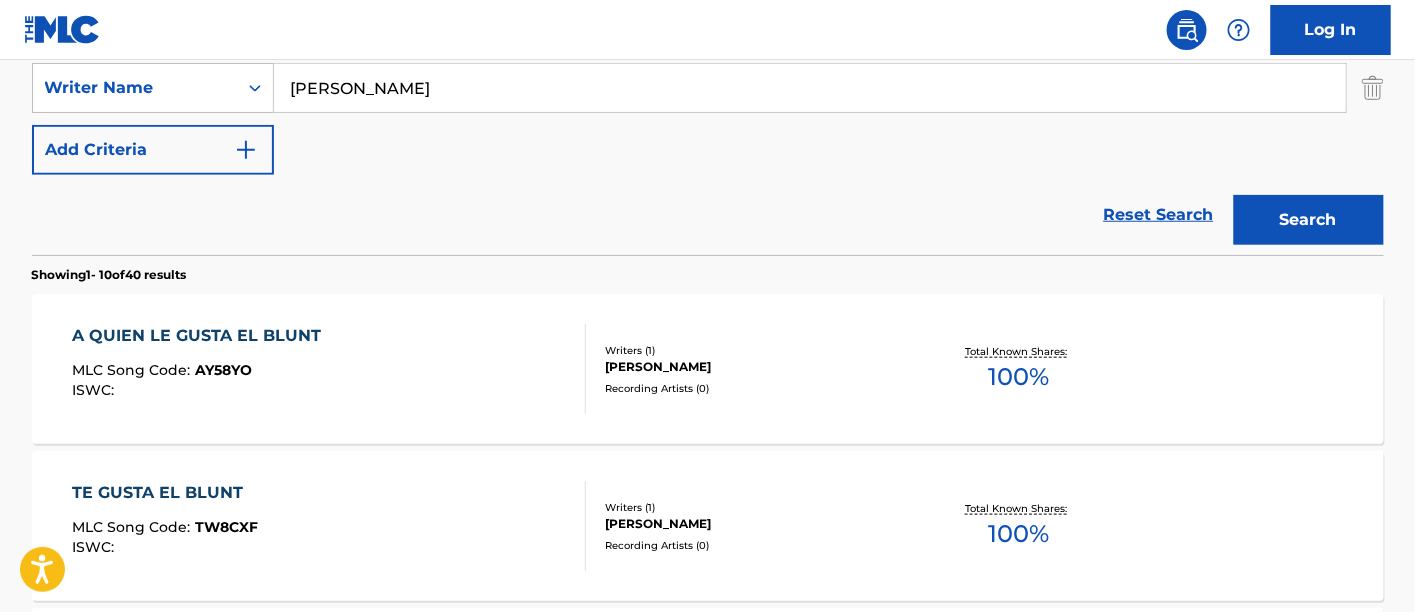 click on "A QUIEN LE GUSTA EL BLUNT MLC Song Code : AY58YO ISWC :" at bounding box center [329, 369] 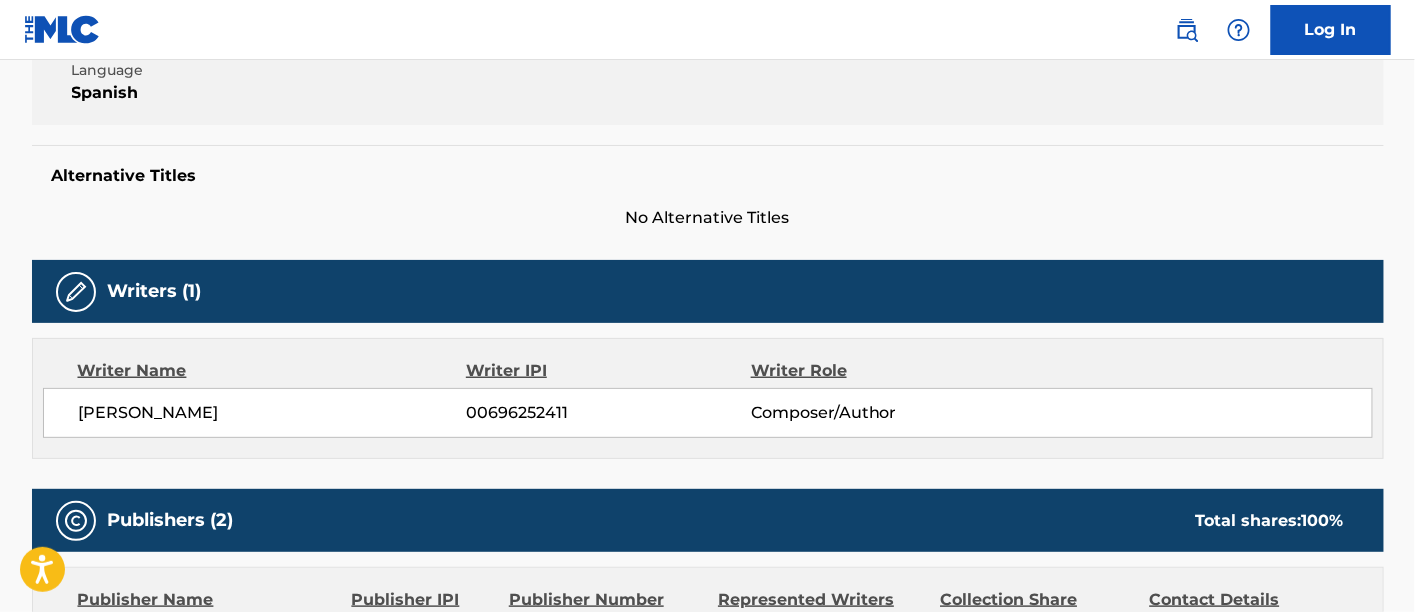 scroll, scrollTop: 222, scrollLeft: 0, axis: vertical 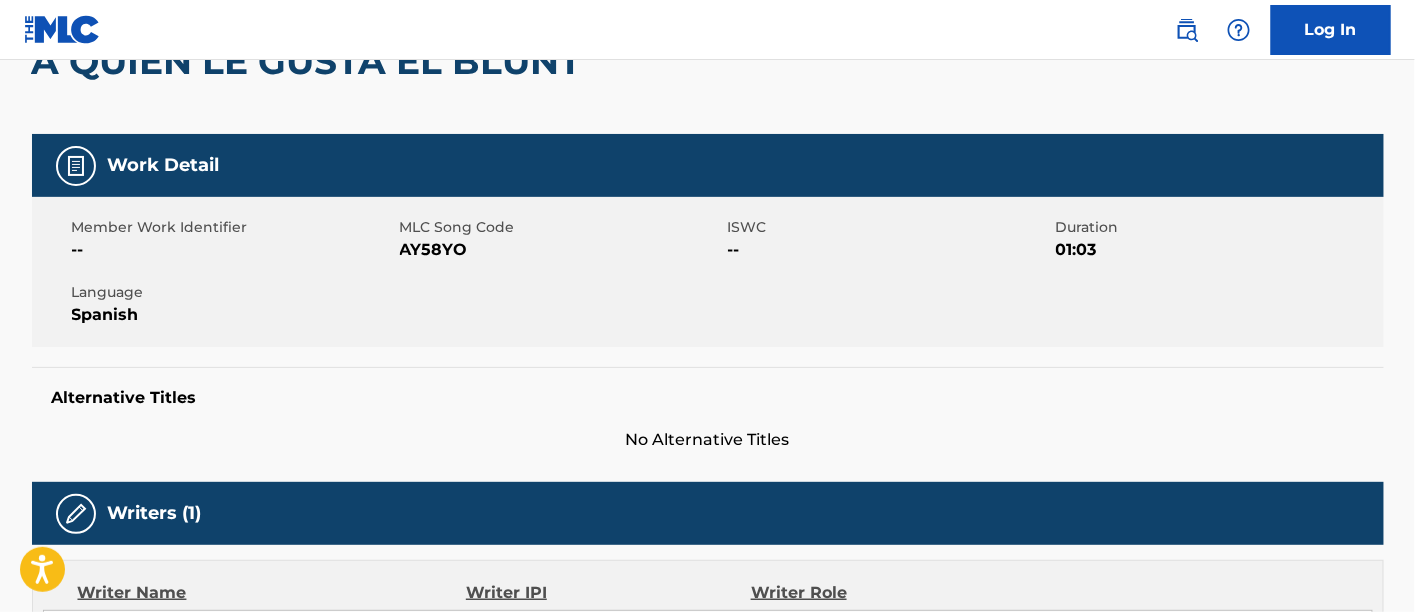 click on "AY58YO" at bounding box center (561, 250) 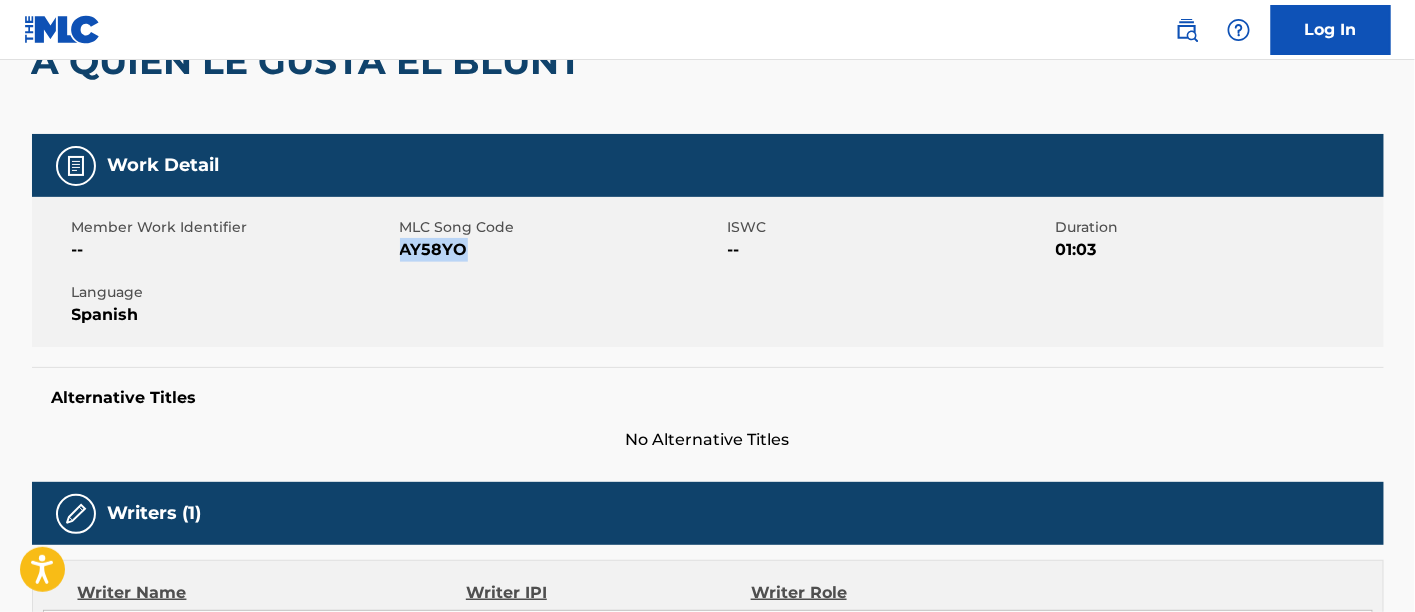 click on "AY58YO" at bounding box center [561, 250] 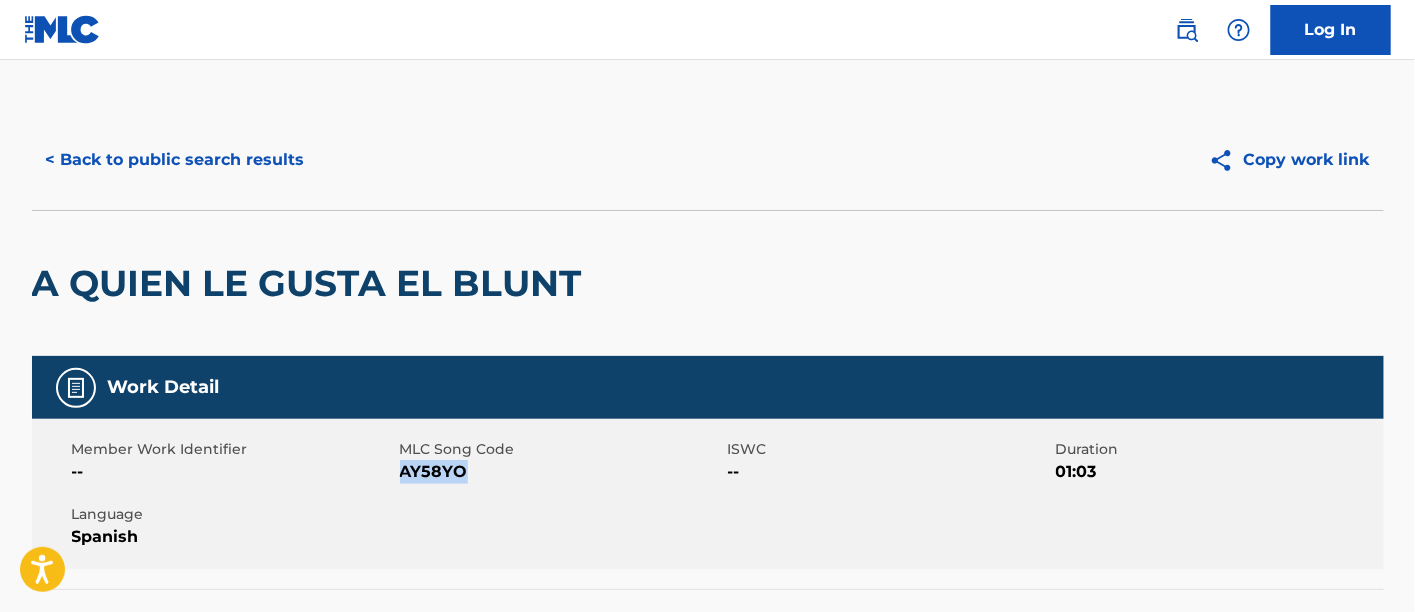 click at bounding box center (1187, 30) 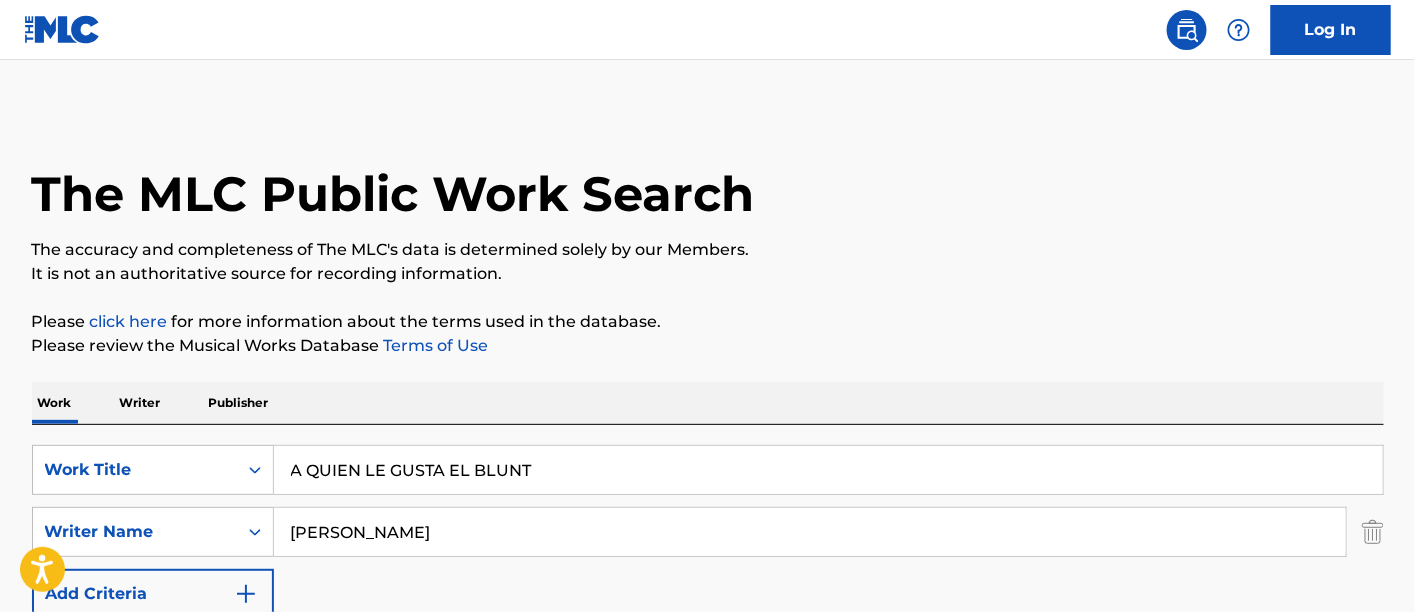 drag, startPoint x: 566, startPoint y: 475, endPoint x: 0, endPoint y: 438, distance: 567.20807 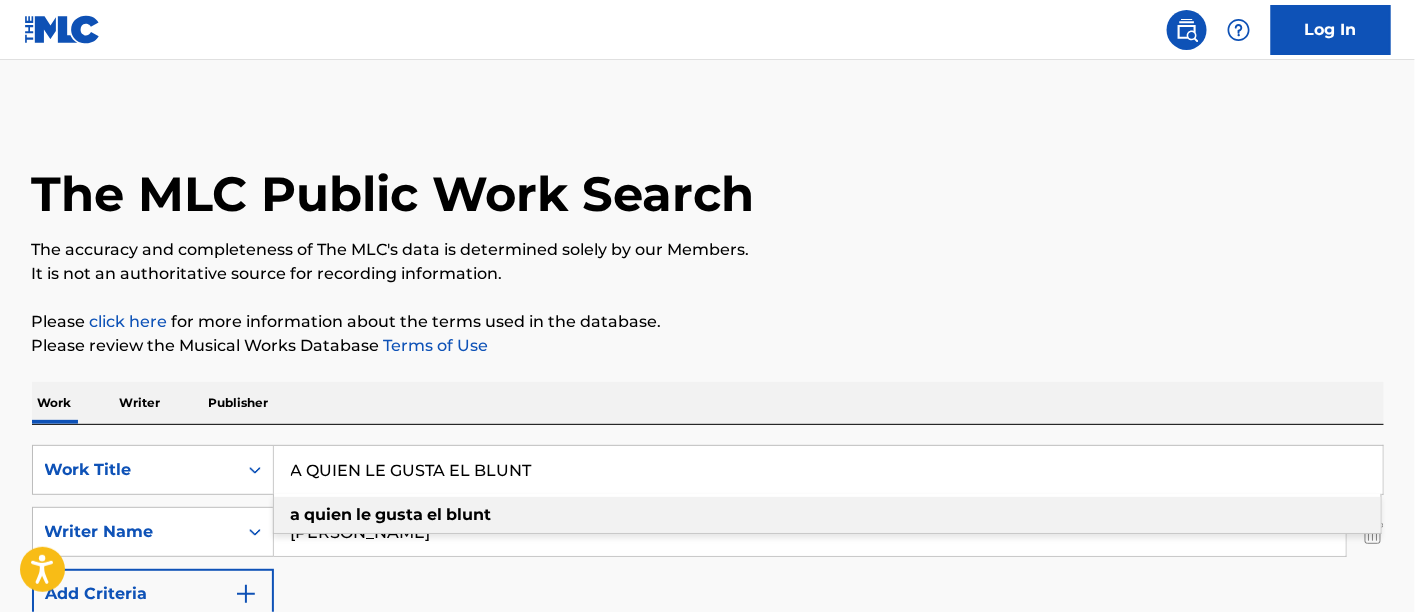paste on "BUSO OFICIAL" 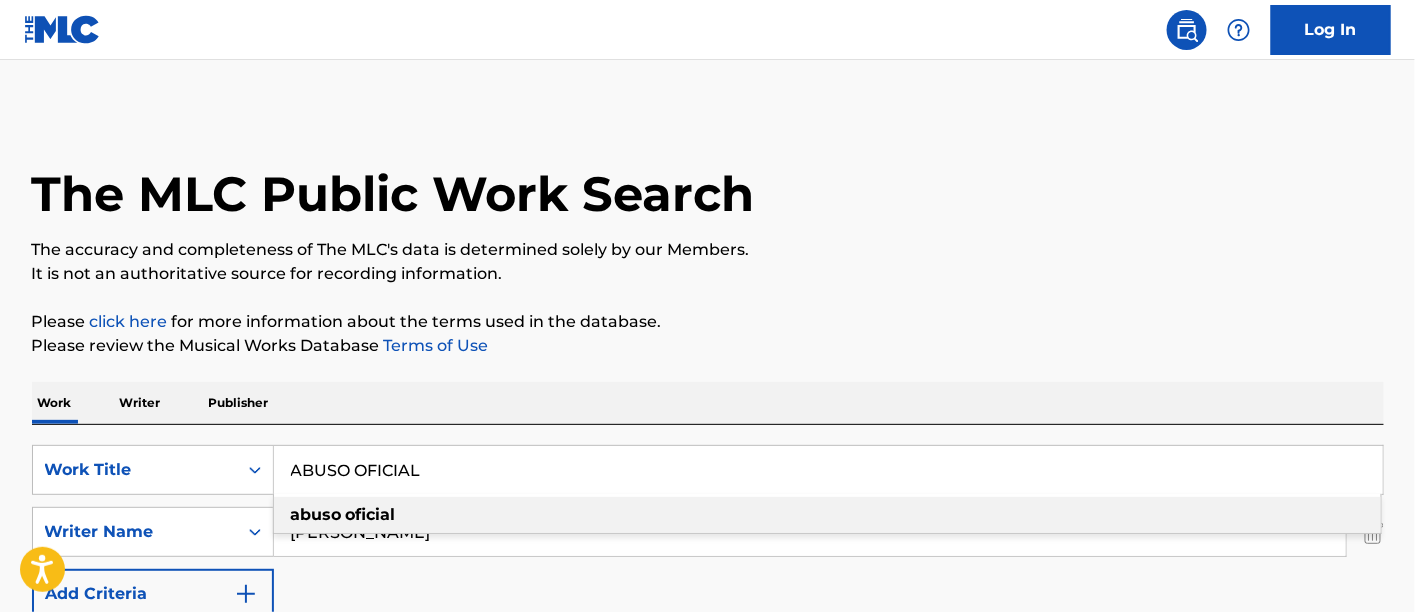 type on "ABUSO OFICIAL" 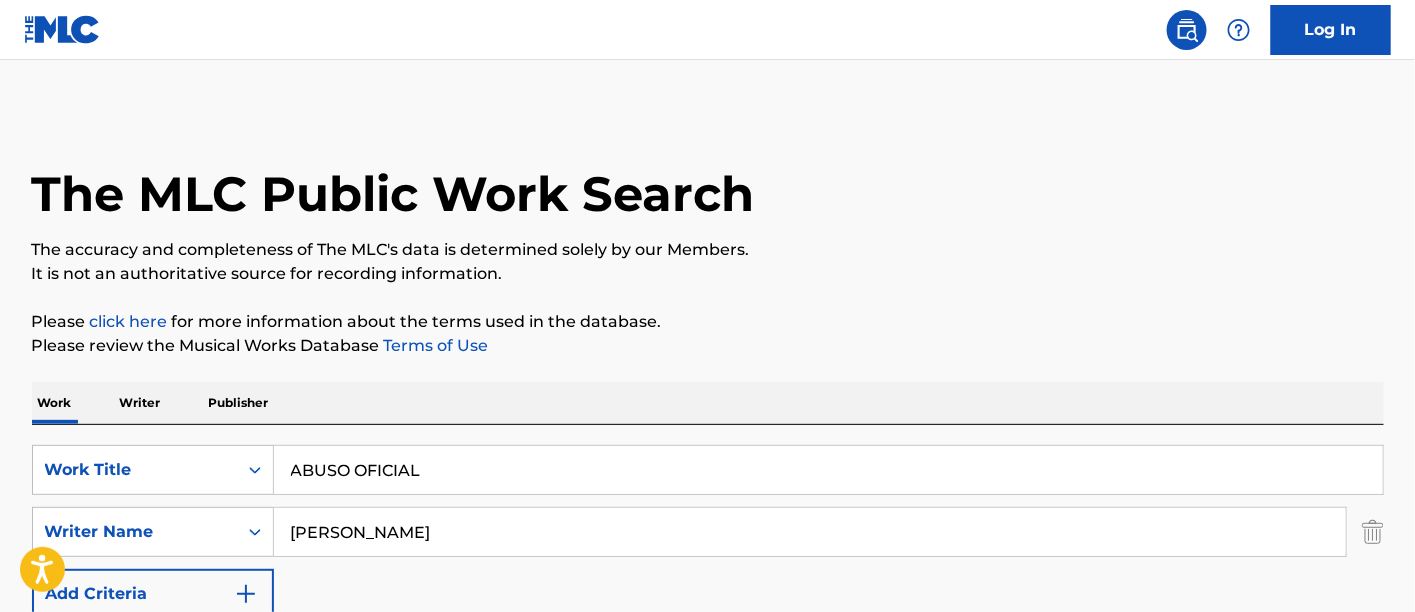 scroll, scrollTop: 222, scrollLeft: 0, axis: vertical 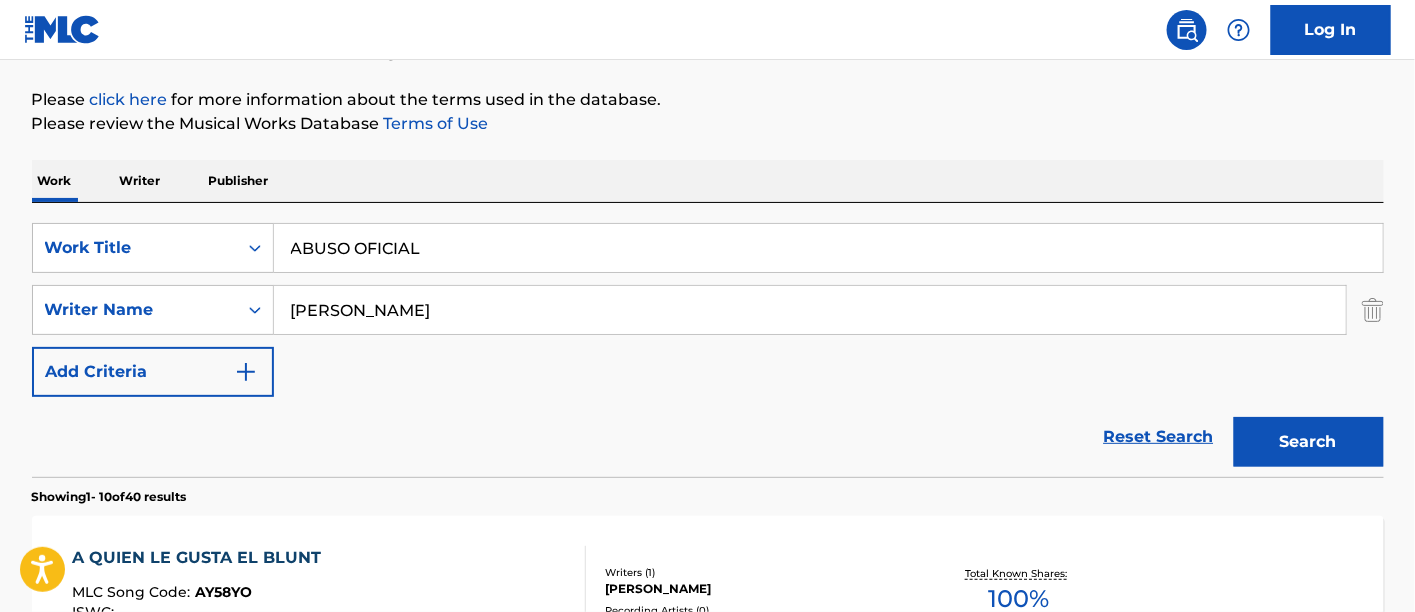 click on "Search" at bounding box center (1309, 442) 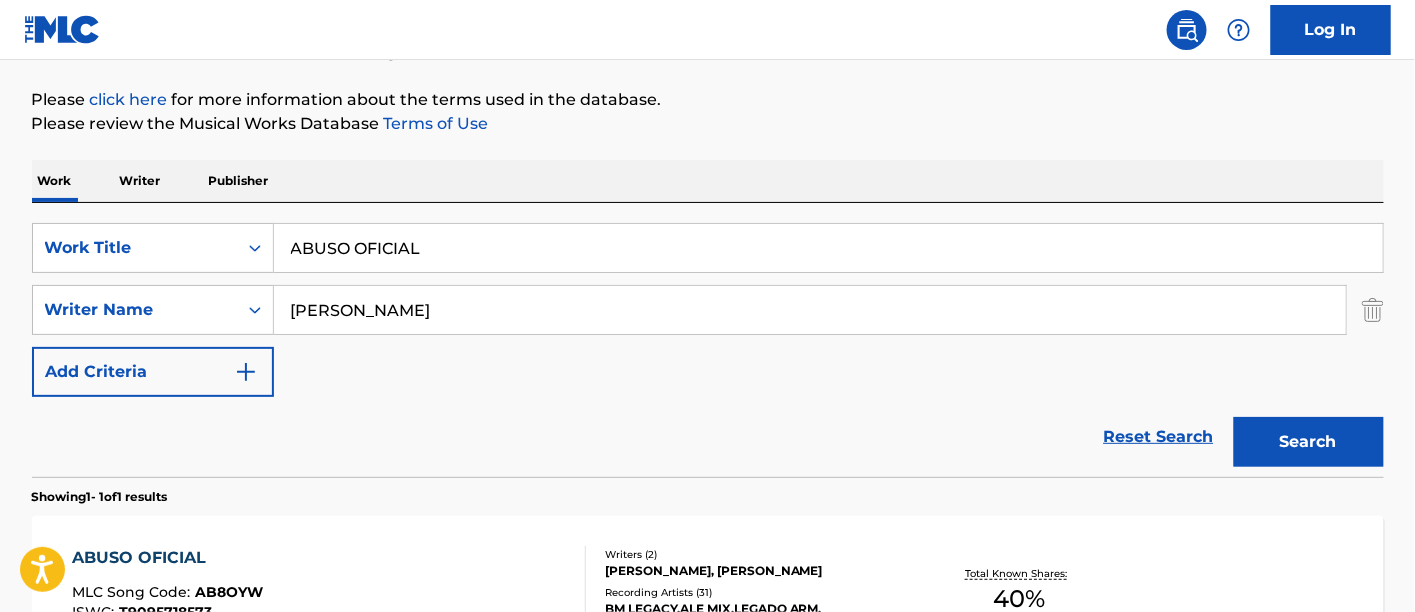 scroll, scrollTop: 444, scrollLeft: 0, axis: vertical 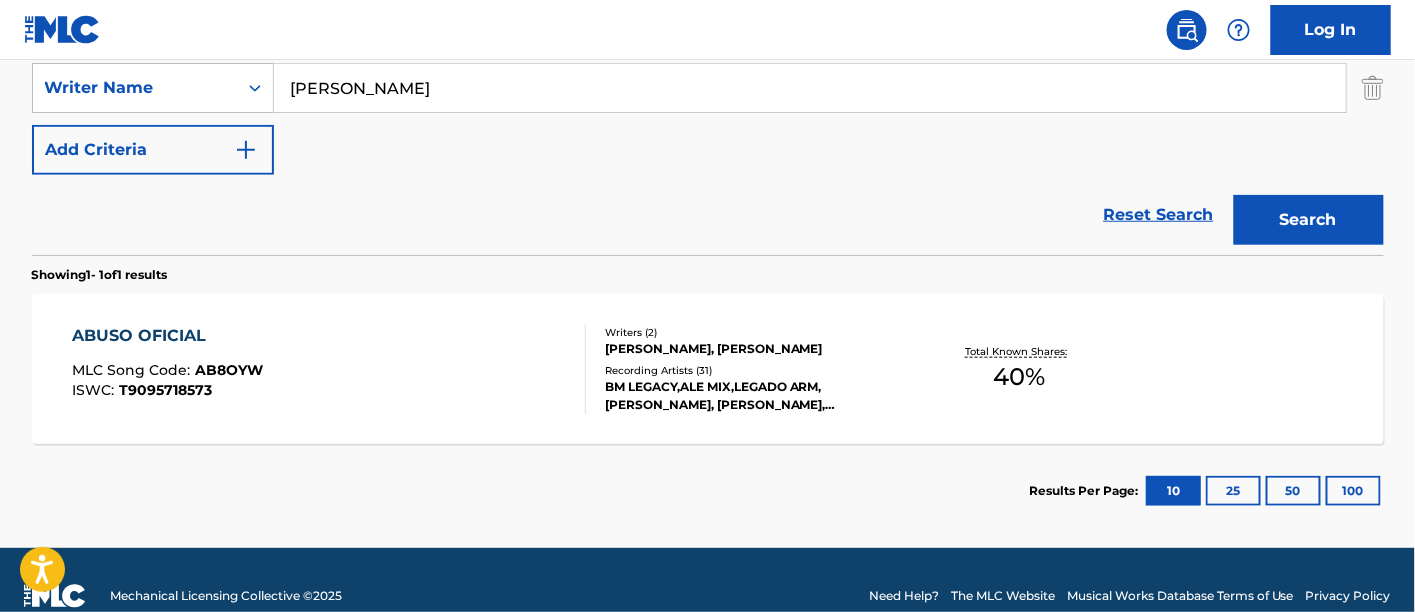 click on "ABUSO OFICIAL MLC Song Code : AB8OYW ISWC : T9095718573" at bounding box center (329, 369) 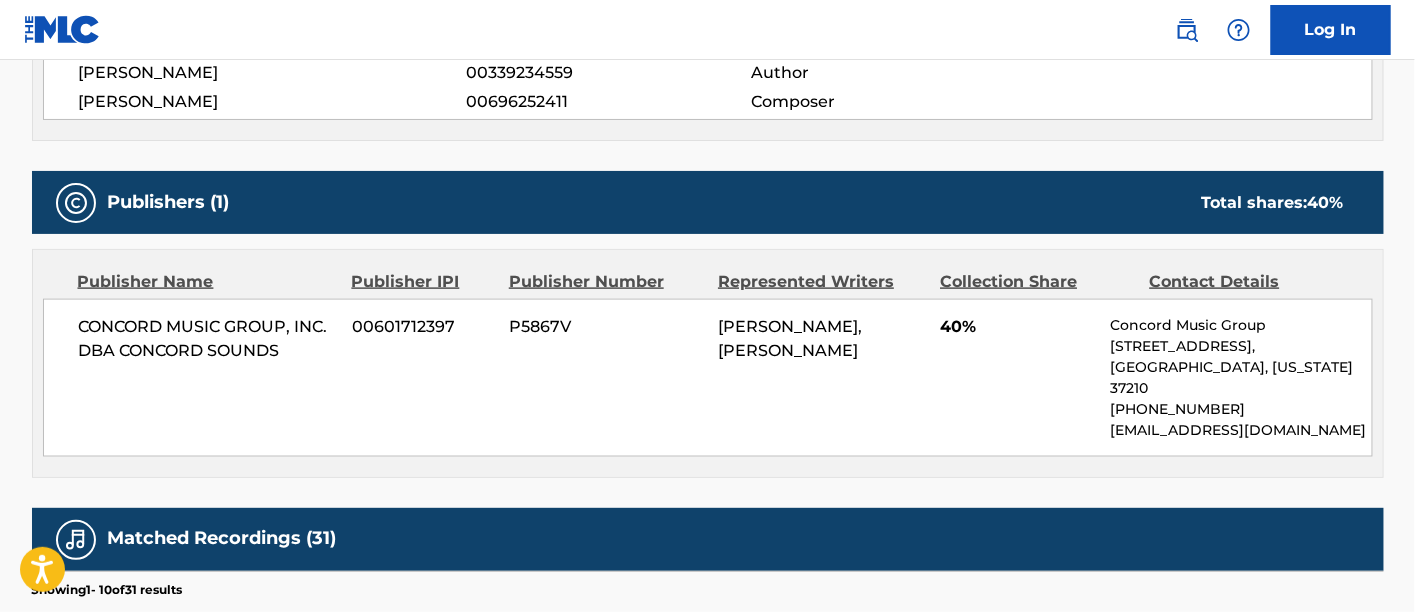 scroll, scrollTop: 111, scrollLeft: 0, axis: vertical 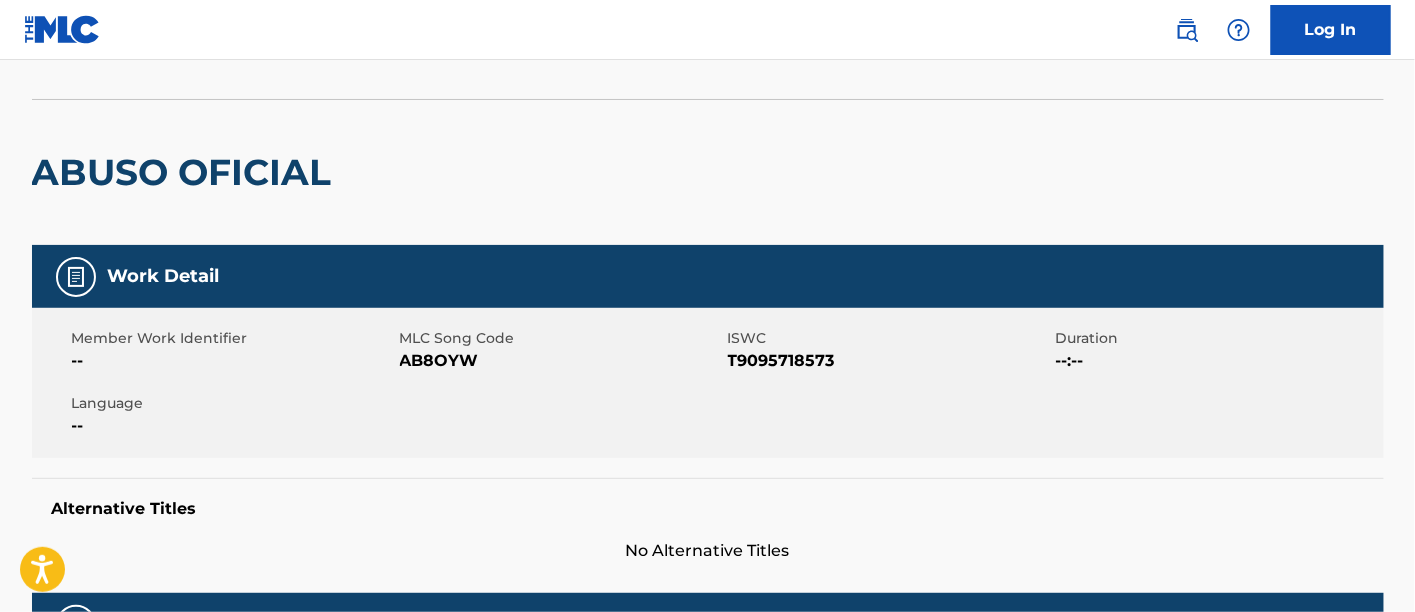 click on "AB8OYW" at bounding box center [561, 361] 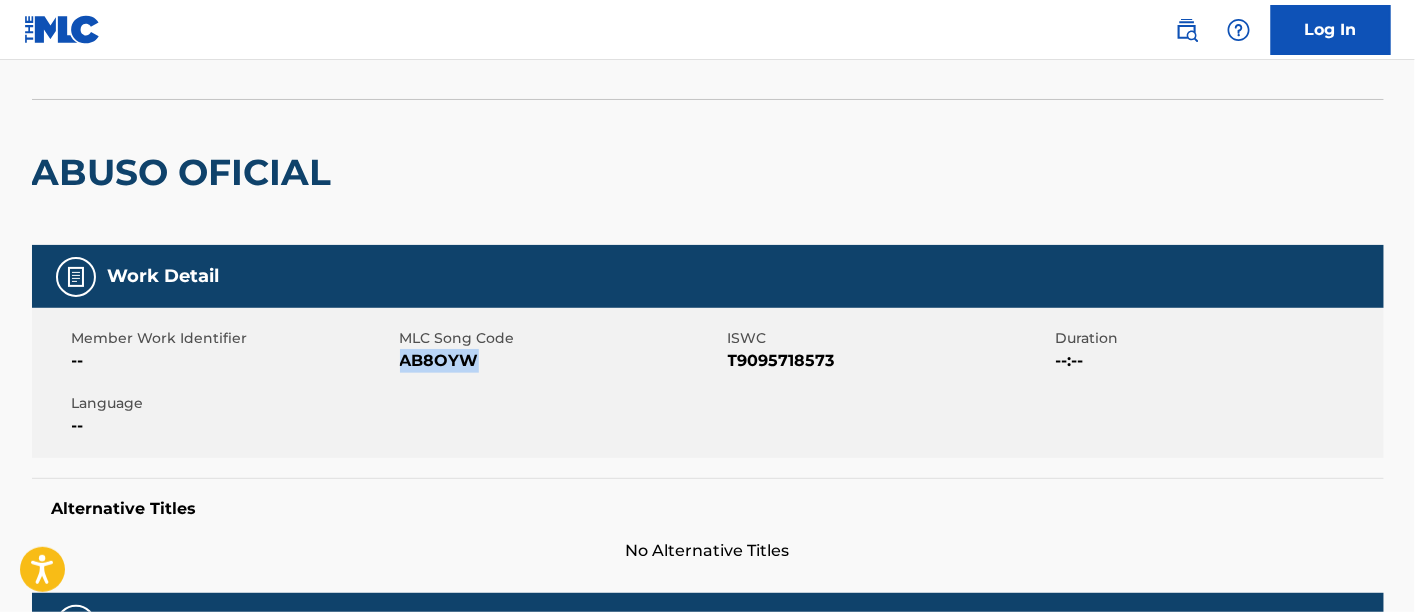 click on "AB8OYW" at bounding box center (561, 361) 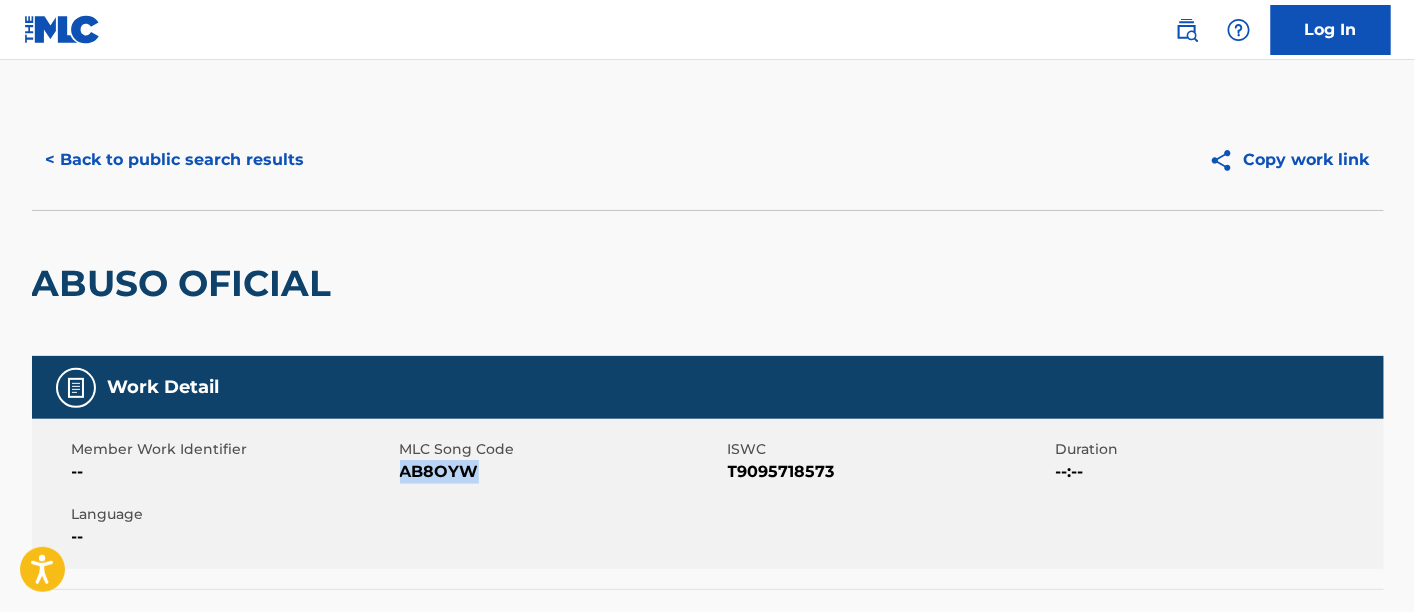 click at bounding box center [1187, 30] 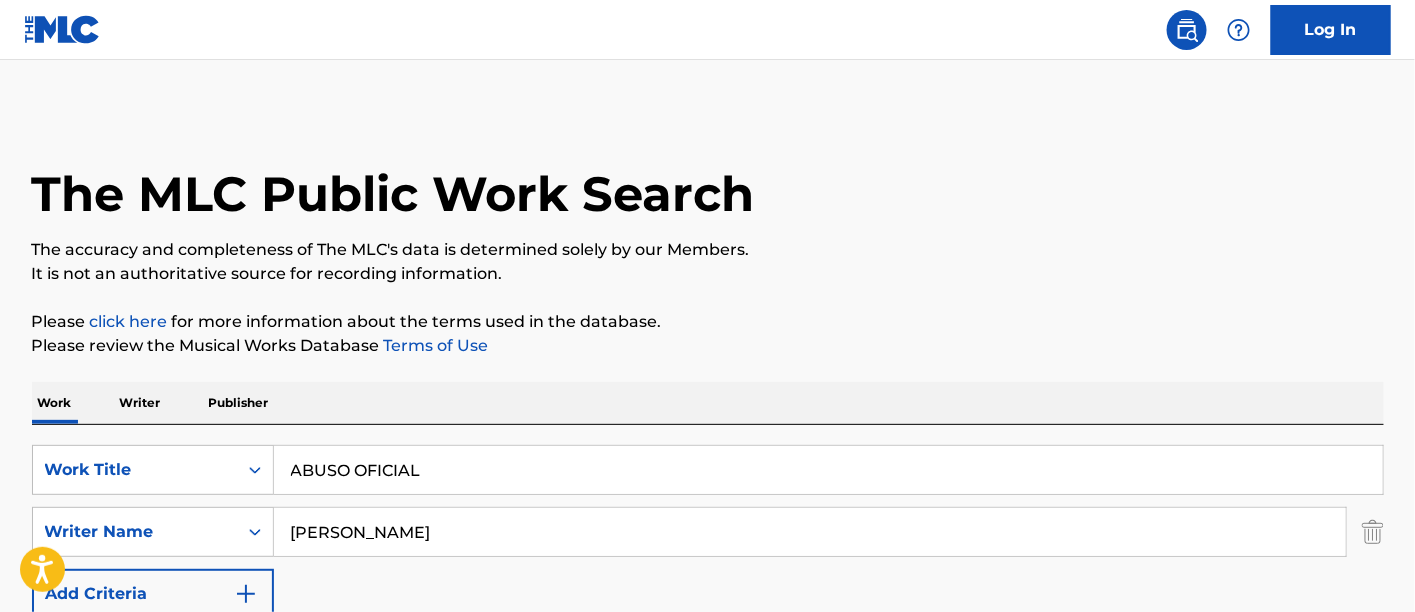 drag, startPoint x: 422, startPoint y: 465, endPoint x: 0, endPoint y: 437, distance: 422.9279 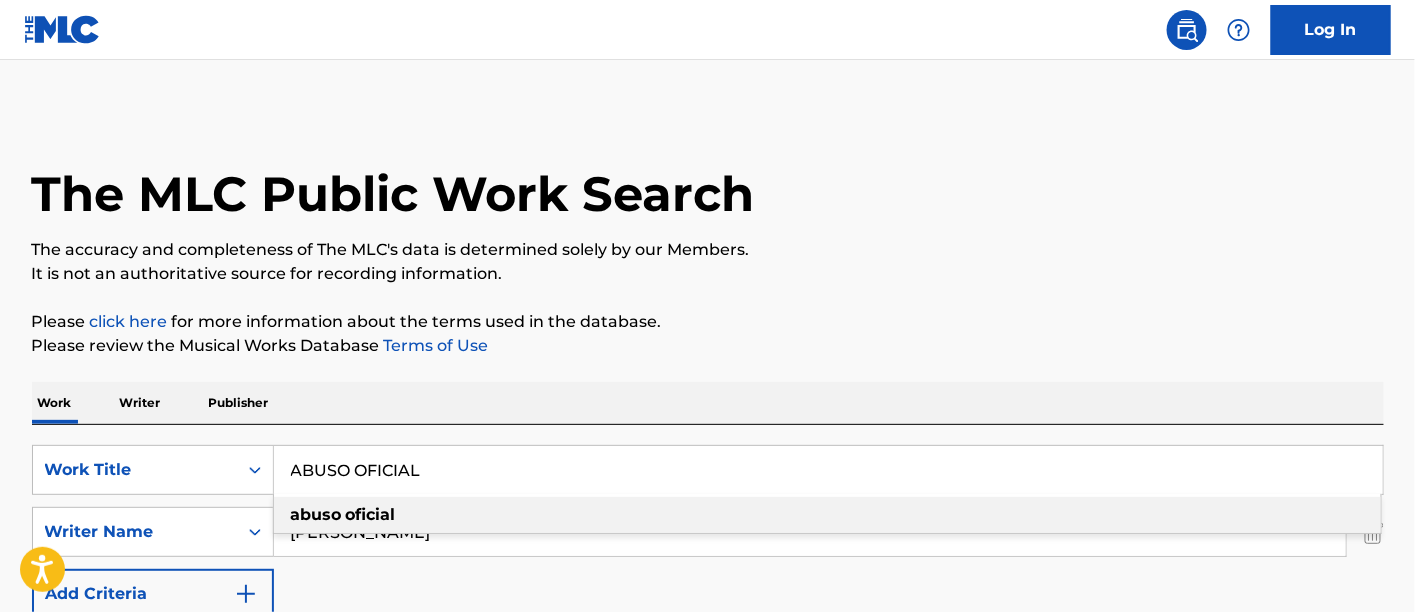 paste on "L ESTILO DEL TWERK" 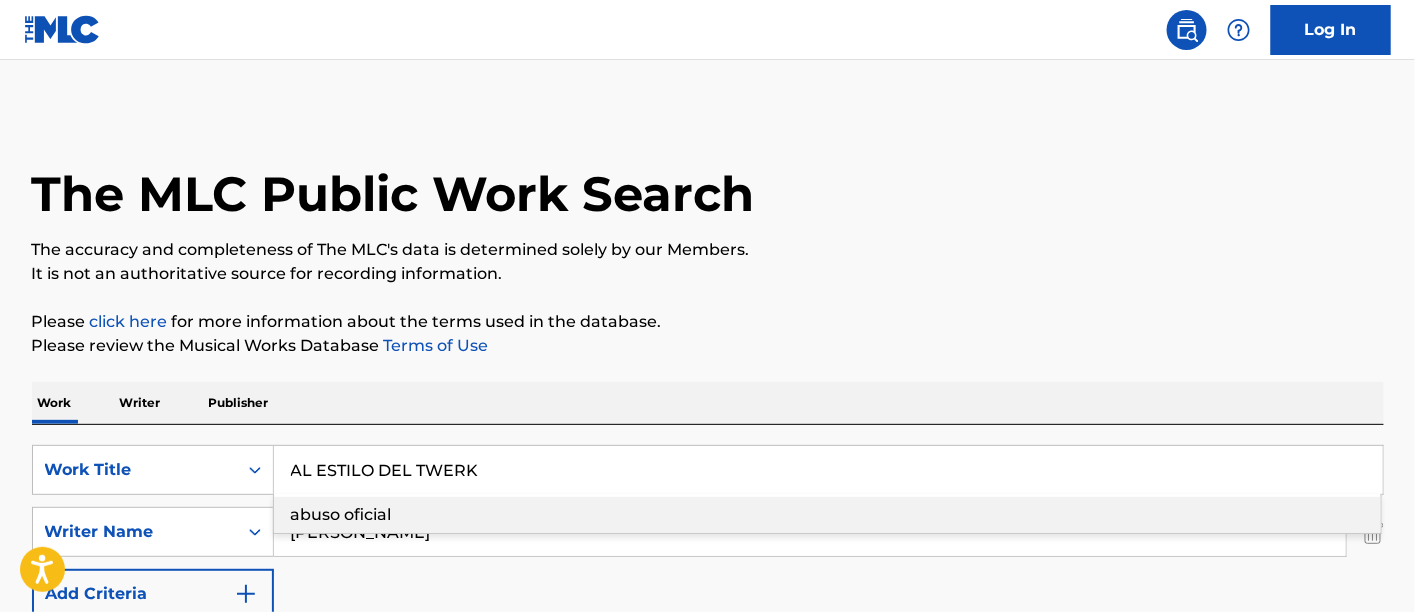 scroll, scrollTop: 111, scrollLeft: 0, axis: vertical 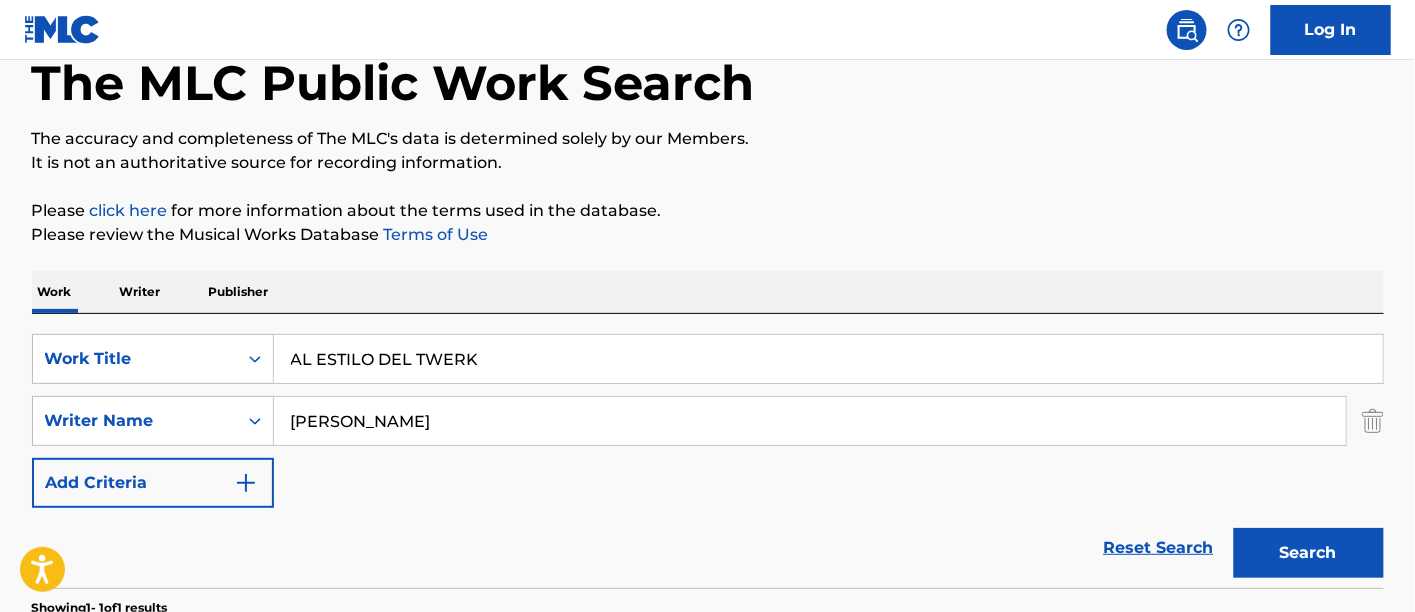 click on "SearchWithCriteria013b9359-c2ff-498c-b1f4-cad6d969373b Work Title AL ESTILO DEL TWERK SearchWithCriteria5f6f9998-299a-4d5d-9054-971bf720deaa Writer Name [PERSON_NAME] Criteria" at bounding box center [708, 421] 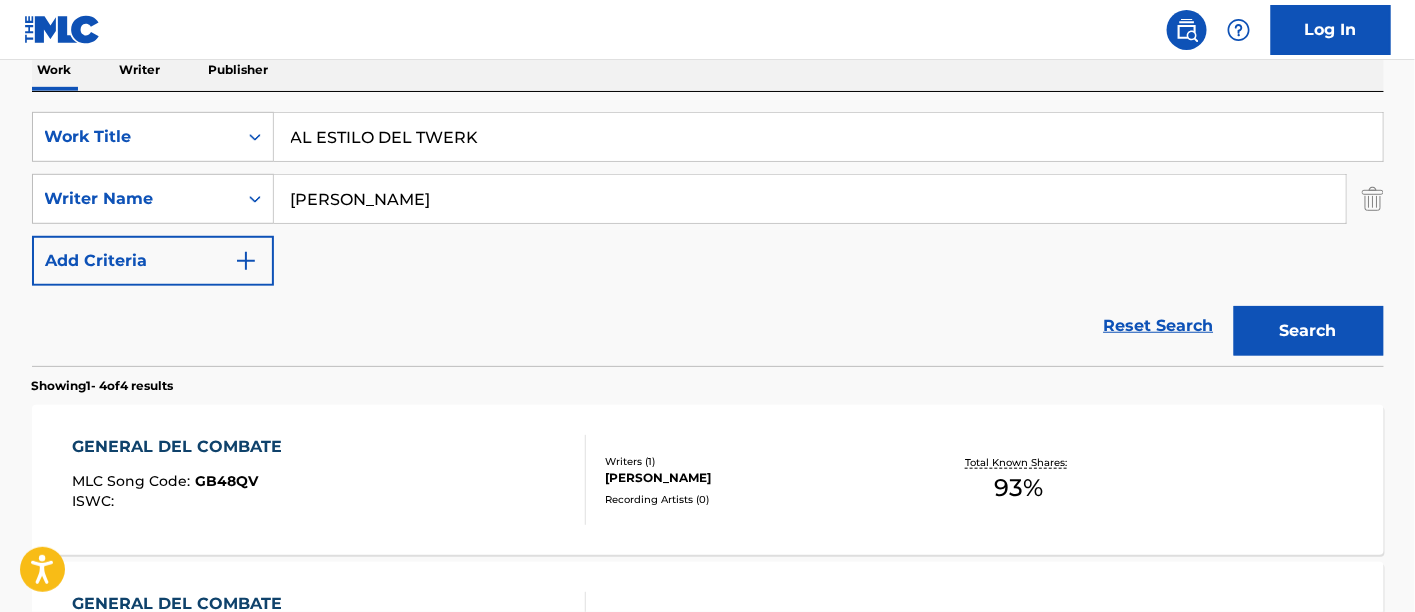 scroll, scrollTop: 444, scrollLeft: 0, axis: vertical 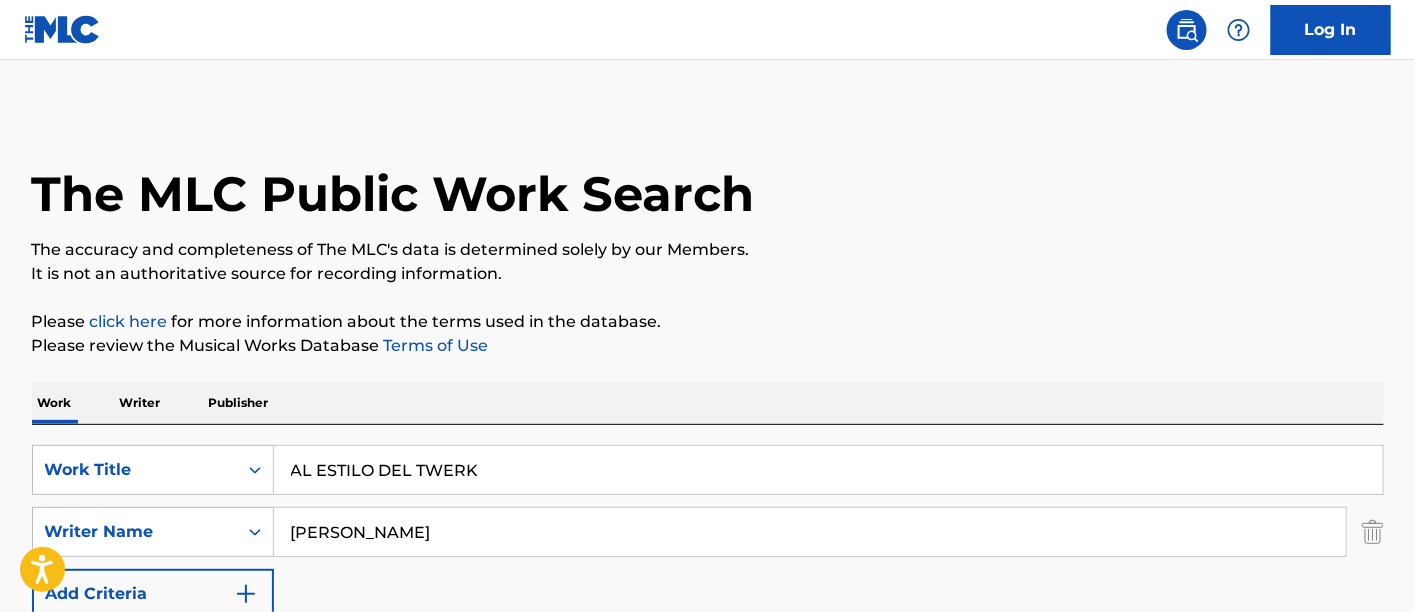 drag, startPoint x: 1410, startPoint y: 131, endPoint x: 1400, endPoint y: 193, distance: 62.801273 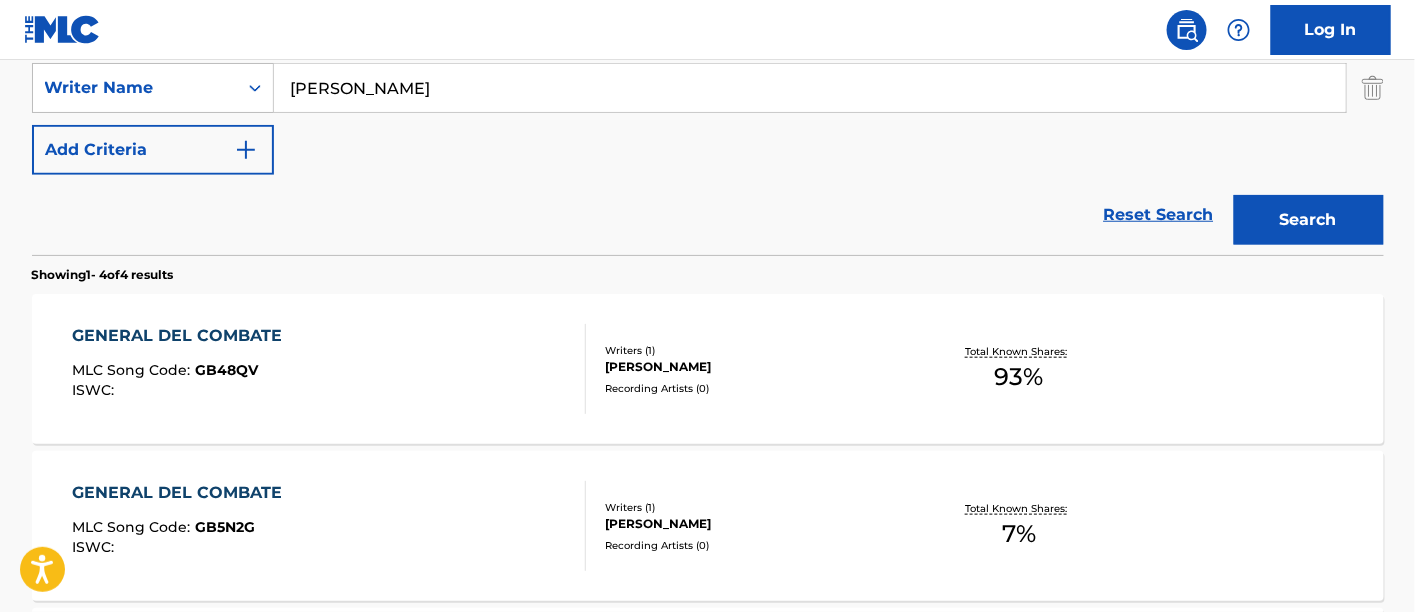 scroll, scrollTop: 333, scrollLeft: 0, axis: vertical 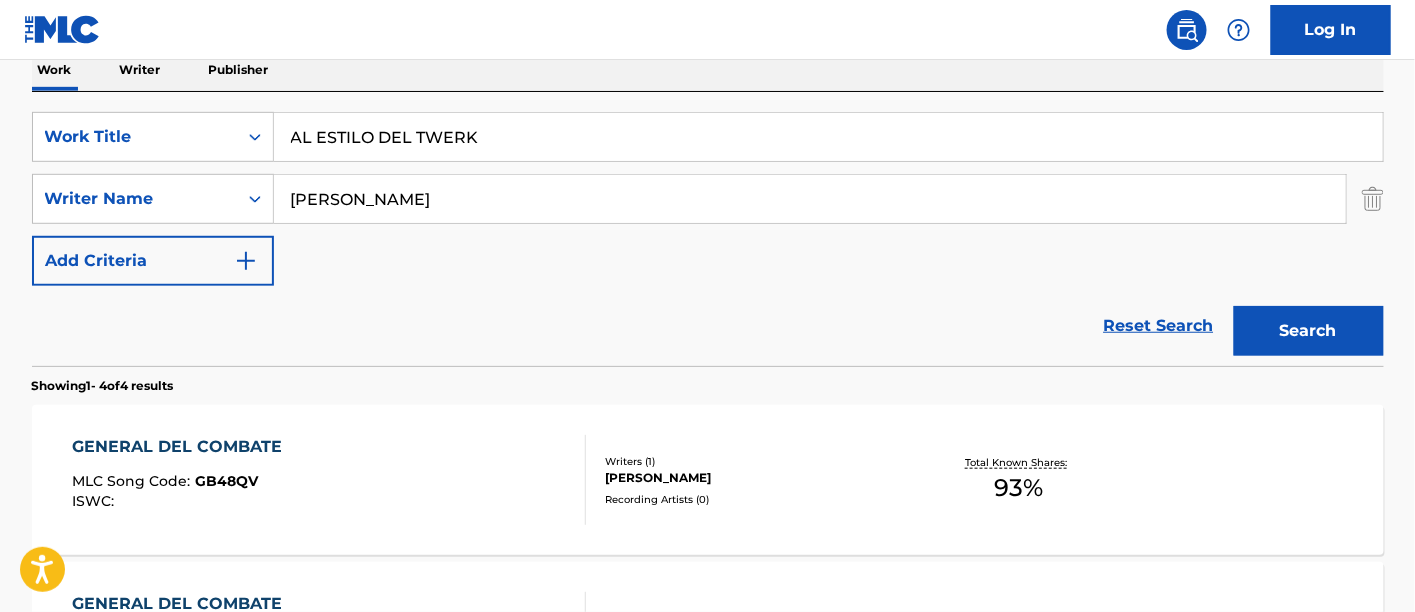 drag, startPoint x: 488, startPoint y: 135, endPoint x: 0, endPoint y: 133, distance: 488.0041 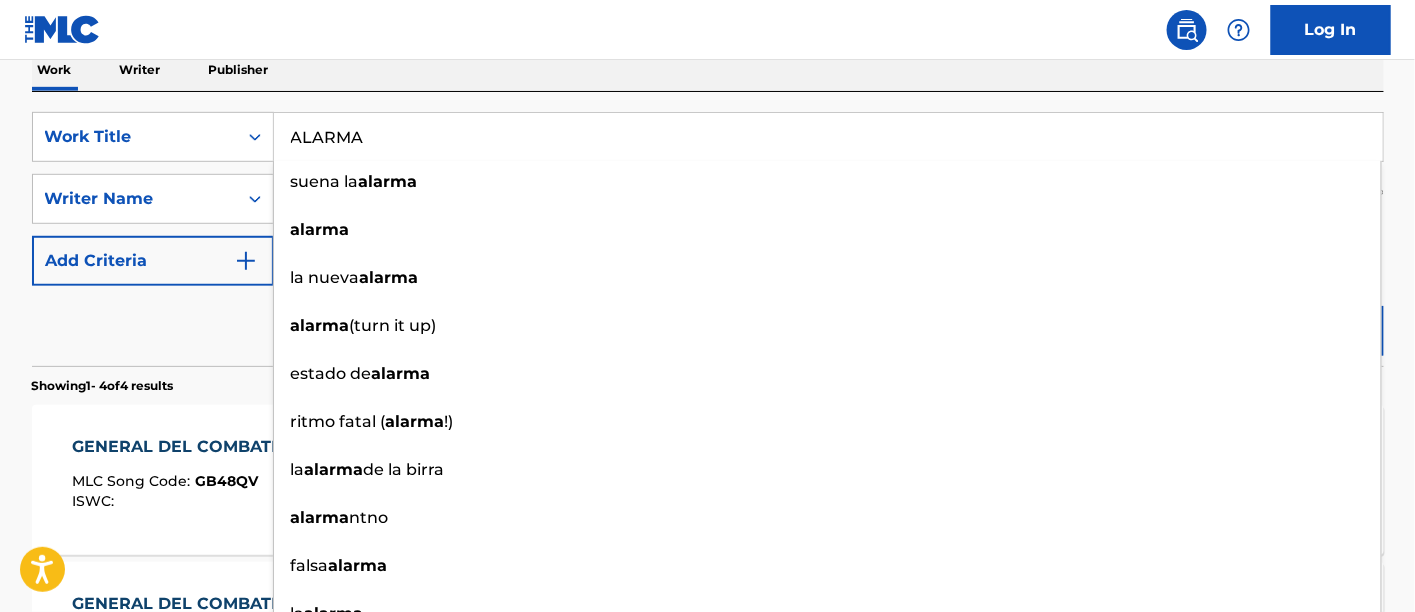 type on "ALARMA" 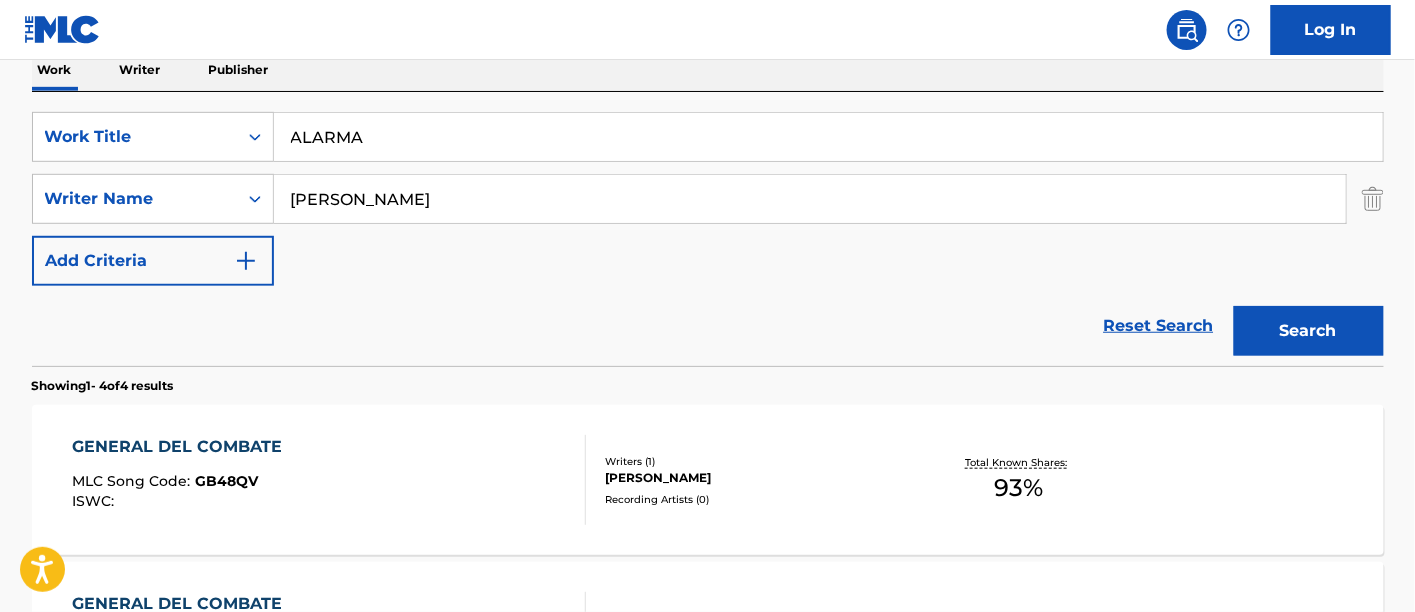 click on "Search" at bounding box center [1309, 331] 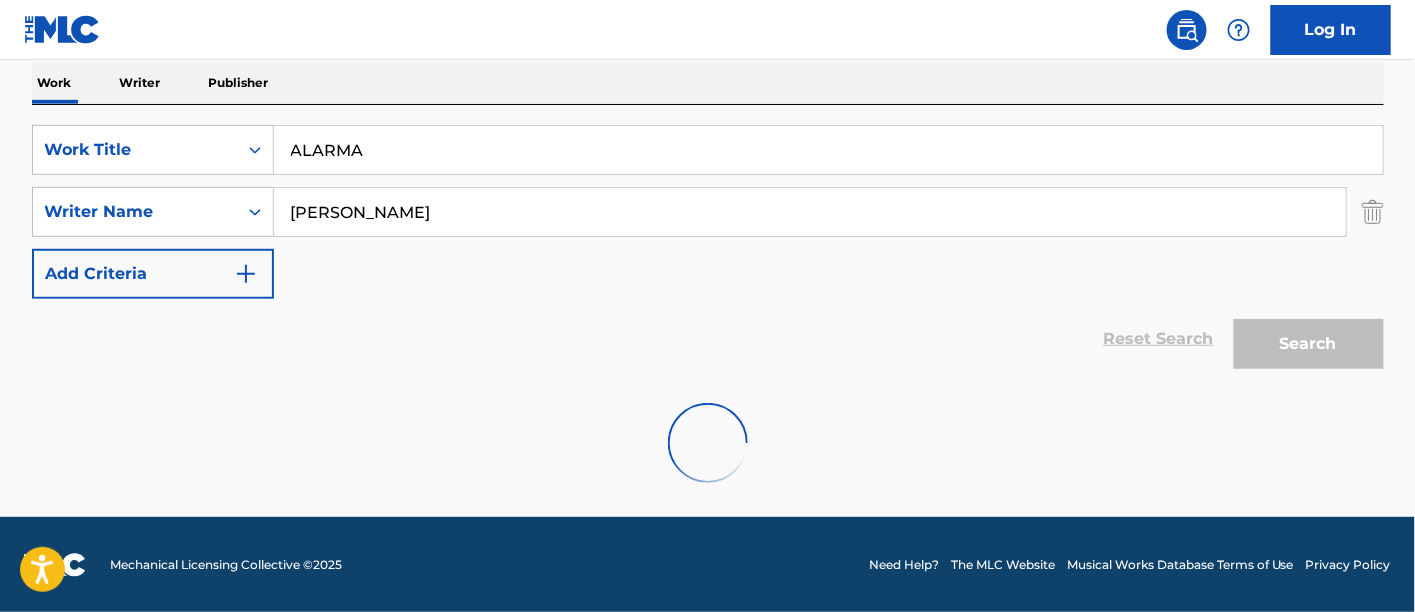 scroll, scrollTop: 254, scrollLeft: 0, axis: vertical 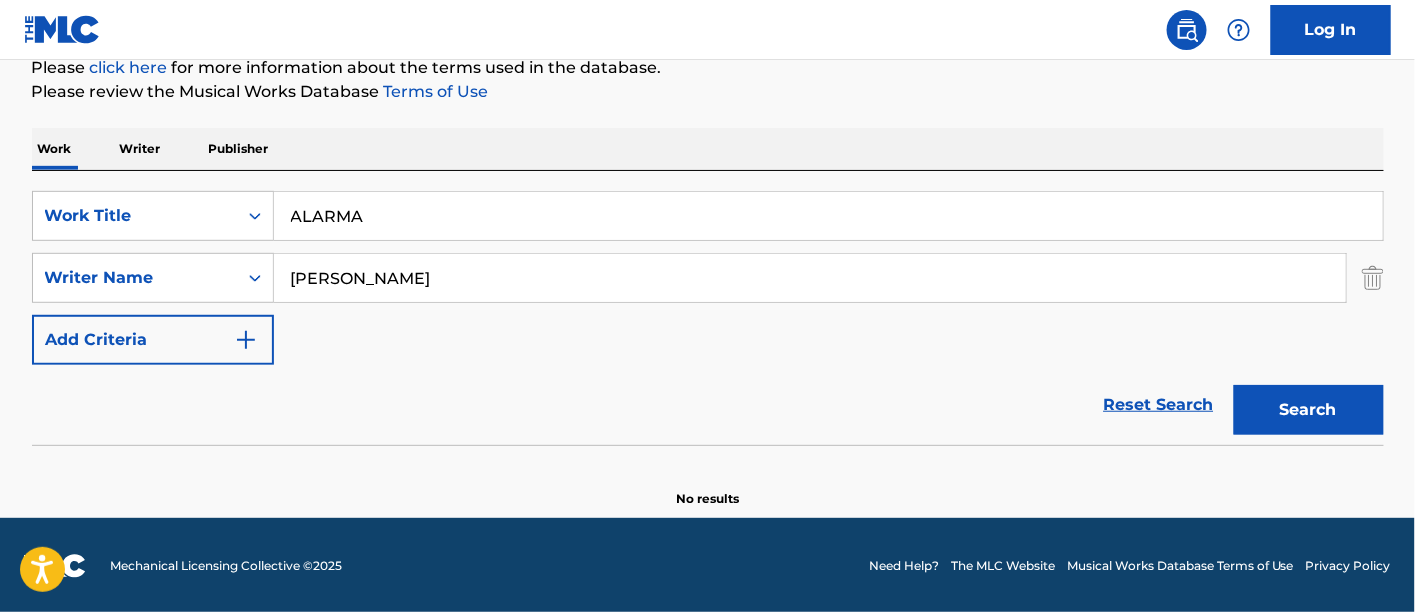 drag, startPoint x: 460, startPoint y: 275, endPoint x: 410, endPoint y: 276, distance: 50.01 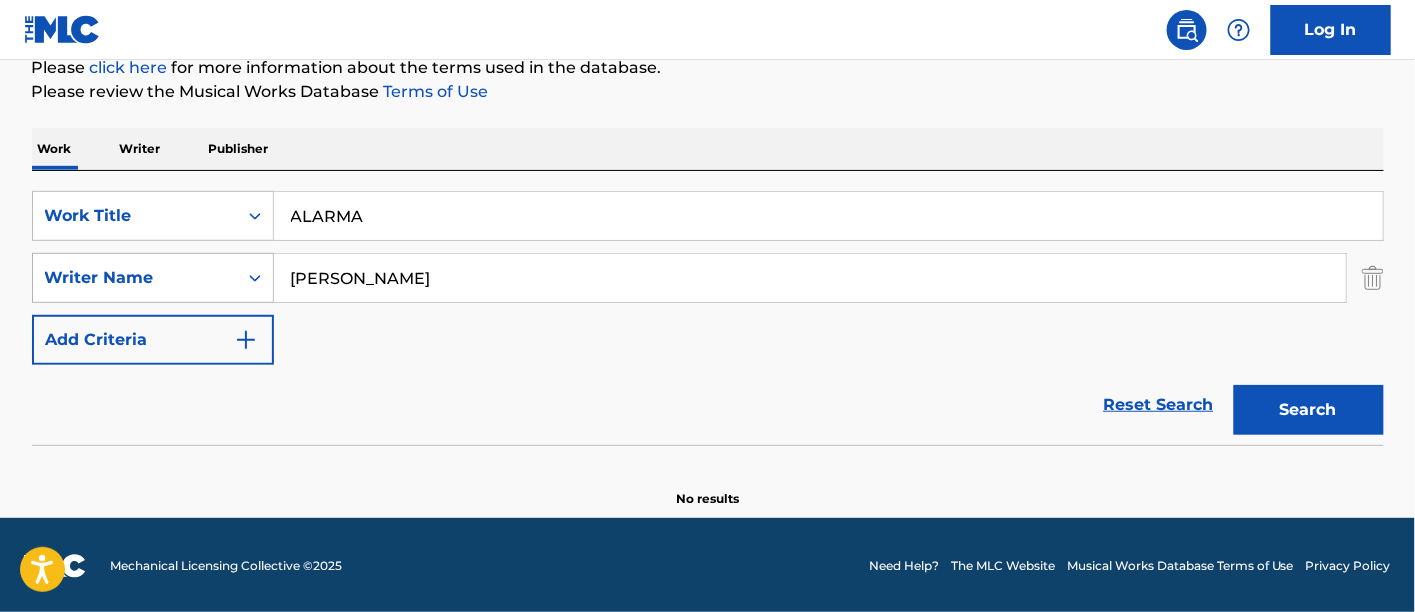 drag, startPoint x: 414, startPoint y: 278, endPoint x: 174, endPoint y: 282, distance: 240.03333 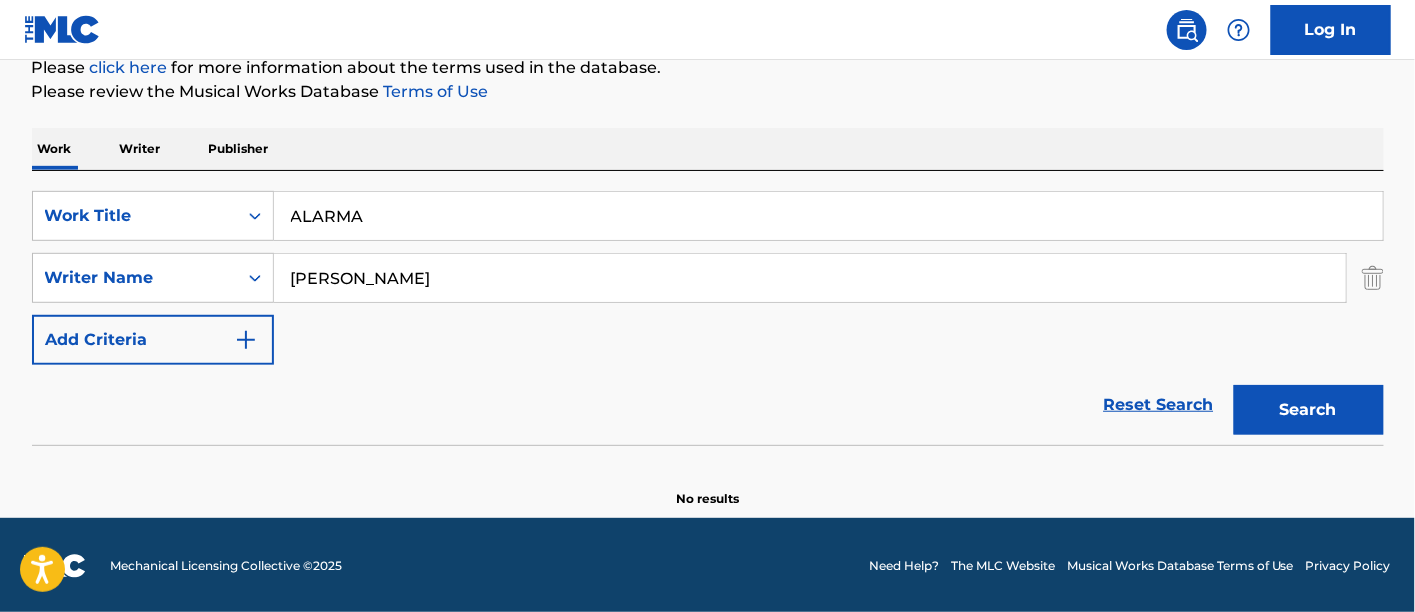 click on "Search" at bounding box center [1309, 410] 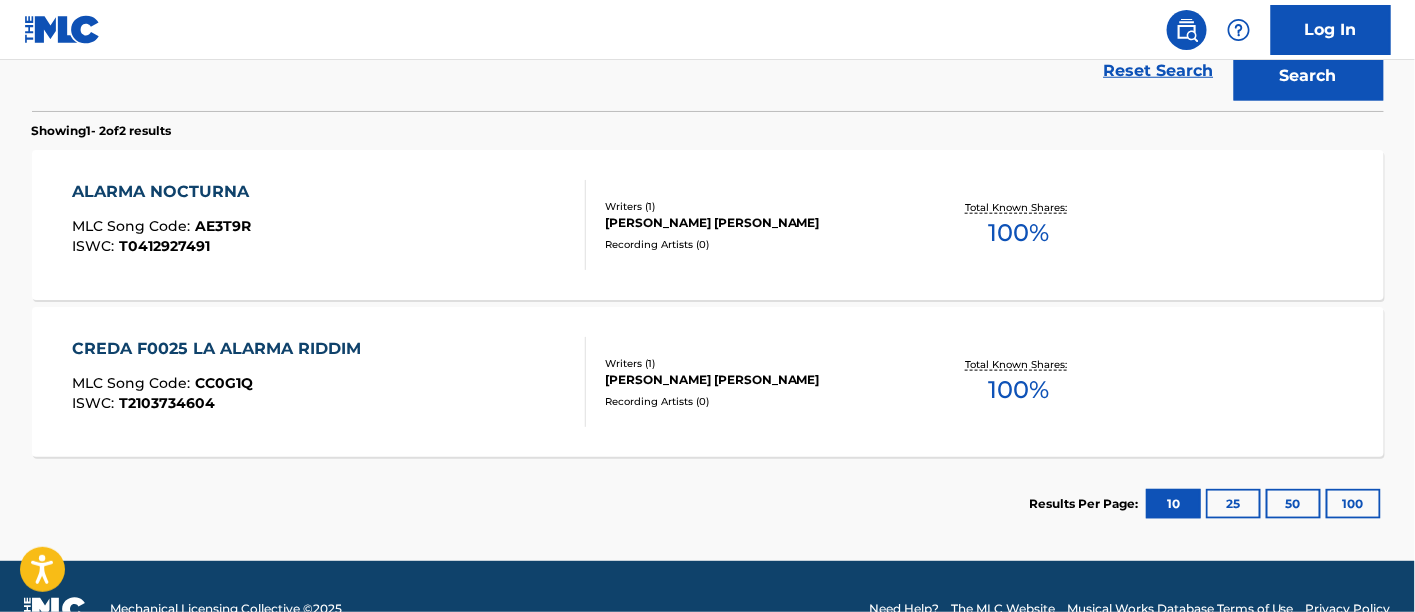 scroll, scrollTop: 254, scrollLeft: 0, axis: vertical 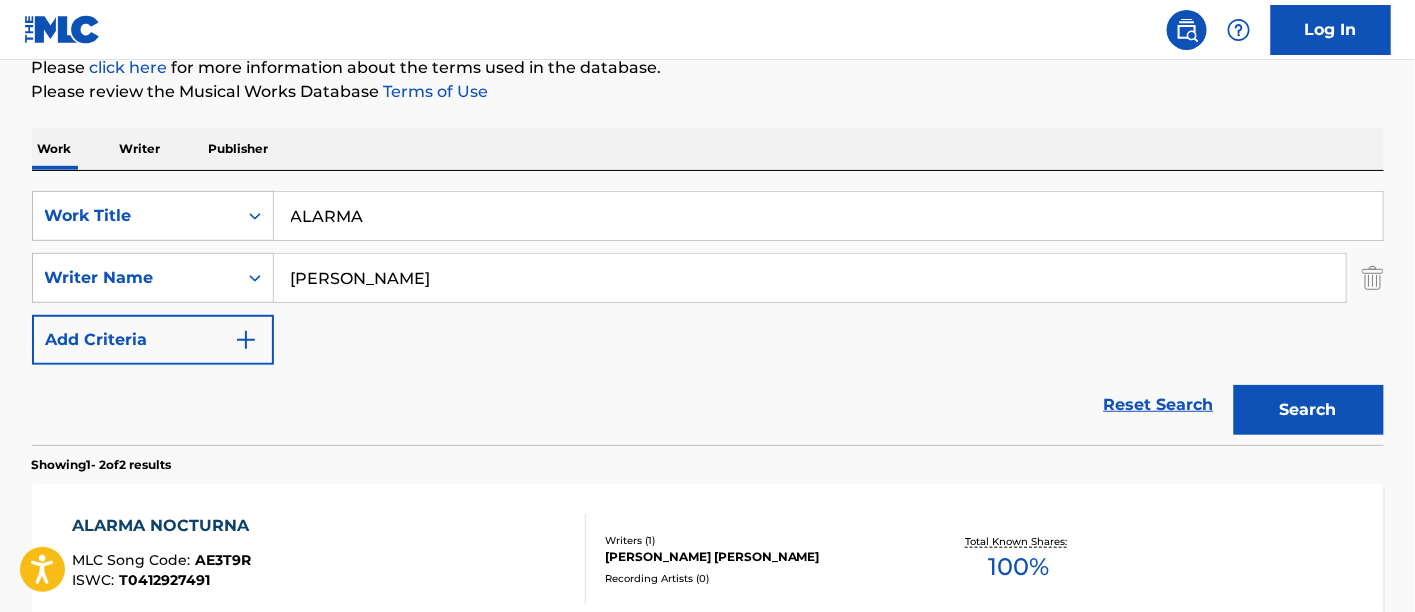 click on "[PERSON_NAME]" at bounding box center [810, 278] 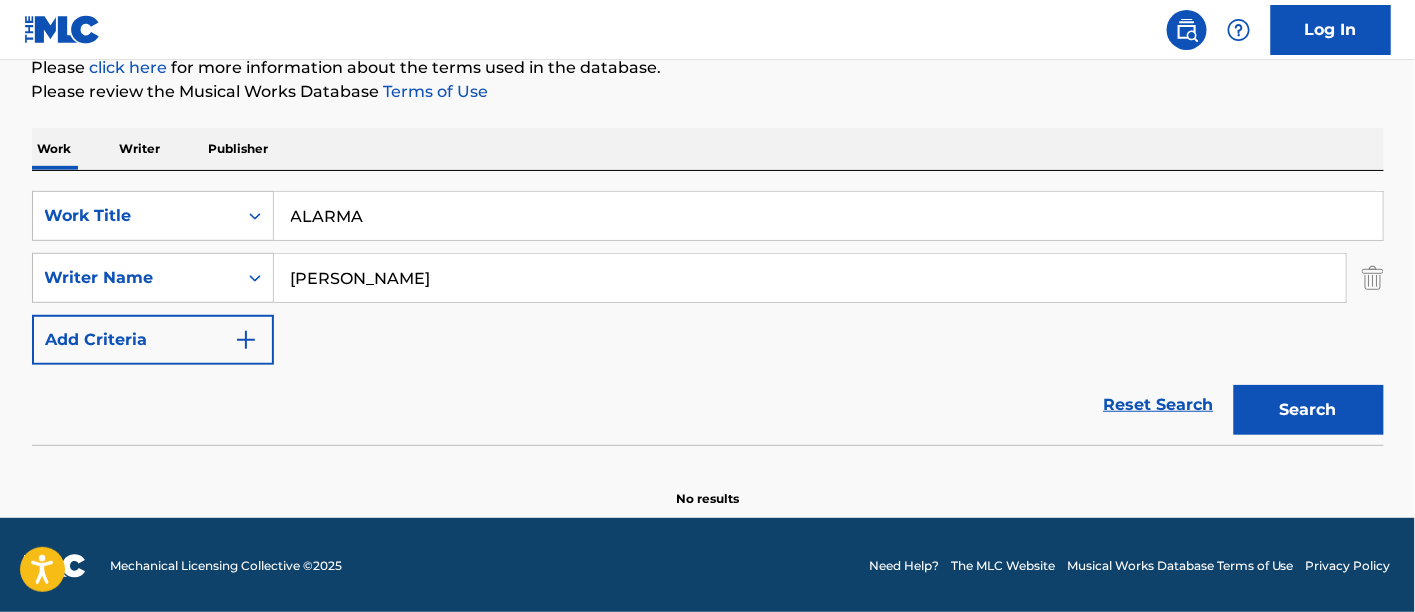 click on "ALARMA" at bounding box center [828, 216] 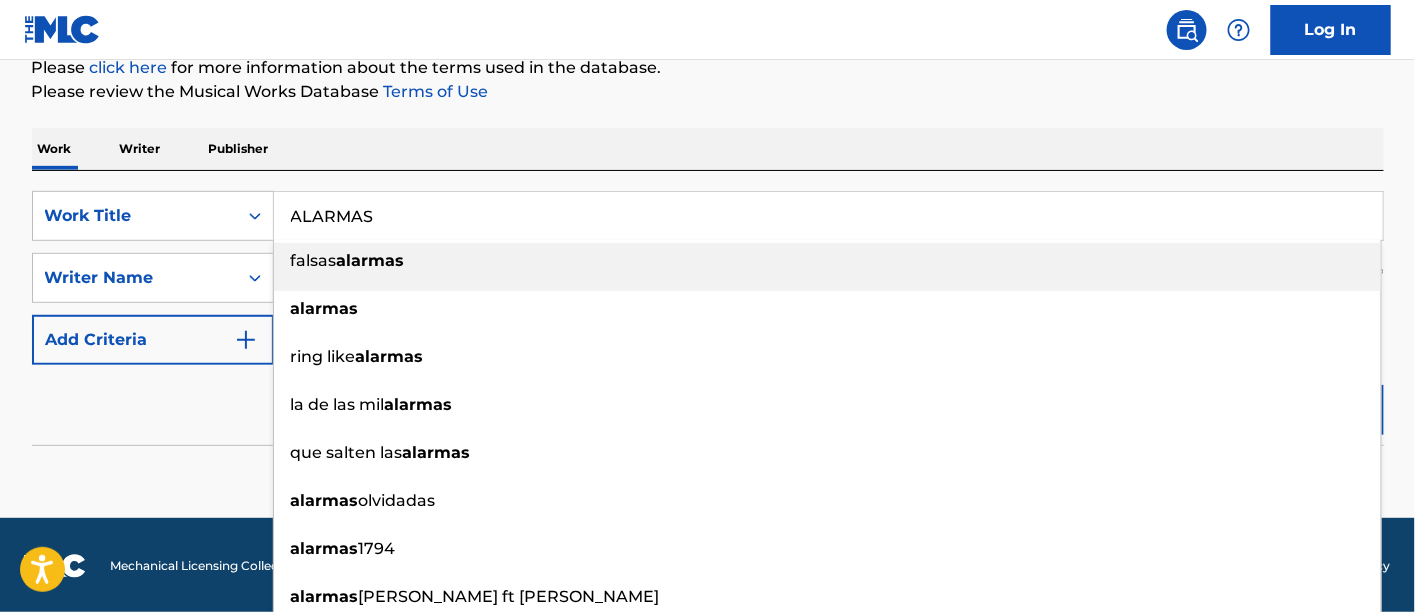 type on "ALARMA" 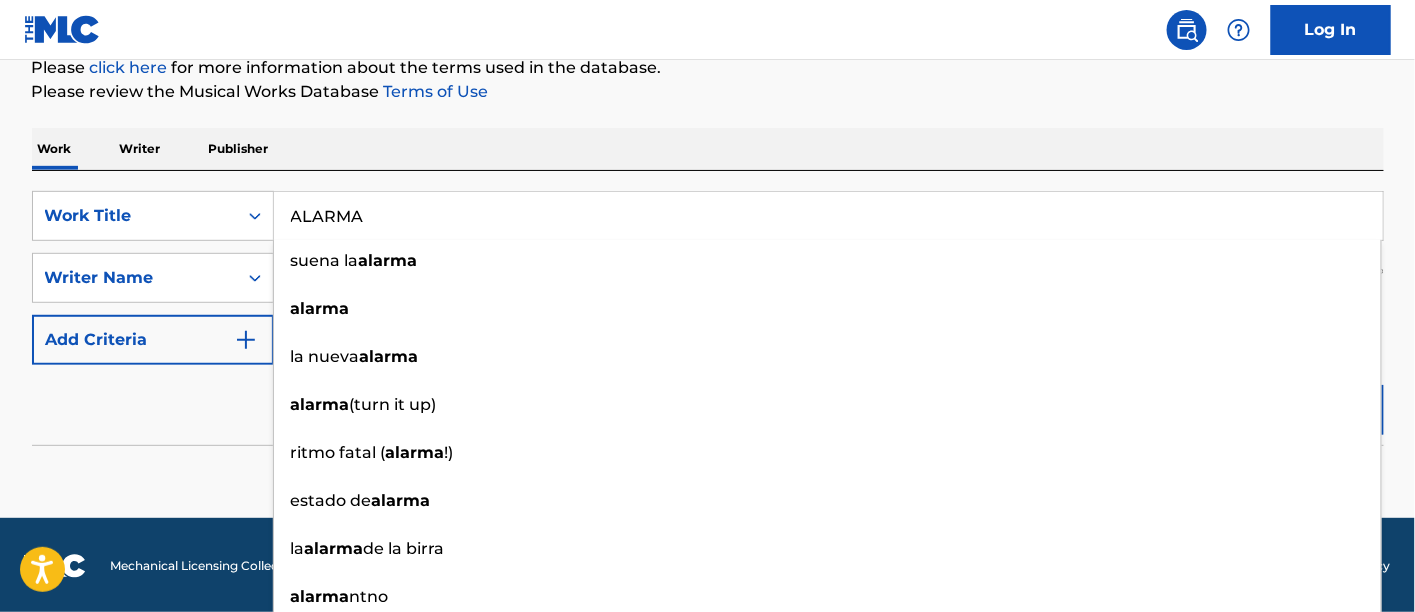 click at bounding box center [708, 450] 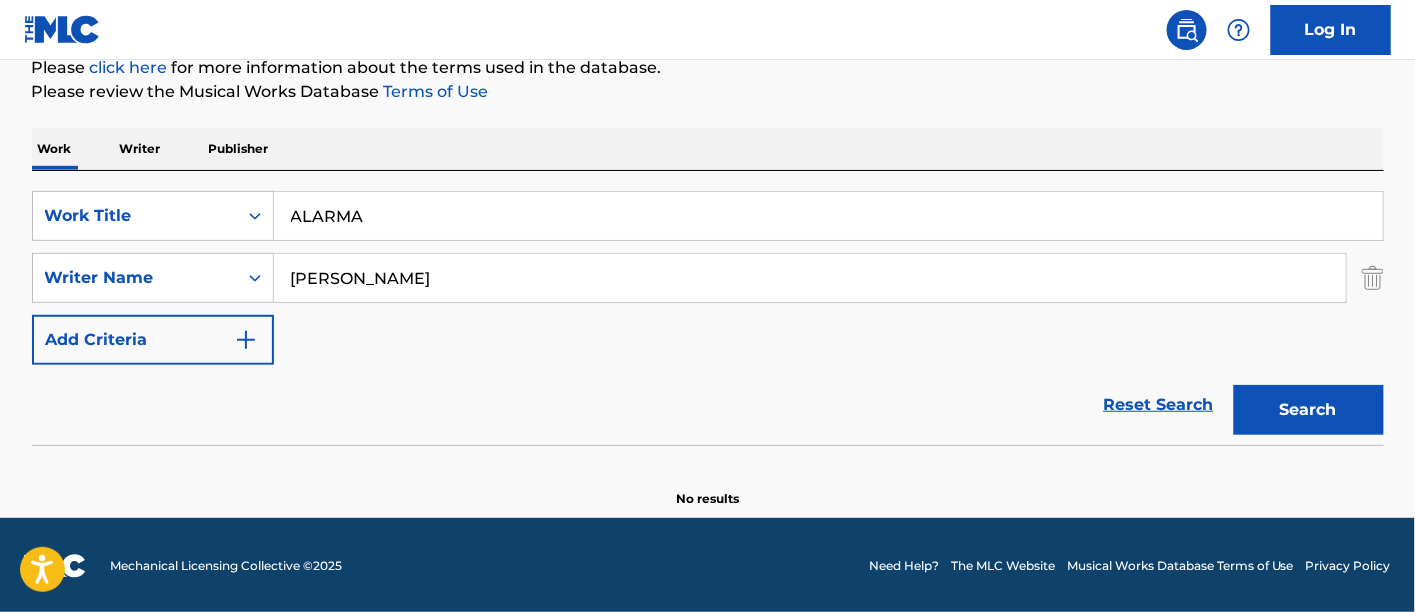 drag, startPoint x: 299, startPoint y: 282, endPoint x: 282, endPoint y: 280, distance: 17.117243 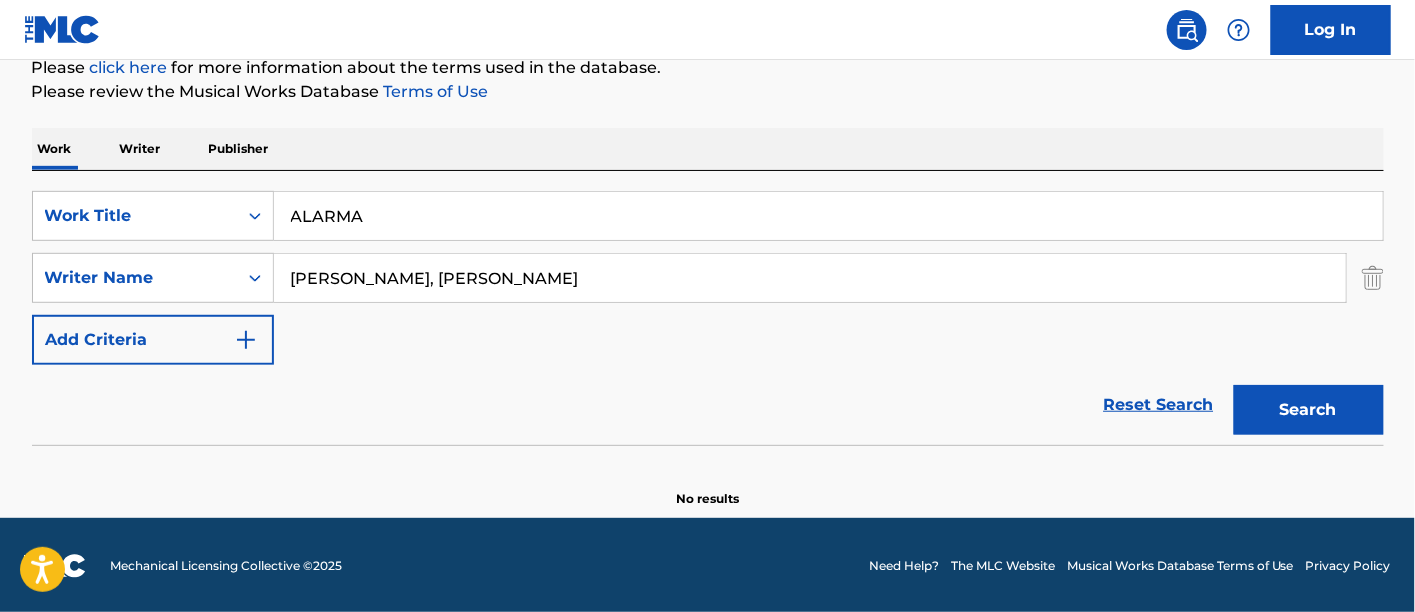 type on "[PERSON_NAME], [PERSON_NAME]" 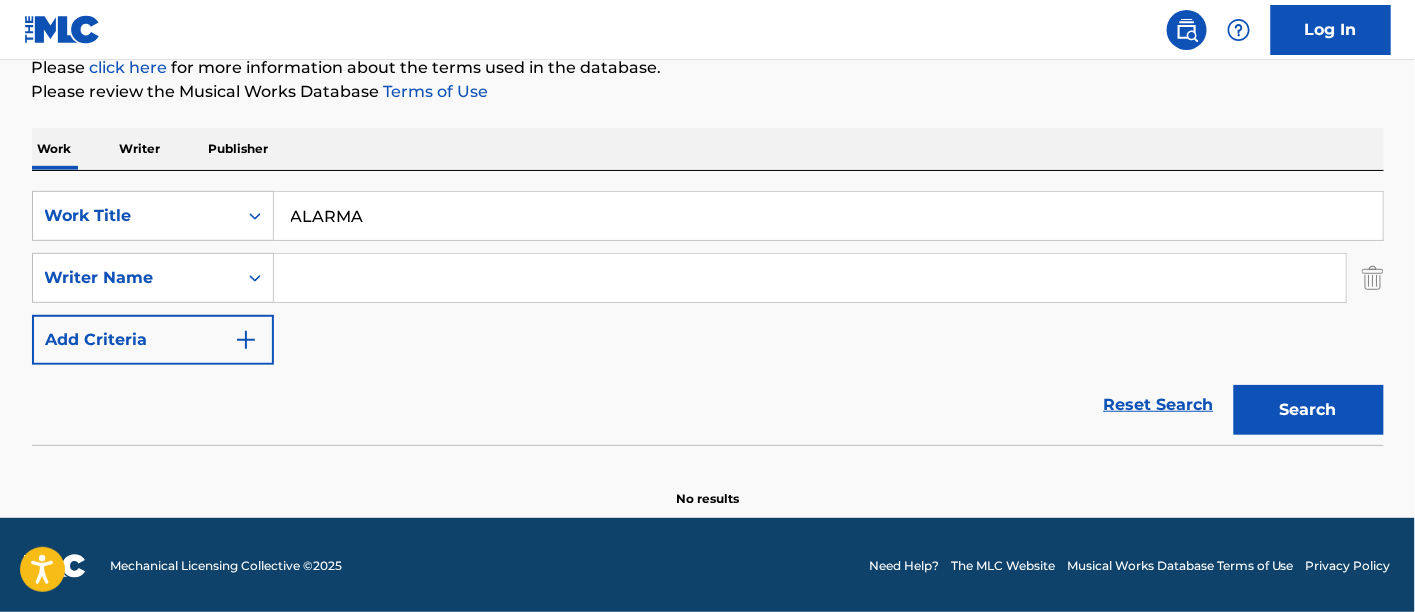 click at bounding box center (810, 278) 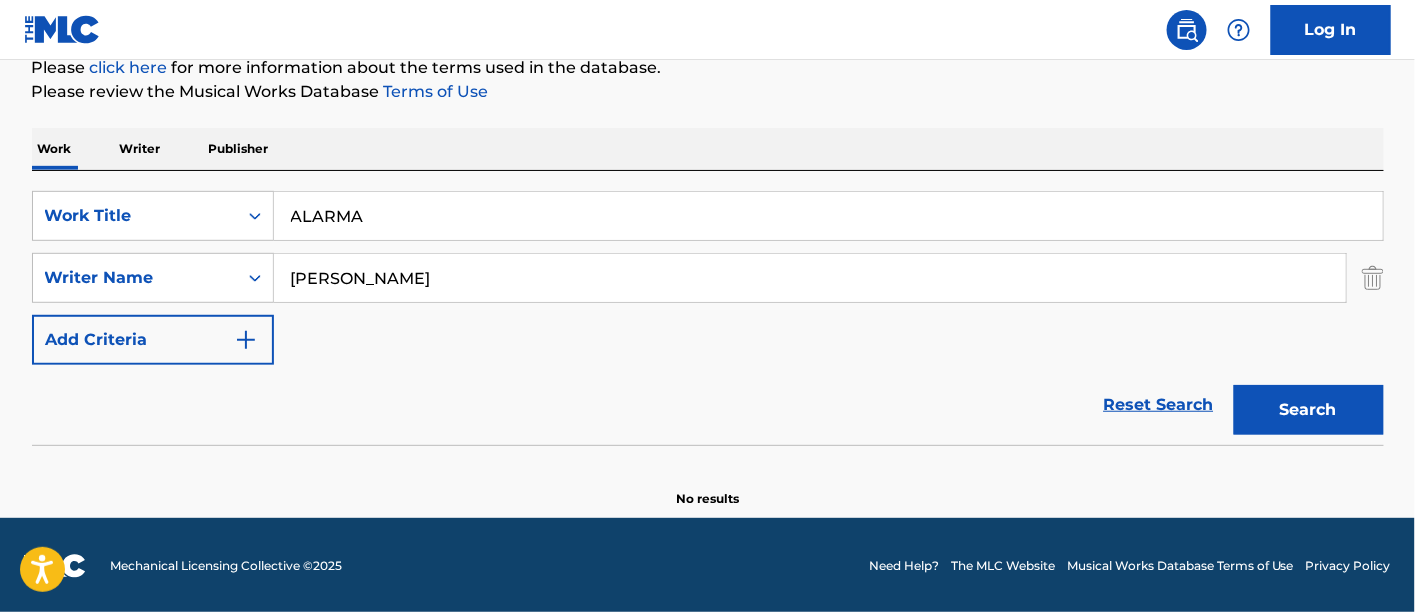 click on "[PERSON_NAME]" at bounding box center [810, 278] 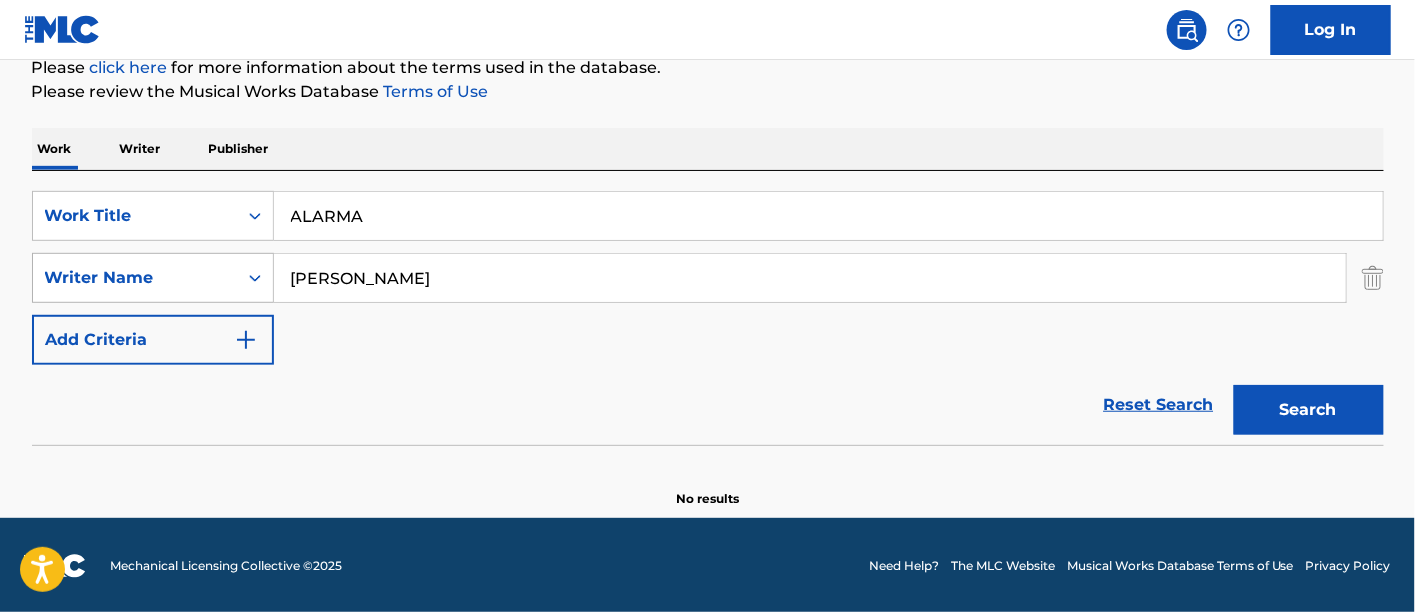 paste on "[PERSON_NAME] [PERSON_NAME]" 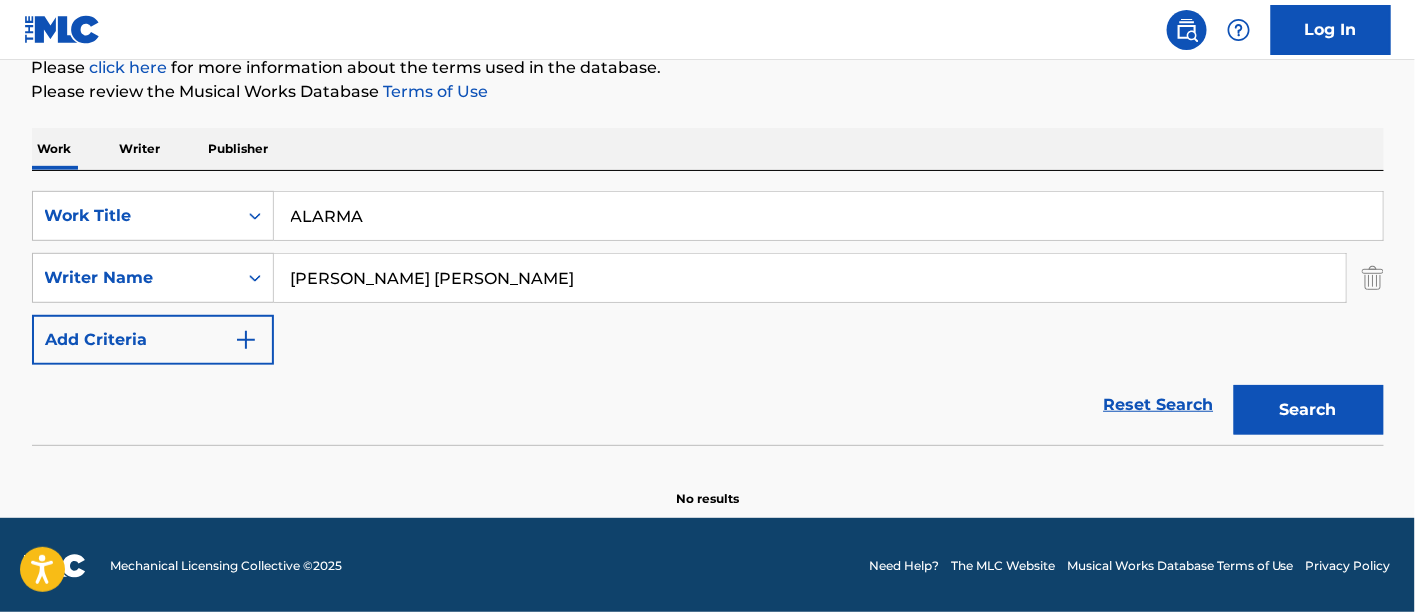 click on "[PERSON_NAME] [PERSON_NAME]" at bounding box center (810, 278) 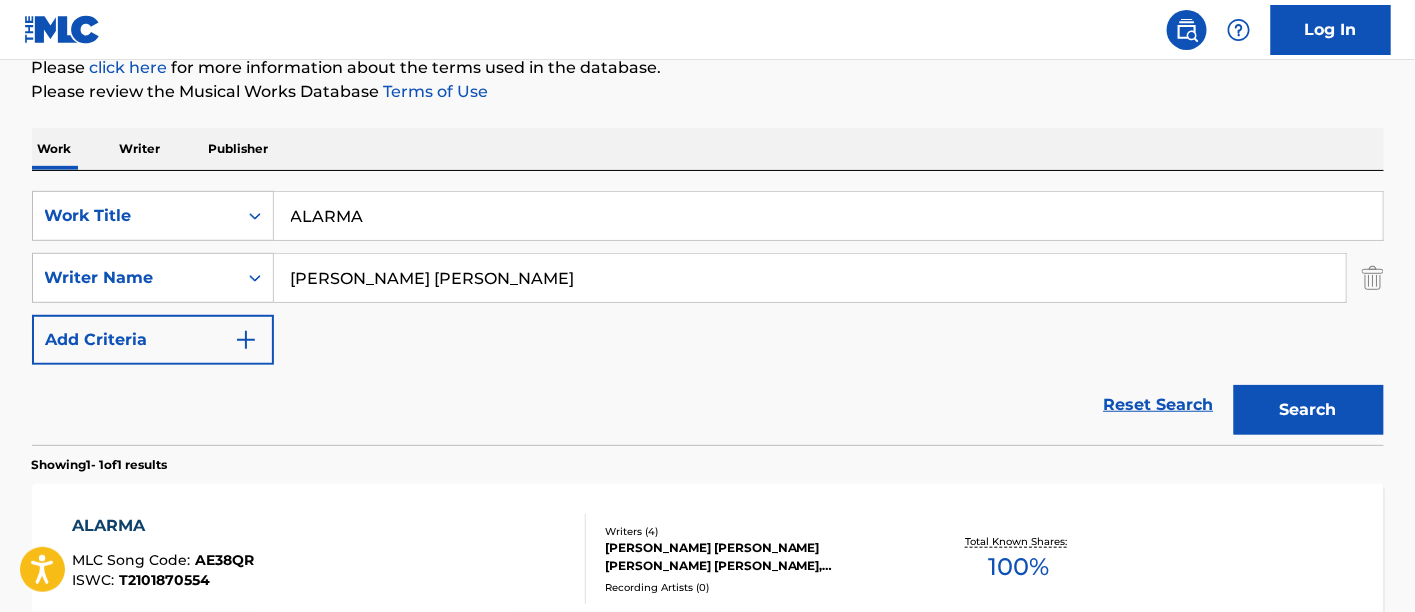 scroll, scrollTop: 365, scrollLeft: 0, axis: vertical 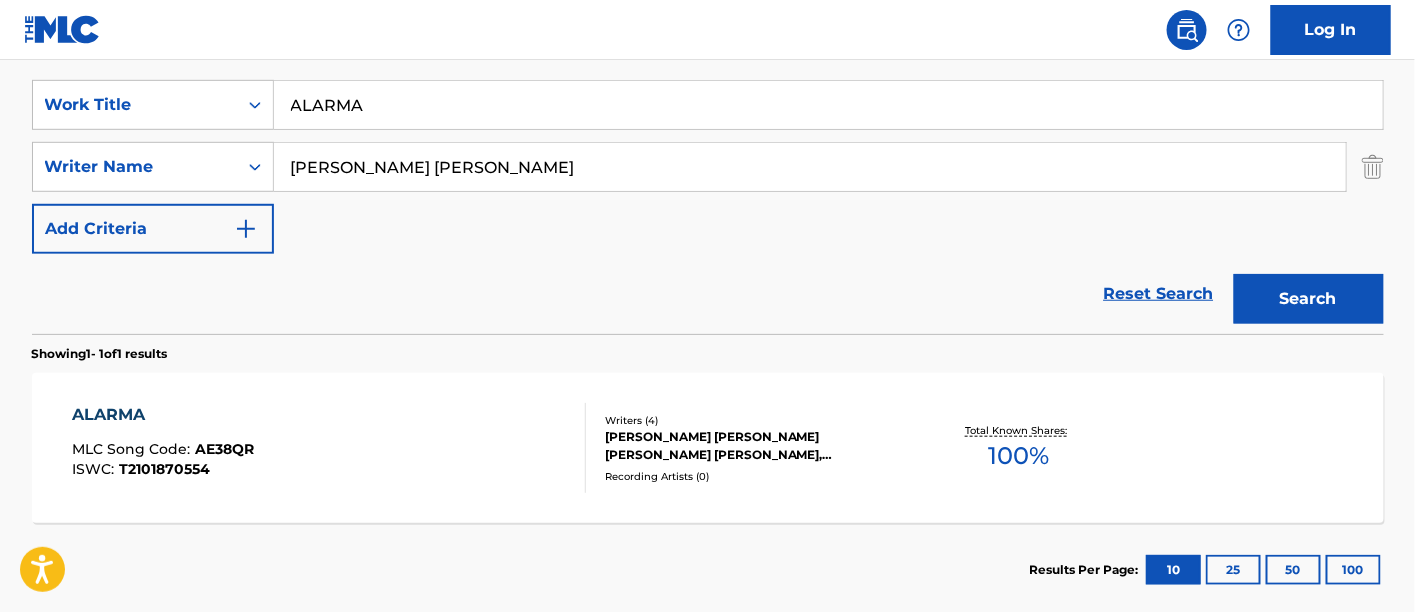 click on "ALARMA MLC Song Code : AE38QR ISWC : T2101870554" at bounding box center [329, 448] 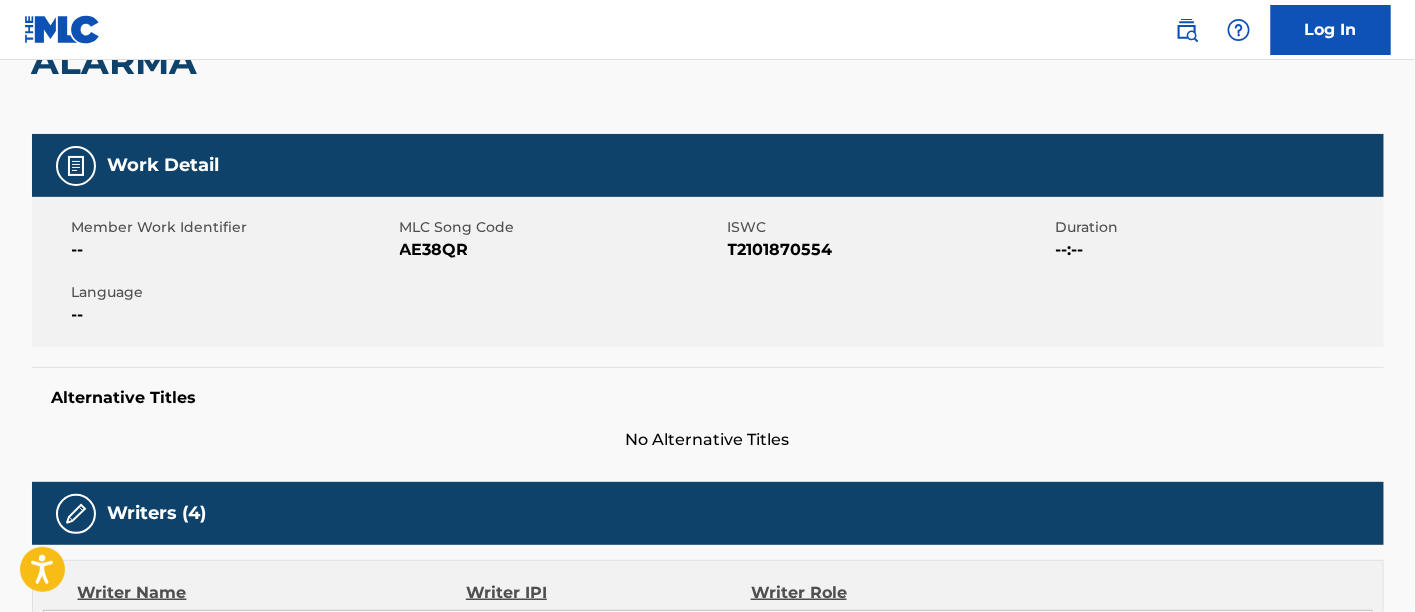 scroll, scrollTop: 444, scrollLeft: 0, axis: vertical 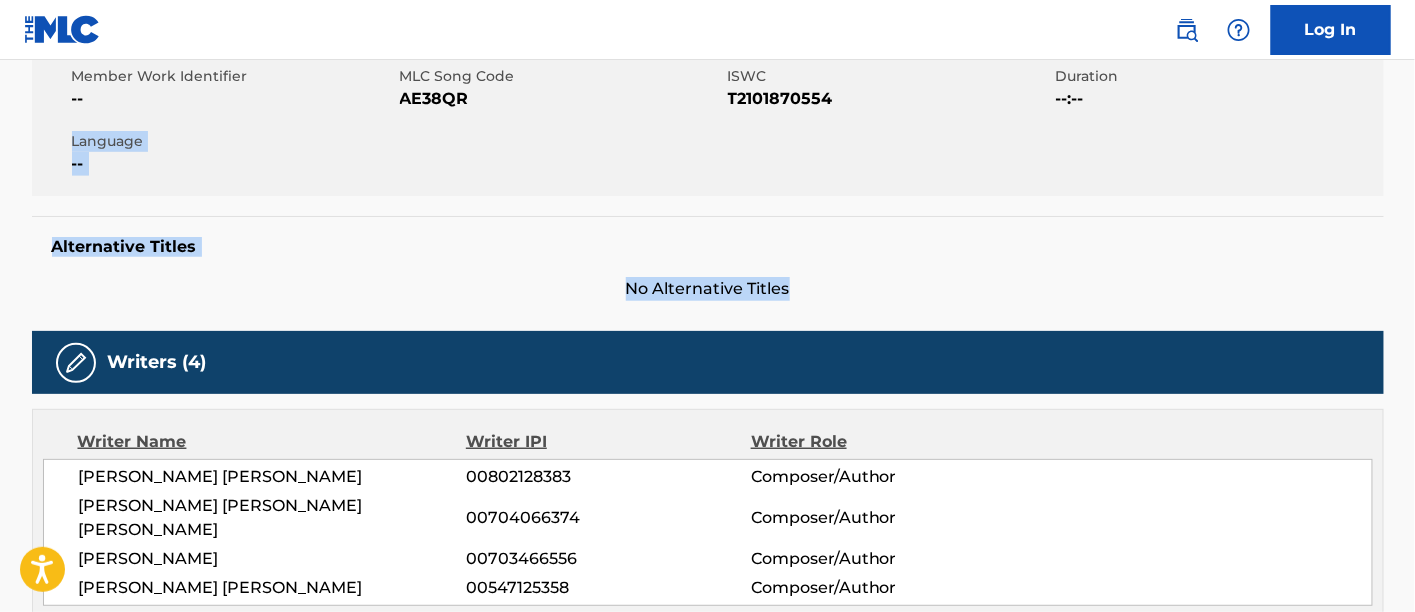 drag, startPoint x: 1414, startPoint y: 242, endPoint x: 1410, endPoint y: 192, distance: 50.159744 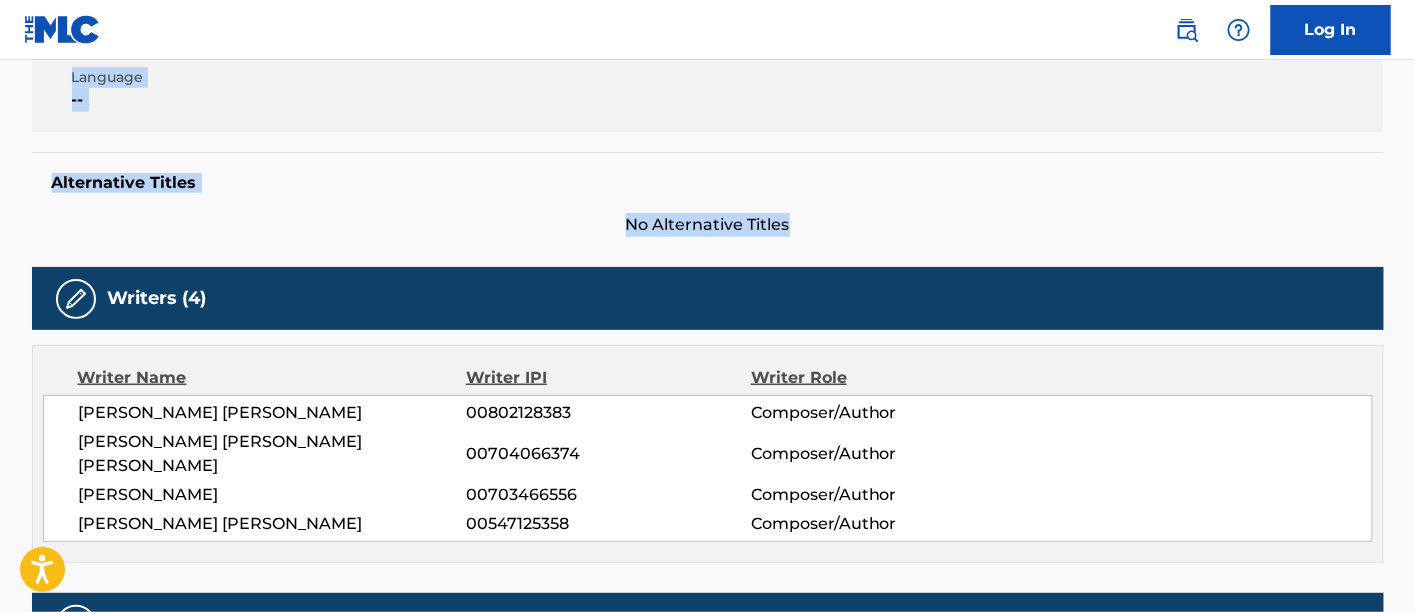 scroll, scrollTop: 408, scrollLeft: 0, axis: vertical 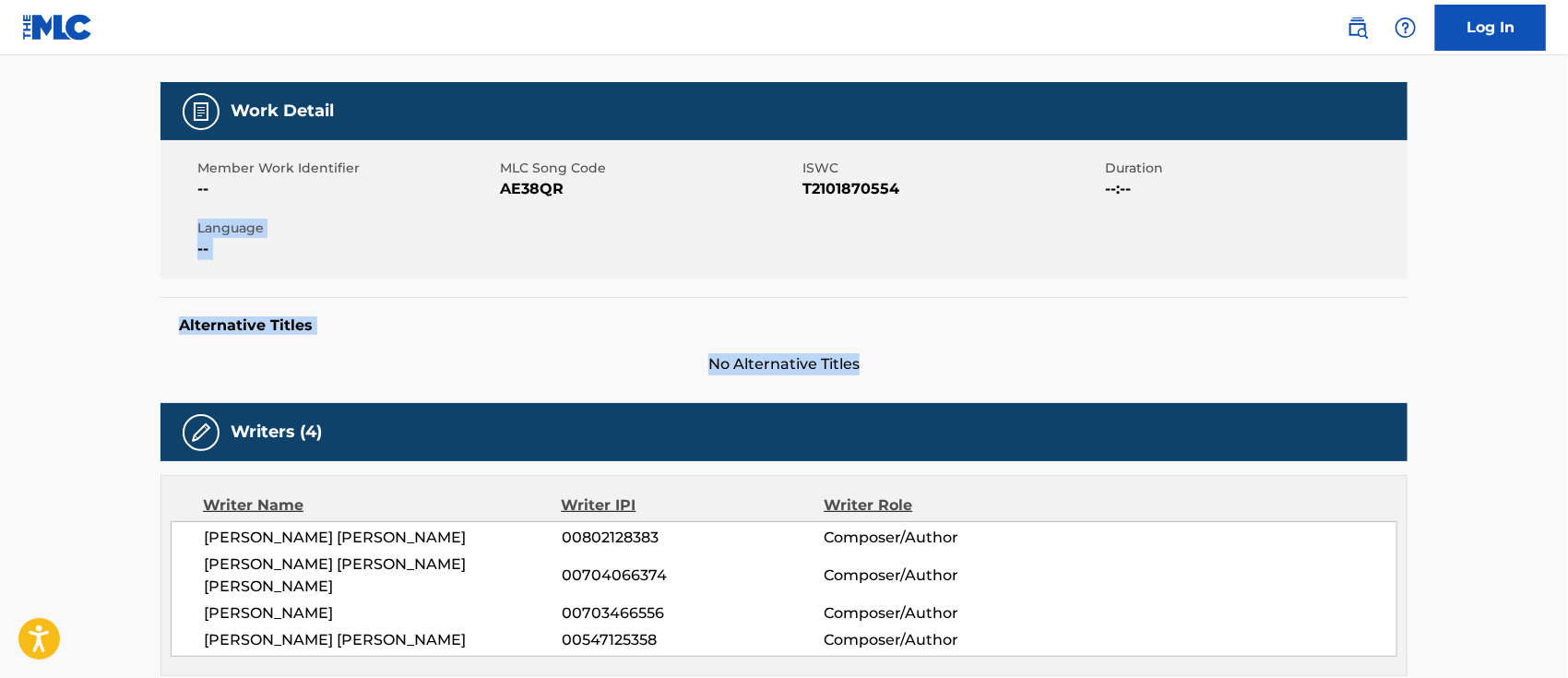 click on "Alternative Titles No Alternative Titles" at bounding box center (784, 336) 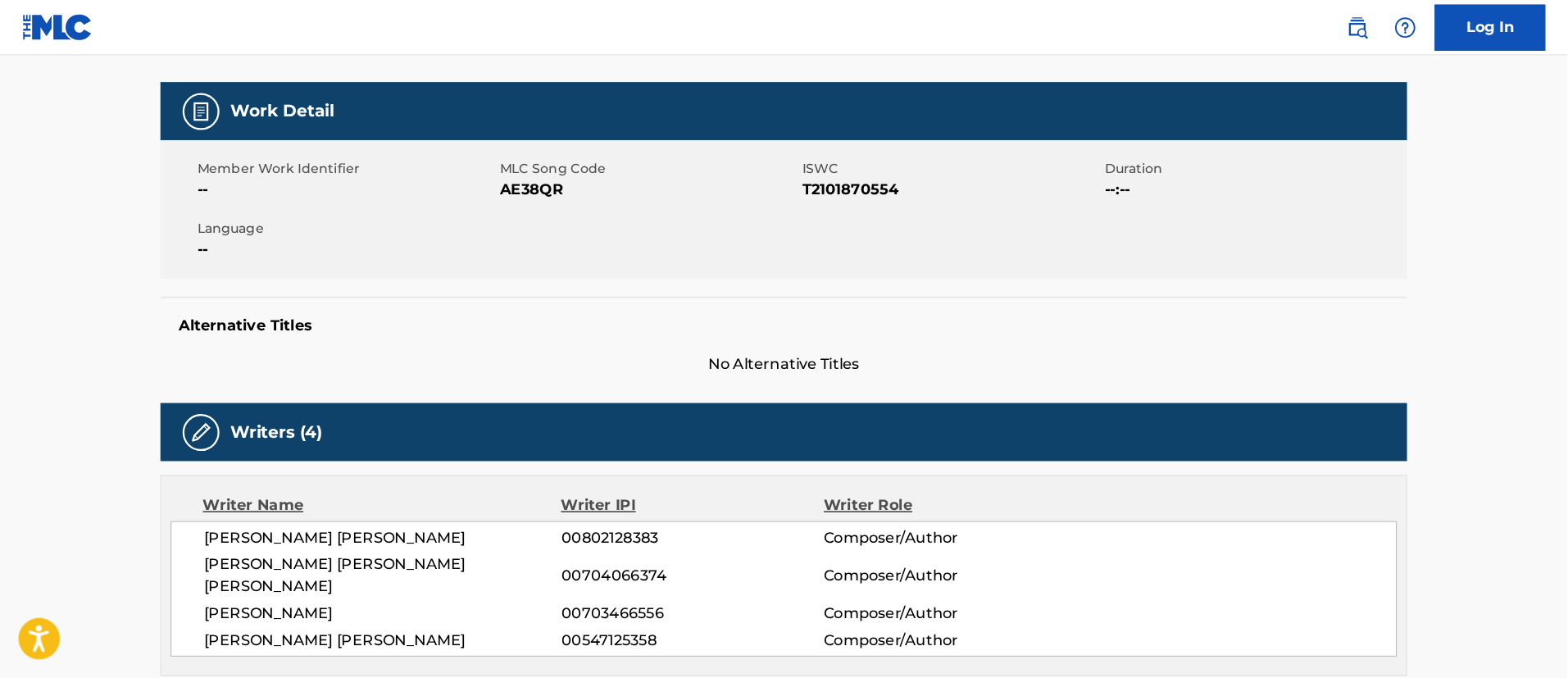 scroll, scrollTop: 220, scrollLeft: 0, axis: vertical 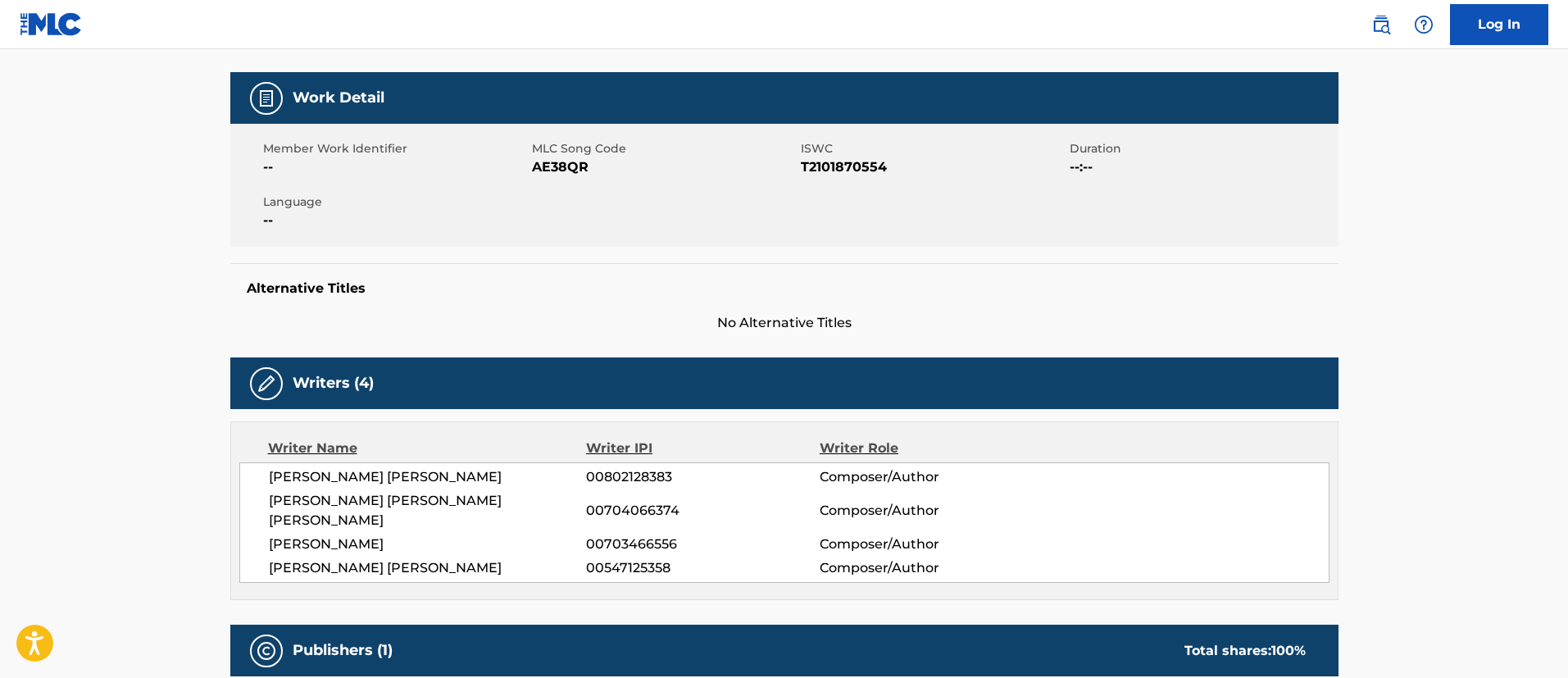 drag, startPoint x: 1371, startPoint y: 3, endPoint x: 214, endPoint y: 439, distance: 1236.4243 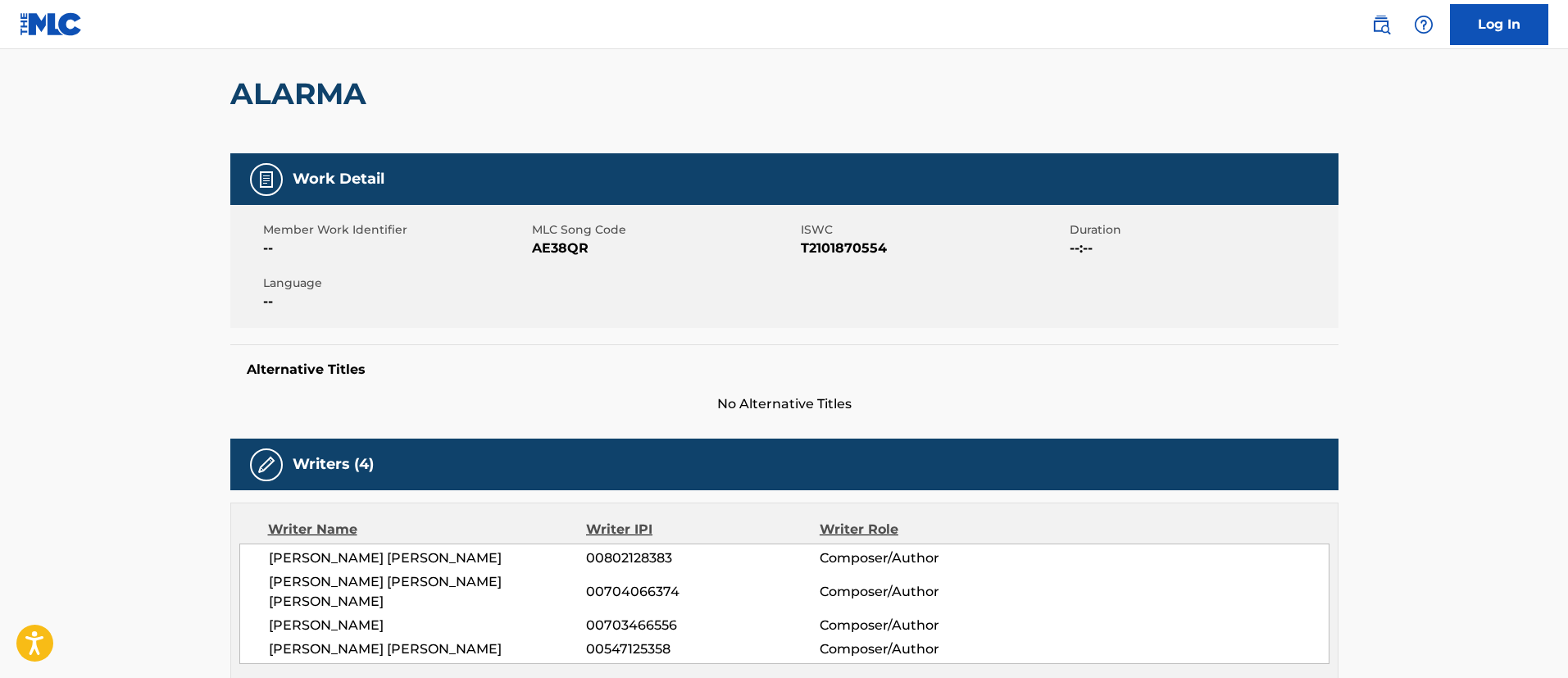 scroll, scrollTop: 142, scrollLeft: 0, axis: vertical 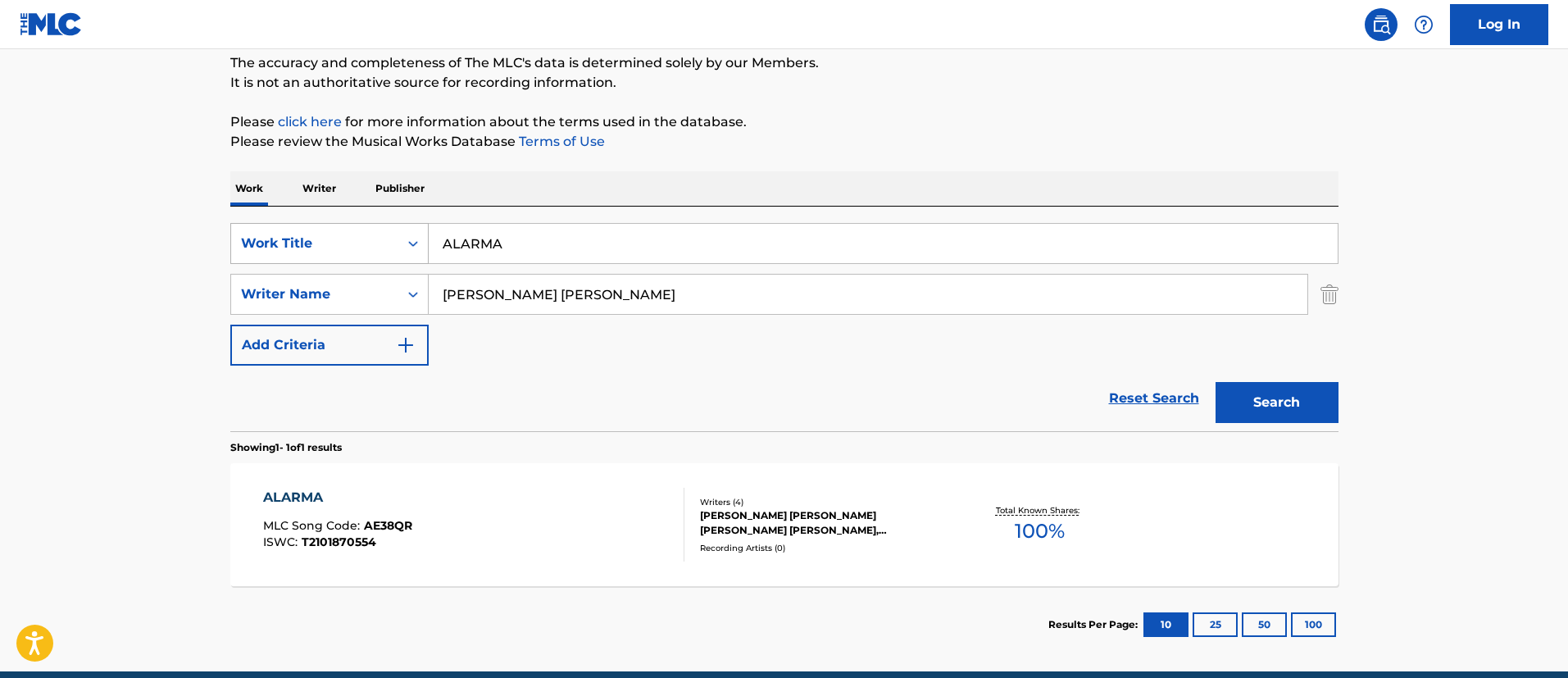 drag, startPoint x: 475, startPoint y: 243, endPoint x: 347, endPoint y: 236, distance: 128.19126 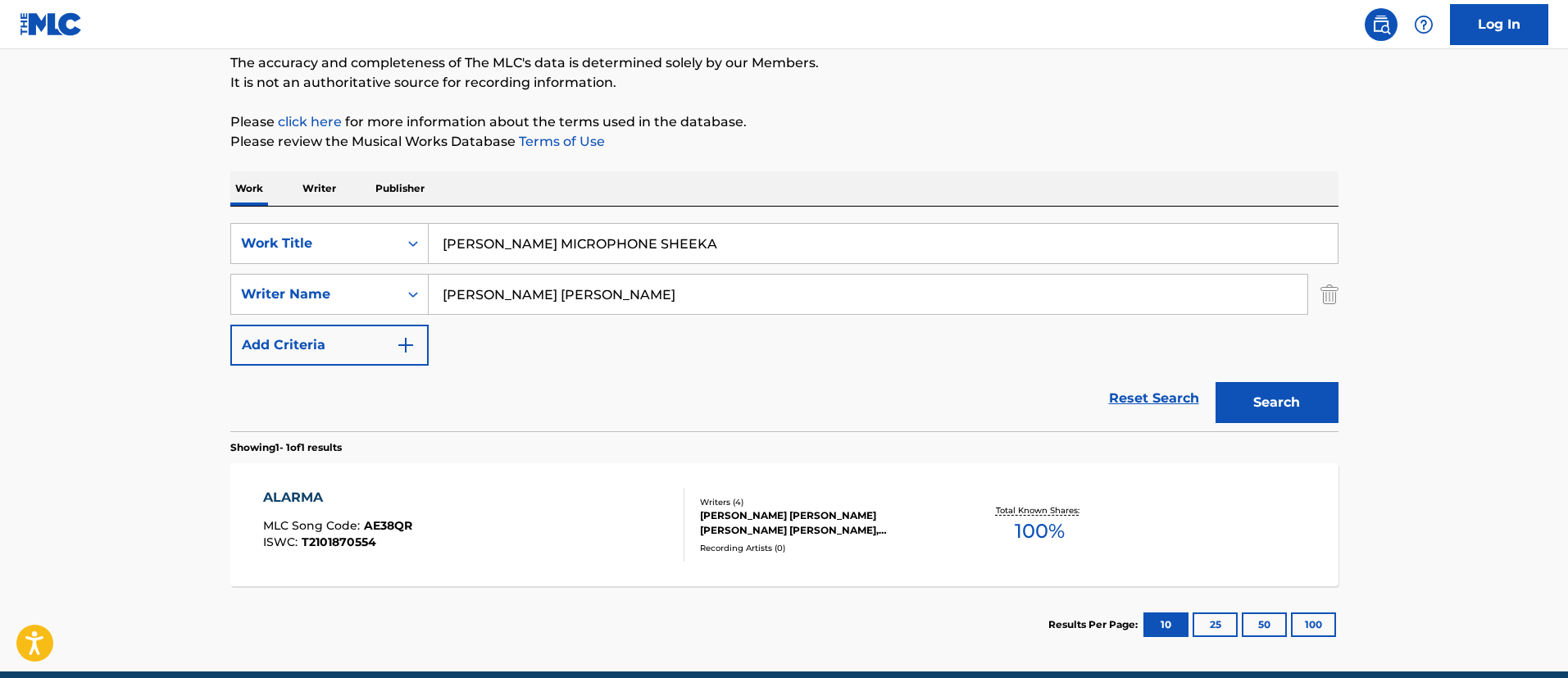 click on "Search" at bounding box center [1277, 403] 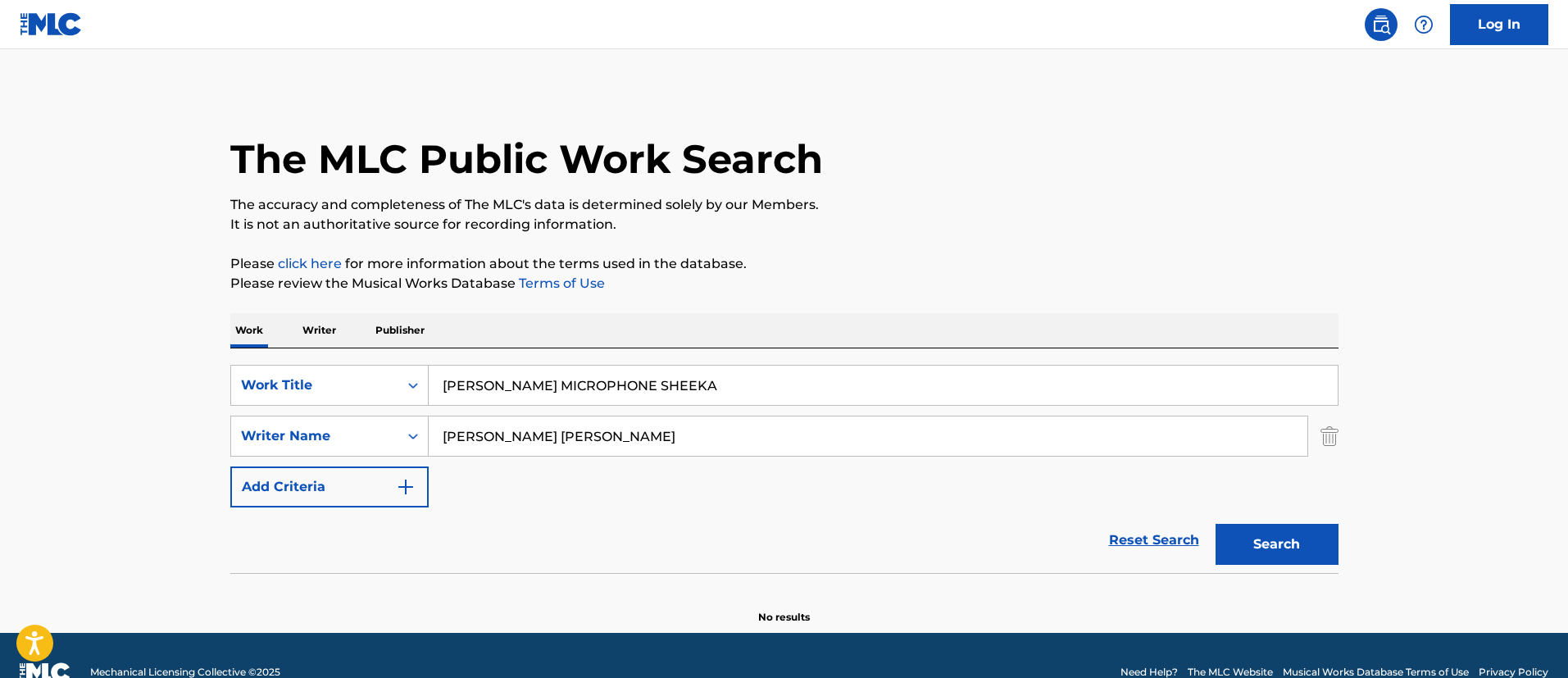 drag, startPoint x: 567, startPoint y: 383, endPoint x: 0, endPoint y: 334, distance: 569.1133 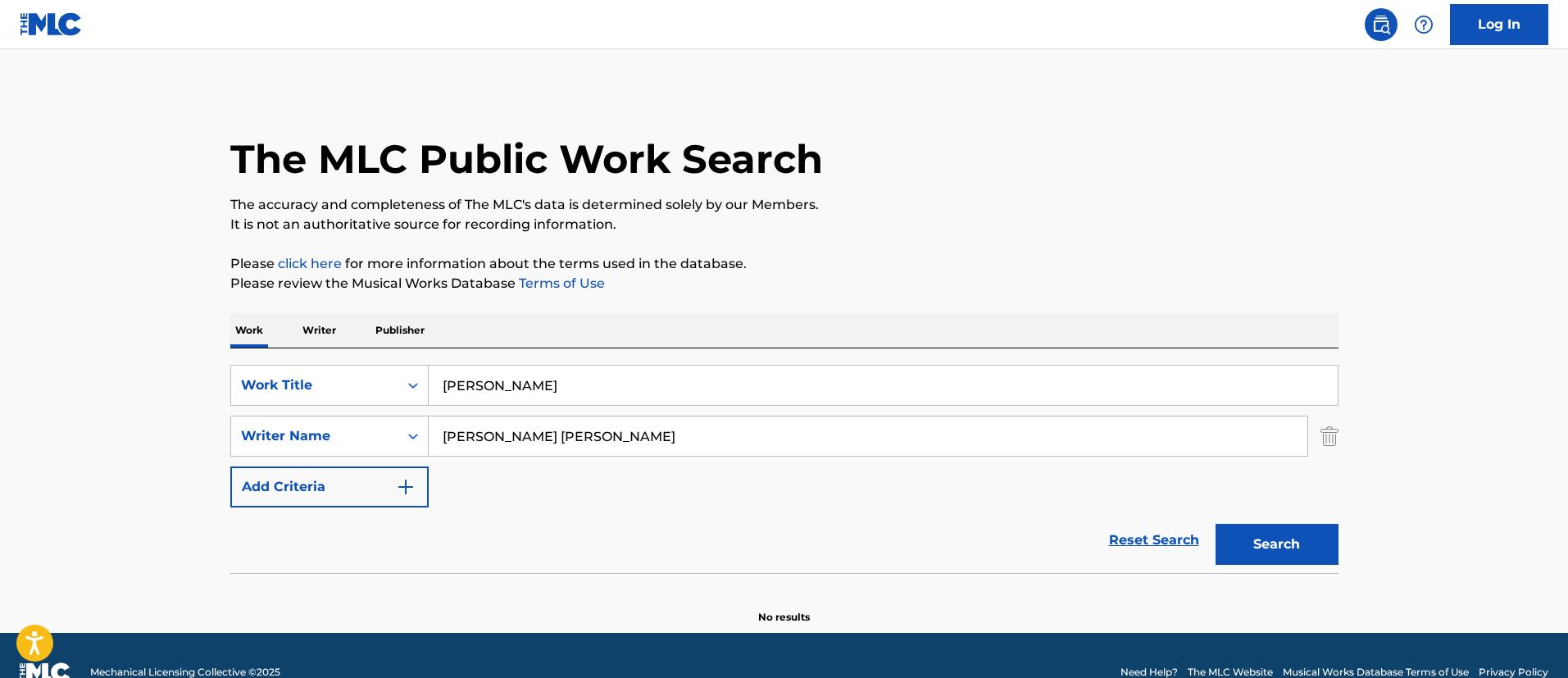 type on "[PERSON_NAME]" 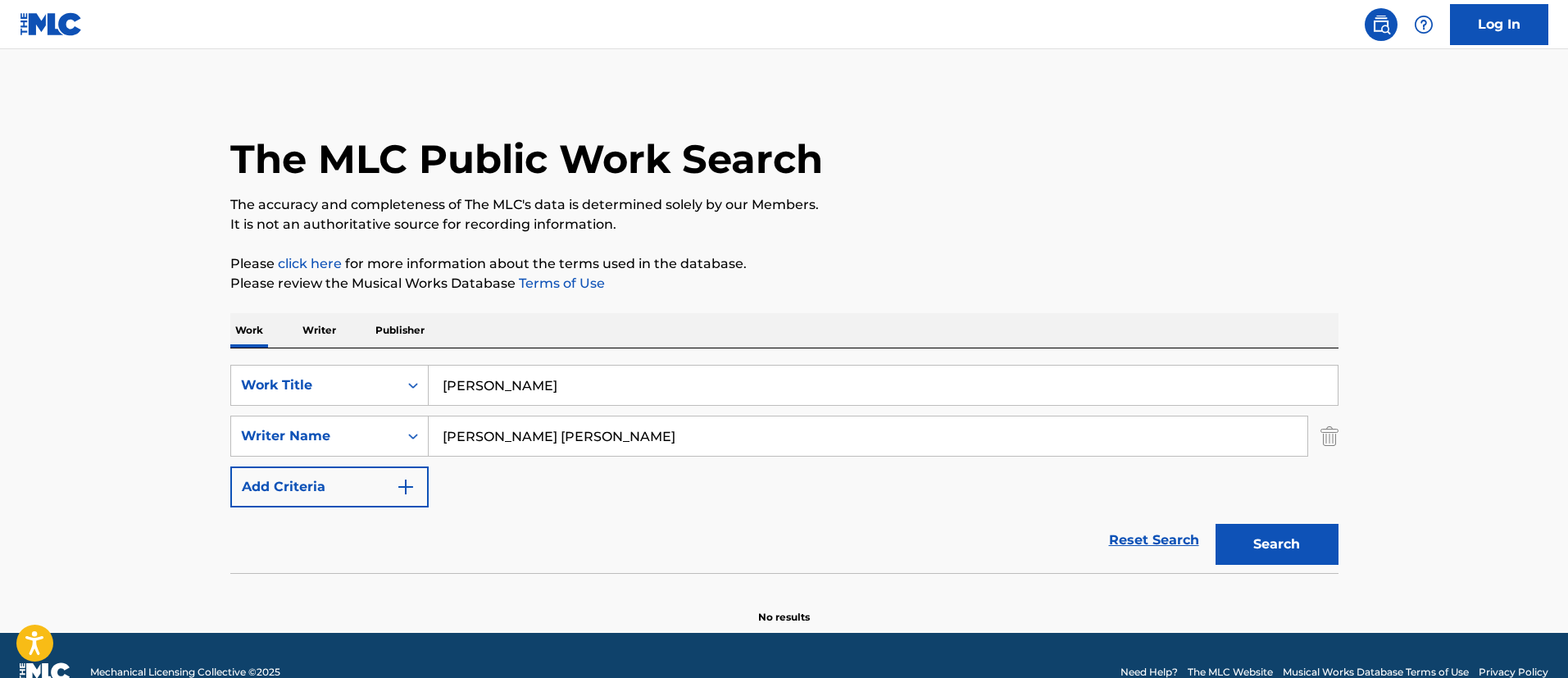 drag, startPoint x: 567, startPoint y: 389, endPoint x: 215, endPoint y: 385, distance: 352.02273 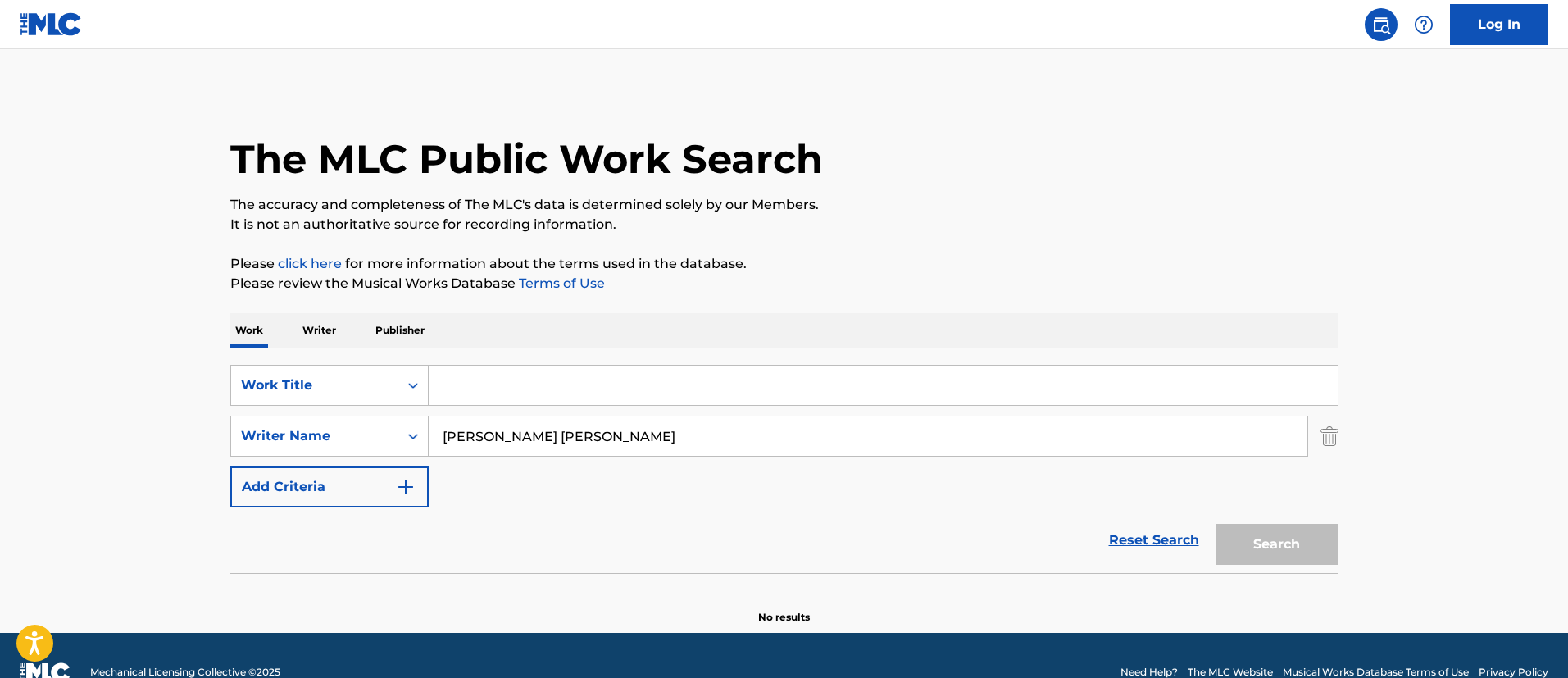 type 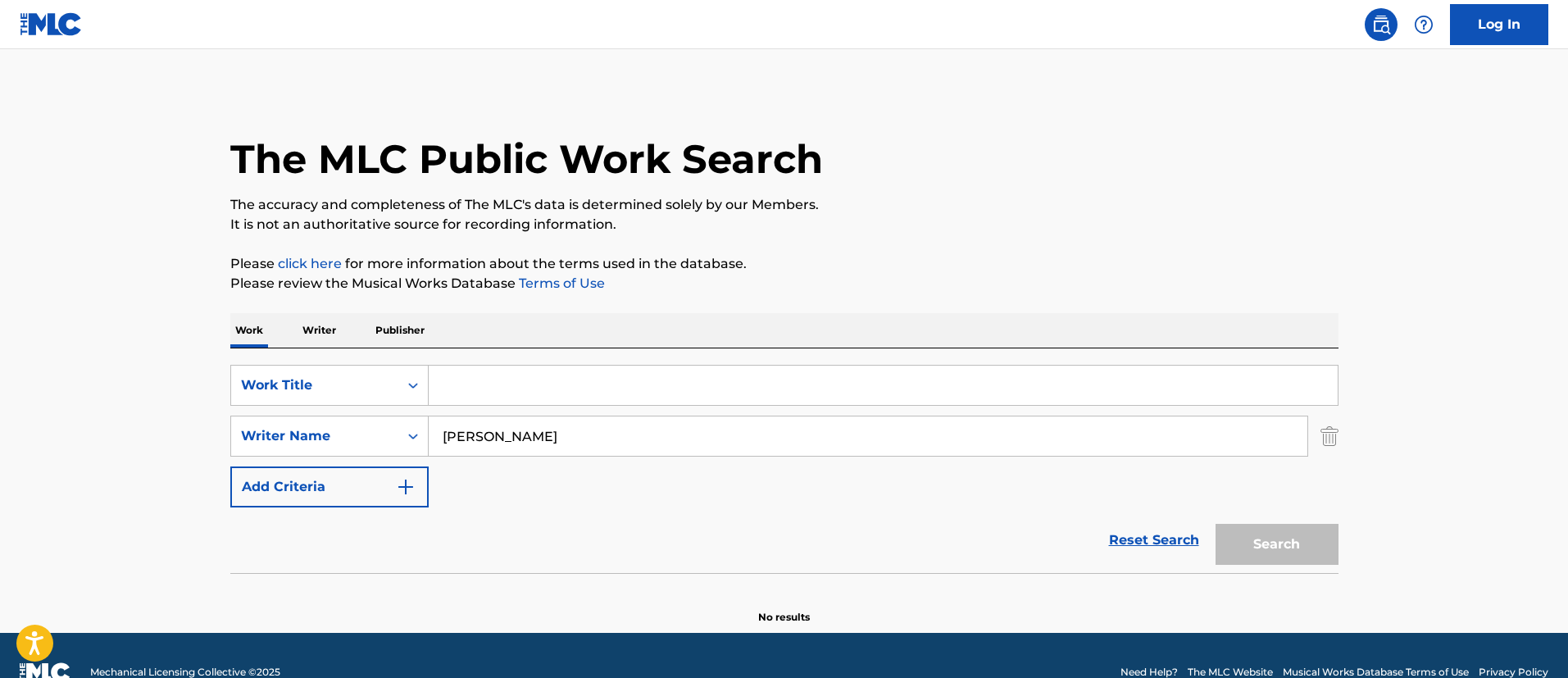 drag, startPoint x: 530, startPoint y: 436, endPoint x: 735, endPoint y: 493, distance: 212.77688 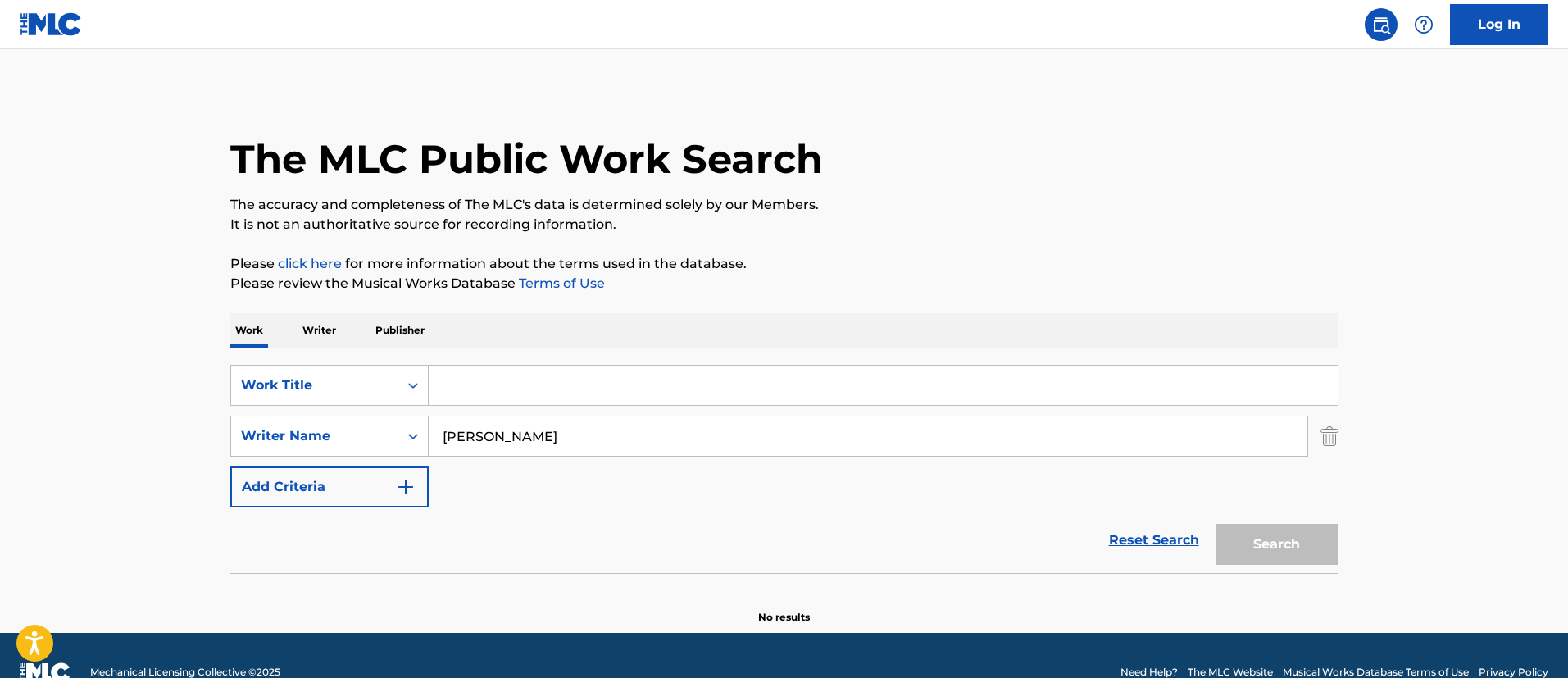 type on "[PERSON_NAME]" 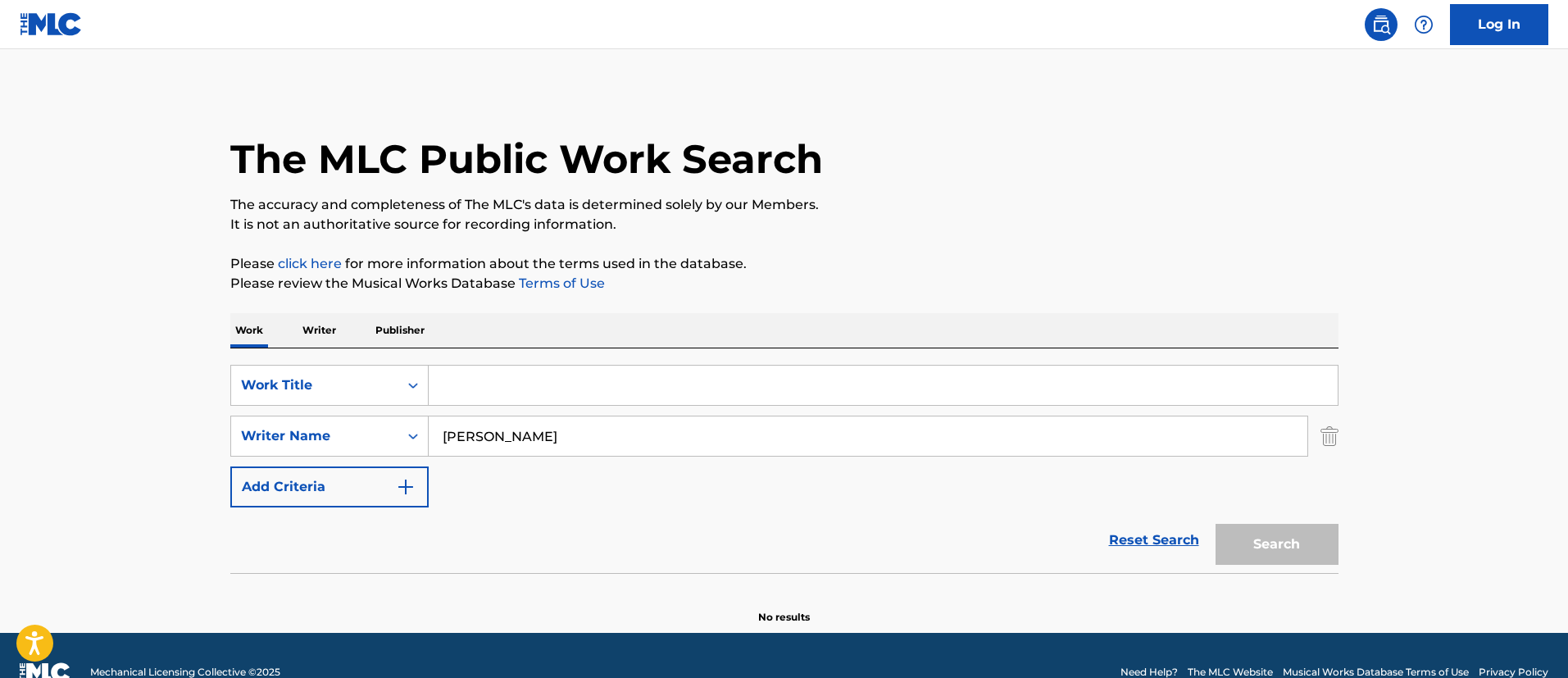 click at bounding box center [883, 385] 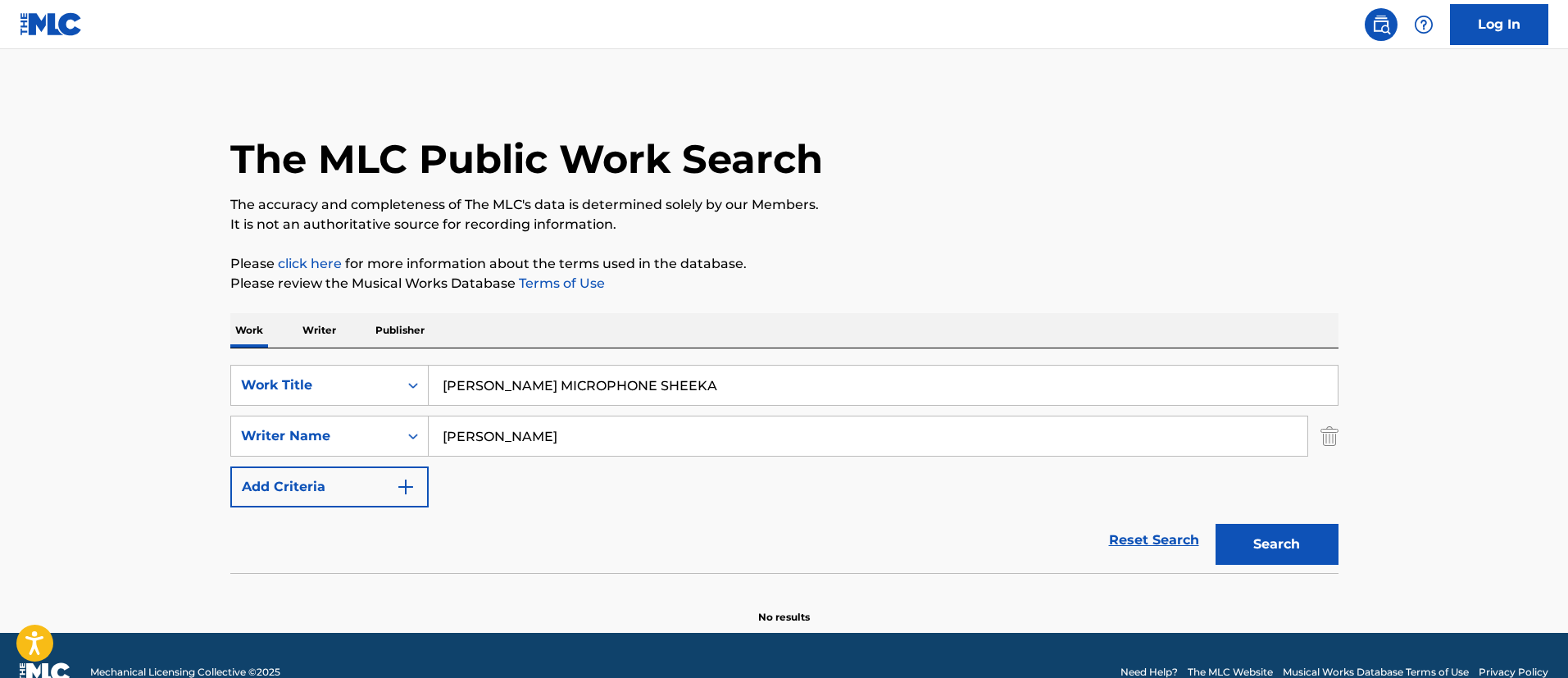 click on "Search" at bounding box center (1277, 544) 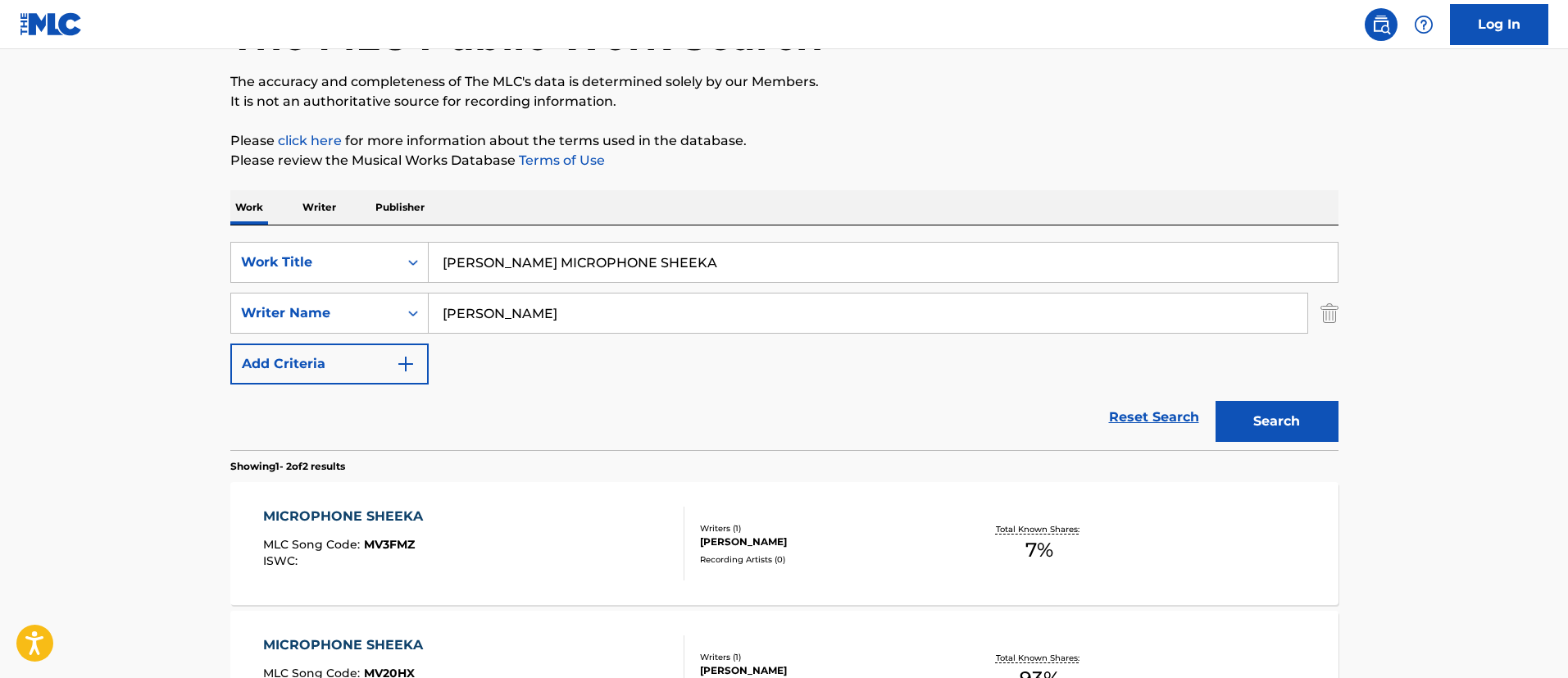 scroll, scrollTop: 246, scrollLeft: 0, axis: vertical 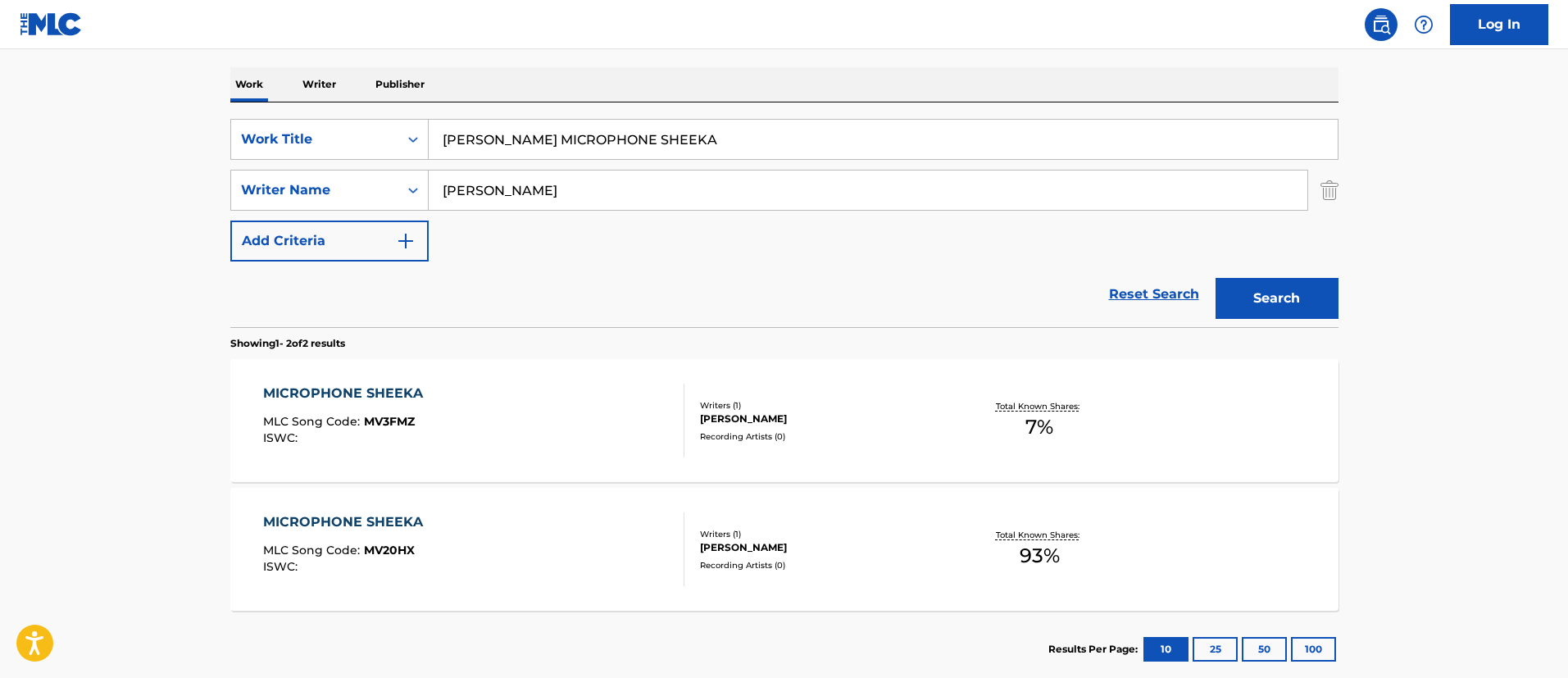 drag, startPoint x: 479, startPoint y: 139, endPoint x: 279, endPoint y: 115, distance: 201.43485 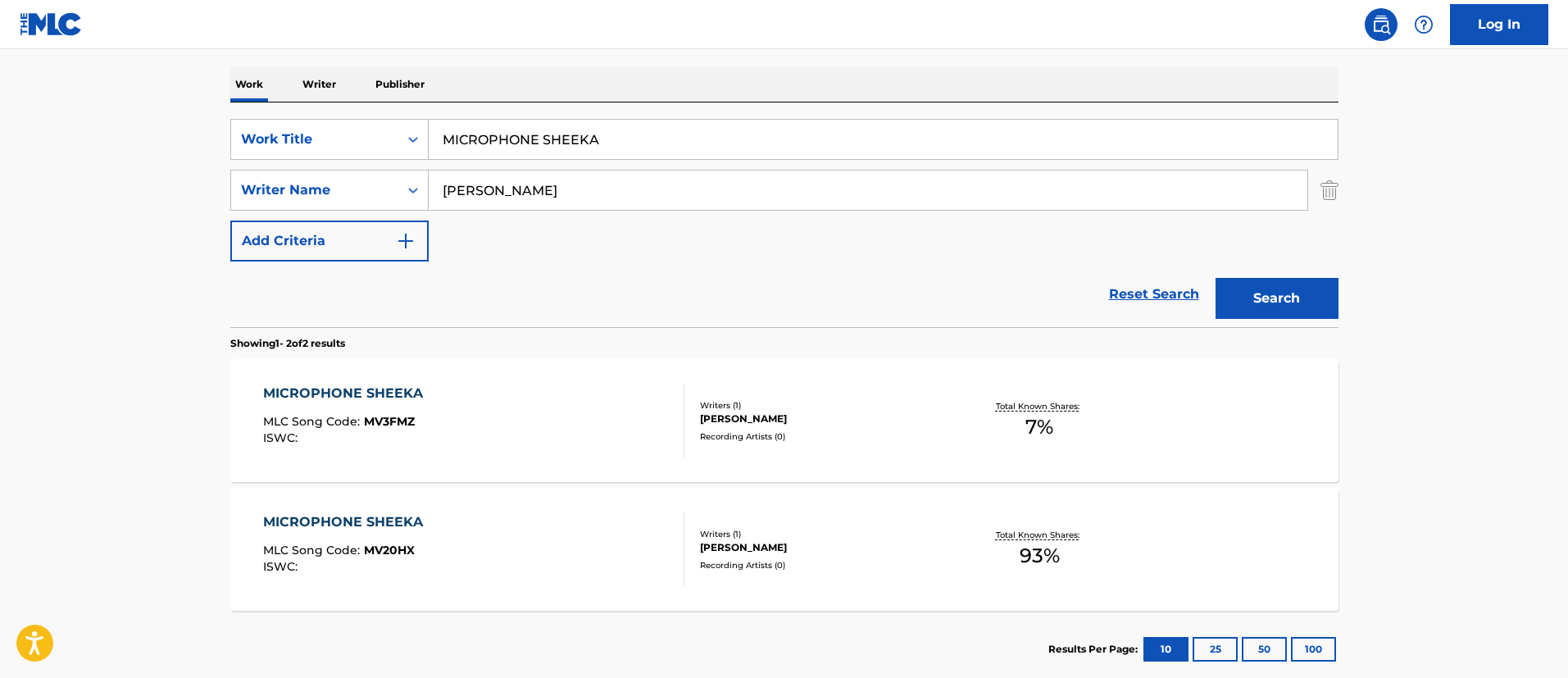 click on "Search" at bounding box center (1277, 298) 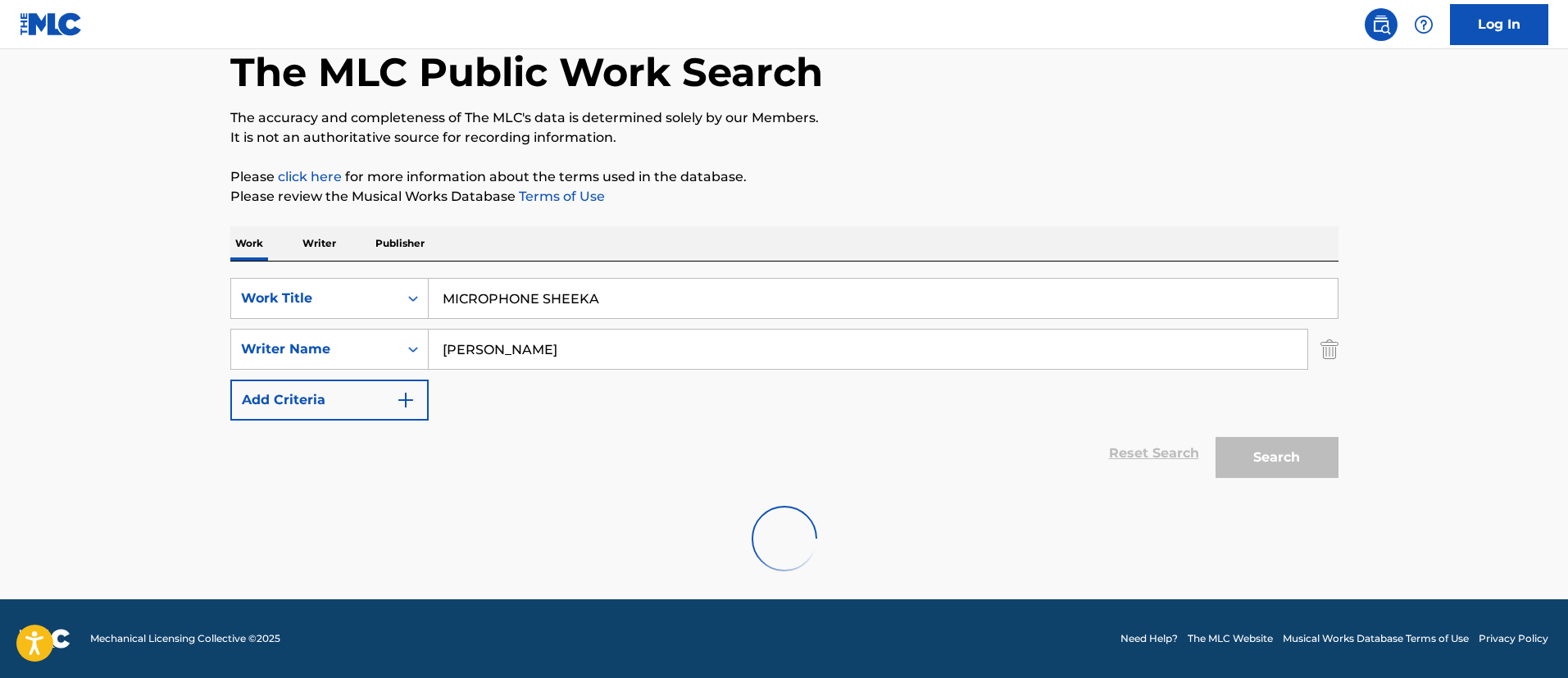scroll, scrollTop: 87, scrollLeft: 0, axis: vertical 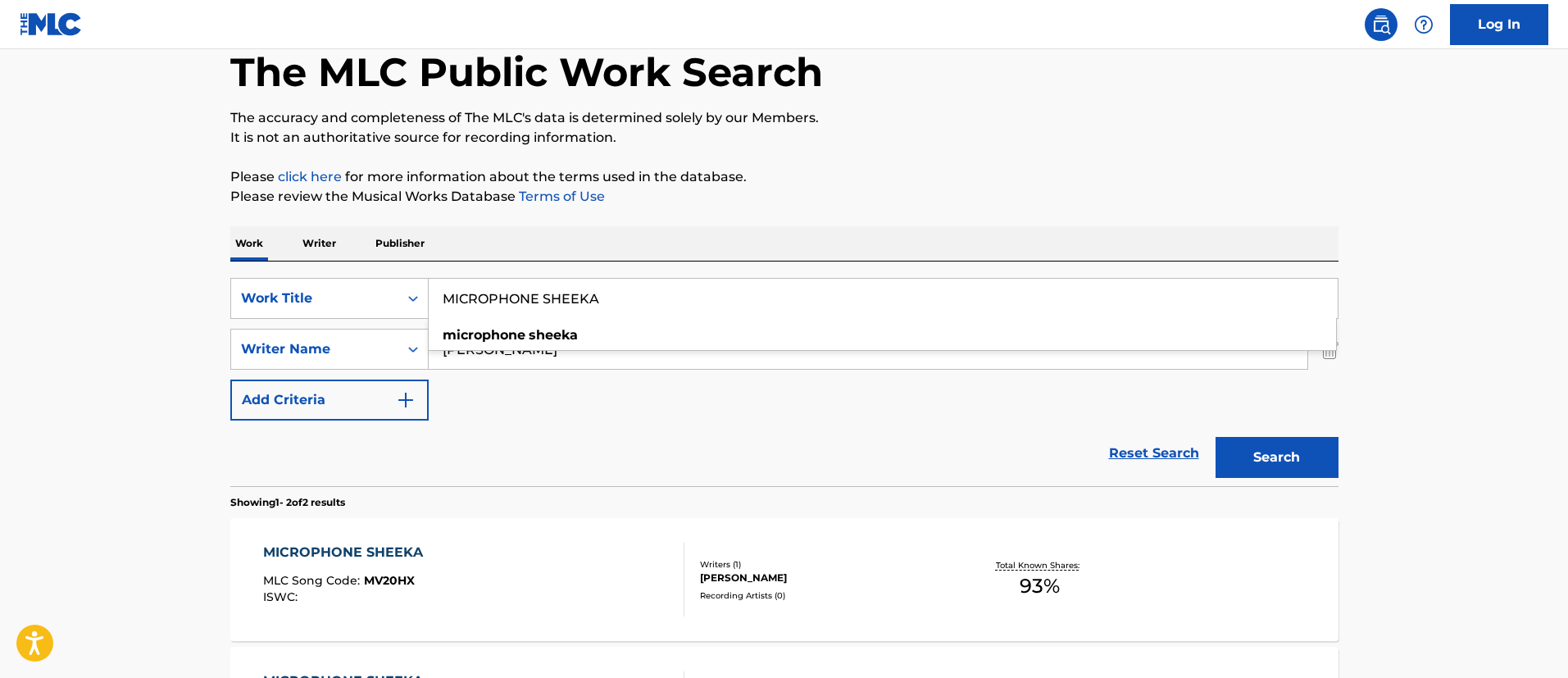click on "The MLC Public Work Search The accuracy and completeness of The MLC's data is determined solely by our Members. It is not an authoritative source for recording information. Please   click here   for more information about the terms used in the database. Please review the Musical Works Database   Terms of Use Work Writer Publisher SearchWithCriteria013b9359-c2ff-498c-b1f4-cad6d969373b Work Title MICROPHONE SHEEKA microphone   sheeka SearchWithCriteria5f6f9998-299a-4d5d-9054-971bf720deaa Writer Name [PERSON_NAME] Add Criteria Reset Search Search Showing  1  -   2  of  2   results   MICROPHONE SHEEKA MLC Song Code : MV20HX ISWC : Writers ( 1 ) [PERSON_NAME] Recording Artists ( 0 ) Total Known Shares: 93 % MICROPHONE SHEEKA MLC Song Code : MV3FMZ ISWC : Writers ( 1 ) [PERSON_NAME] Recording Artists ( 0 ) Total Known Shares: 7 % Results Per Page: 10 25 50 100" at bounding box center [784, 408] 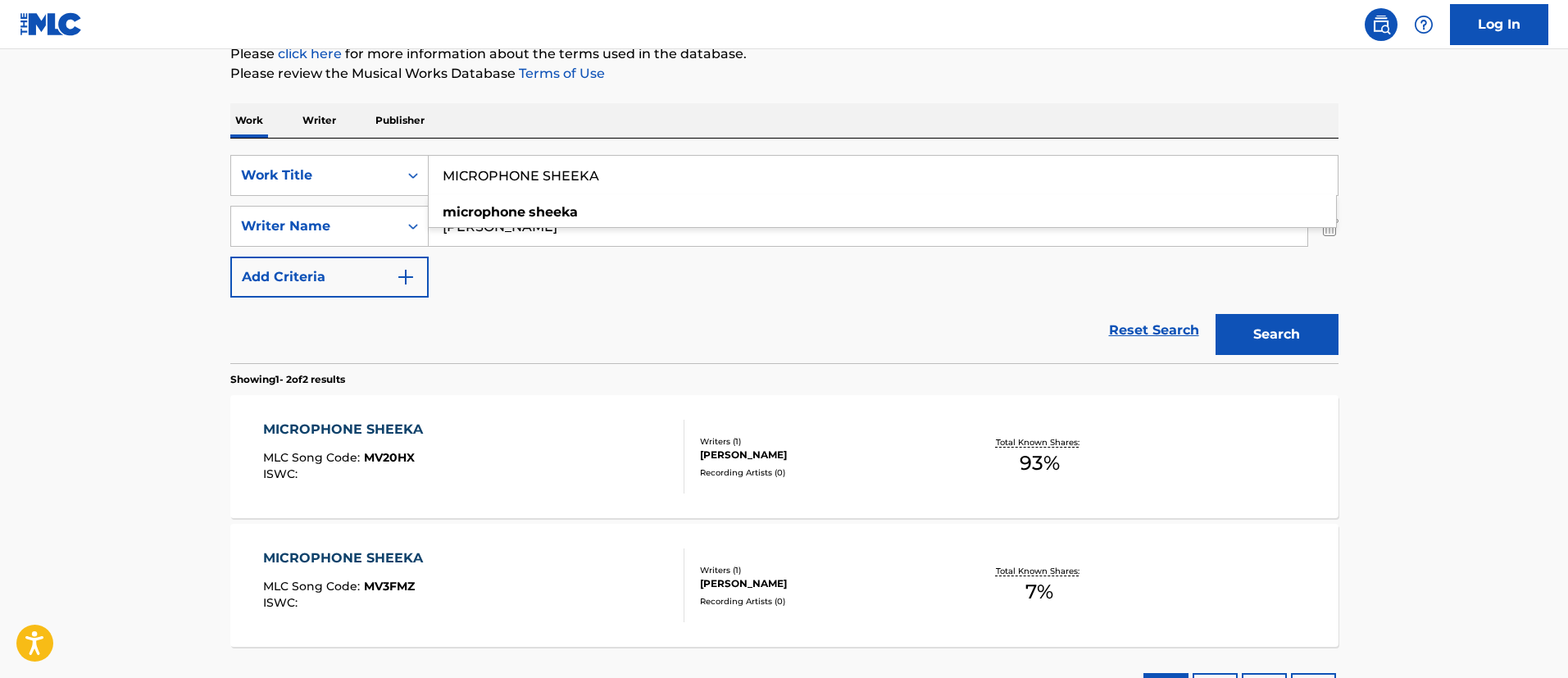 scroll, scrollTop: 333, scrollLeft: 0, axis: vertical 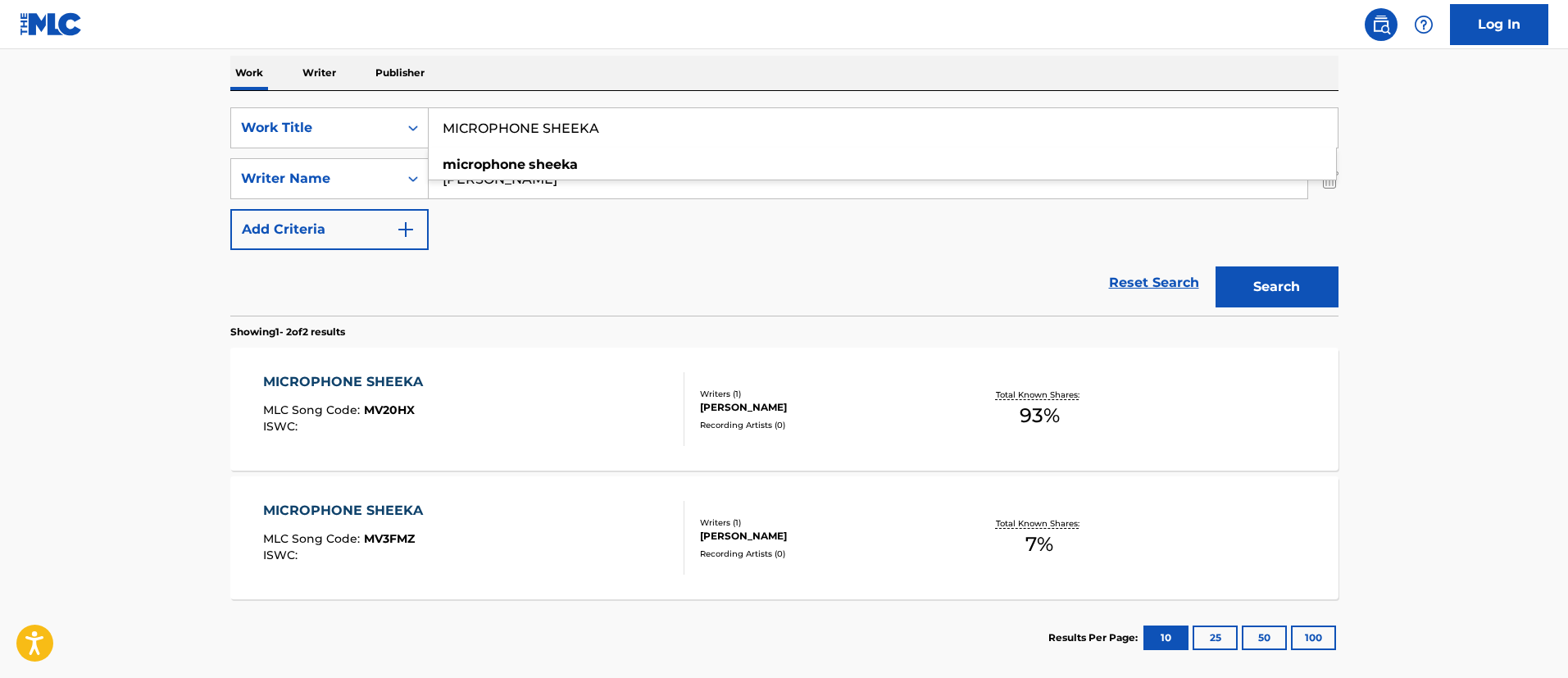 click on "The MLC Public Work Search The accuracy and completeness of The MLC's data is determined solely by our Members. It is not an authoritative source for recording information. Please   click here   for more information about the terms used in the database. Please review the Musical Works Database   Terms of Use Work Writer Publisher SearchWithCriteria013b9359-c2ff-498c-b1f4-cad6d969373b Work Title MICROPHONE SHEEKA microphone   sheeka SearchWithCriteria5f6f9998-299a-4d5d-9054-971bf720deaa Writer Name [PERSON_NAME] Add Criteria Reset Search Search Showing  1  -   2  of  2   results   MICROPHONE SHEEKA MLC Song Code : MV20HX ISWC : Writers ( 1 ) [PERSON_NAME] Recording Artists ( 0 ) Total Known Shares: 93 % MICROPHONE SHEEKA MLC Song Code : MV3FMZ ISWC : Writers ( 1 ) [PERSON_NAME] Recording Artists ( 0 ) Total Known Shares: 7 % Results Per Page: 10 25 50 100" at bounding box center (784, 238) 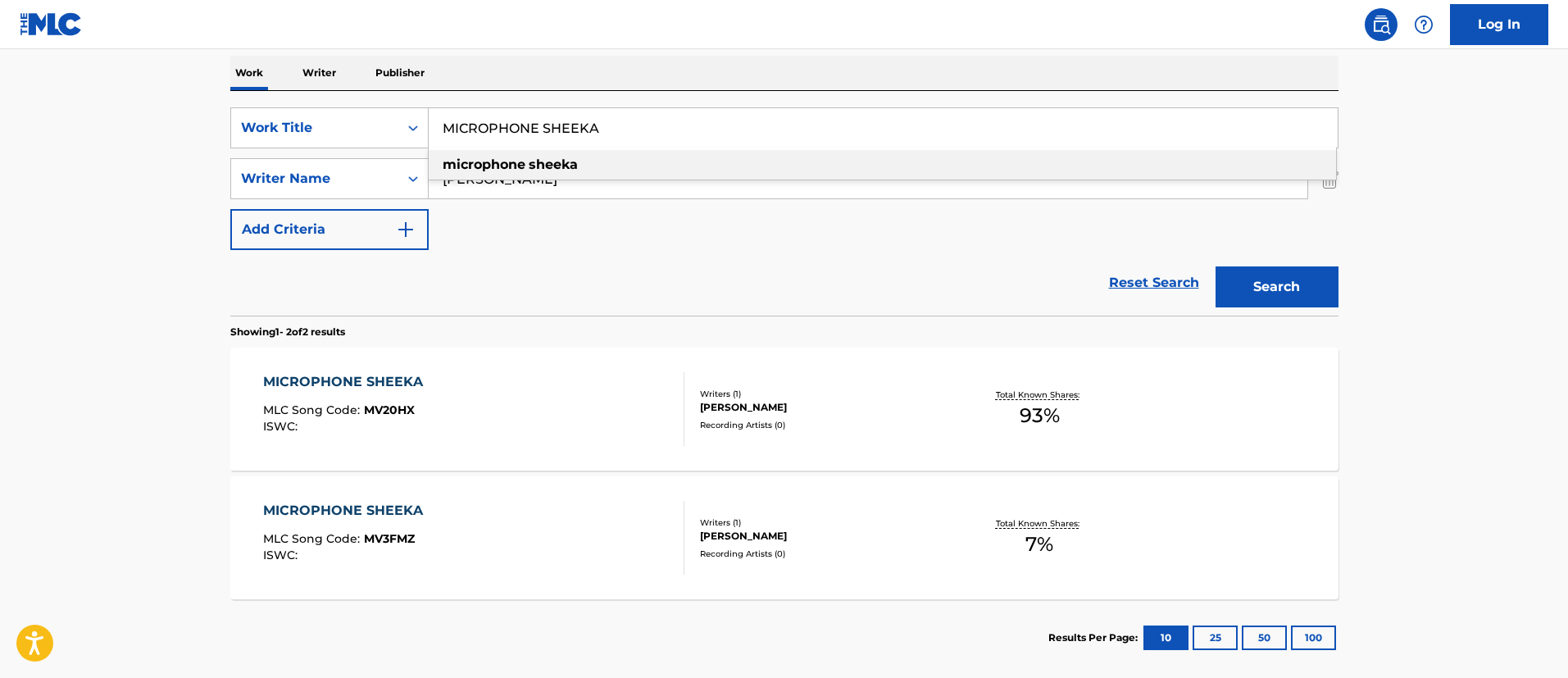 click on "microphone" at bounding box center (484, 164) 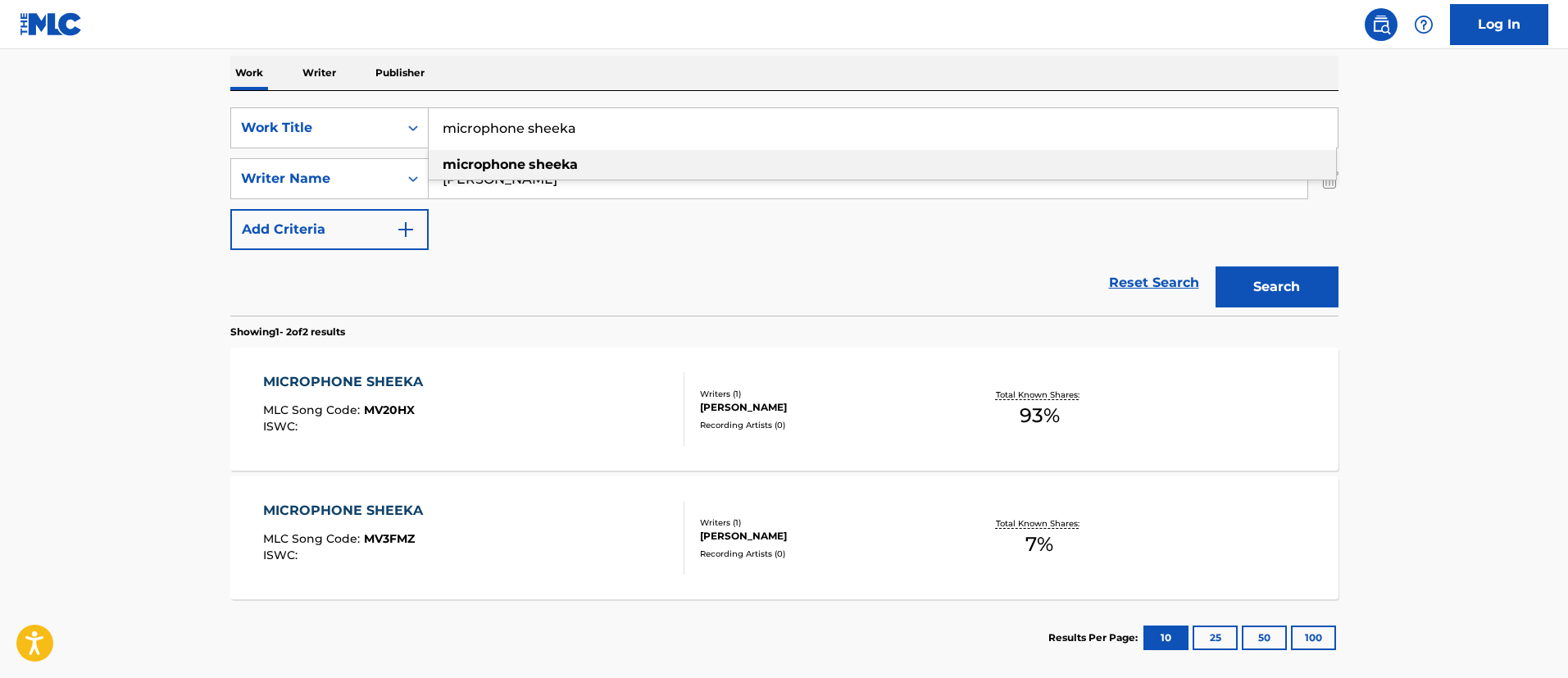 click on "MV20HX" at bounding box center [389, 410] 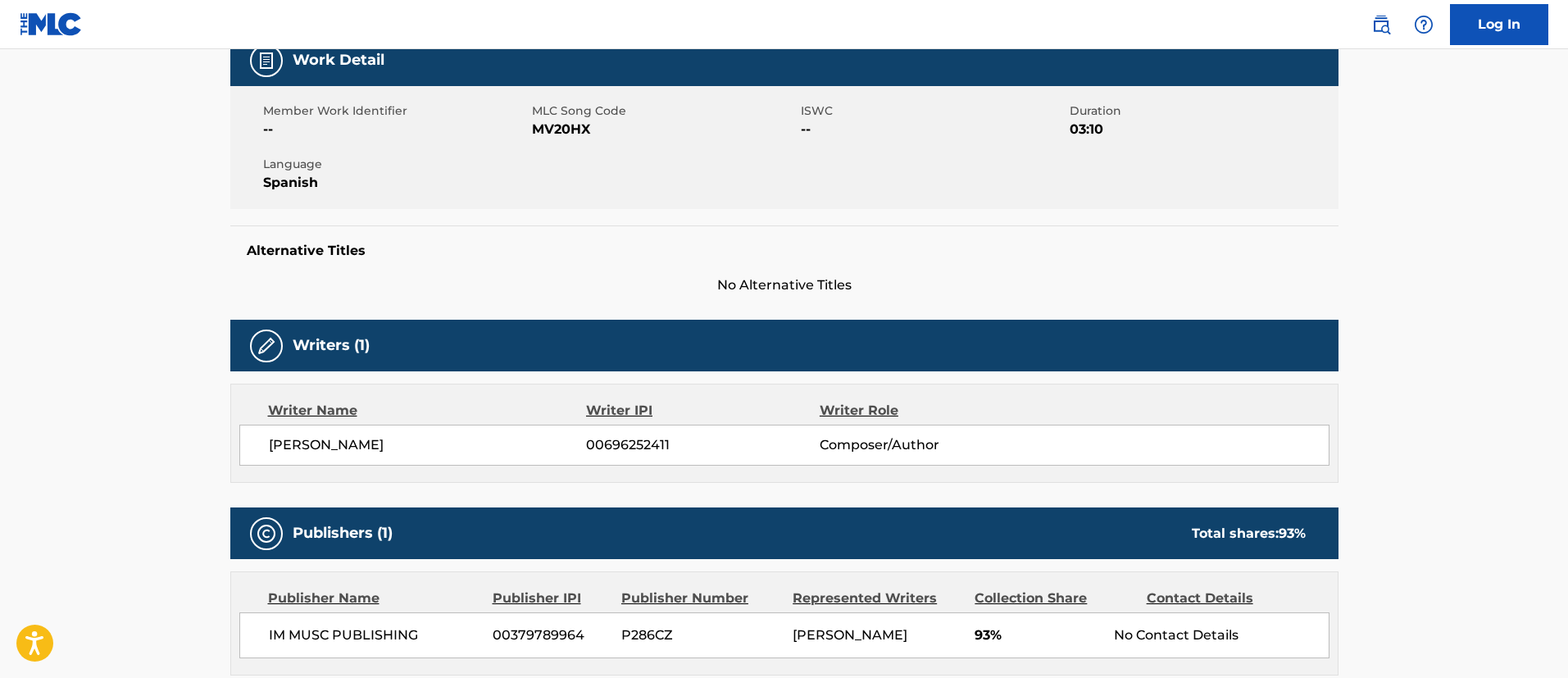 scroll, scrollTop: 0, scrollLeft: 0, axis: both 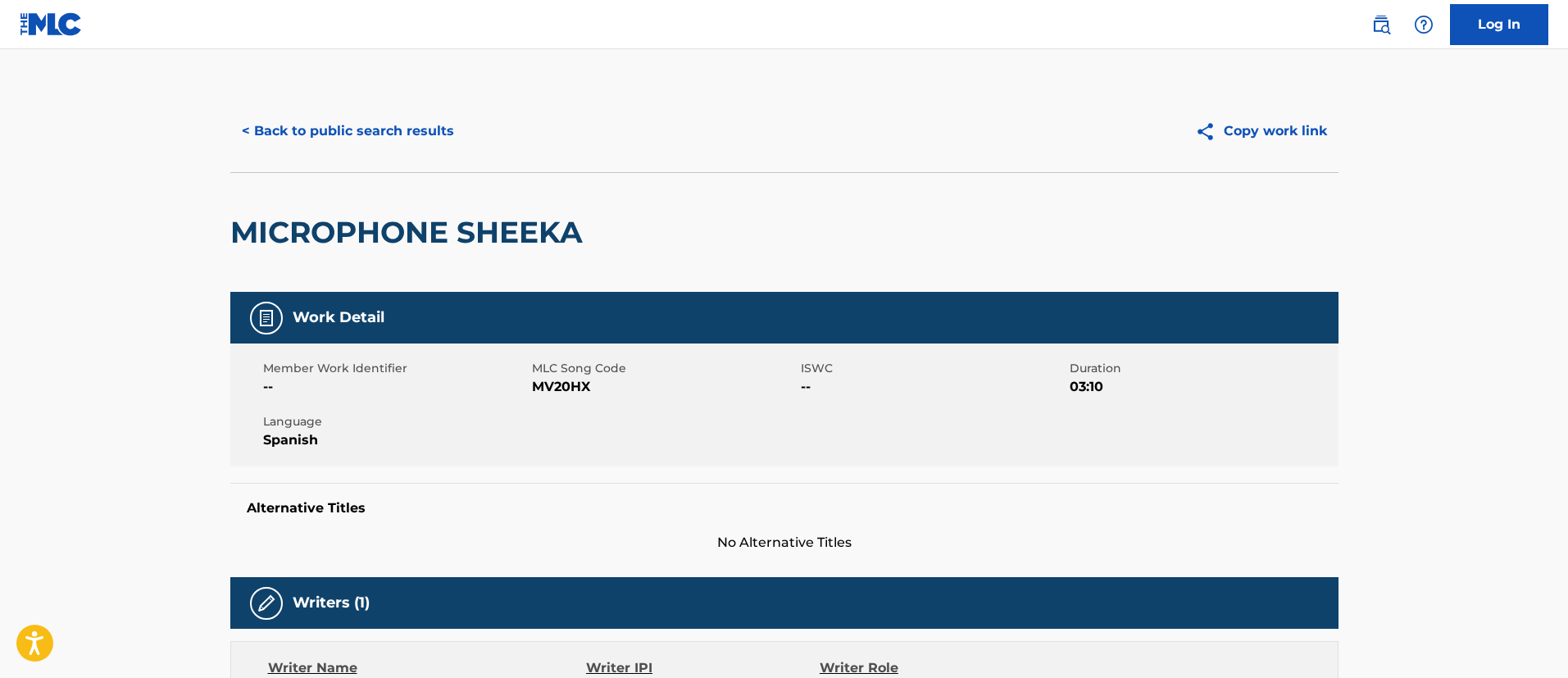 click on "Member Work Identifier -- MLC Song Code MV20HX ISWC -- Duration 03:10 Language Spanish" at bounding box center [784, 405] 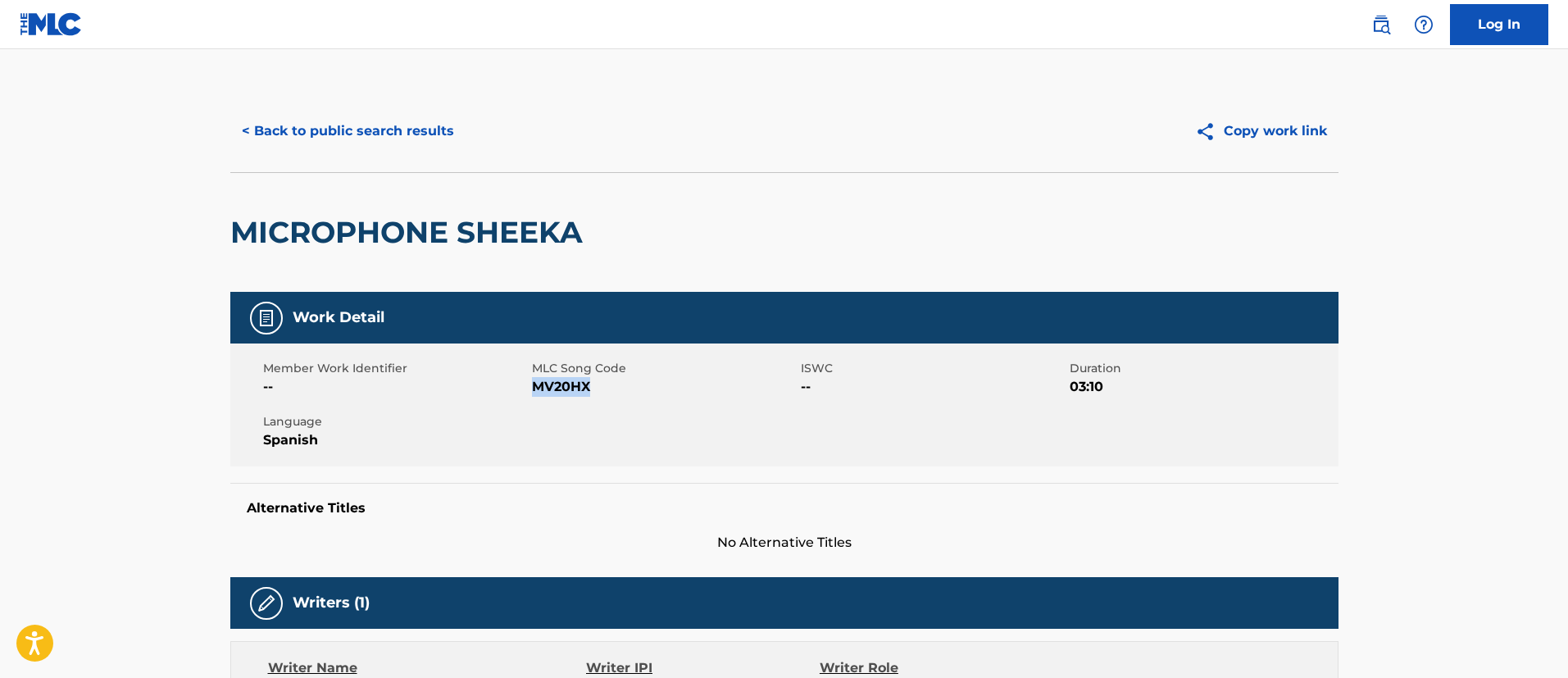 click on "MV20HX" at bounding box center (664, 387) 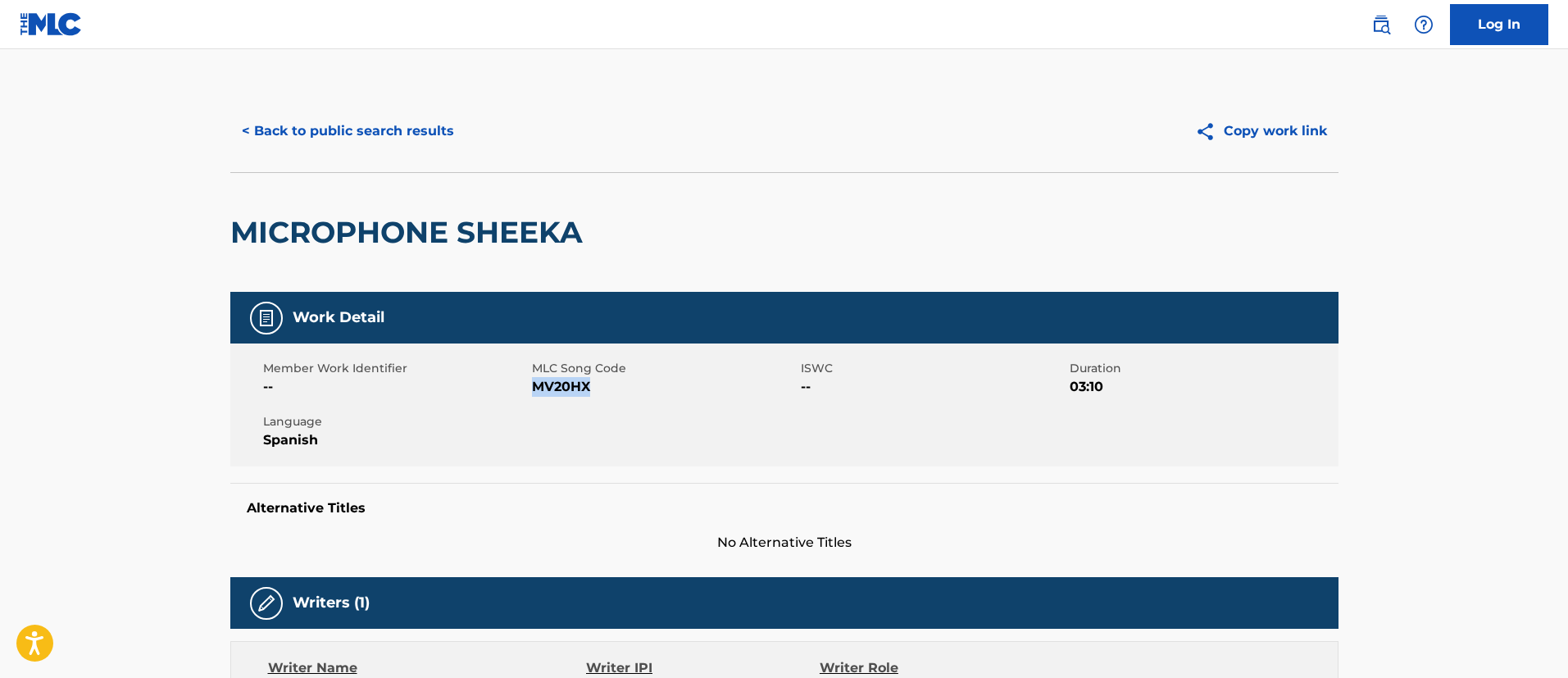 scroll, scrollTop: 369, scrollLeft: 0, axis: vertical 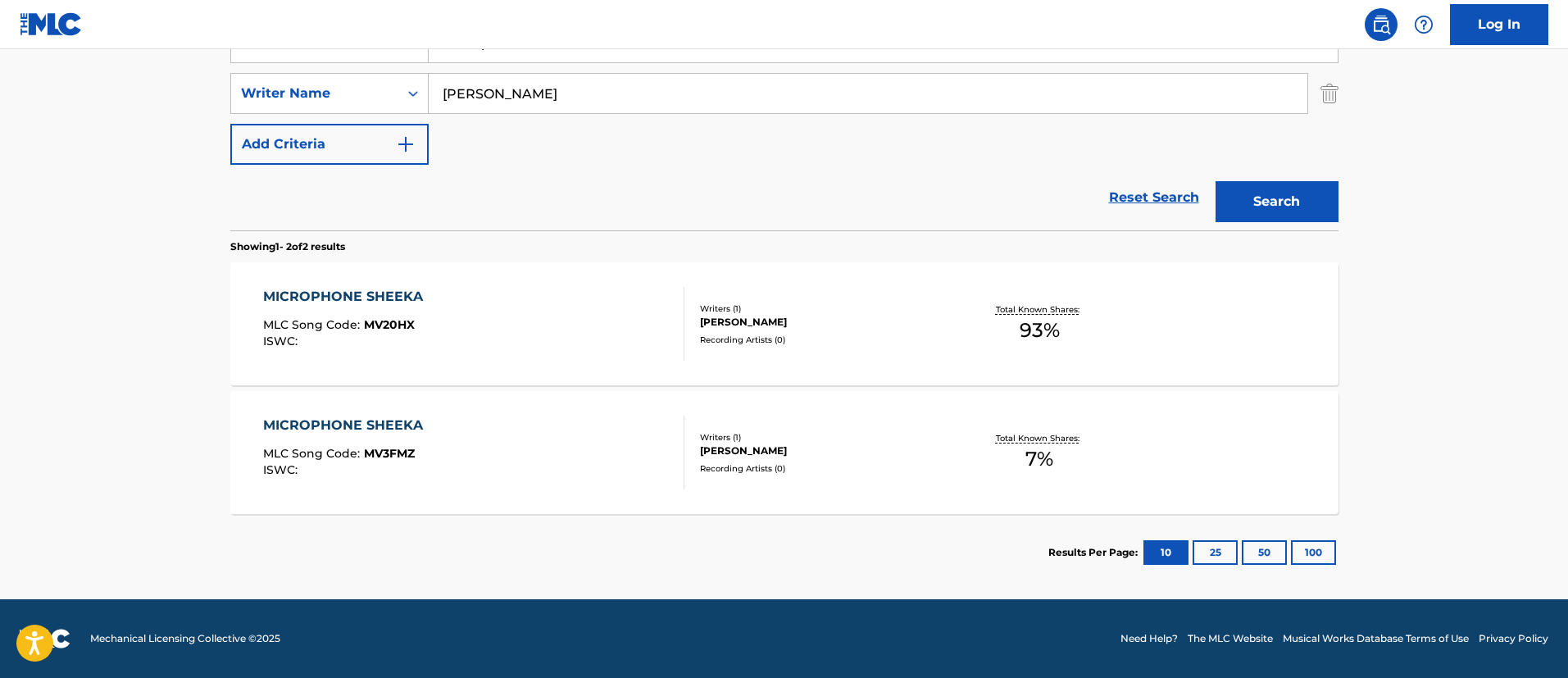 click on "MICROPHONE SHEEKA MLC Song Code : MV3FMZ ISWC :" at bounding box center (474, 453) 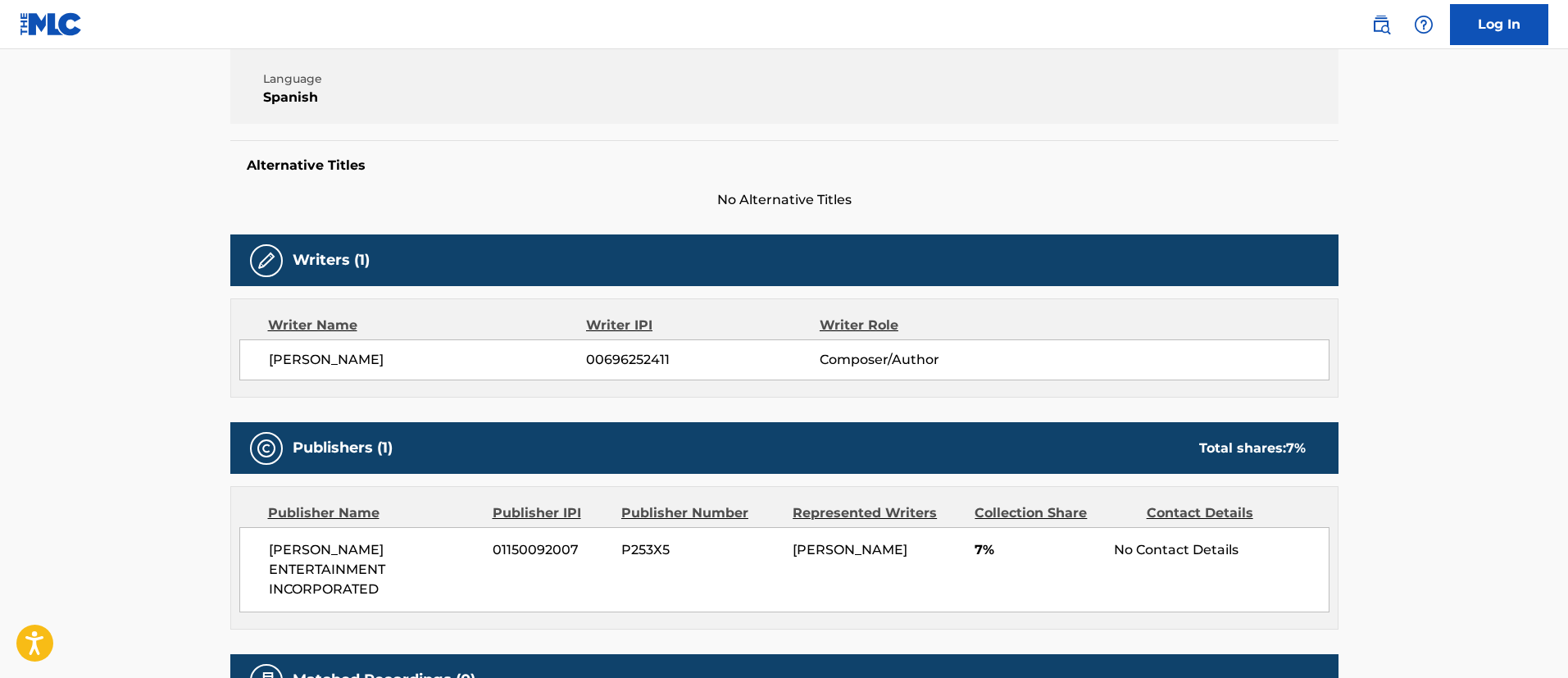 scroll, scrollTop: 0, scrollLeft: 0, axis: both 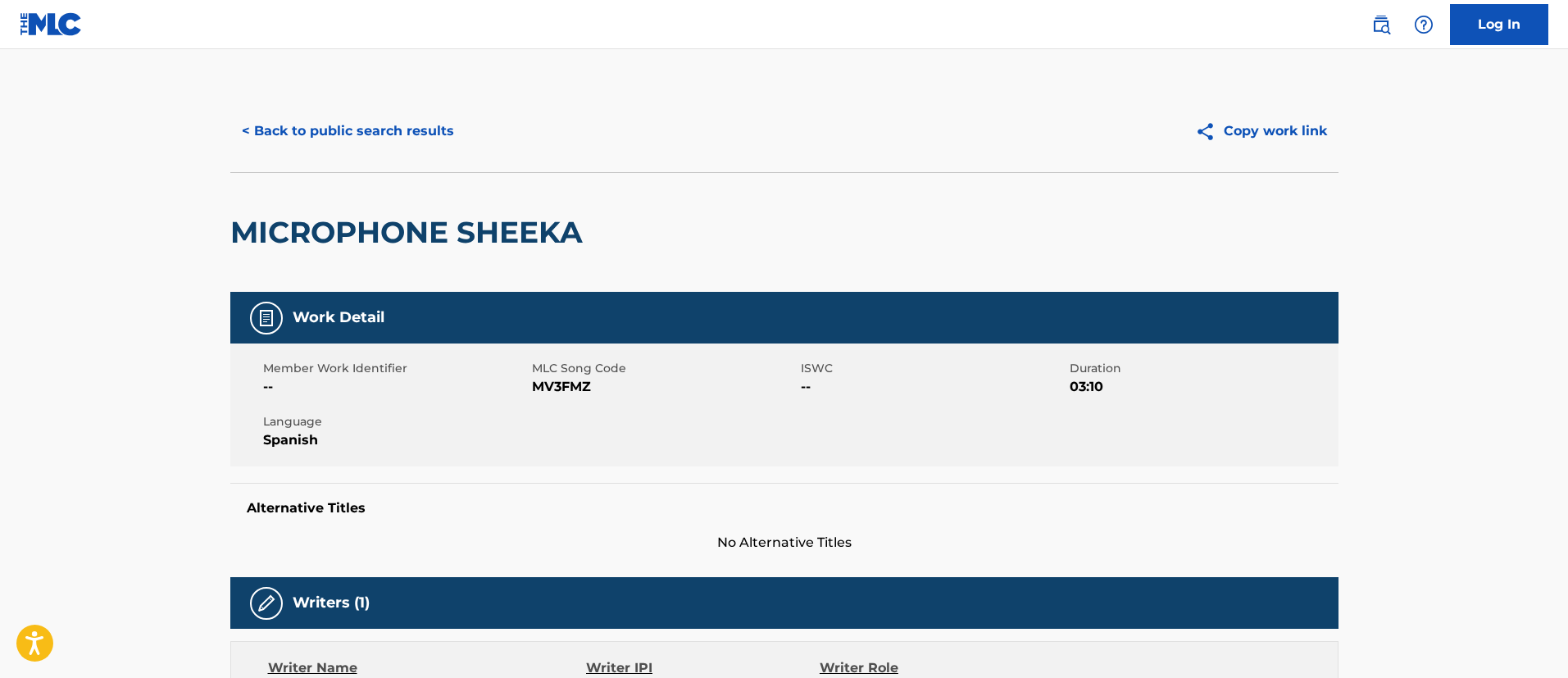 click on "MV3FMZ" at bounding box center (664, 387) 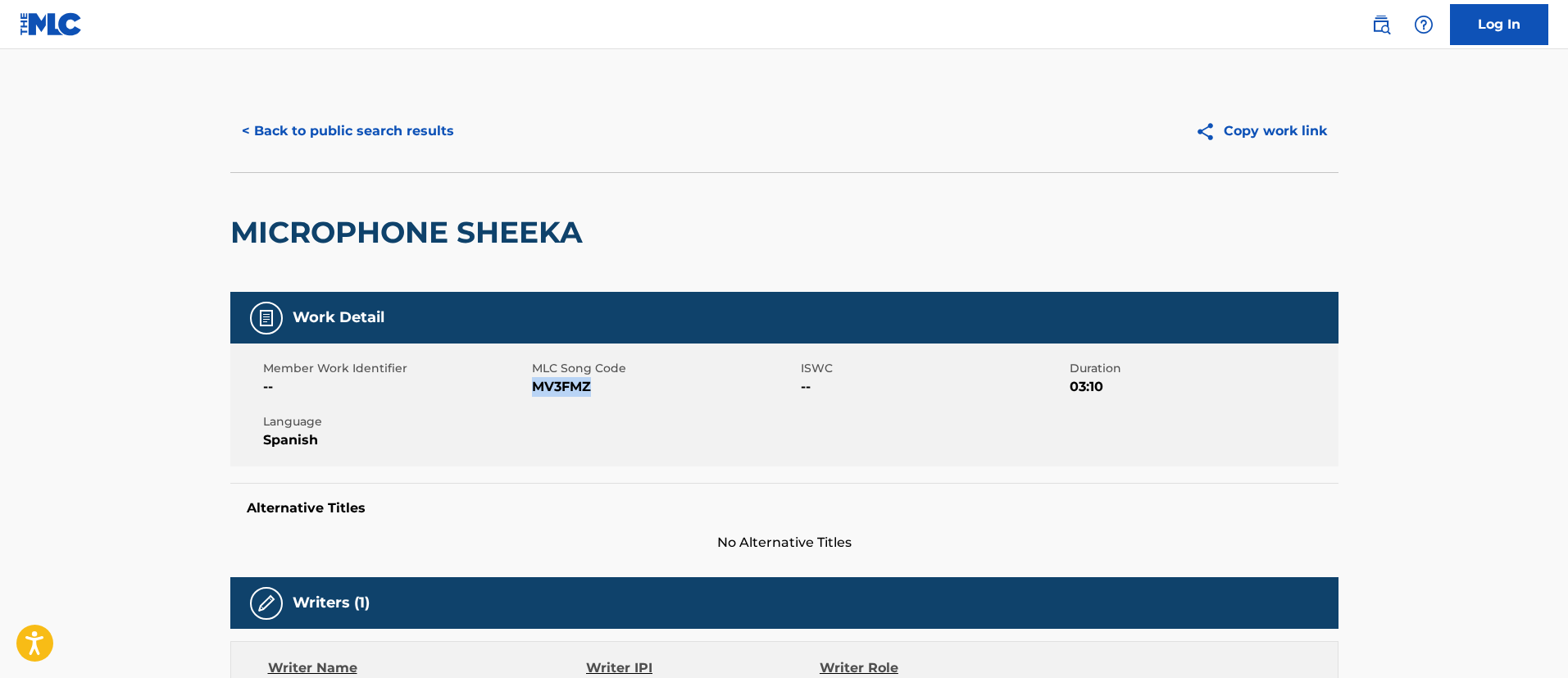 click on "MV3FMZ" at bounding box center (664, 387) 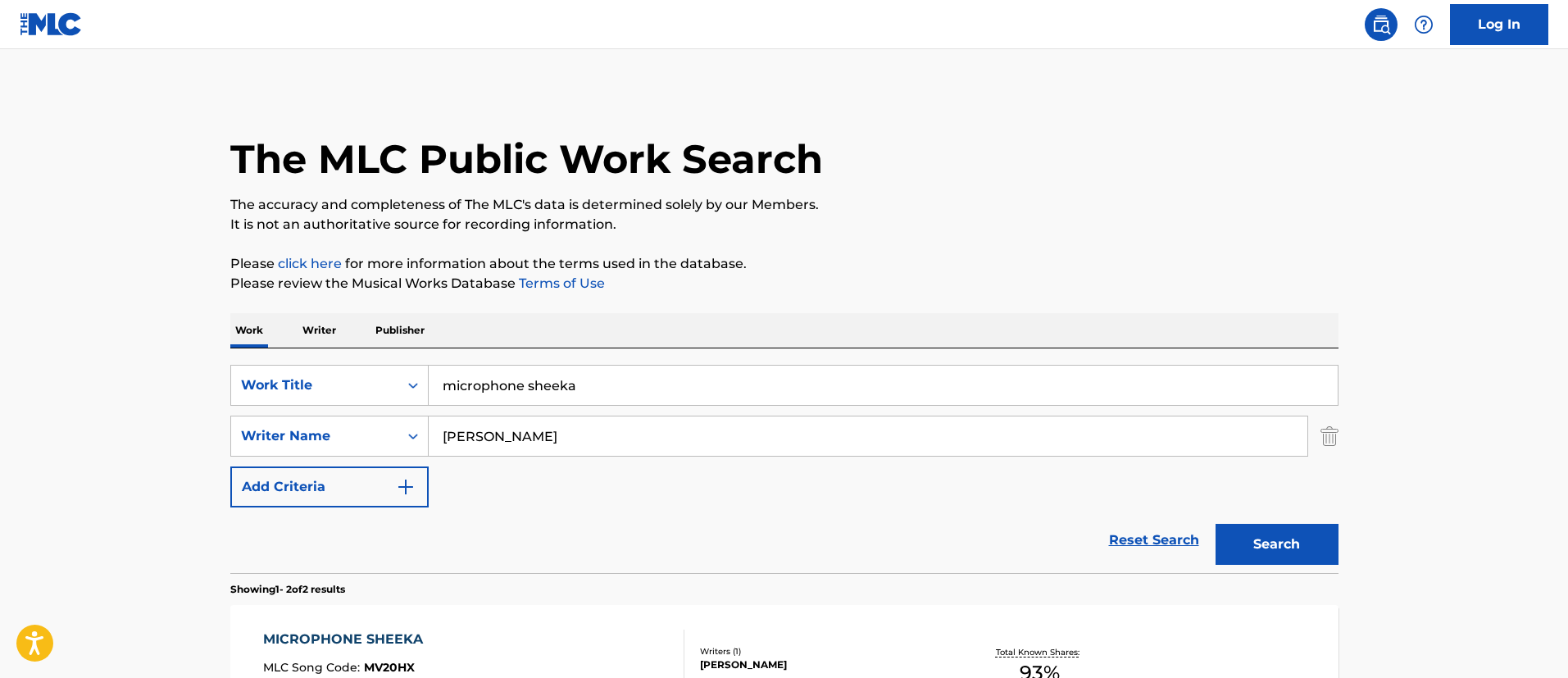 scroll, scrollTop: 249, scrollLeft: 0, axis: vertical 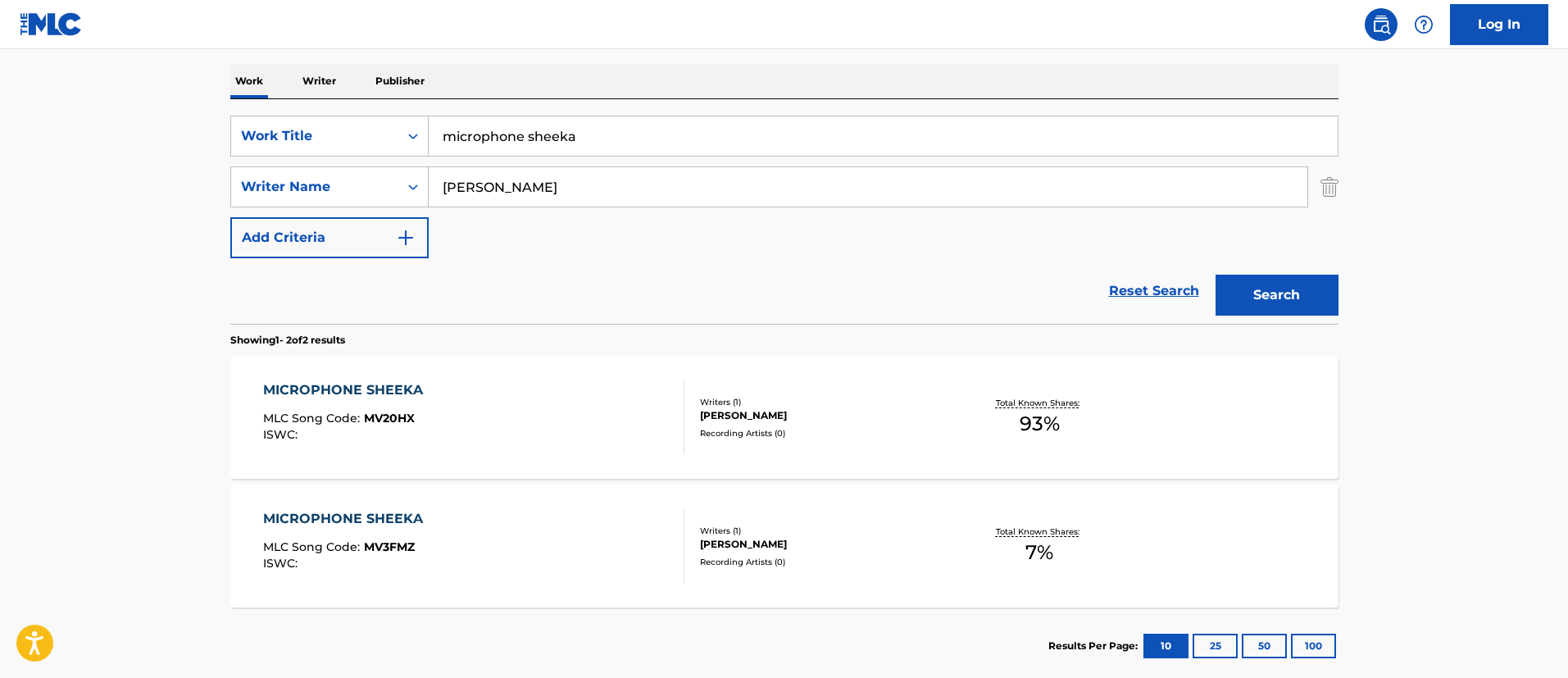 drag, startPoint x: 590, startPoint y: 137, endPoint x: 0, endPoint y: 128, distance: 590.06864 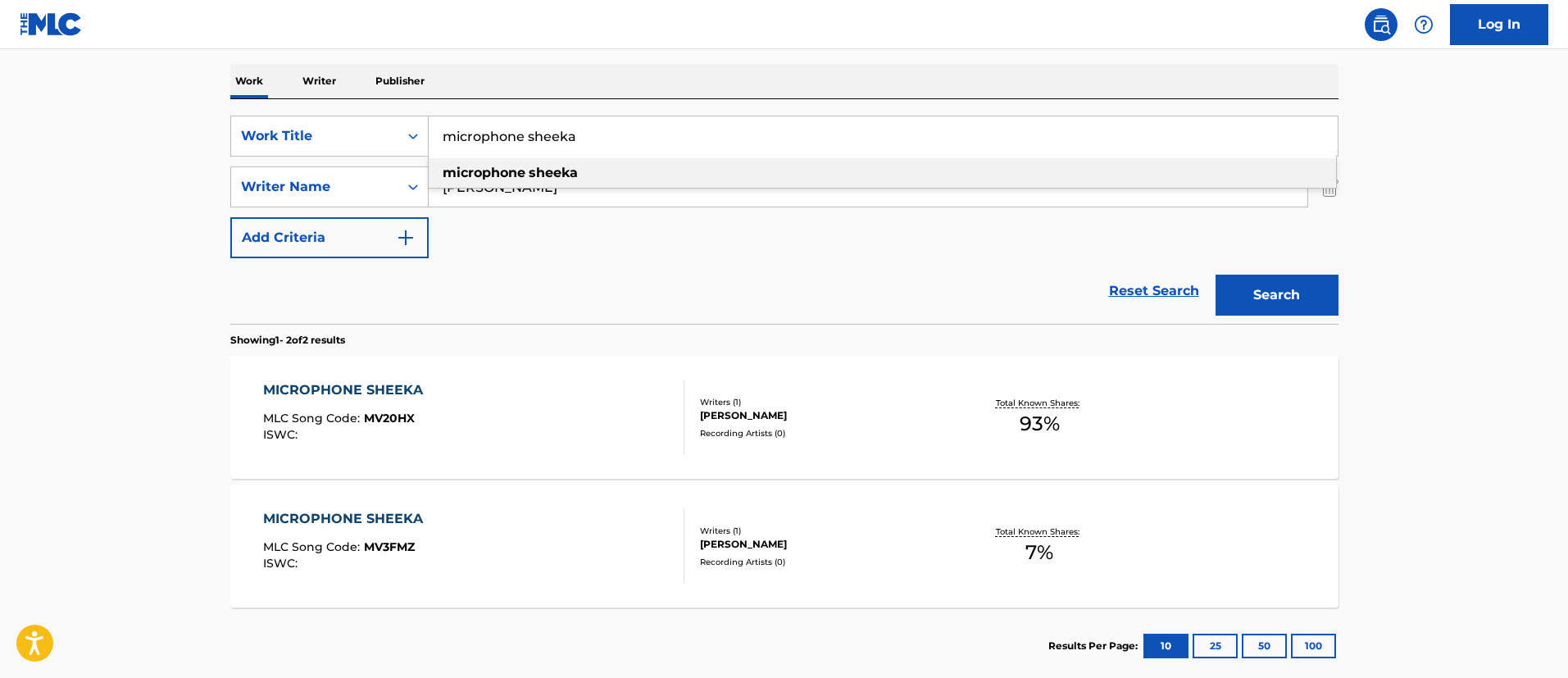 paste on "APAGE MIX" 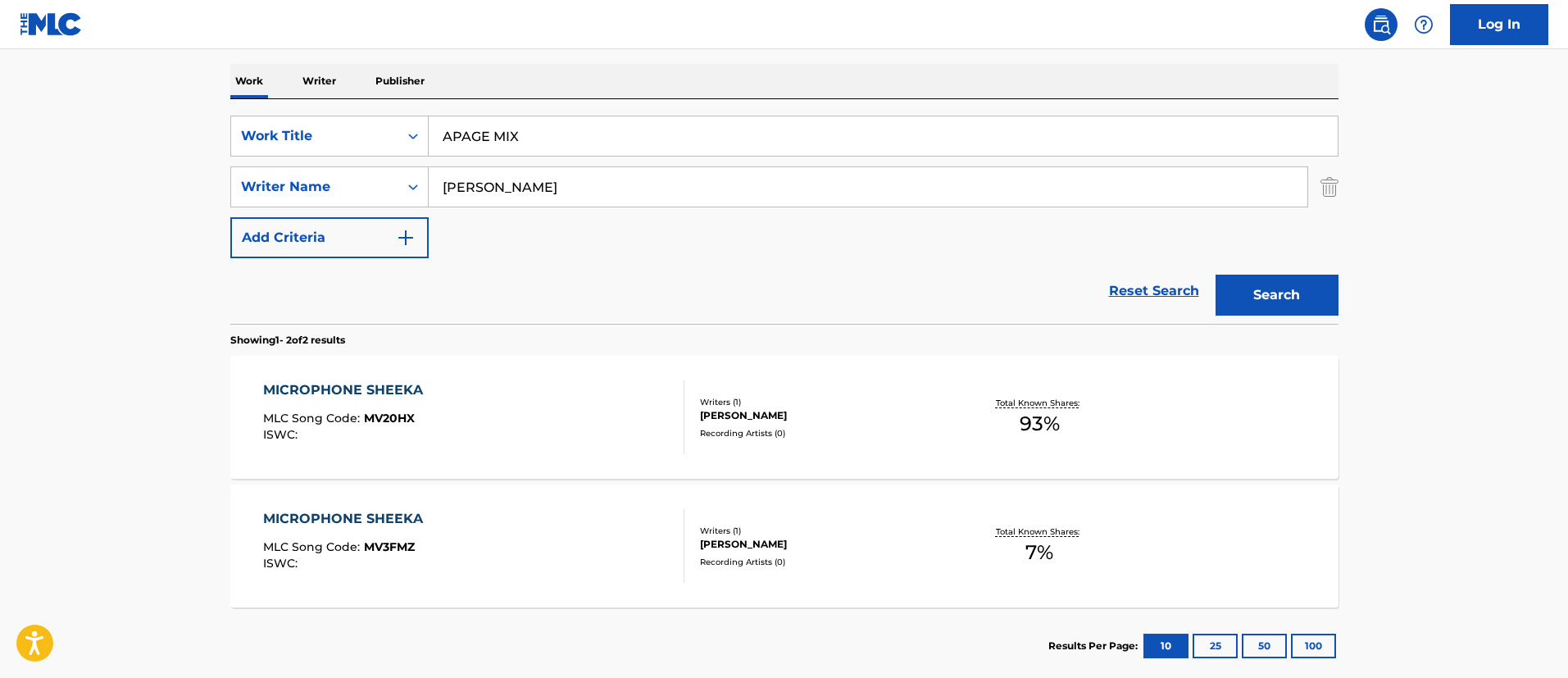 type on "APAGE MIX" 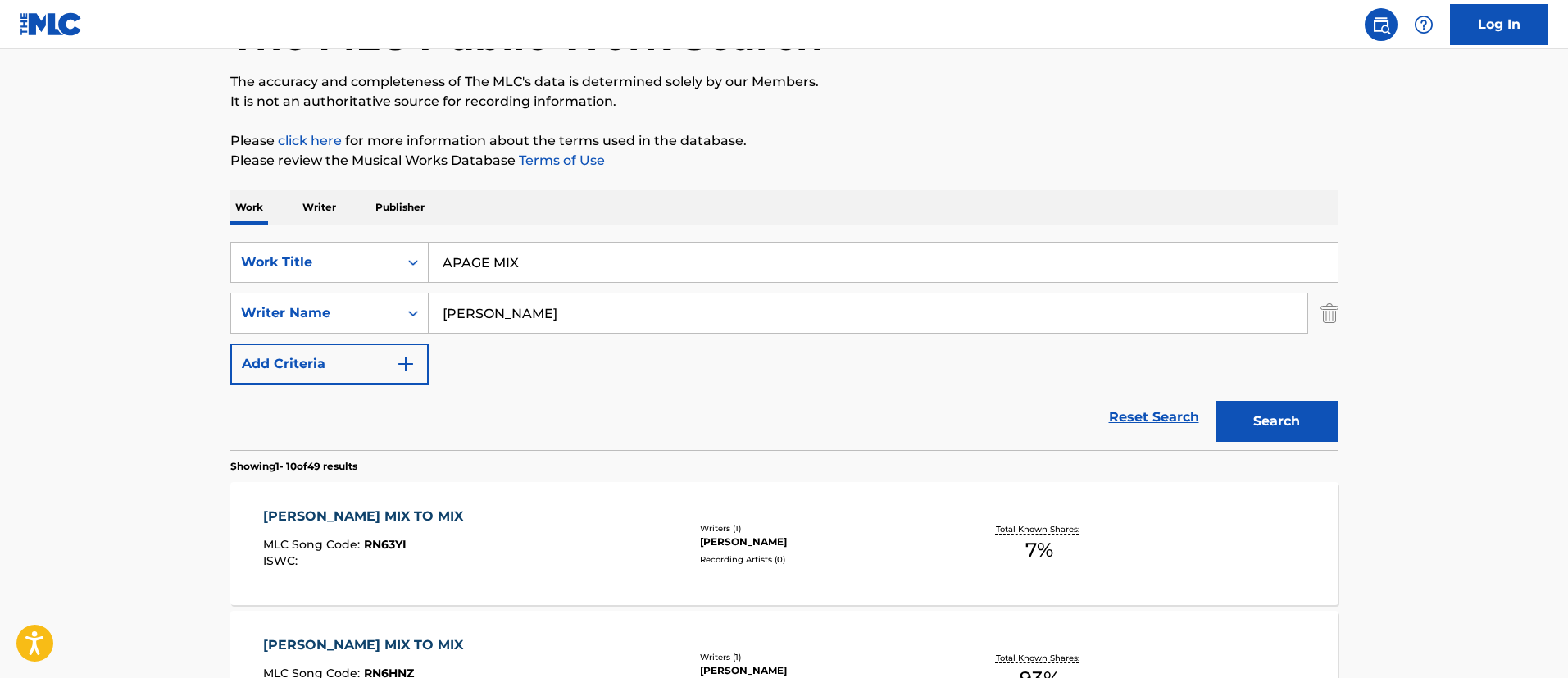 scroll, scrollTop: 246, scrollLeft: 0, axis: vertical 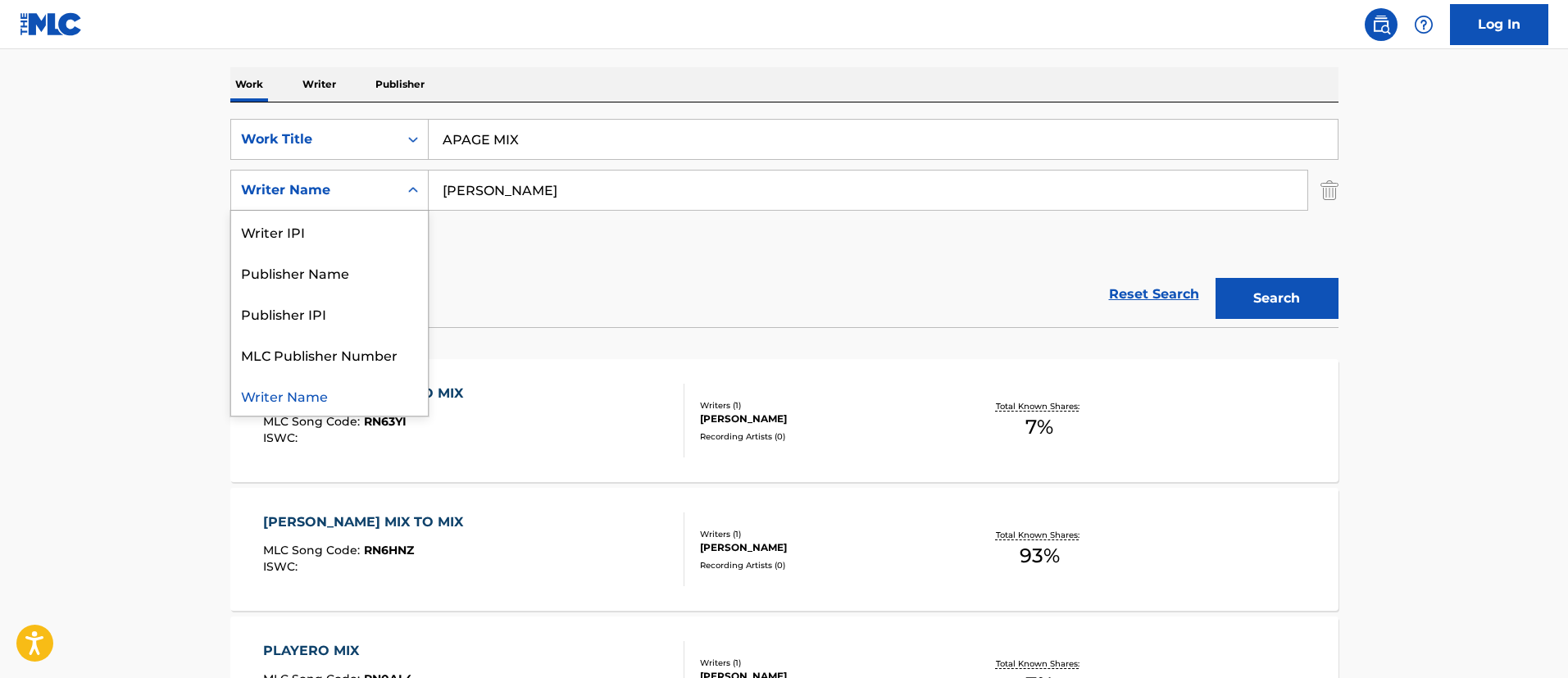 click 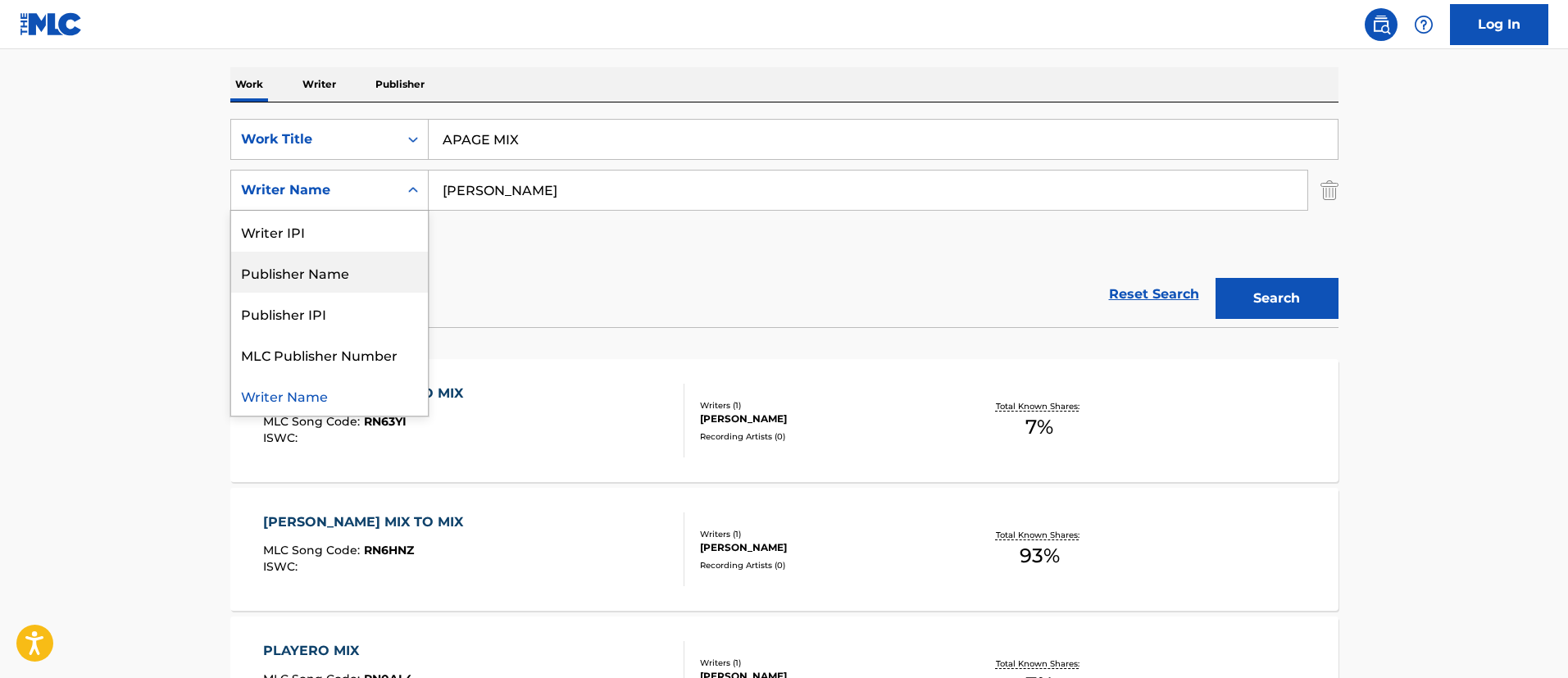 click on "Publisher Name" at bounding box center (330, 272) 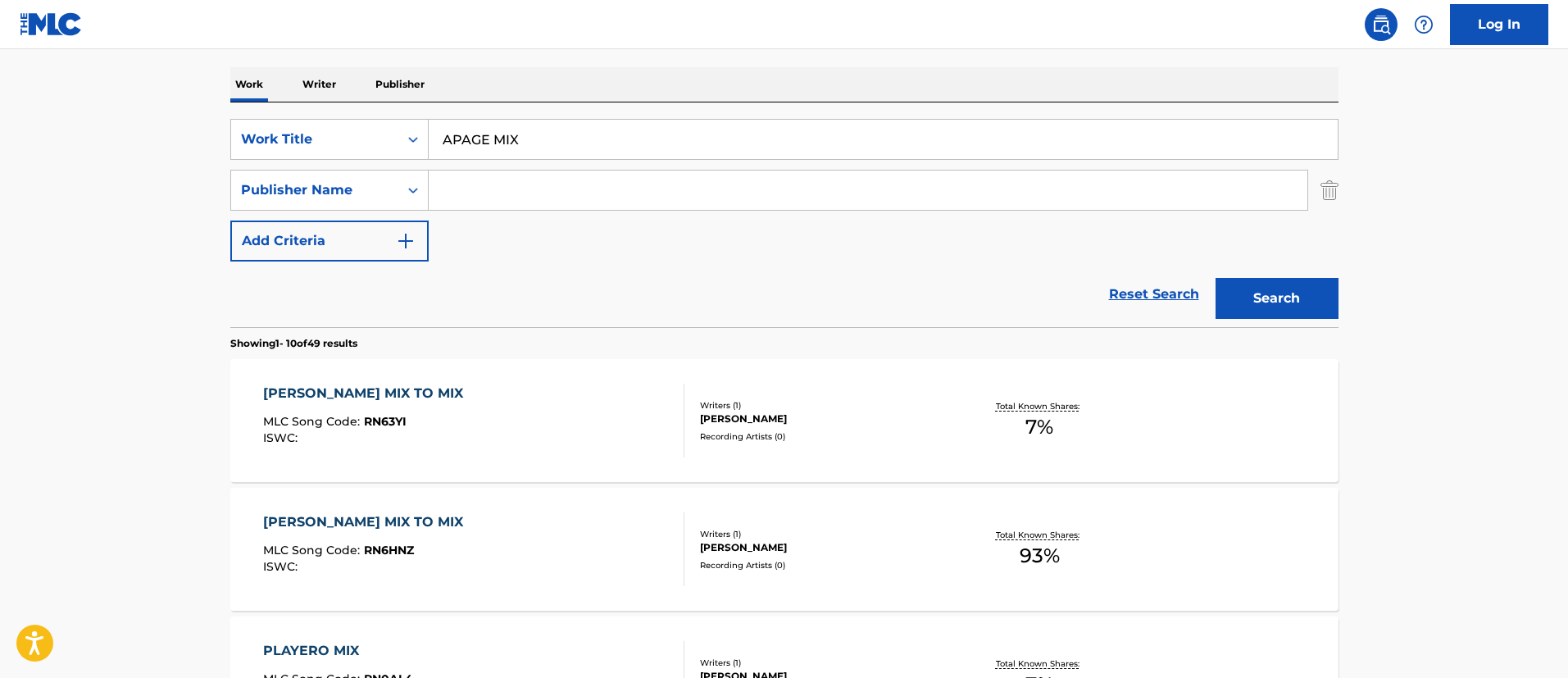 click at bounding box center [868, 190] 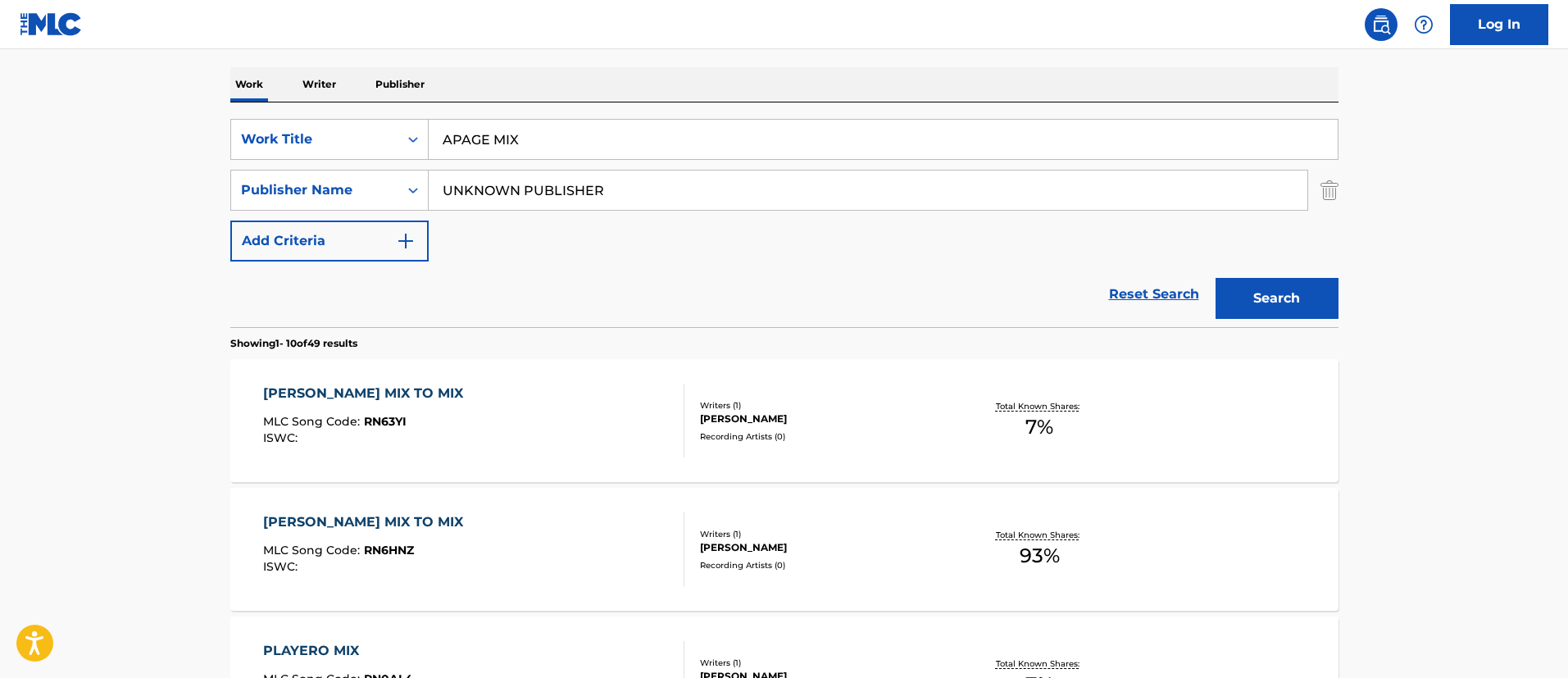 type on "UNKNOWN PUBLISHER" 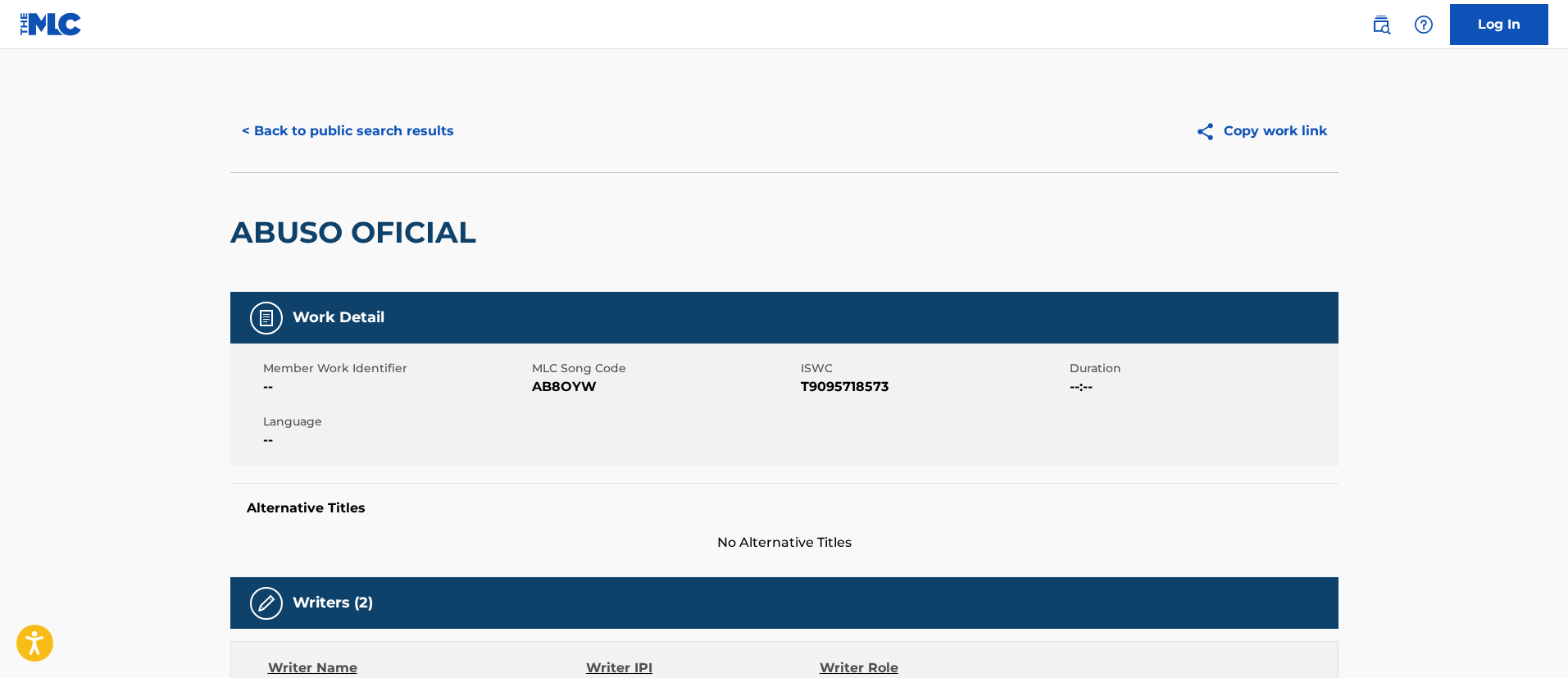 scroll, scrollTop: 123, scrollLeft: 0, axis: vertical 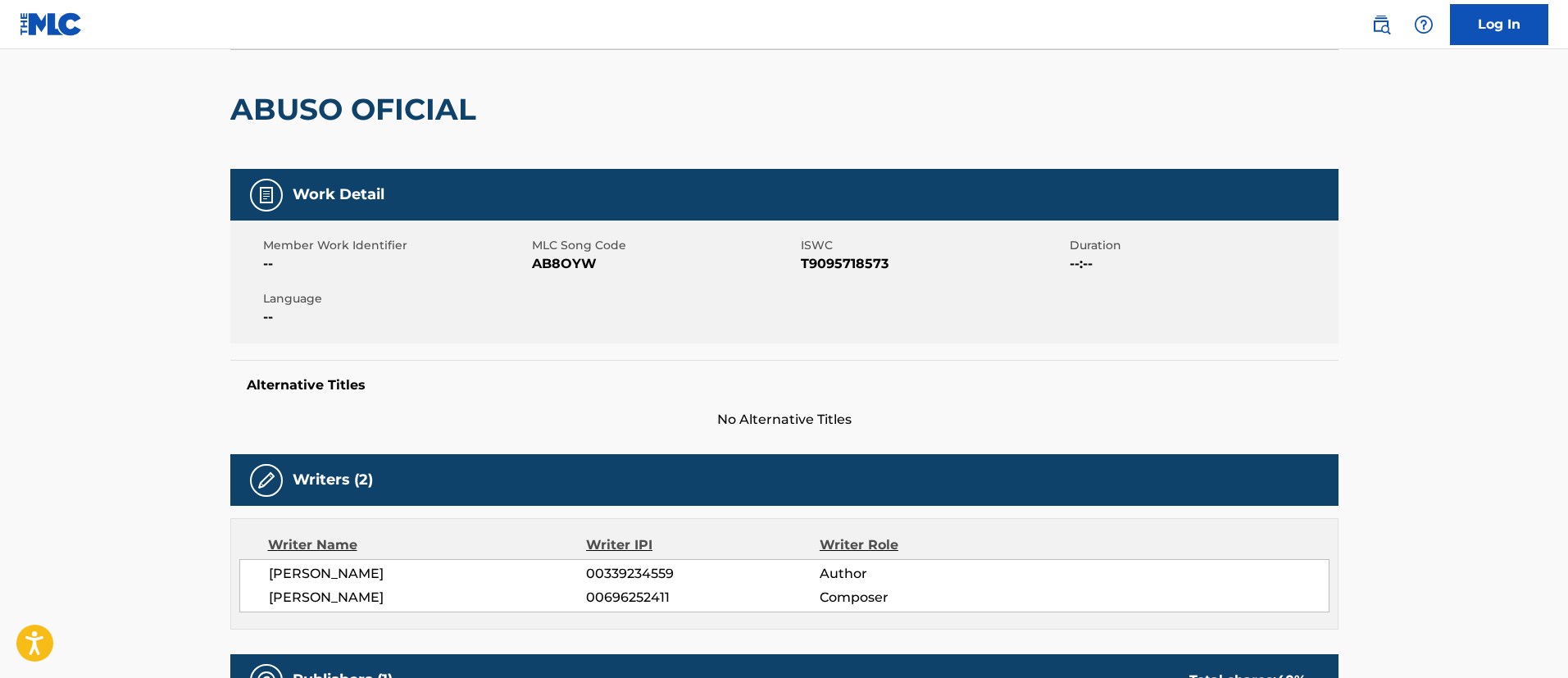 drag, startPoint x: 268, startPoint y: 598, endPoint x: 434, endPoint y: 602, distance: 166.04819 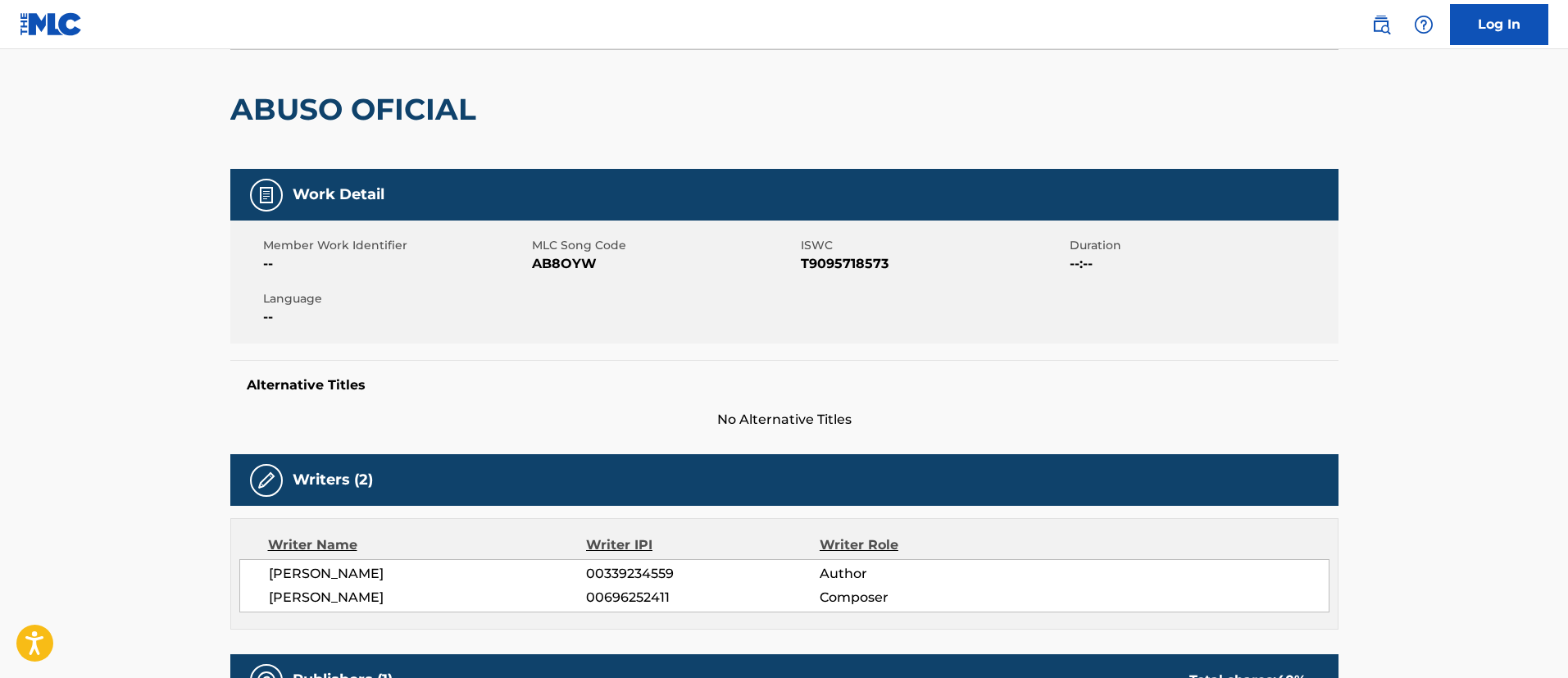 click at bounding box center [1381, 25] 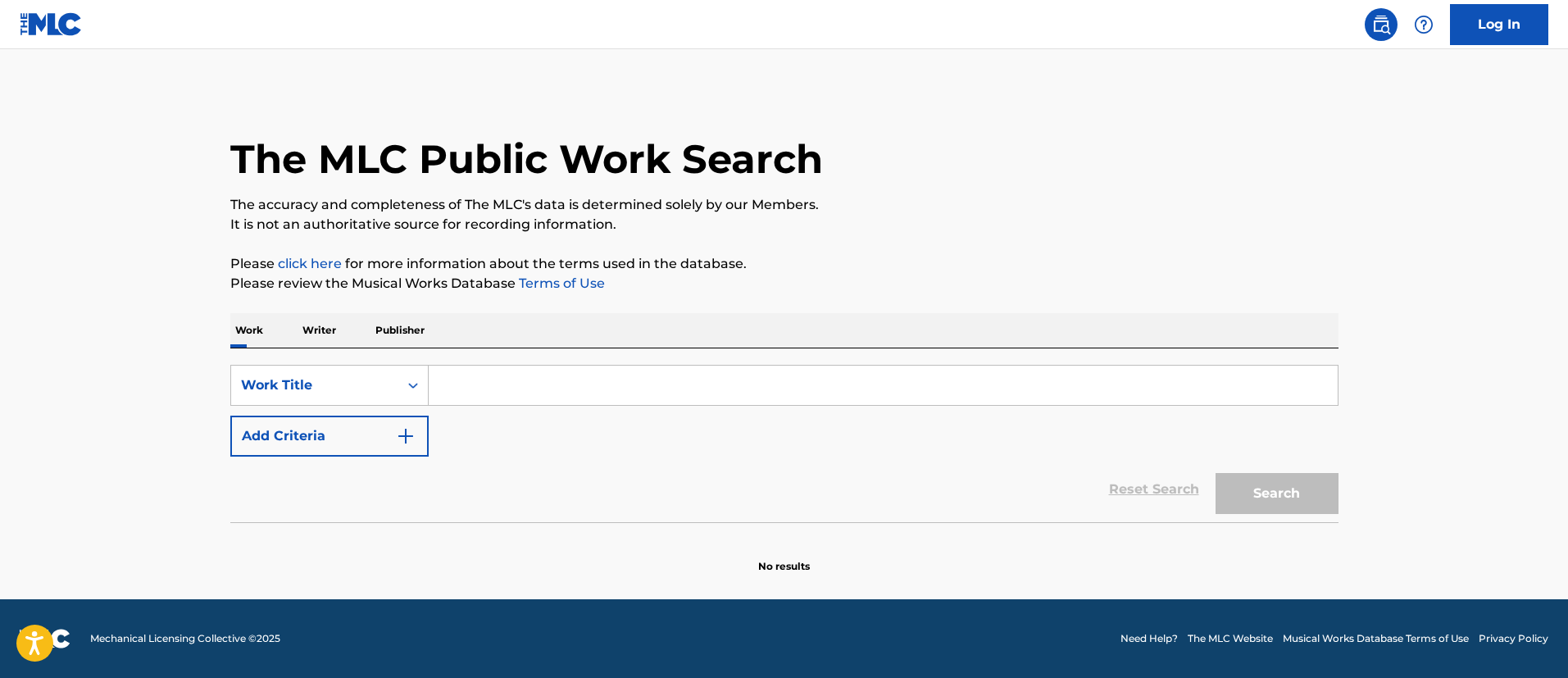 scroll, scrollTop: 0, scrollLeft: 0, axis: both 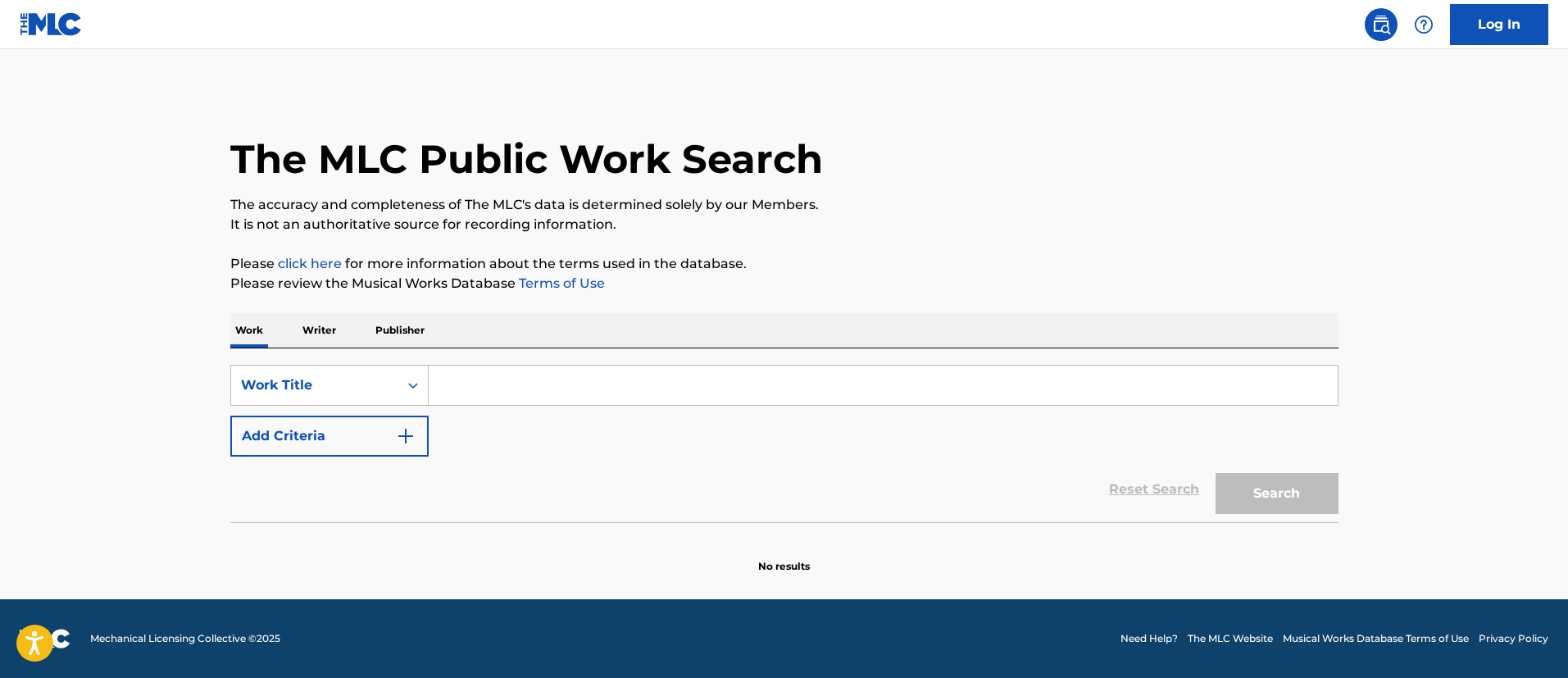 click on "Add Criteria" at bounding box center (330, 436) 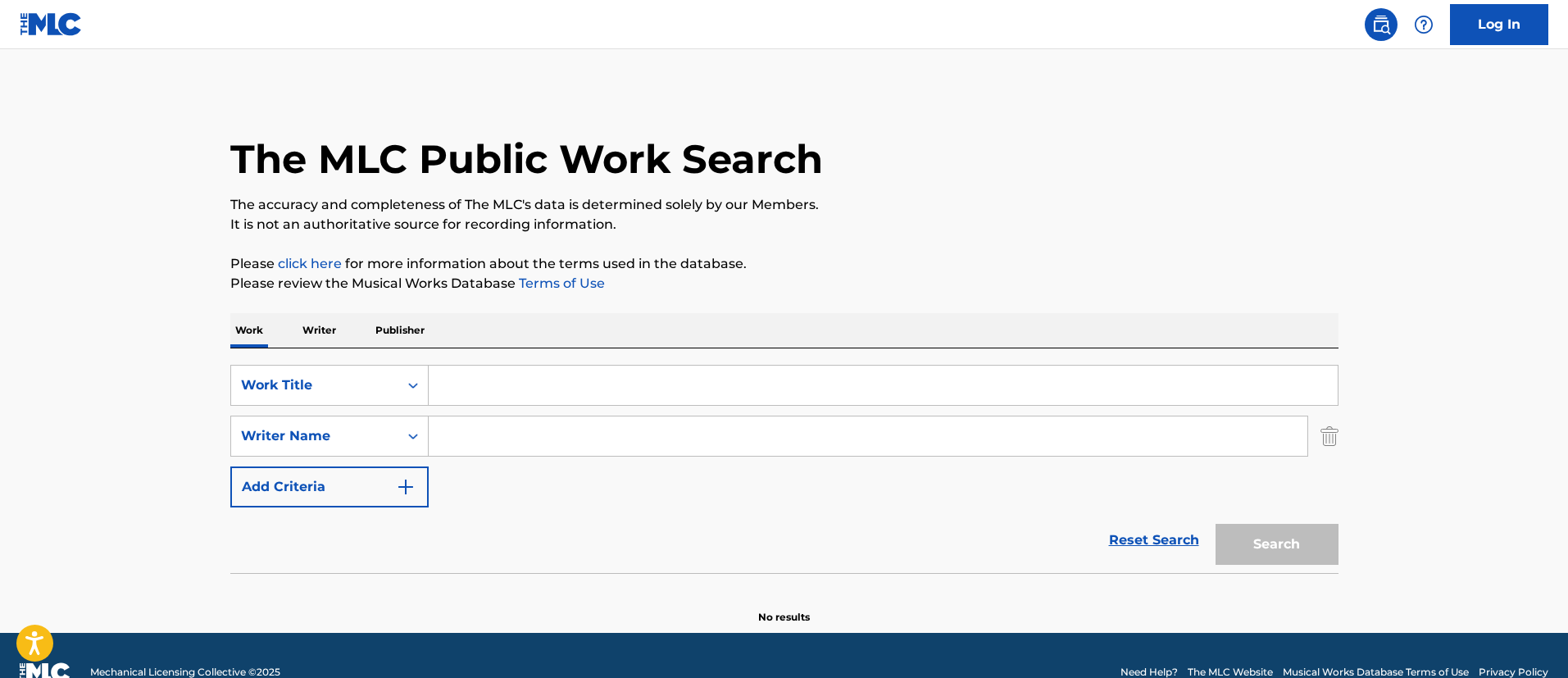 click at bounding box center (868, 436) 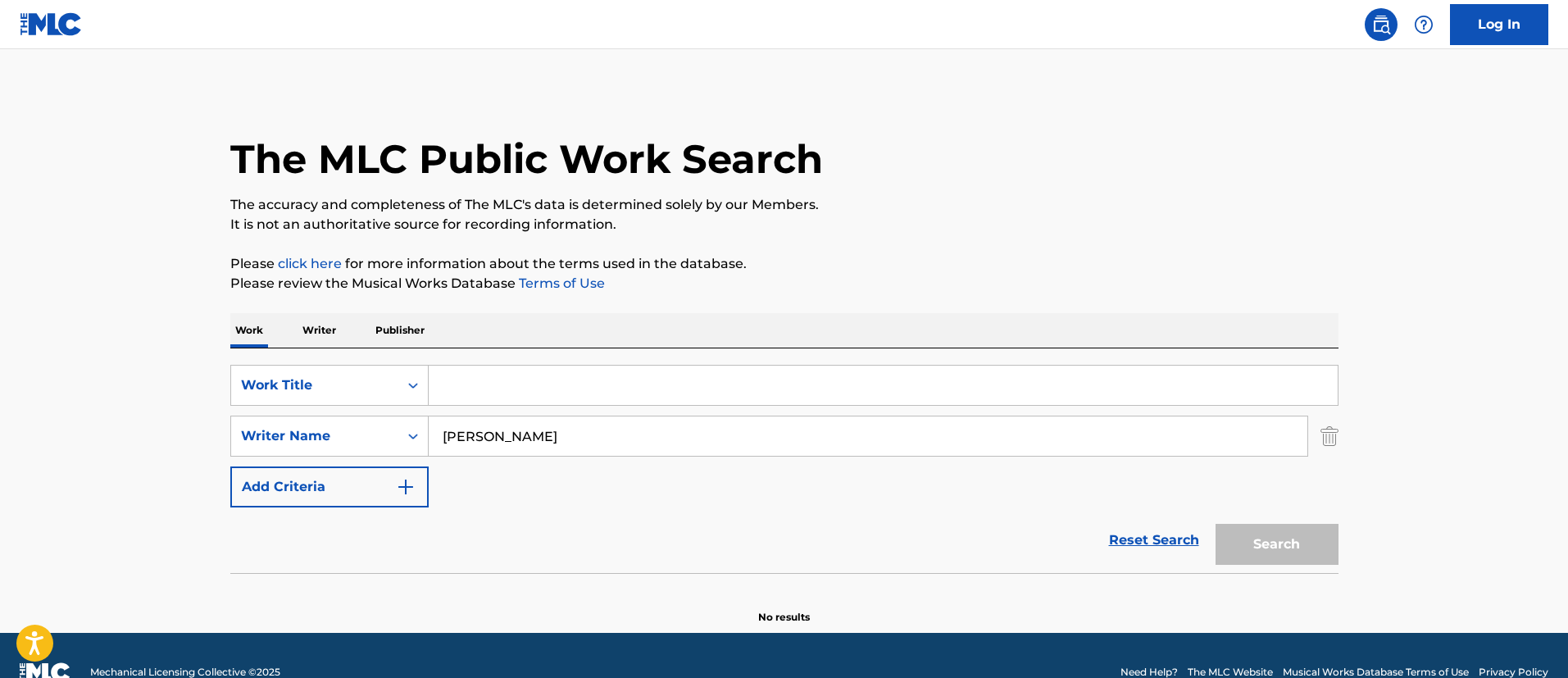 type on "[PERSON_NAME]" 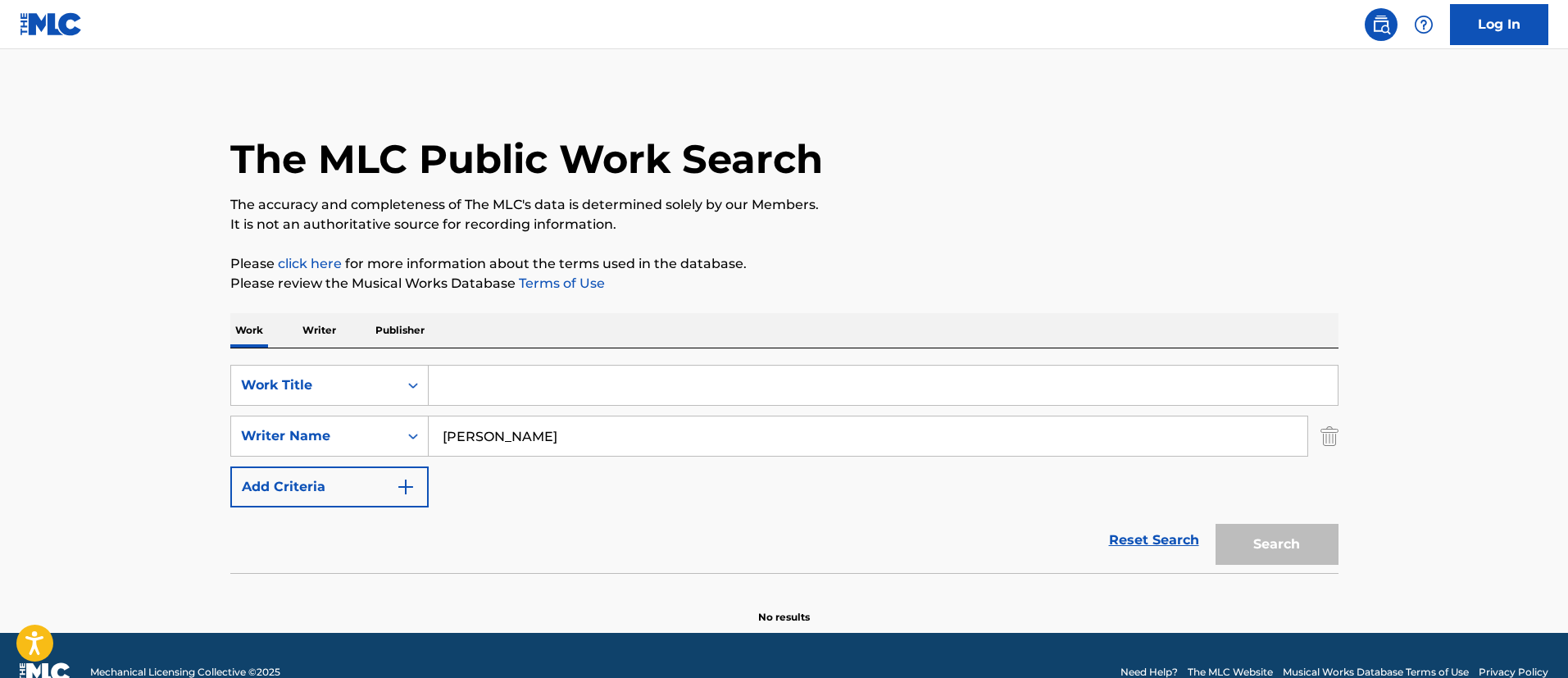 click at bounding box center (883, 385) 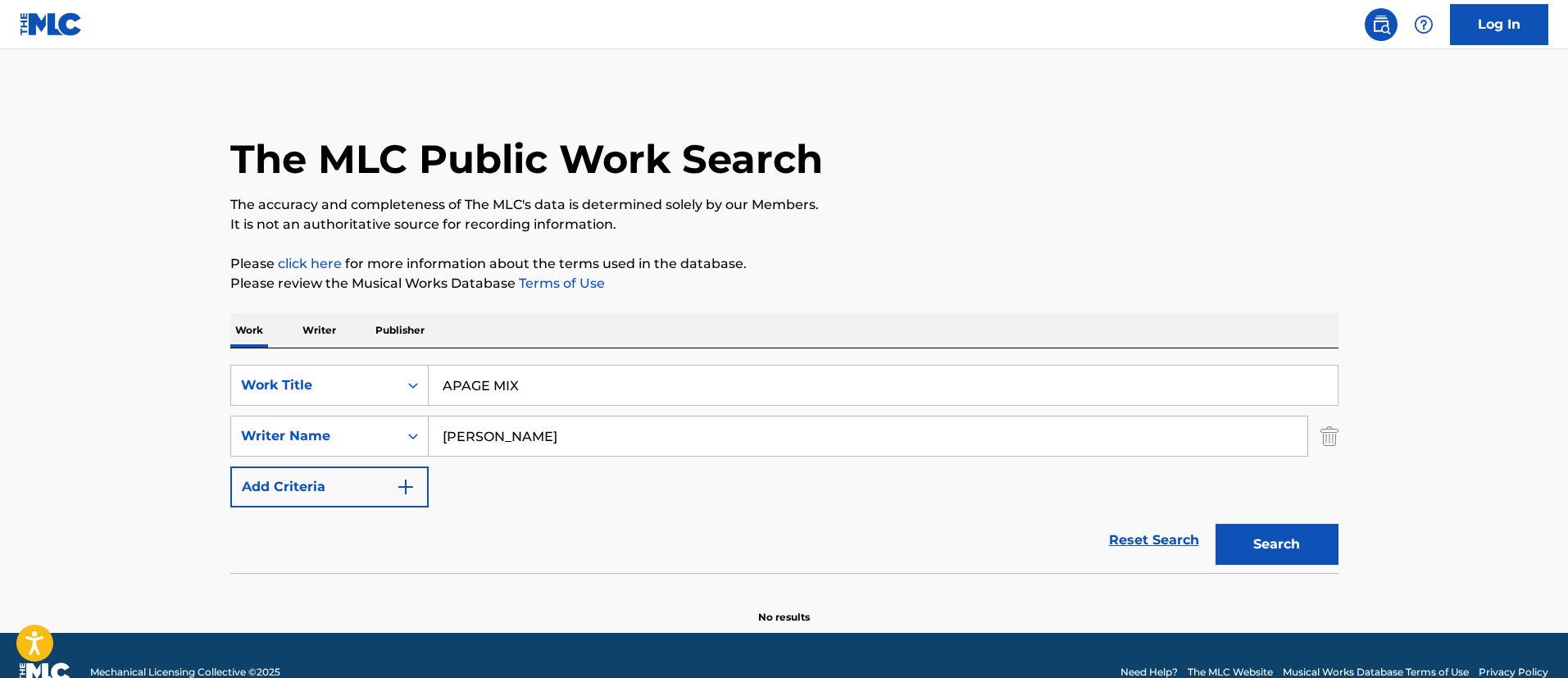 click on "Search" at bounding box center [1277, 544] 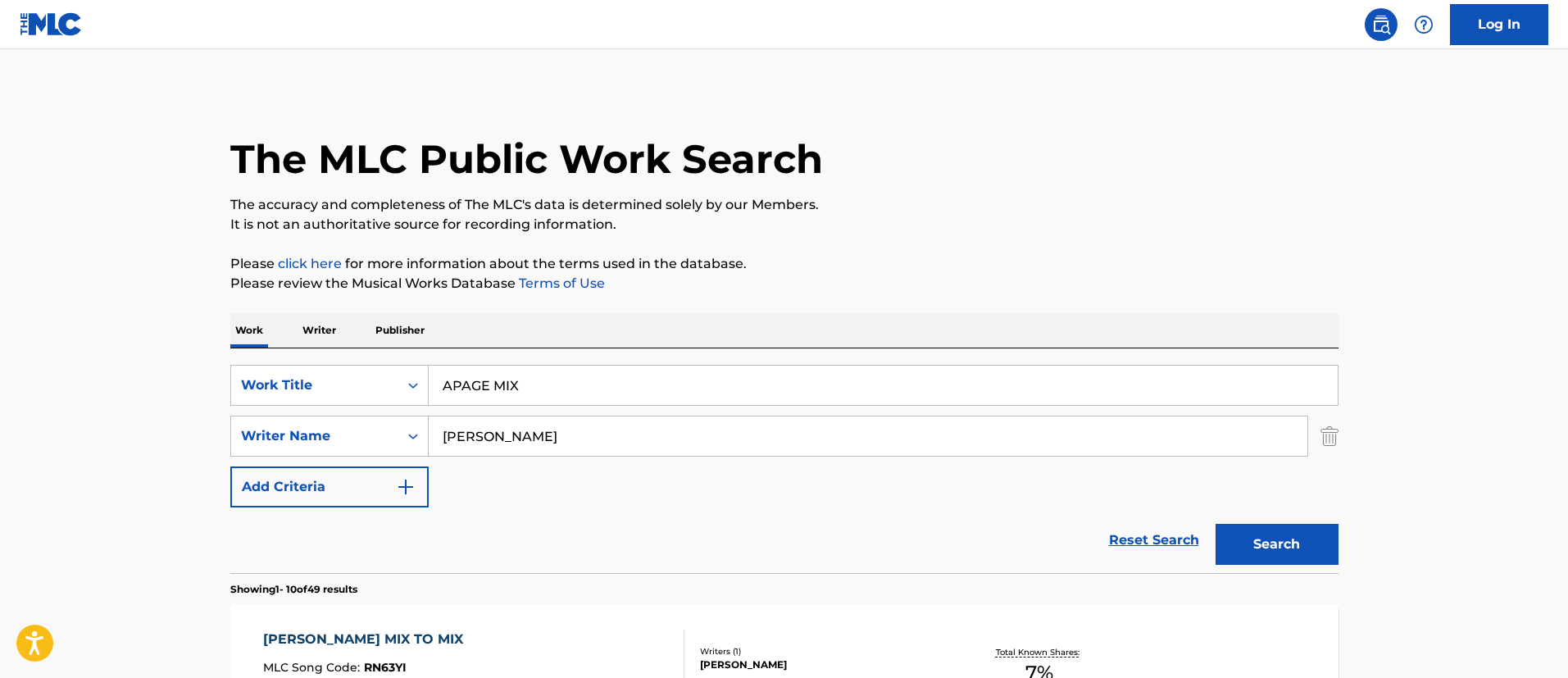 scroll, scrollTop: 246, scrollLeft: 0, axis: vertical 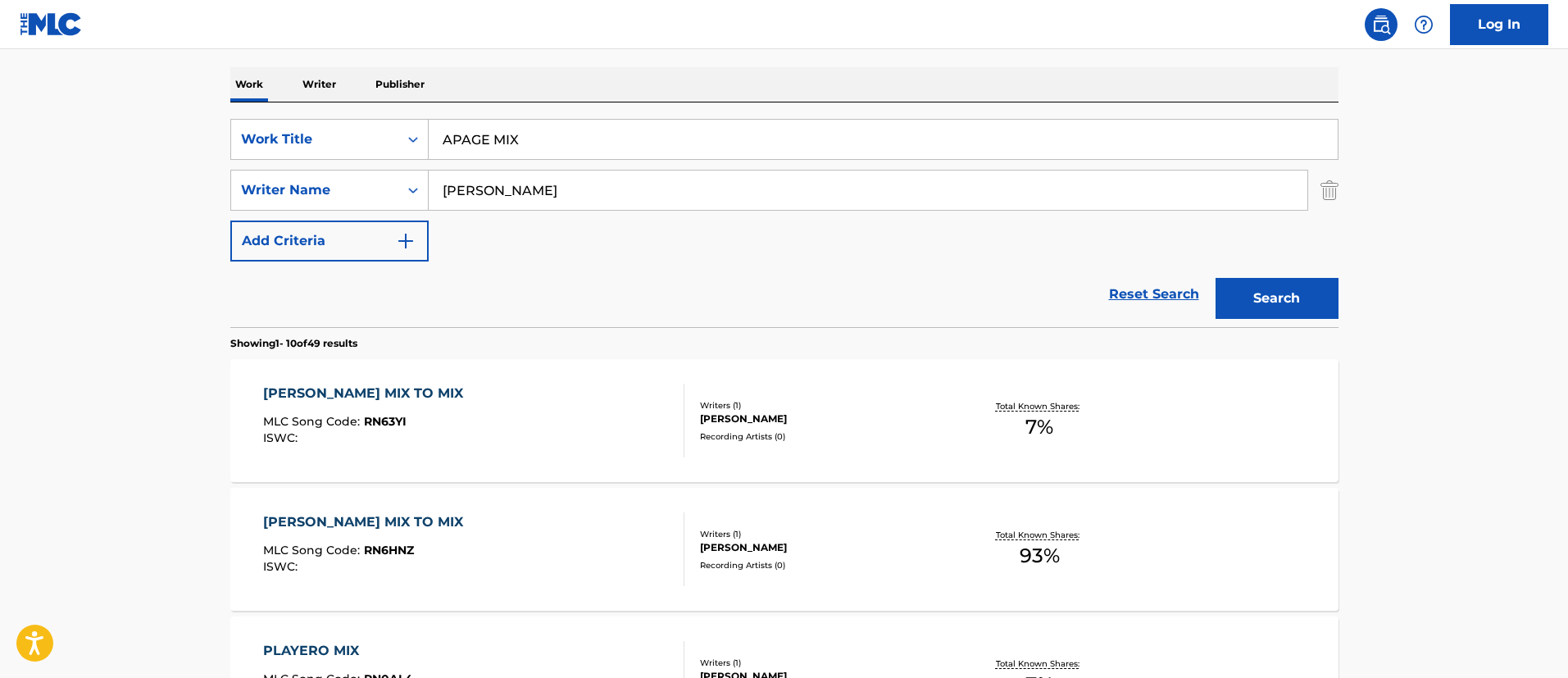 drag, startPoint x: 527, startPoint y: 134, endPoint x: 130, endPoint y: 120, distance: 397.24677 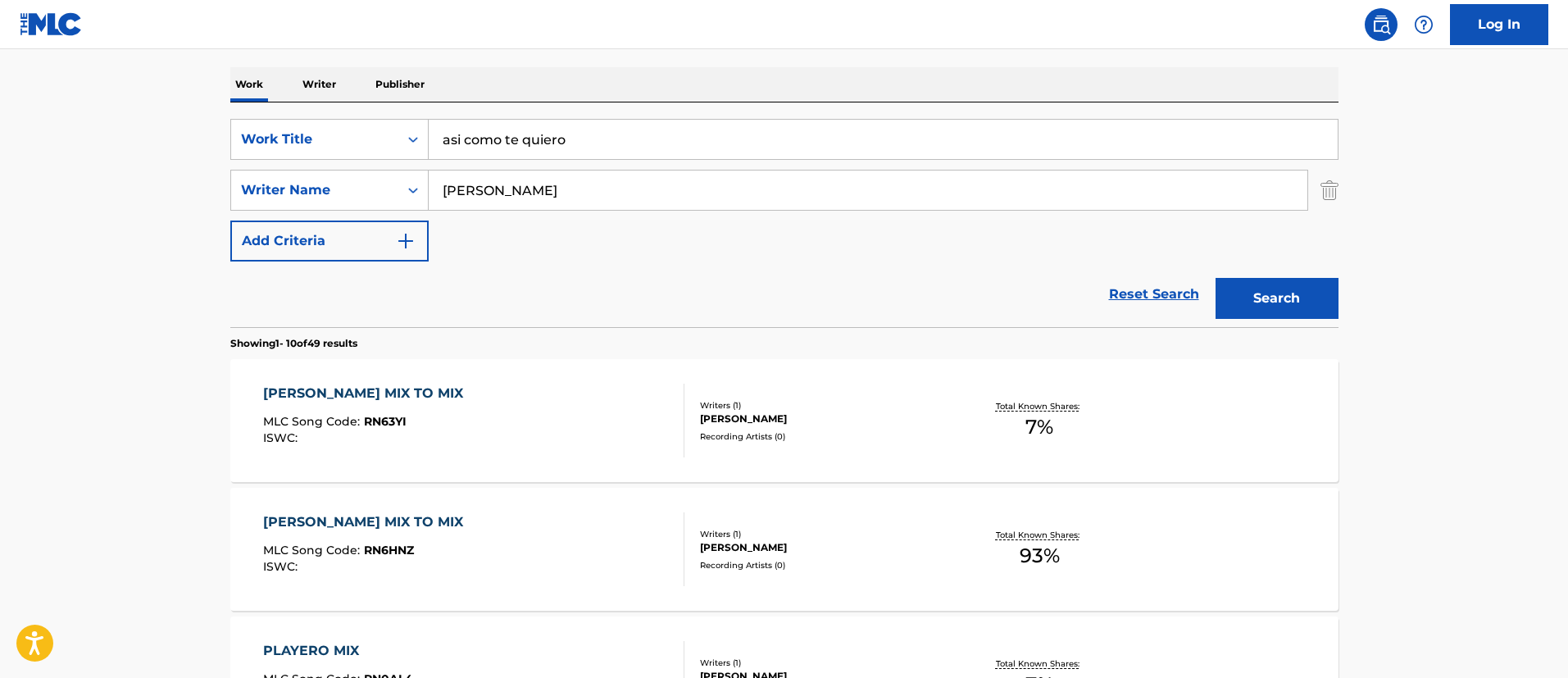 type on "asi como te quiero" 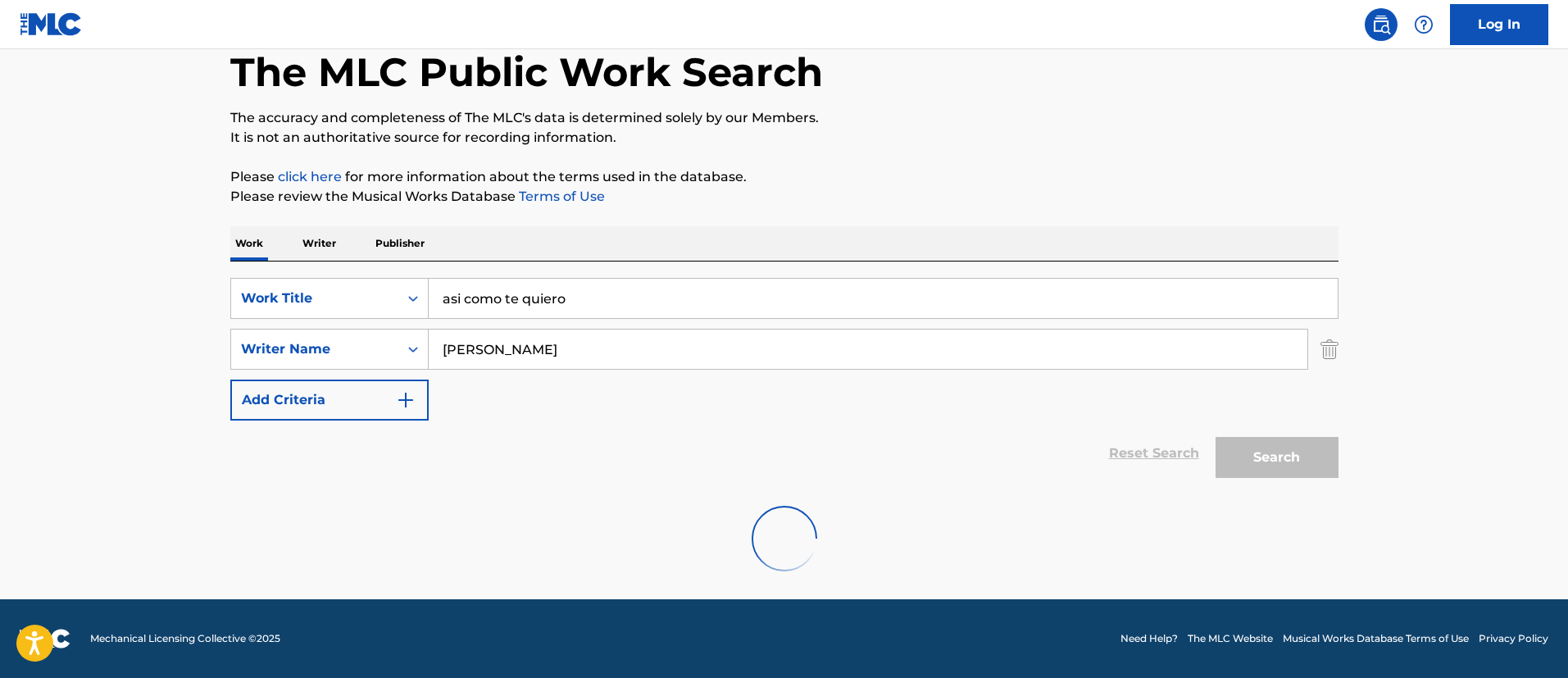 scroll, scrollTop: 246, scrollLeft: 0, axis: vertical 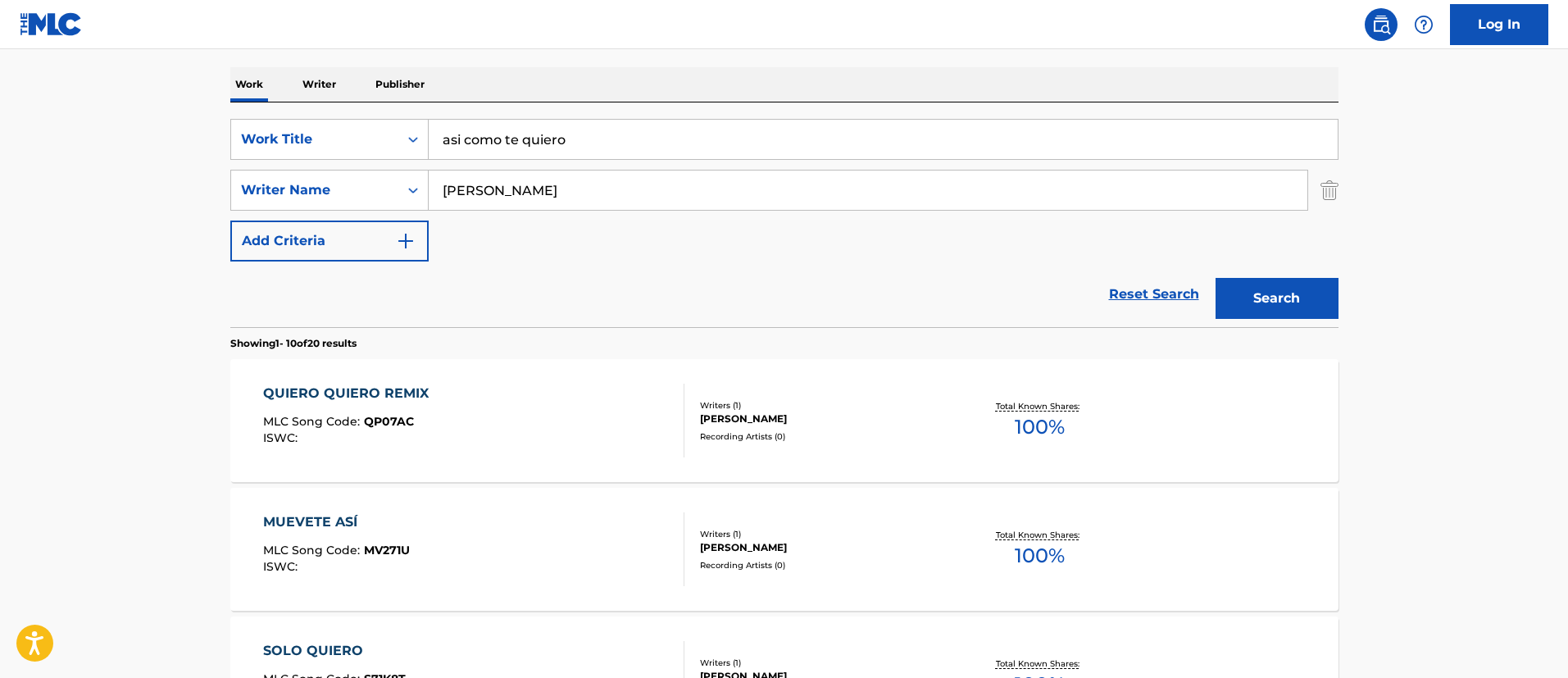 click on "The MLC Public Work Search The accuracy and completeness of The MLC's data is determined solely by our Members. It is not an authoritative source for recording information. Please   click here   for more information about the terms used in the database. Please review the Musical Works Database   Terms of Use Work Writer Publisher SearchWithCriteria013b9359-c2ff-498c-b1f4-cad6d969373b Work Title asi como te quiero SearchWithCriteria3fef0e8c-450a-4905-b931-767175e62100 Writer Name [PERSON_NAME] Add Criteria Reset Search Search Showing  1  -   10  of  20   results   QUIERO QUIERO REMIX MLC Song Code : QP07AC ISWC : Writers ( 1 ) [PERSON_NAME] Recording Artists ( 0 ) Total Known Shares: 100 % MUEVETE ASÍ MLC Song Code : MV271U ISWC : Writers ( 1 ) [PERSON_NAME] Recording Artists ( 0 ) Total Known Shares: 100 % SOLO QUIERO MLC Song Code : S71K8T ISWC : Writers ( 1 ) [PERSON_NAME] Recording Artists ( 0 ) Total Known Shares: 100 % ES ASÍ MIX MLC Song Code : ES14S4 ISWC : Writers ( 1 ) [PERSON_NAME]" at bounding box center [784, 768] 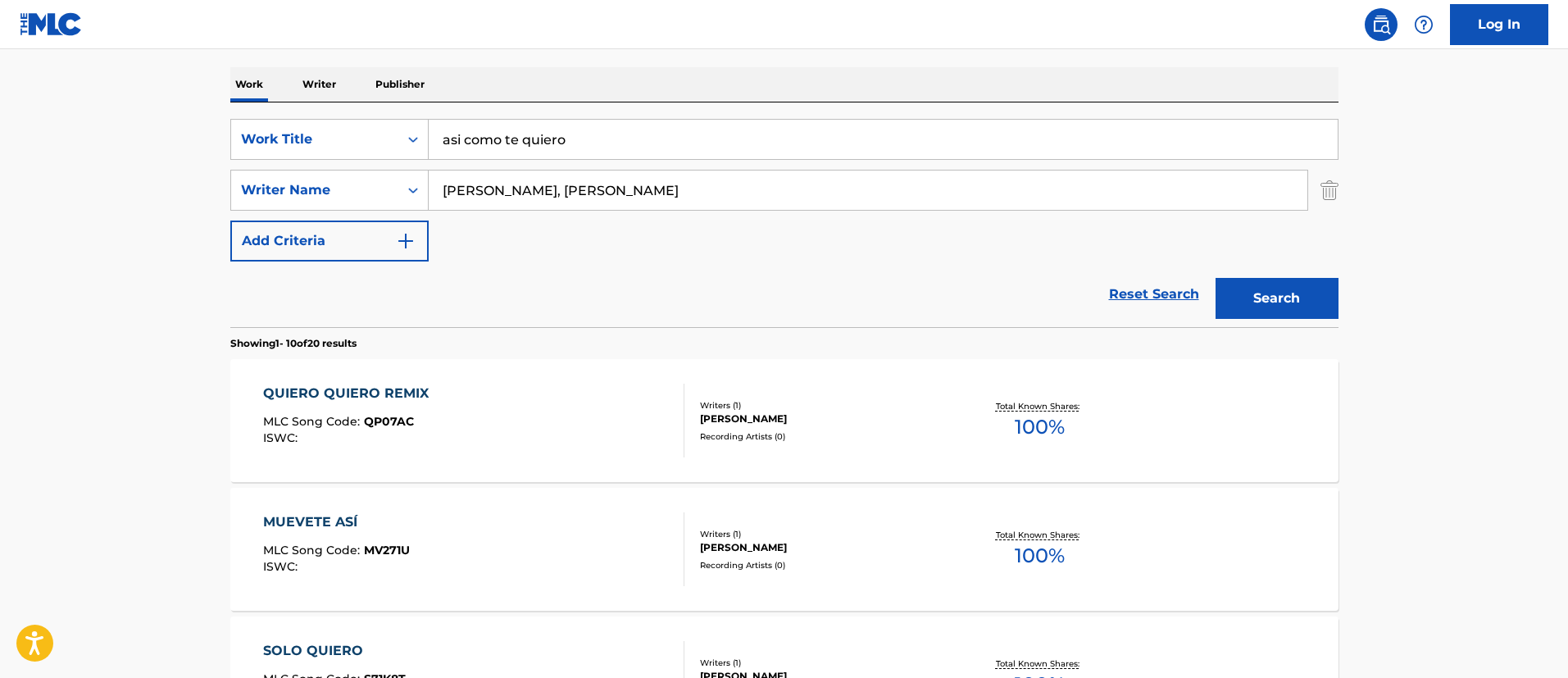 drag, startPoint x: 1272, startPoint y: 299, endPoint x: 1251, endPoint y: 321, distance: 30.41381 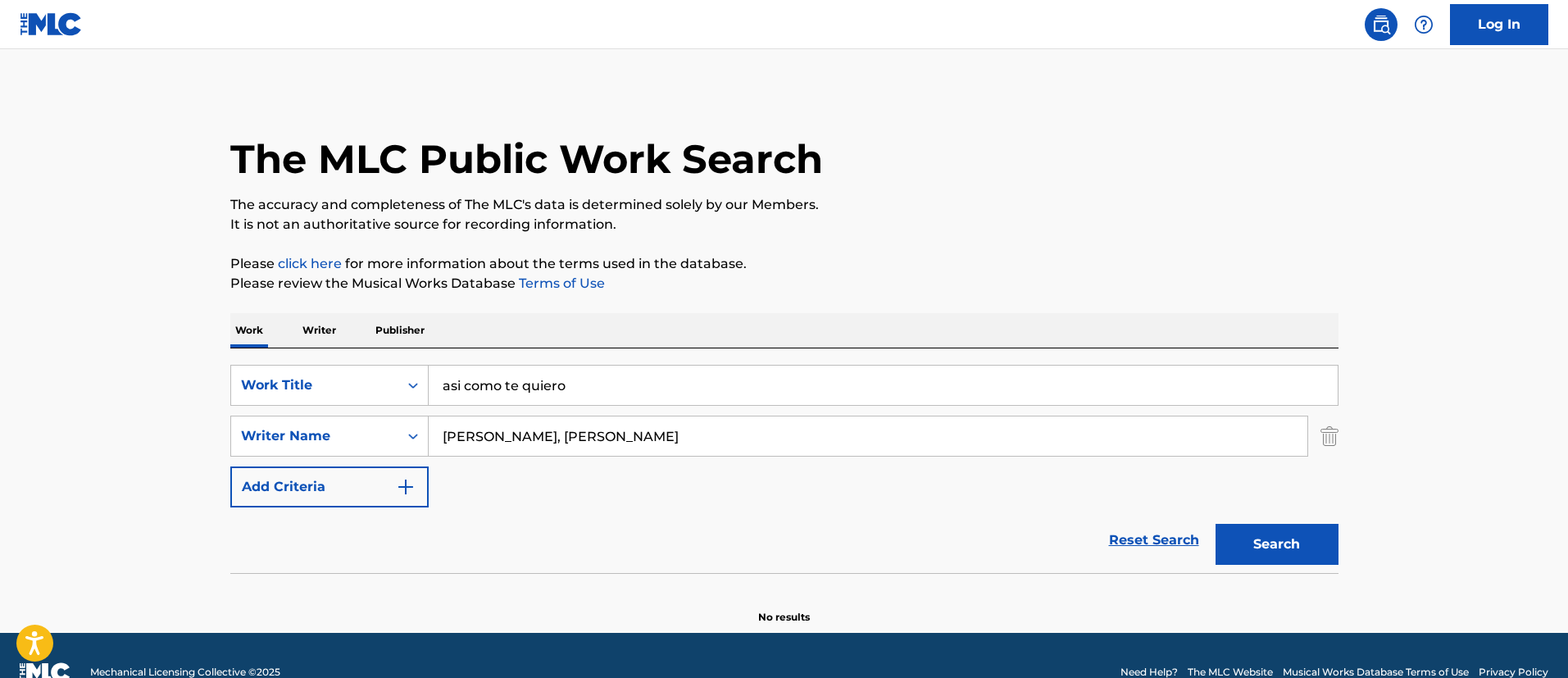 click on "[PERSON_NAME], [PERSON_NAME]" at bounding box center [868, 436] 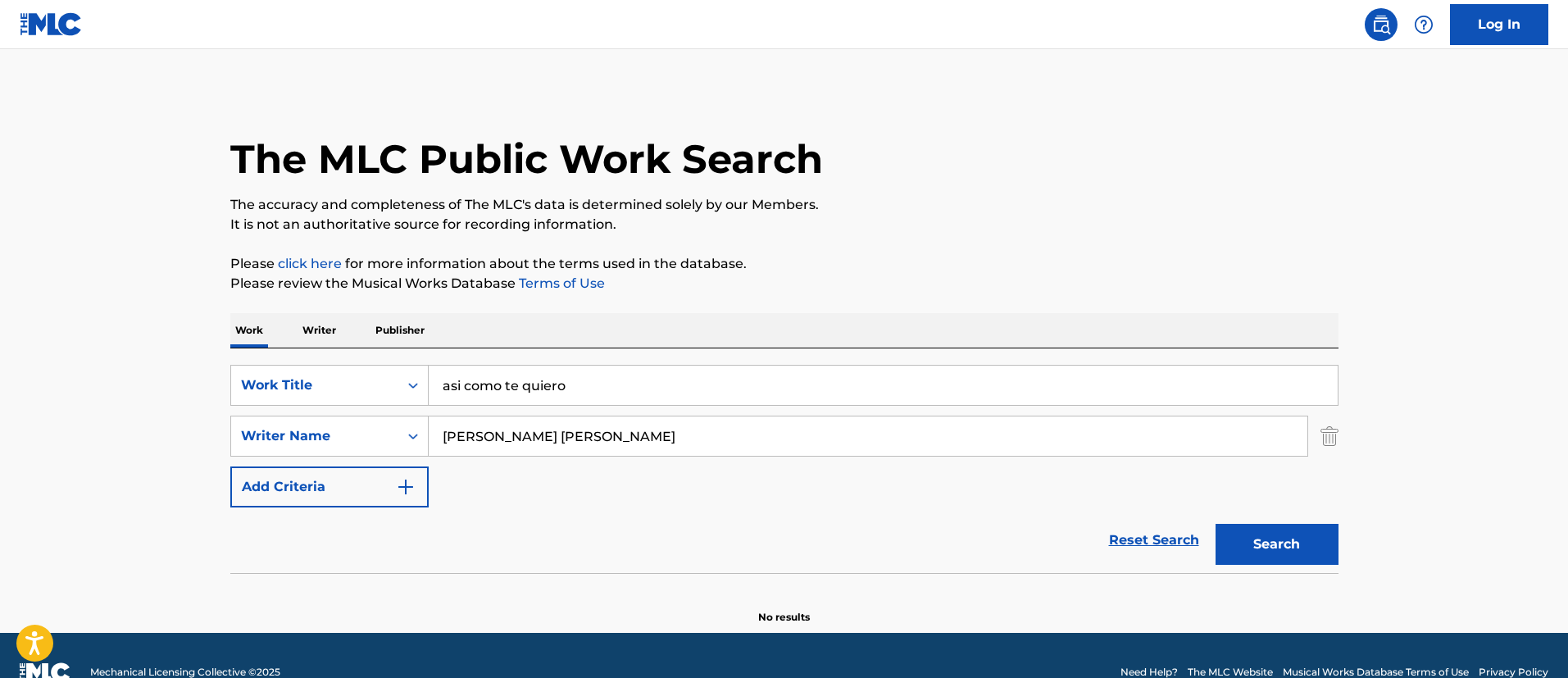 click on "Search" at bounding box center (1277, 544) 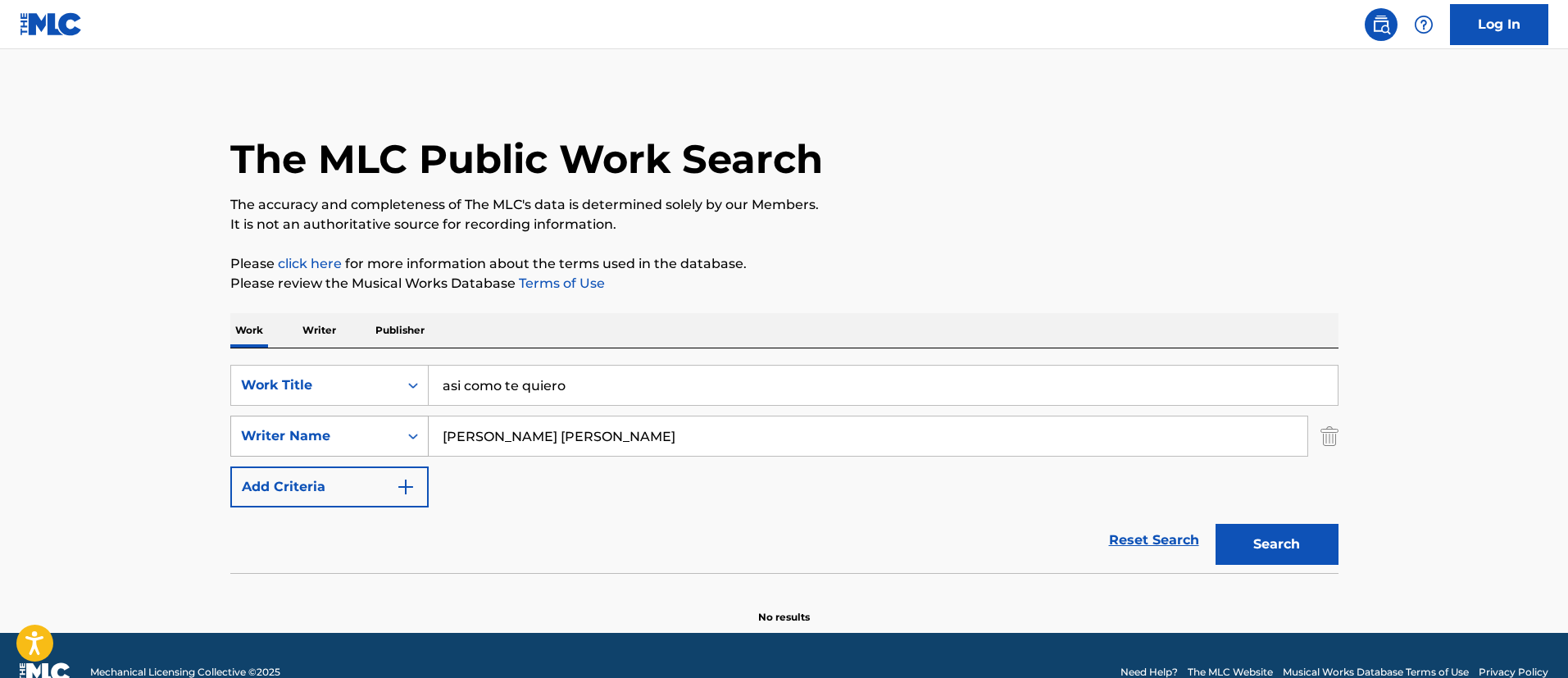 drag, startPoint x: 706, startPoint y: 442, endPoint x: 246, endPoint y: 451, distance: 460.08804 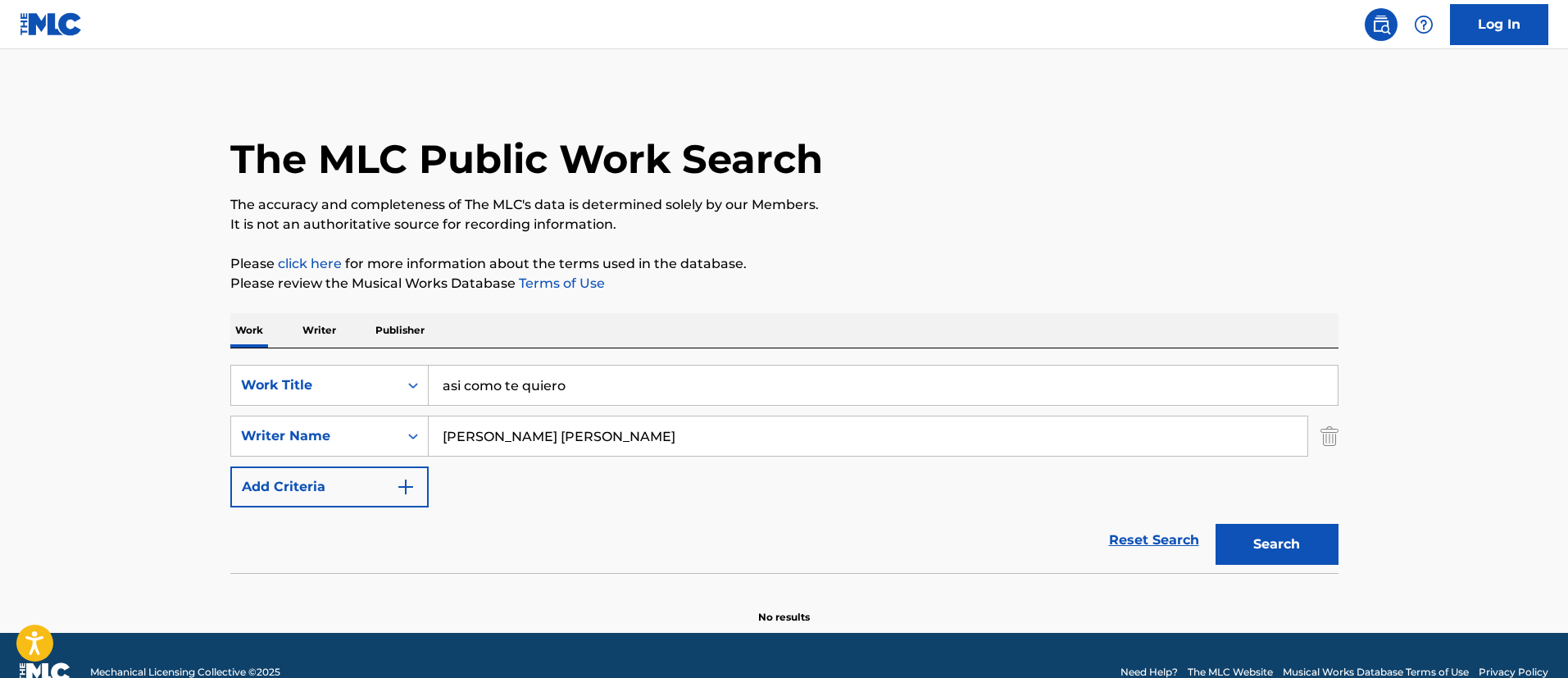 paste on "[PERSON_NAME] [PERSON_NAME]" 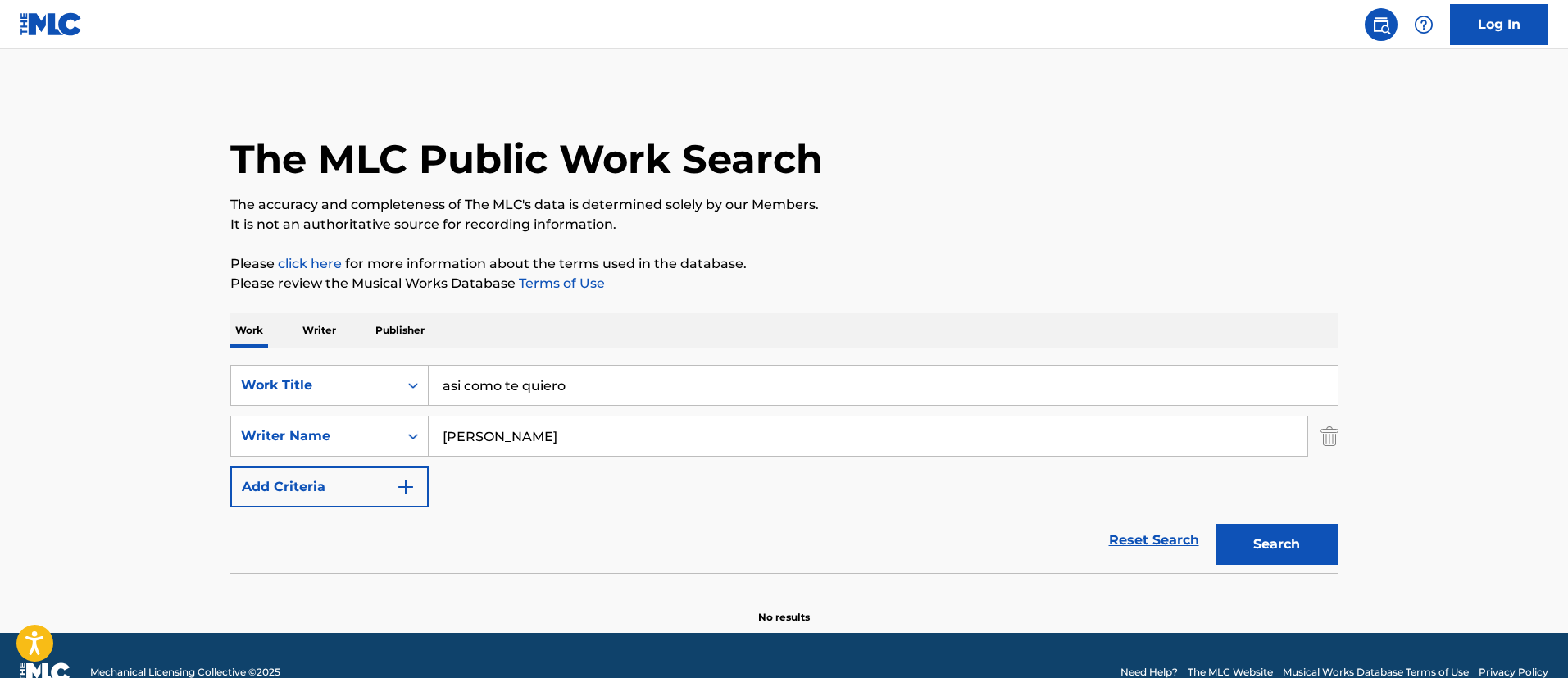 click on "Search" at bounding box center [1277, 544] 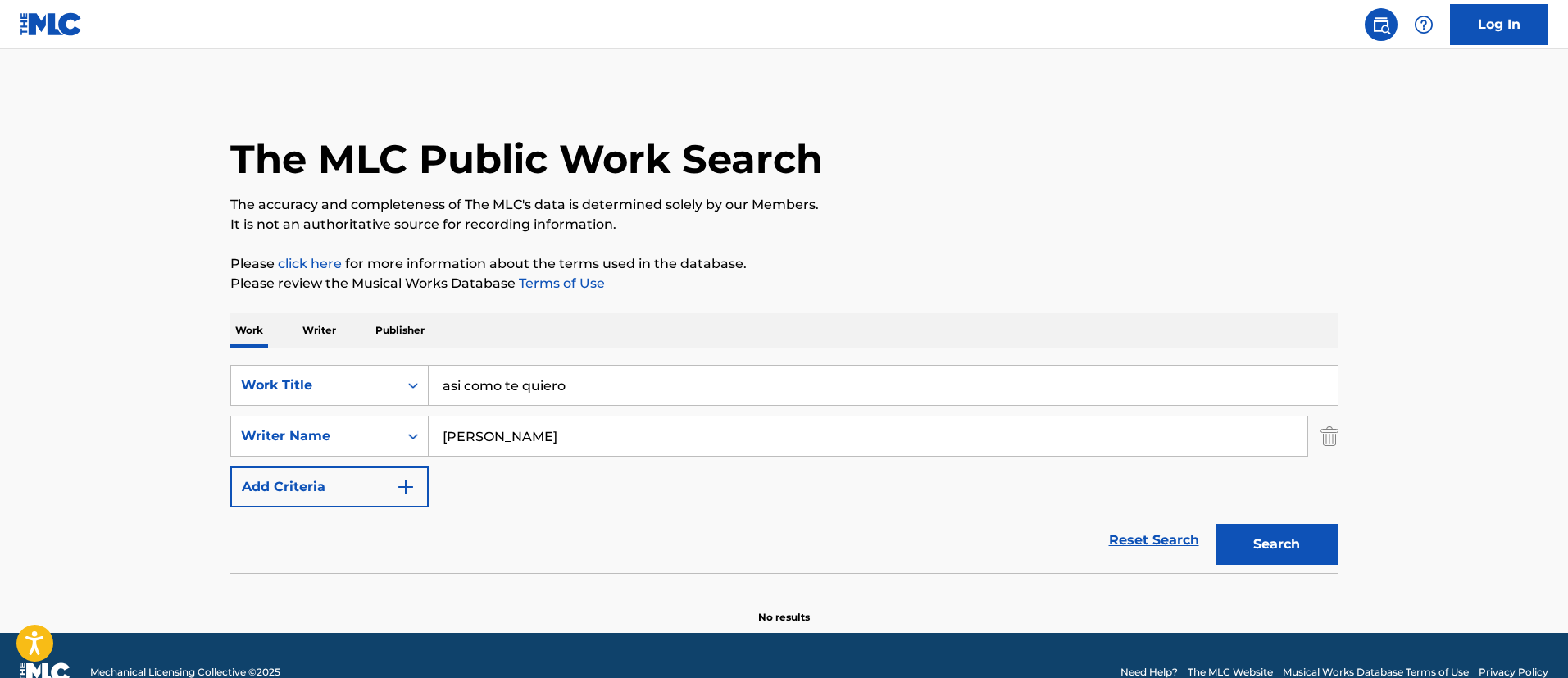 drag, startPoint x: 596, startPoint y: 435, endPoint x: 30, endPoint y: 430, distance: 566.0221 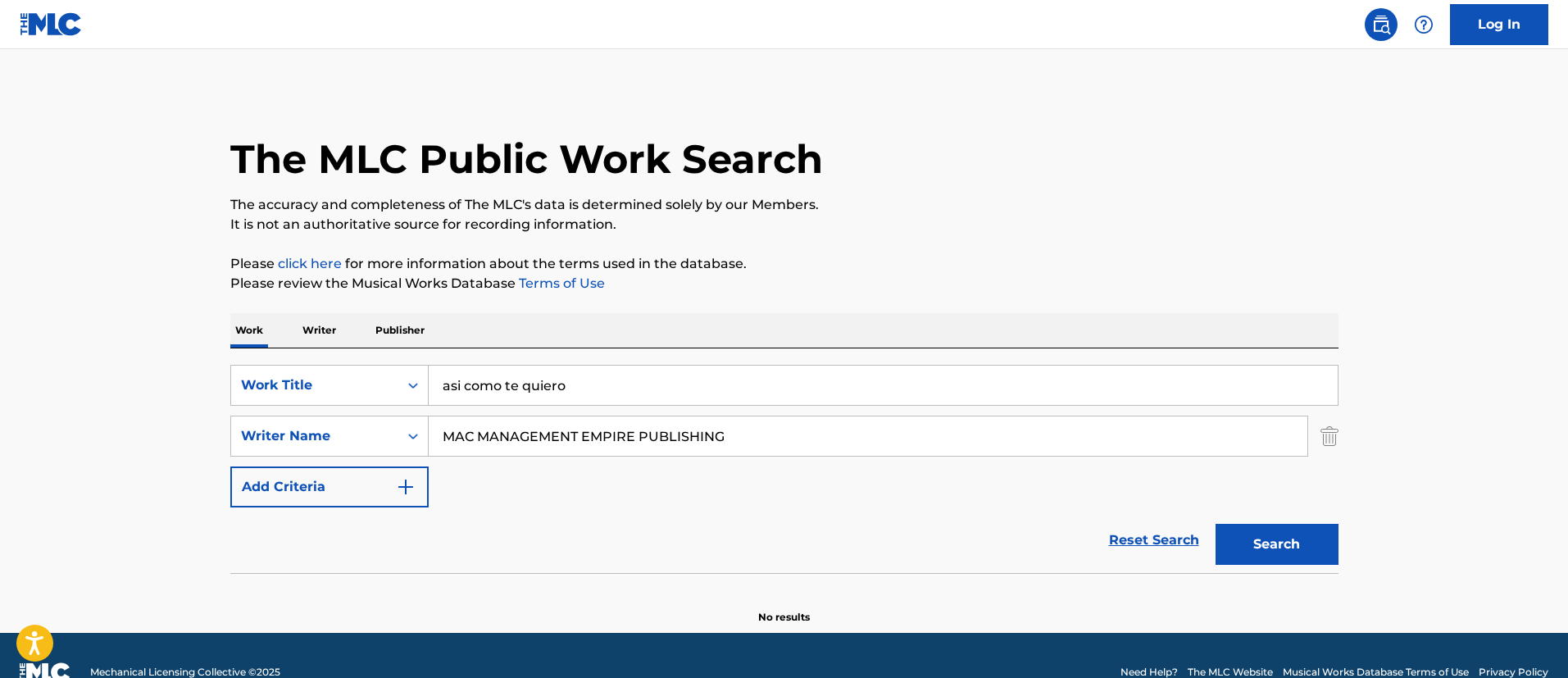 type on "MAC MANAGEMENT EMPIRE PUBLISHING" 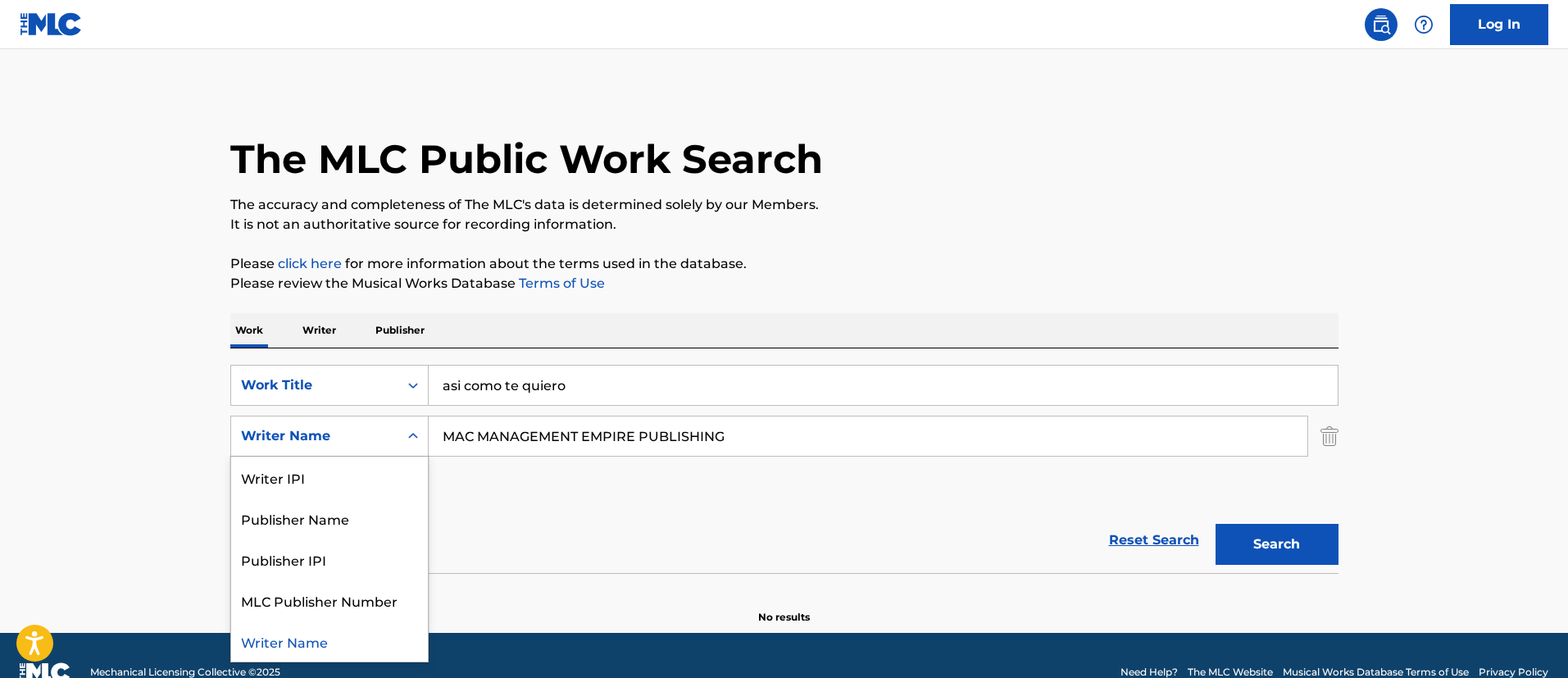 click on "Writer Name" at bounding box center (330, 436) 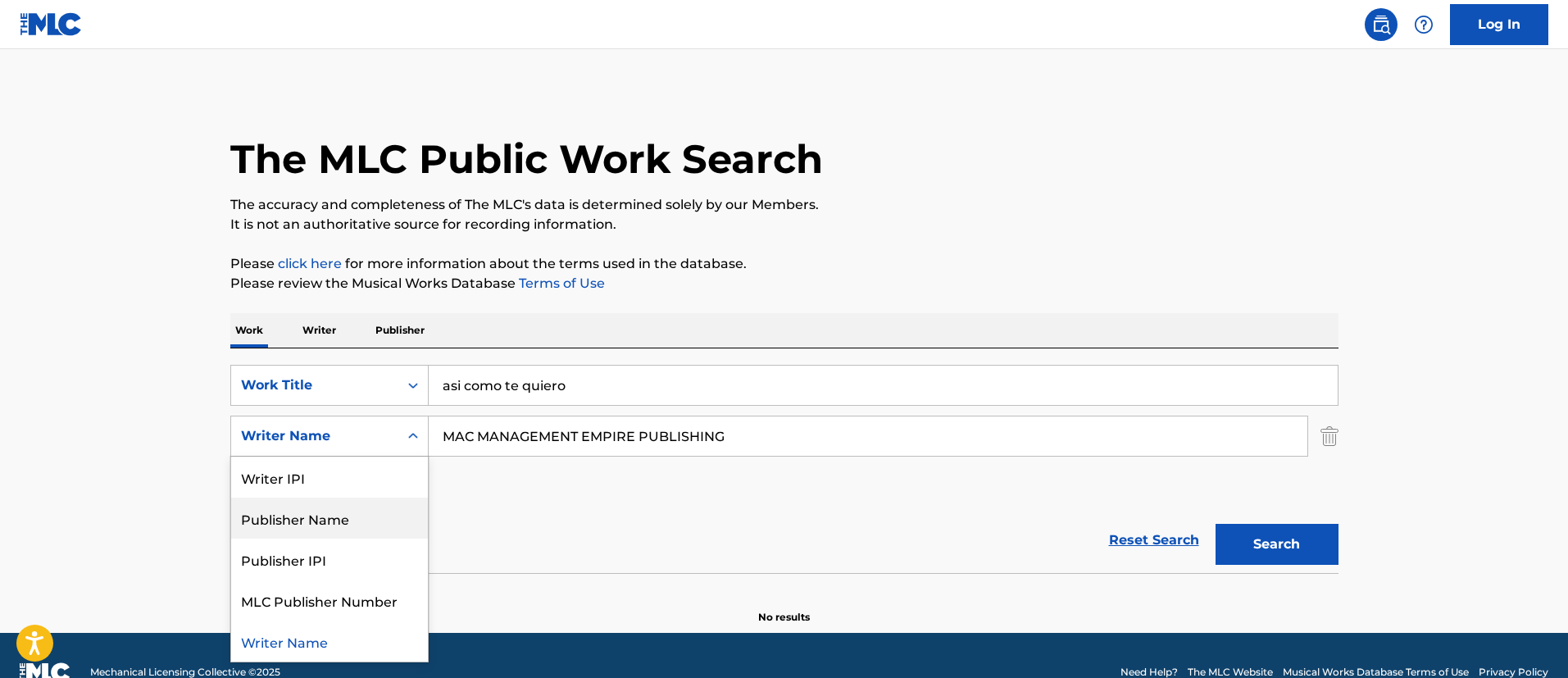 click on "Publisher Name" at bounding box center (330, 518) 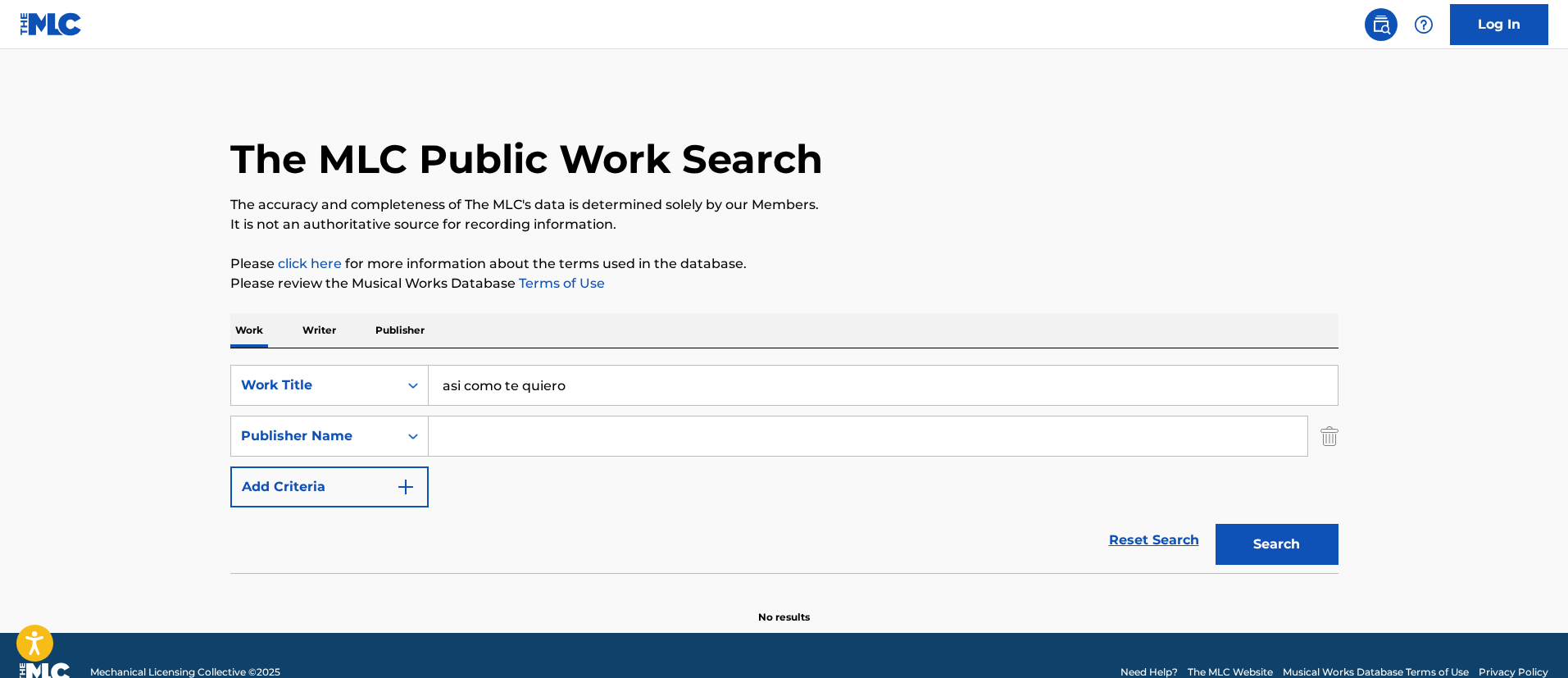 click at bounding box center [868, 436] 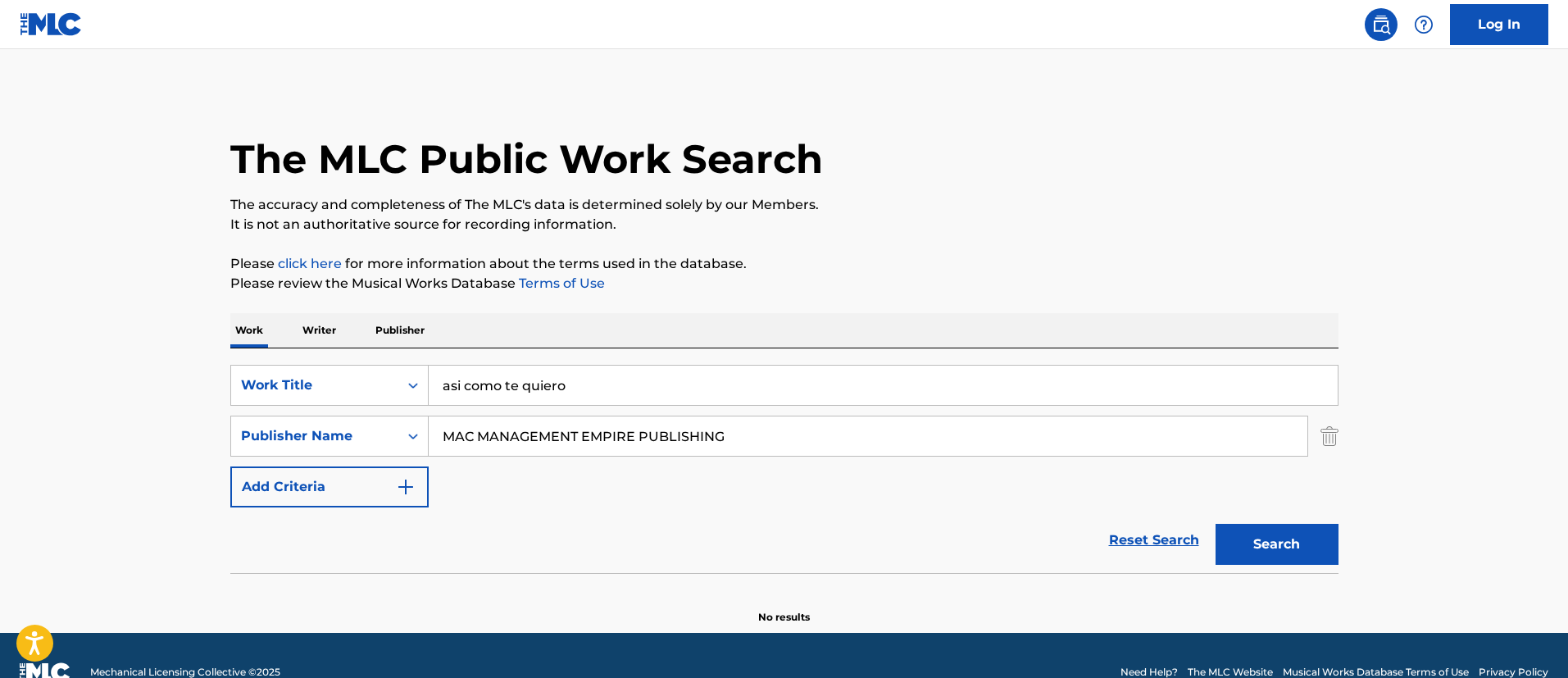 click on "Search" at bounding box center [1277, 544] 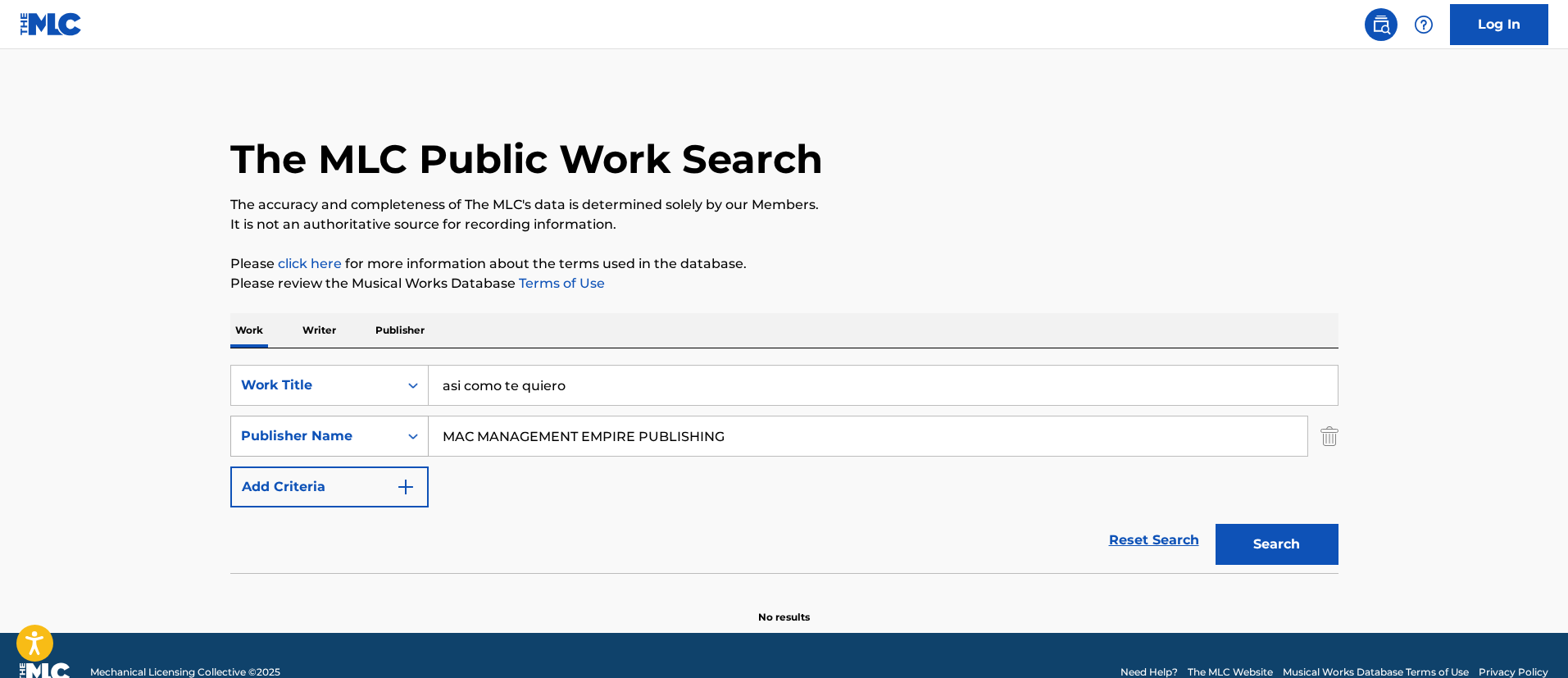 click 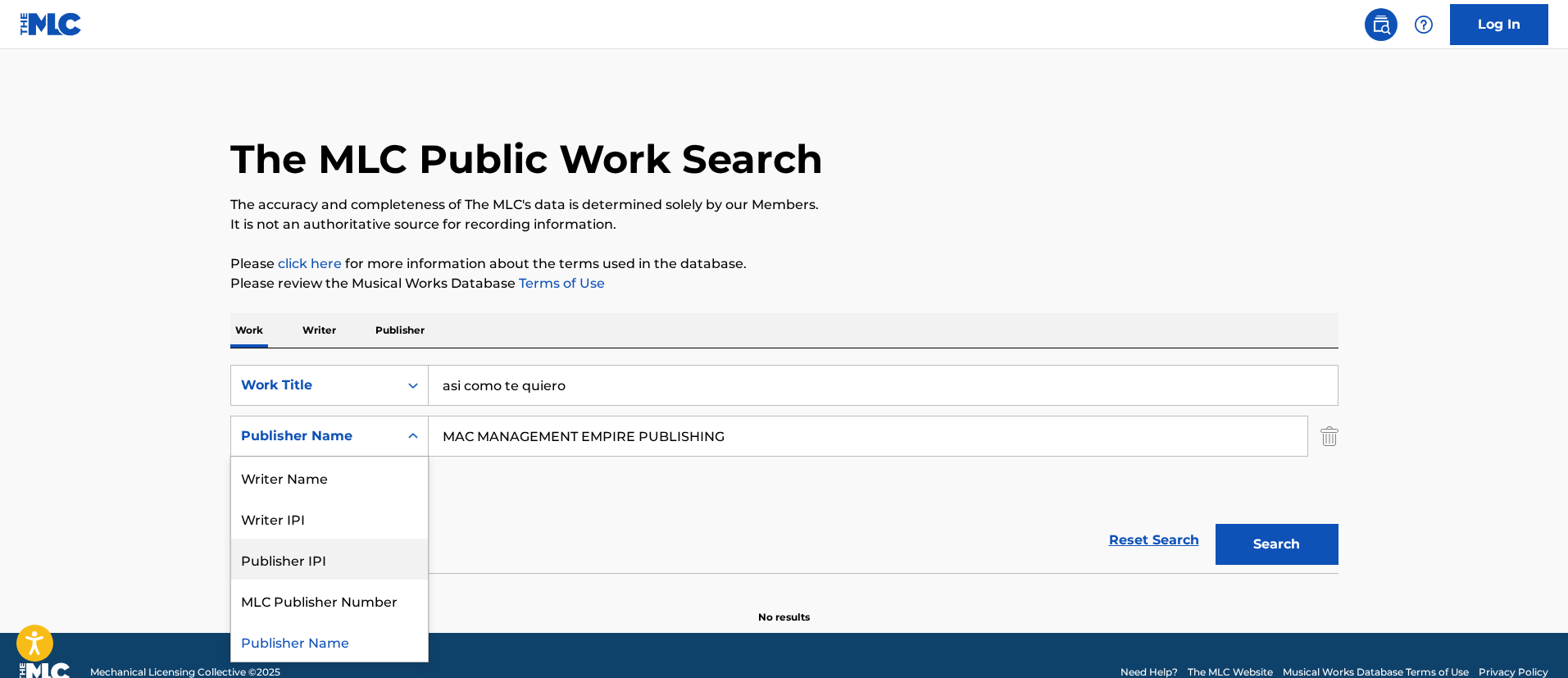 drag, startPoint x: 556, startPoint y: 444, endPoint x: 0, endPoint y: 421, distance: 556.47552 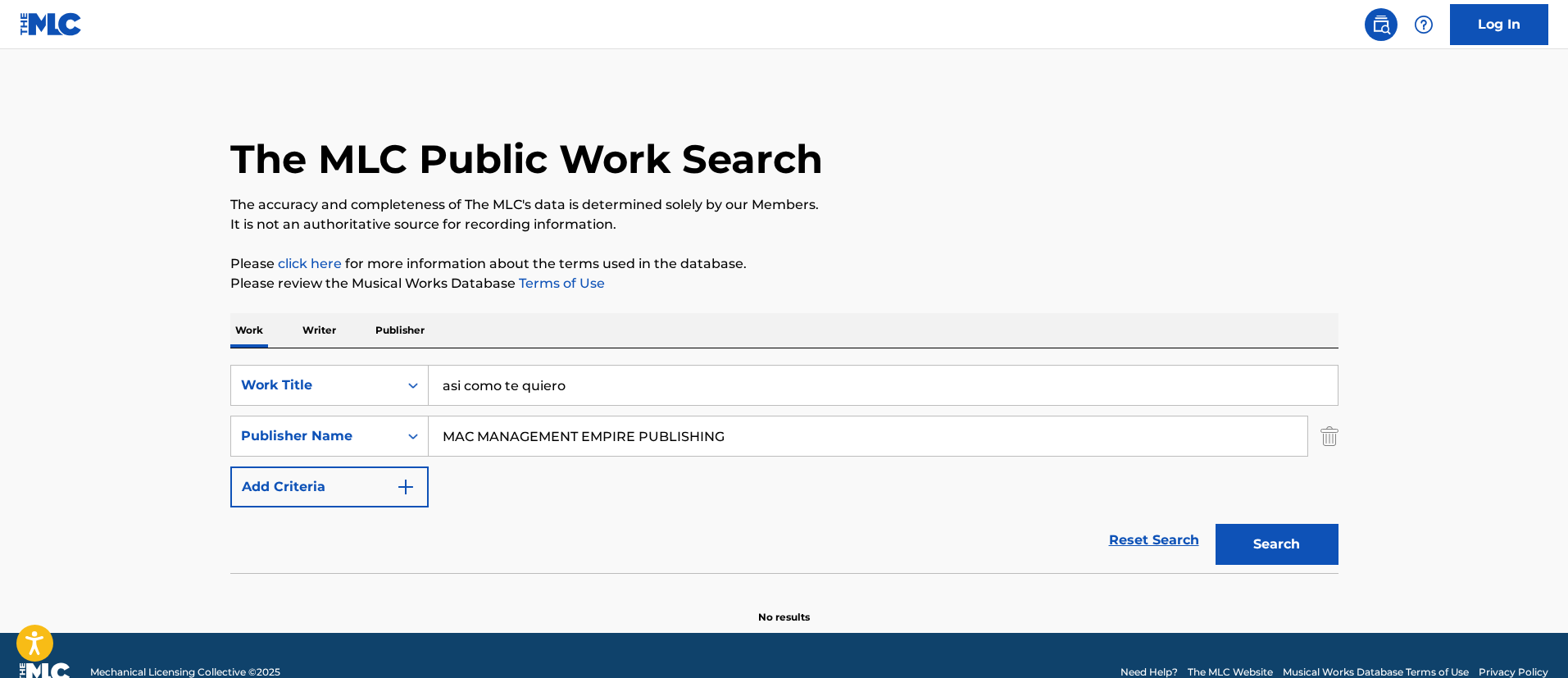 paste on "UNKNOWN PUBLISHER" 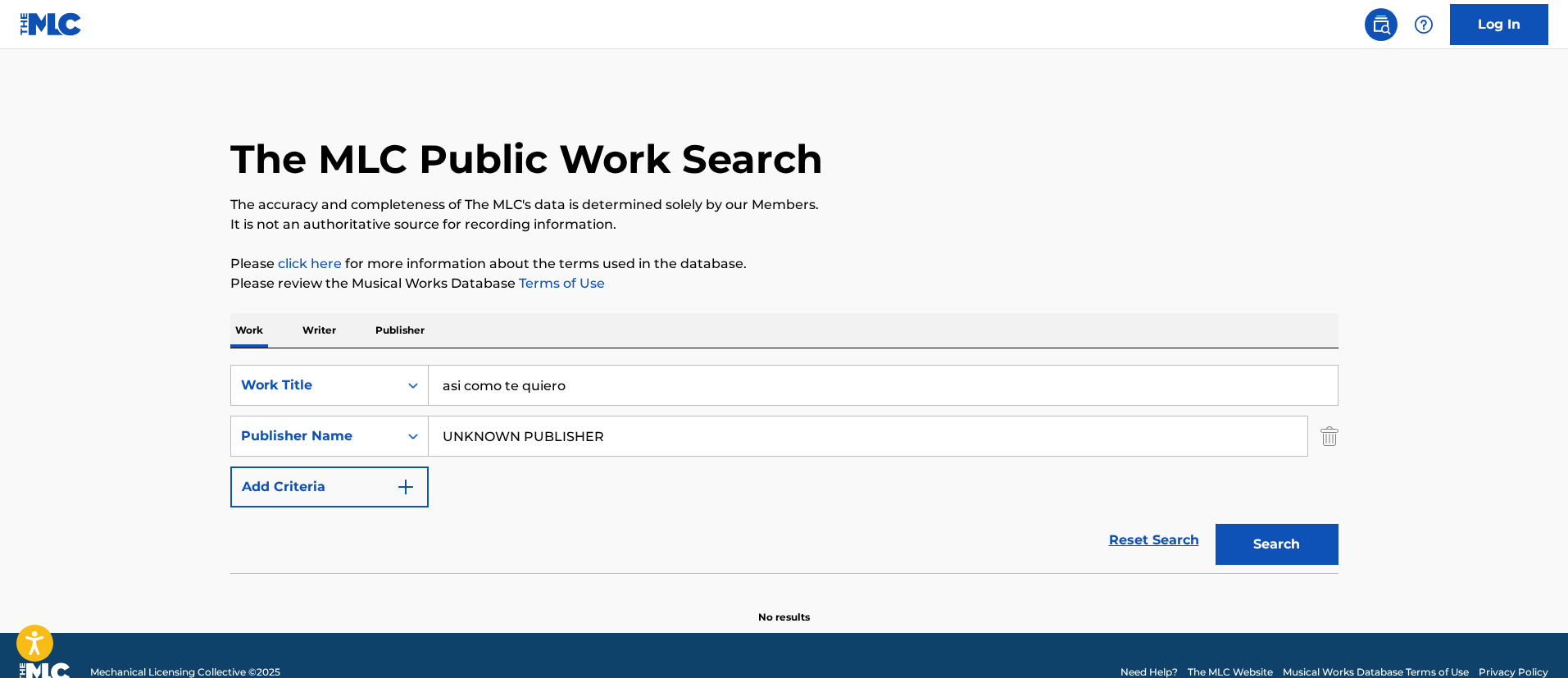 click on "Search" at bounding box center [1277, 544] 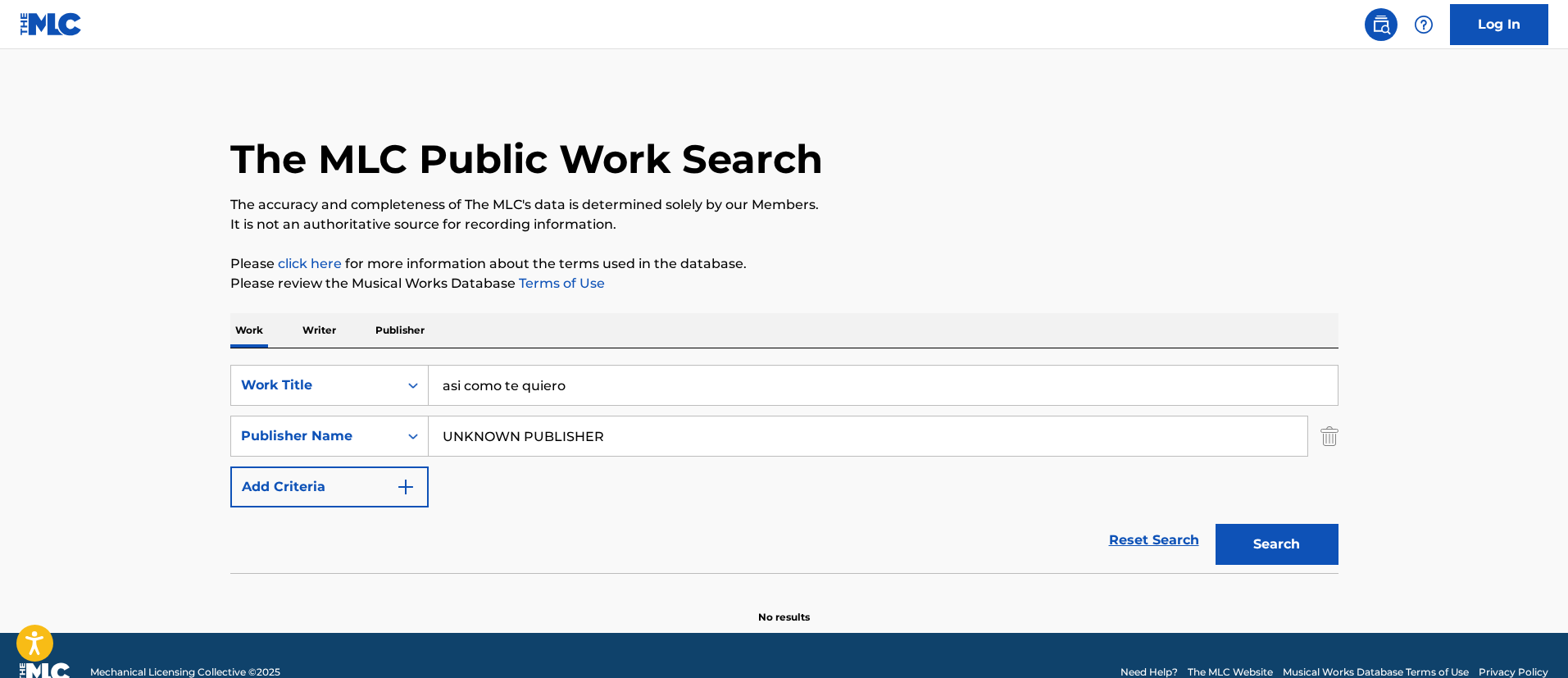 drag, startPoint x: 70, startPoint y: 416, endPoint x: 0, endPoint y: 409, distance: 70.34913 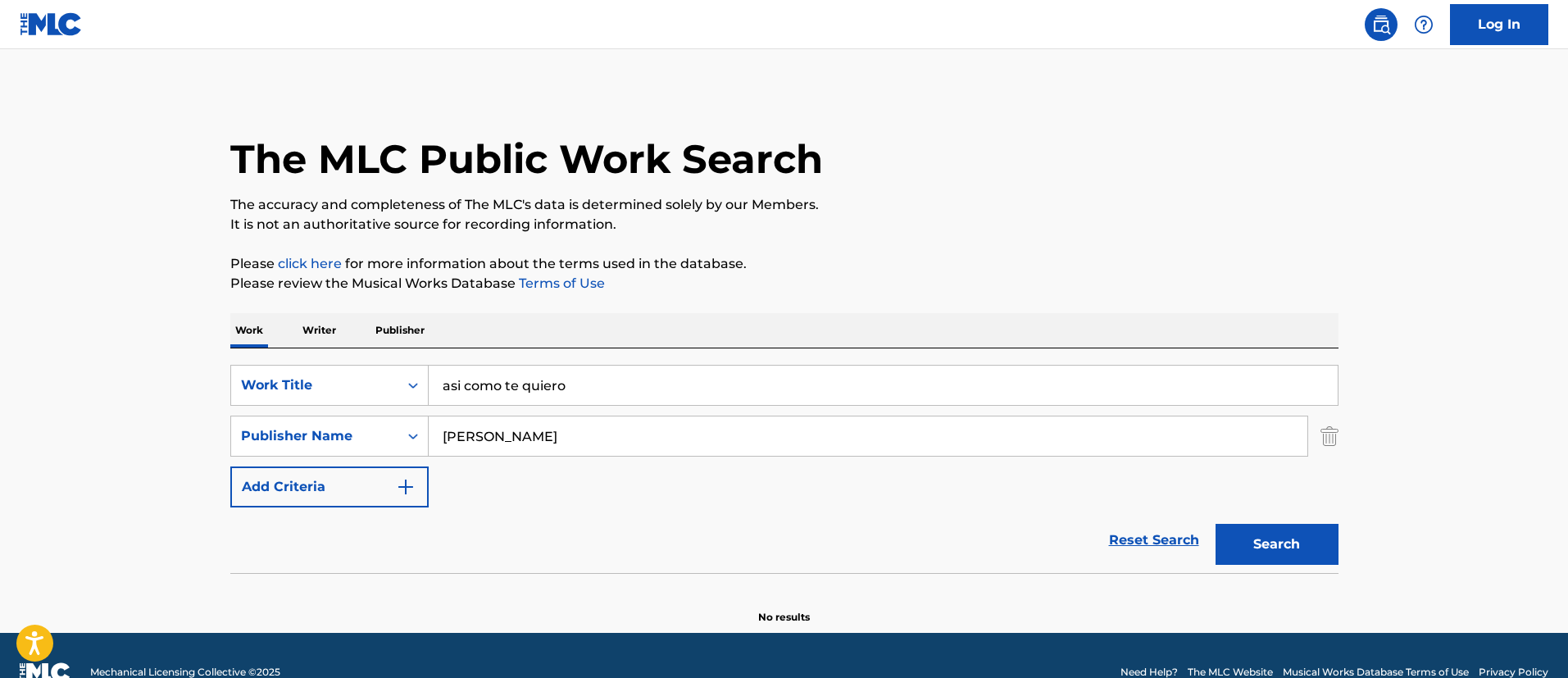 click on "Search" at bounding box center [1277, 544] 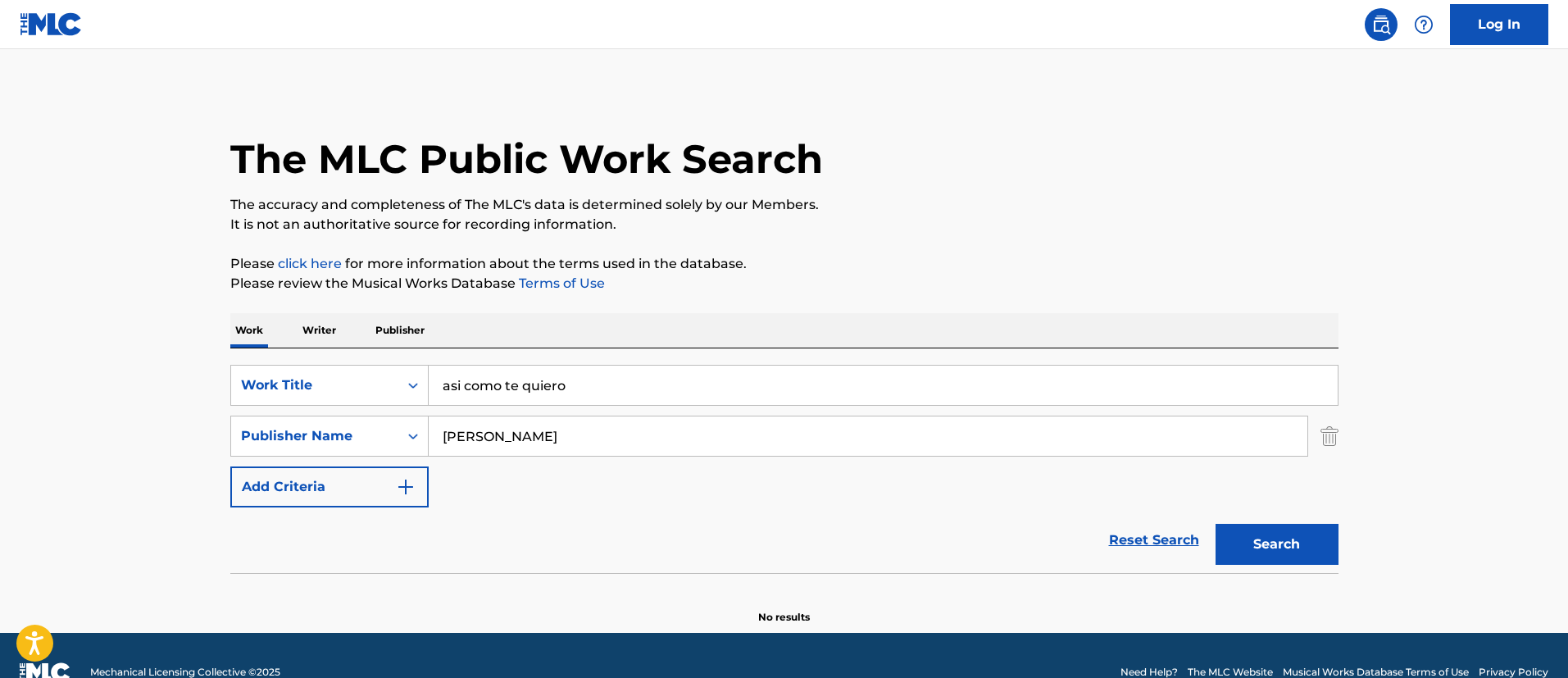type on "[PERSON_NAME]" 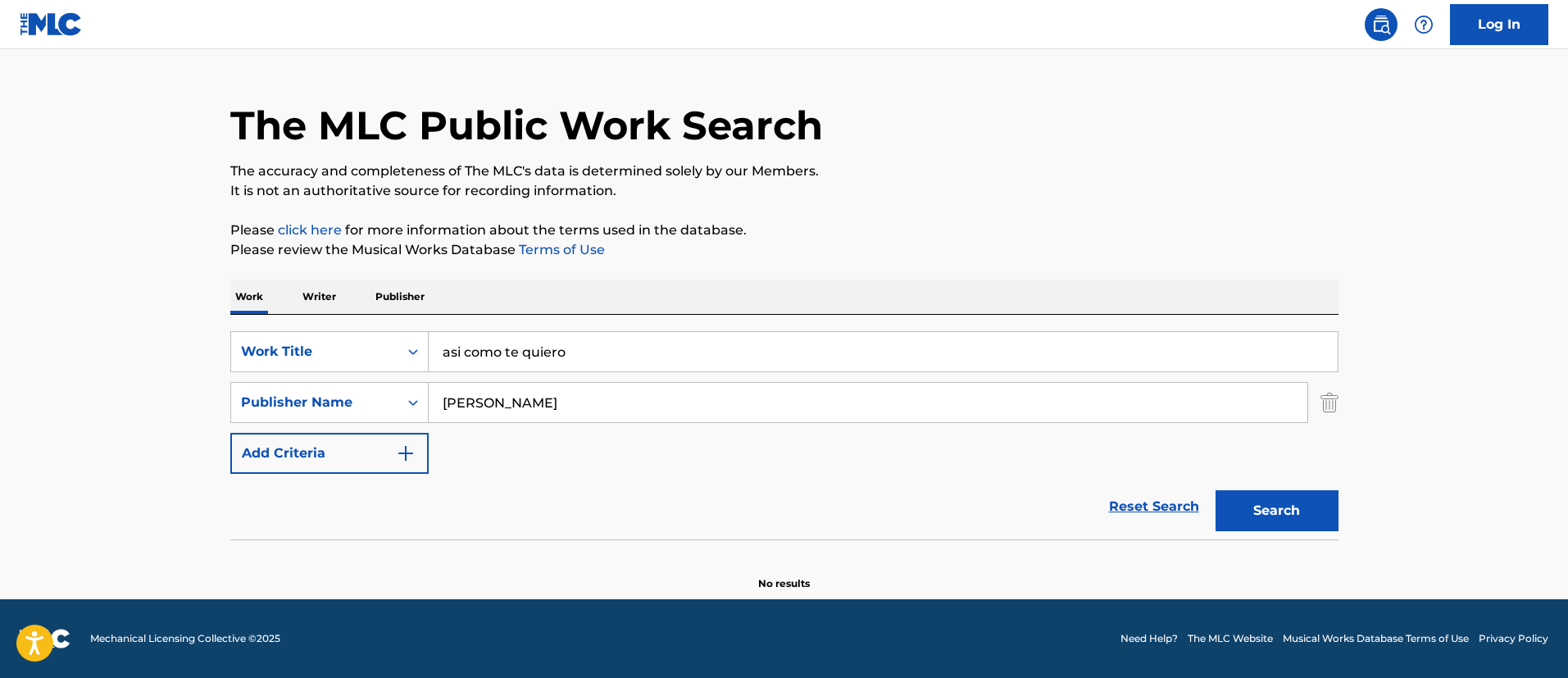 click on "The MLC Public Work Search The accuracy and completeness of The MLC's data is determined solely by our Members. It is not an authoritative source for recording information. Please   click here   for more information about the terms used in the database. Please review the Musical Works Database   Terms of Use Work Writer Publisher SearchWithCriteria013b9359-c2ff-498c-b1f4-cad6d969373b Work Title asi como te quiero SearchWithCriteriab3abbfc6-9205-417c-9b03-3eead041d2fc Publisher Name [PERSON_NAME] Add Criteria Reset Search Search No results" at bounding box center [784, 307] 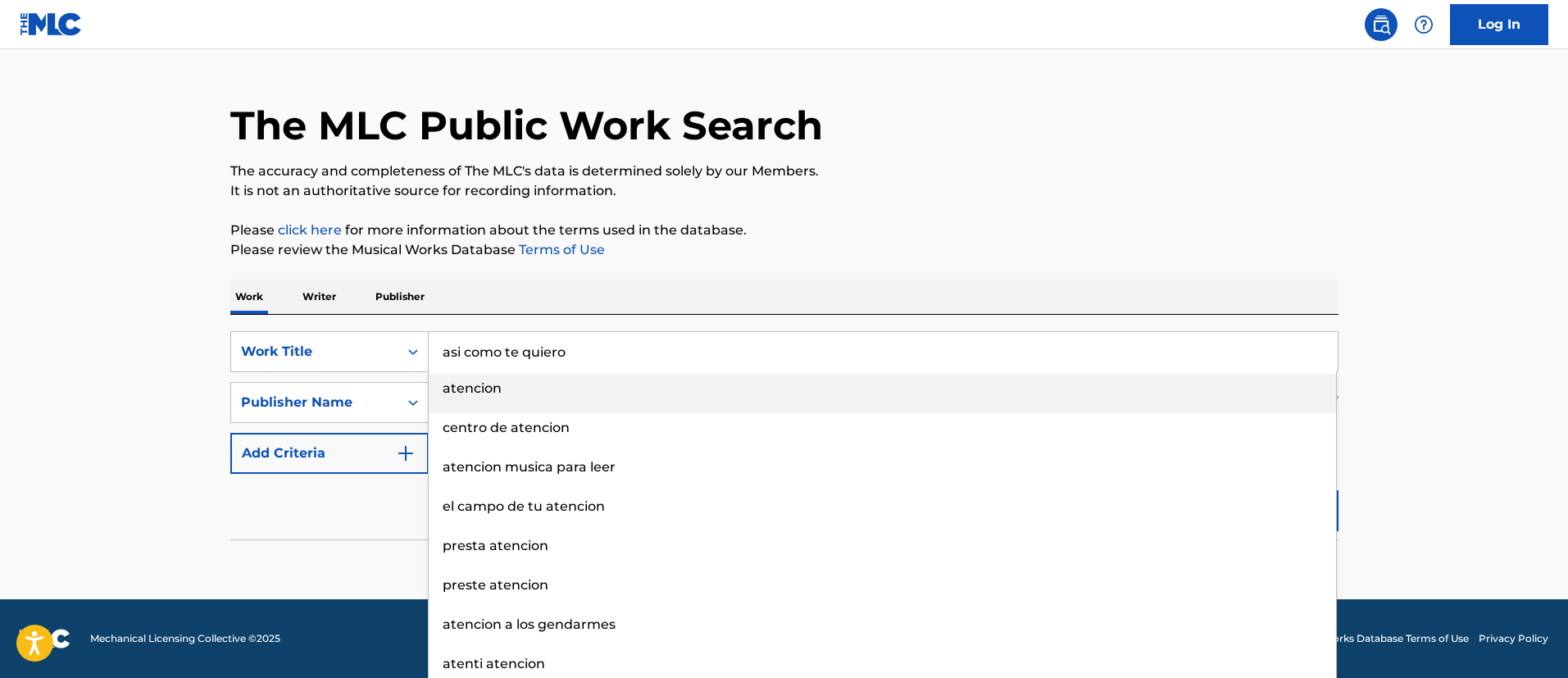 click on "The MLC Public Work Search The accuracy and completeness of The MLC's data is determined solely by our Members. It is not an authoritative source for recording information. Please   click here   for more information about the terms used in the database. Please review the Musical Works Database   Terms of Use Work Writer Publisher SearchWithCriteria013b9359-c2ff-498c-b1f4-cad6d969373b Work Title asi como te quiero atencion centro de atencion atencion musica para leer el campo de tu atencion presta atencion preste atencion atencion a los gendarmes atenti atencion llamando la atencion falta de atencion SearchWithCriteriab3abbfc6-9205-417c-9b03-3eead041d2fc Publisher Name [PERSON_NAME] Add Criteria Reset Search Search No results" at bounding box center [784, 324] 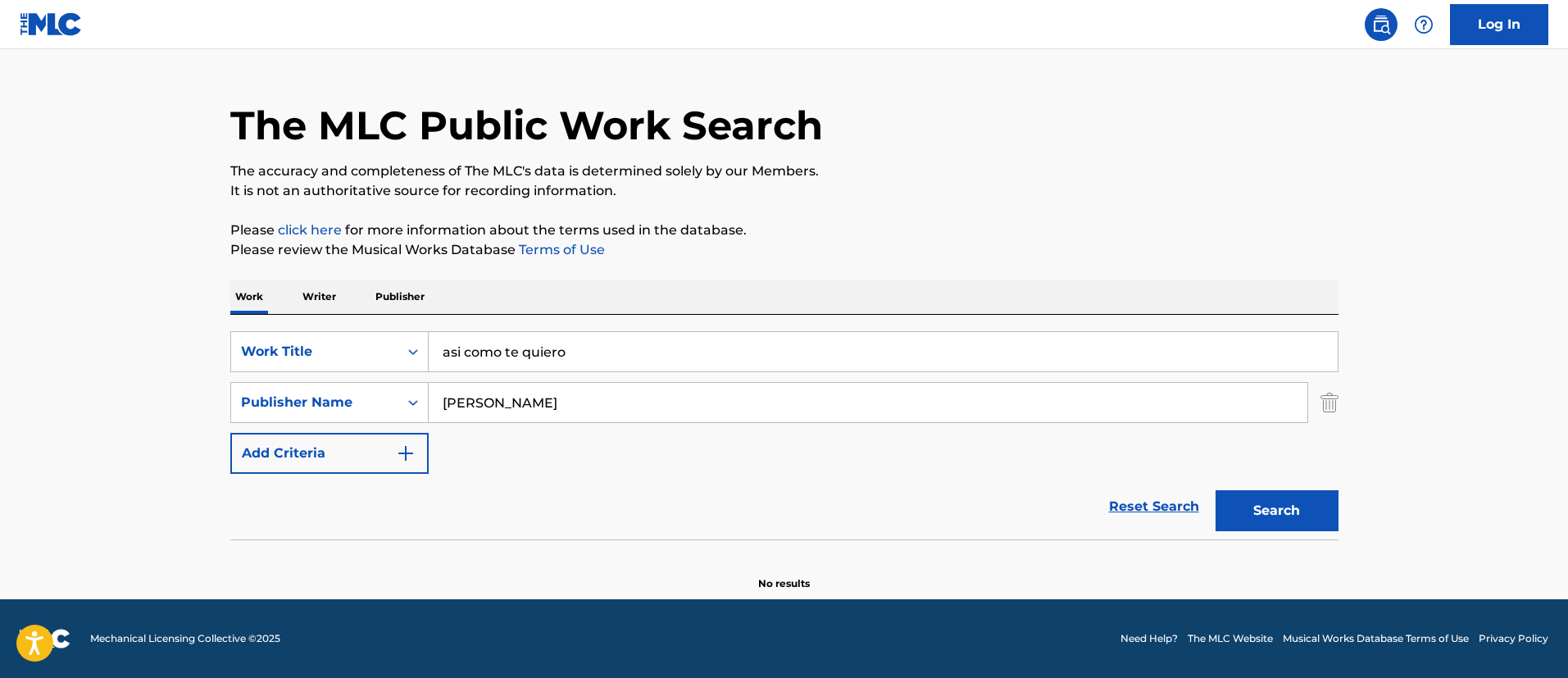 drag, startPoint x: 566, startPoint y: 353, endPoint x: 0, endPoint y: 326, distance: 566.64363 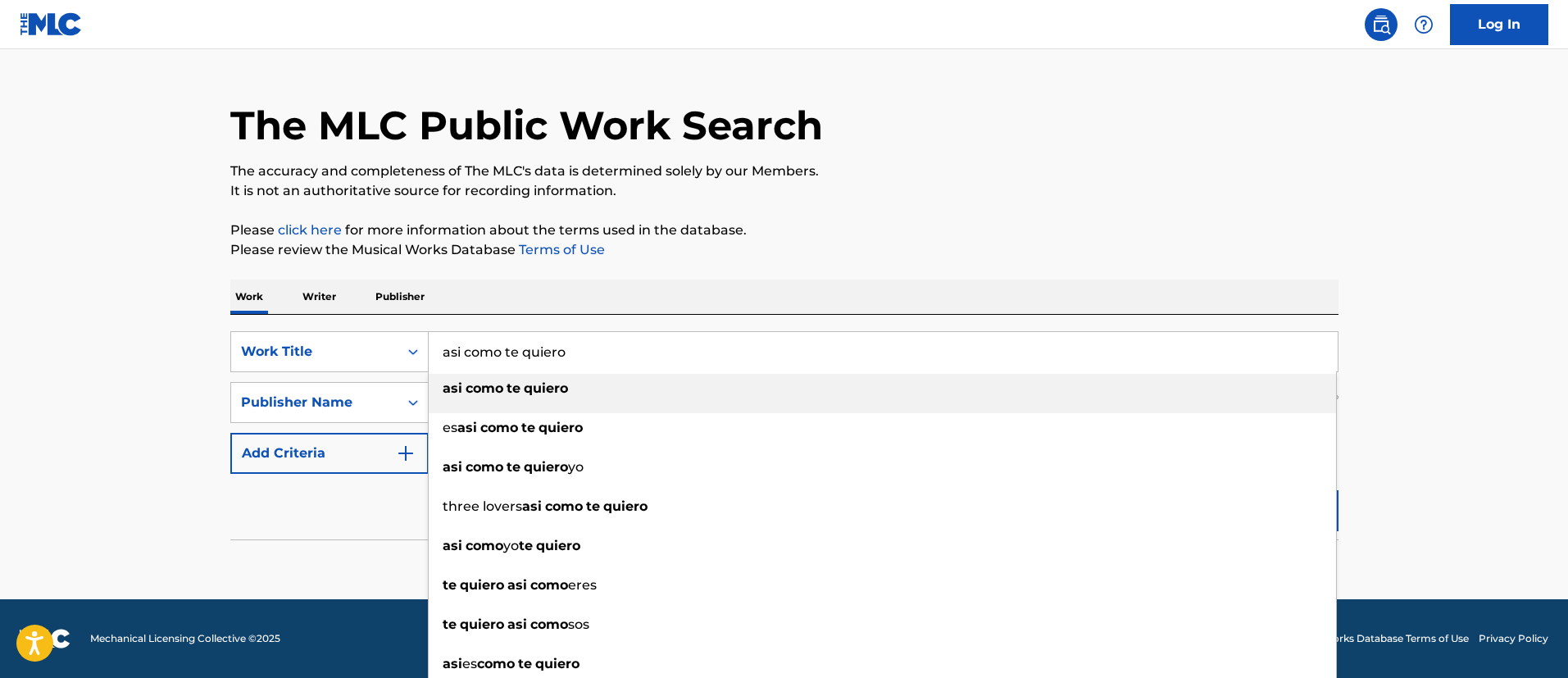 paste on "ATENCION" 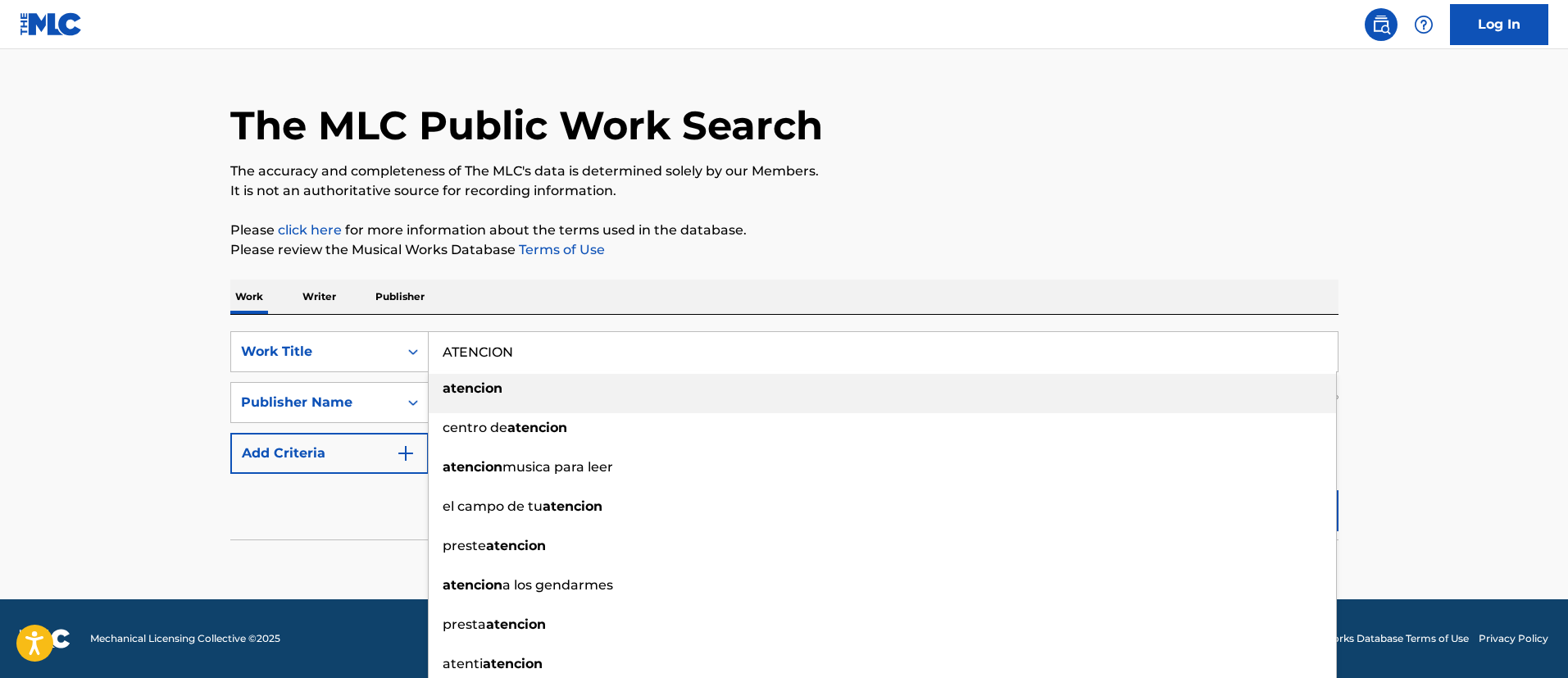 type on "ATENCION" 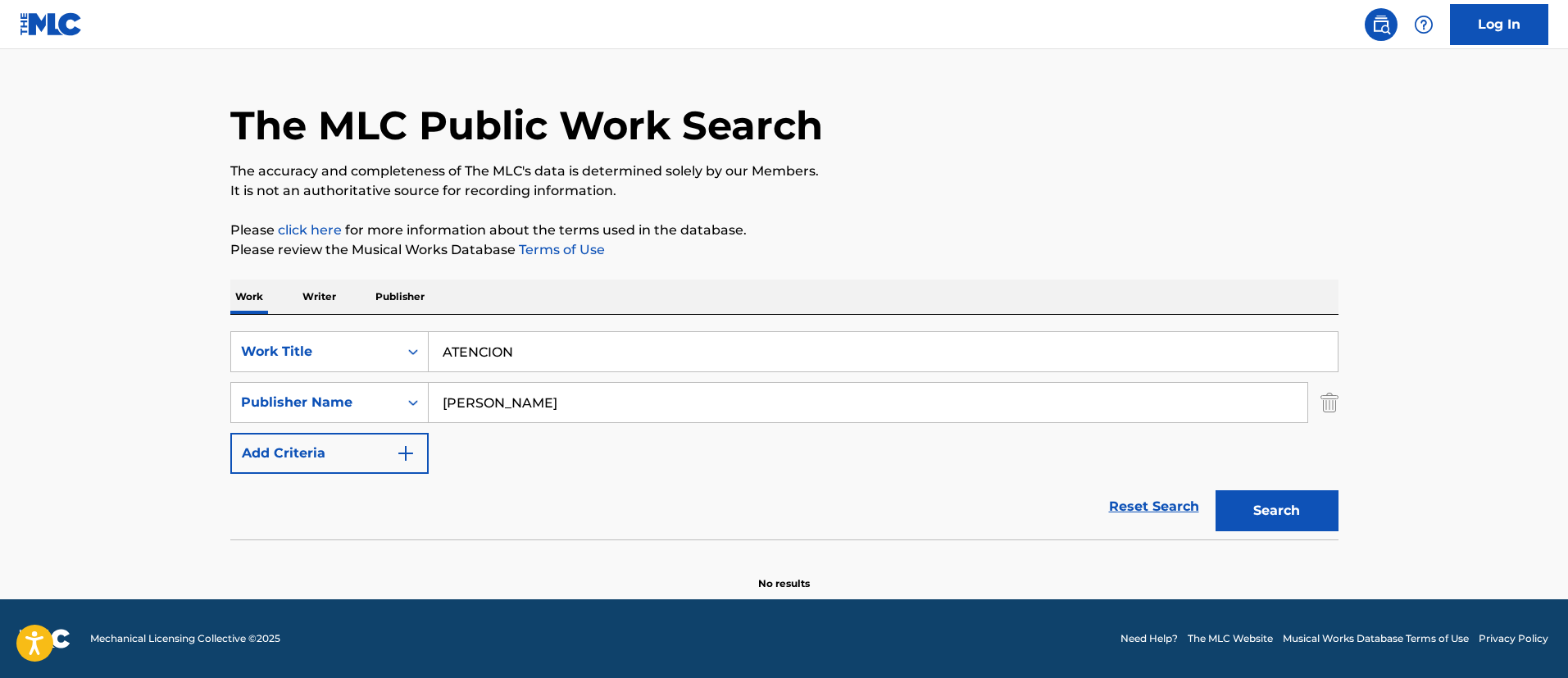 click on "Search" at bounding box center [1277, 511] 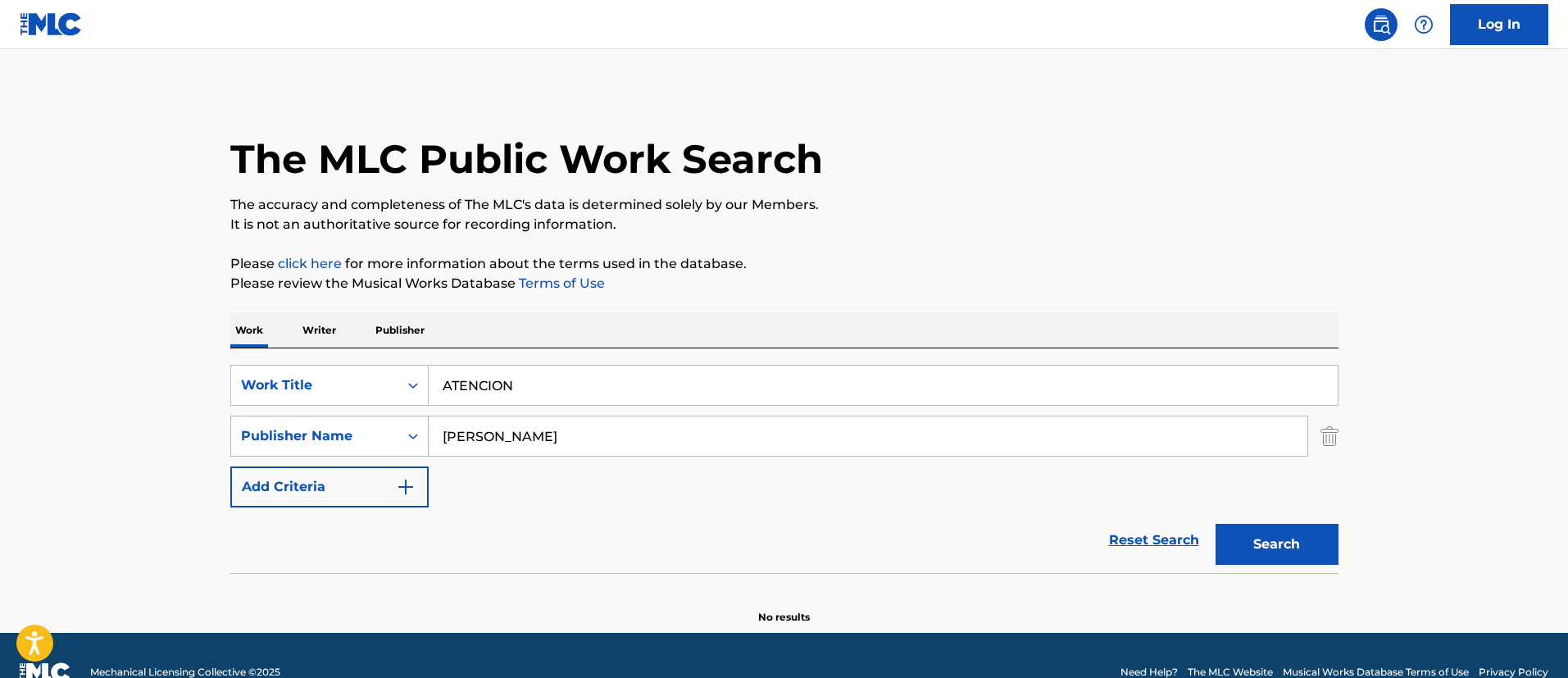 click 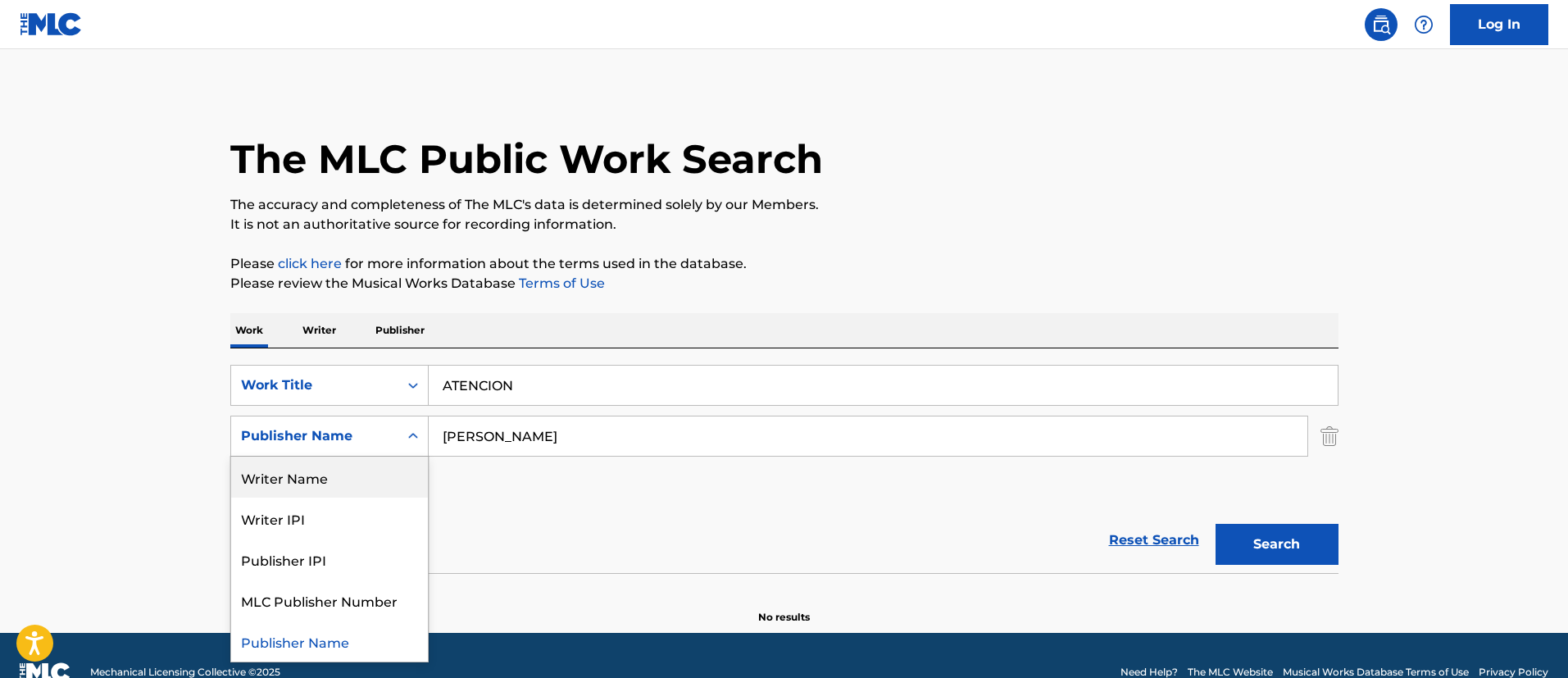click on "Writer Name" at bounding box center (330, 477) 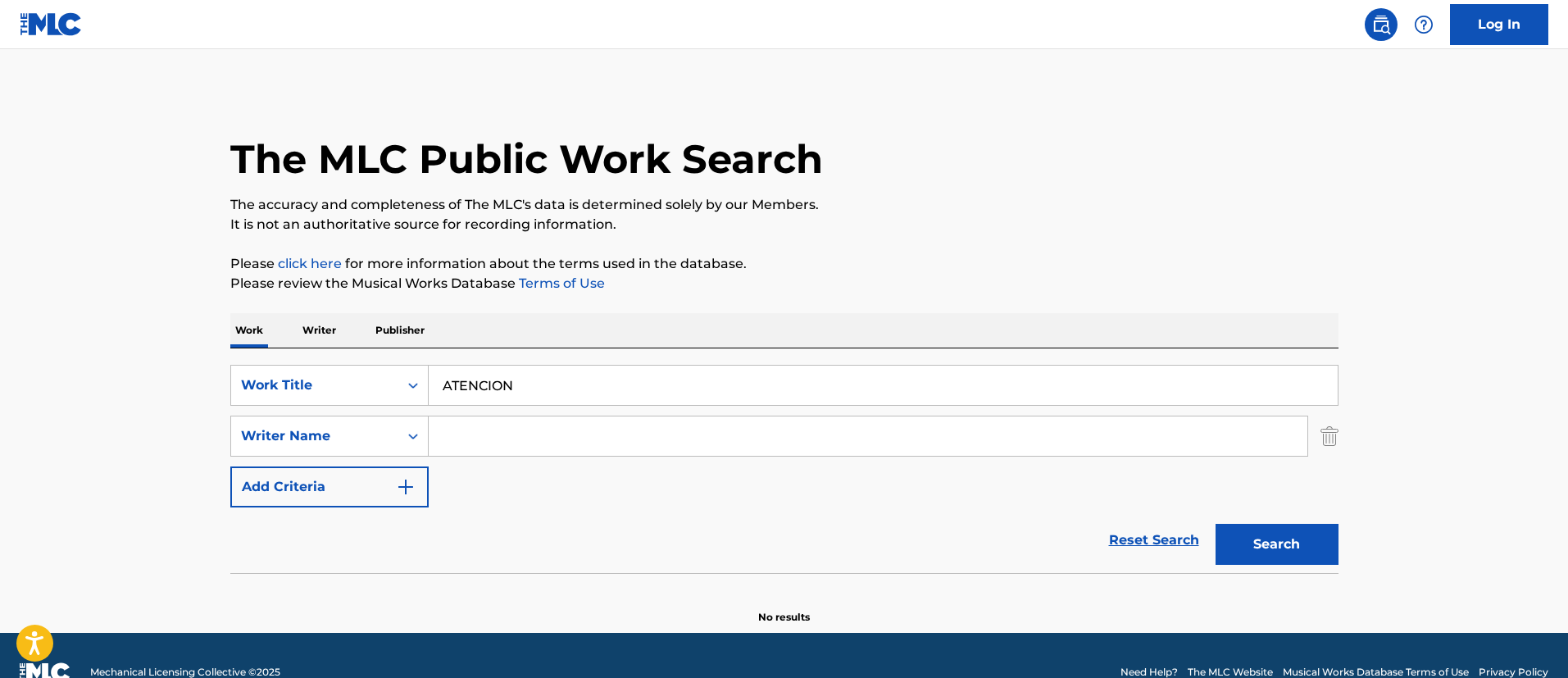 click at bounding box center (868, 436) 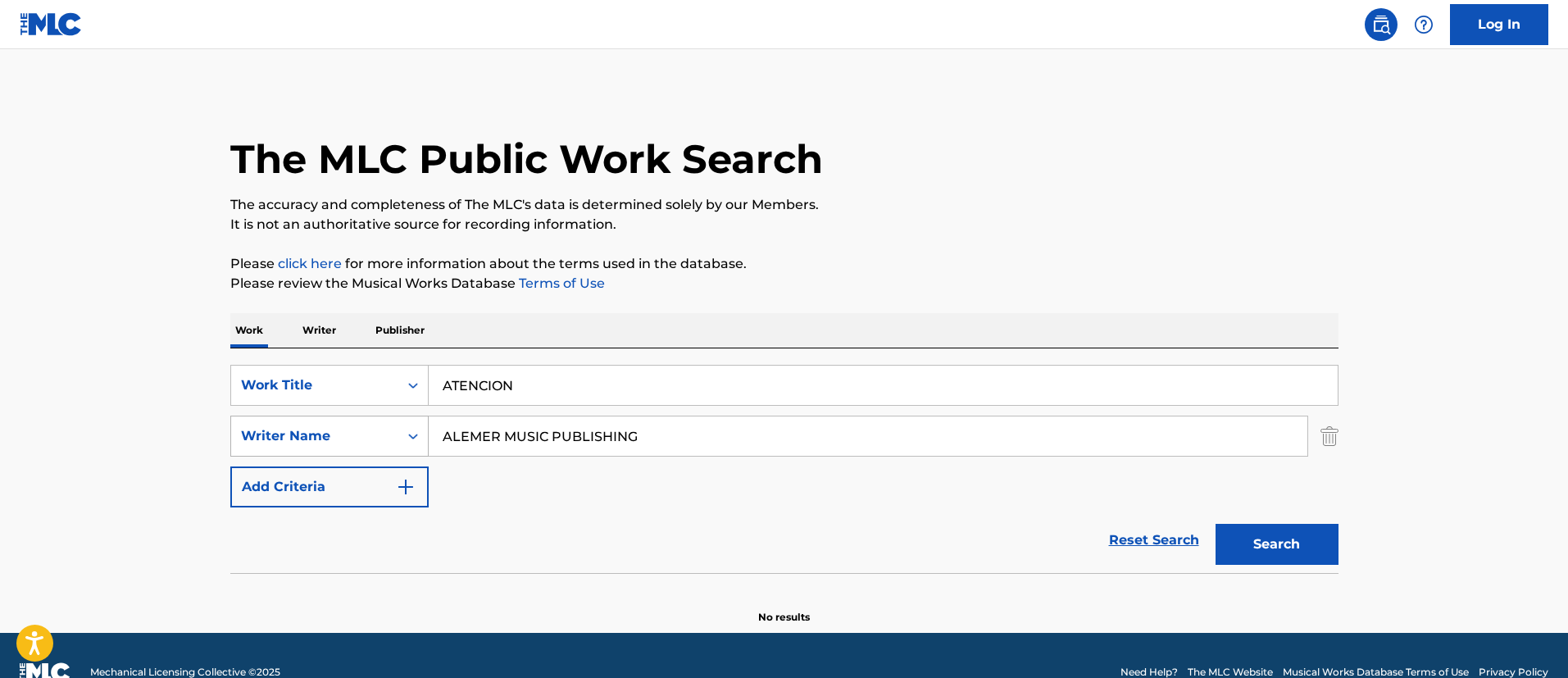 type on "ALEMER MUSIC PUBLISHING" 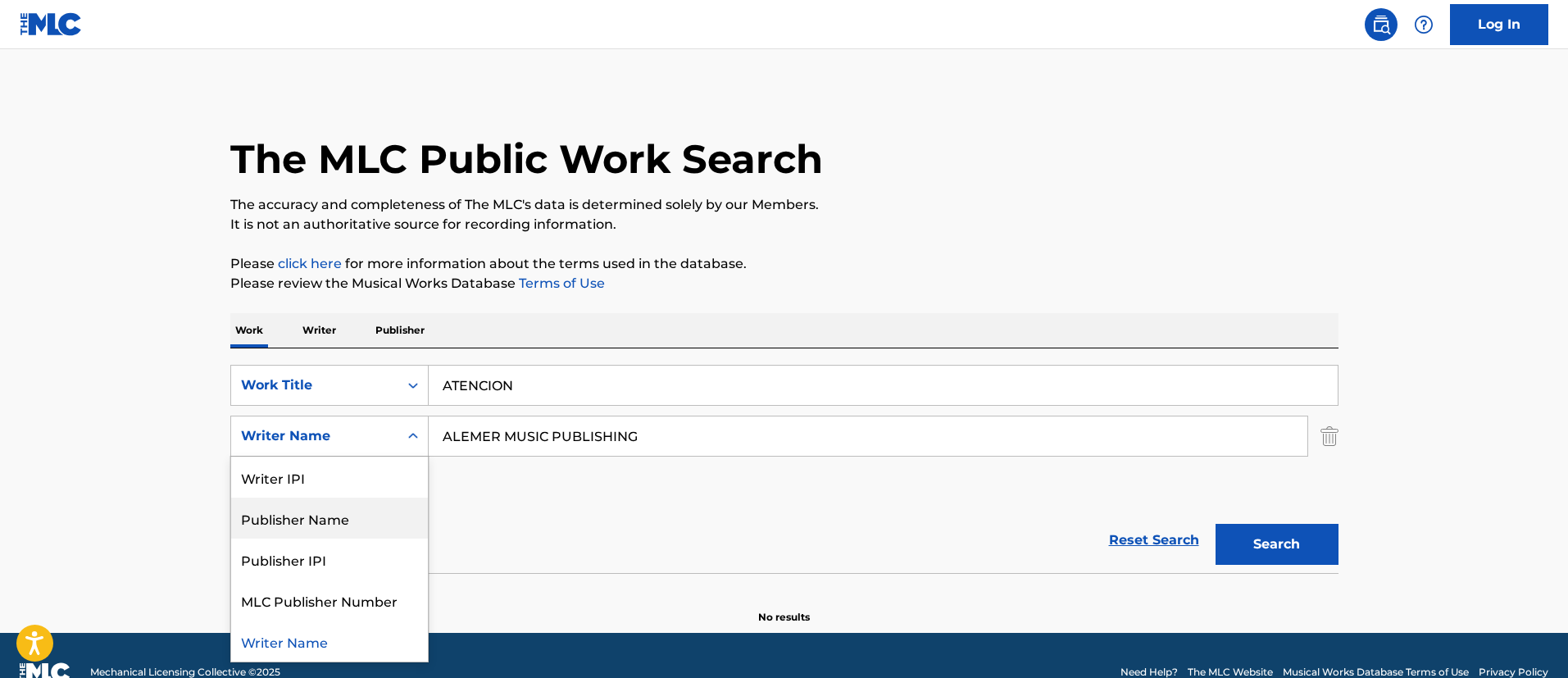 click on "Publisher Name" at bounding box center [330, 518] 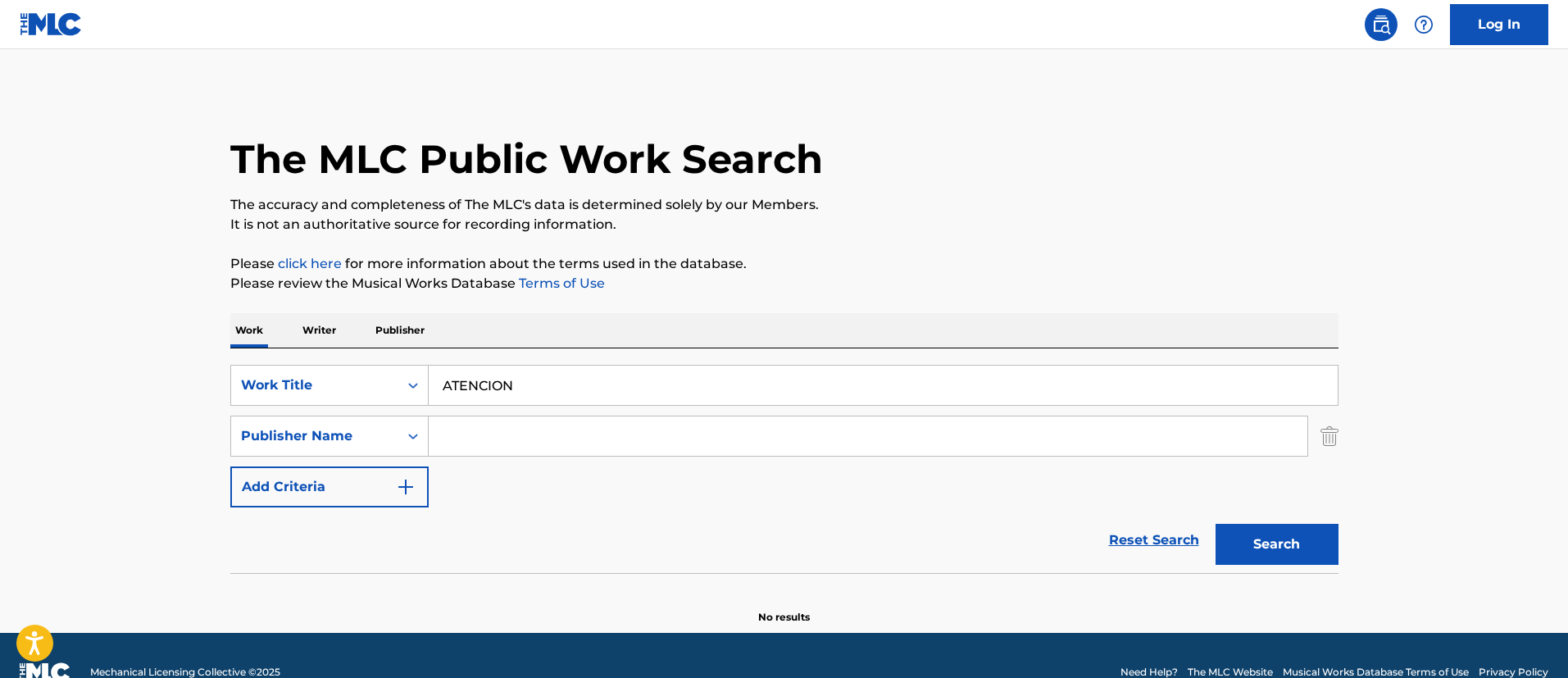 click at bounding box center (868, 436) 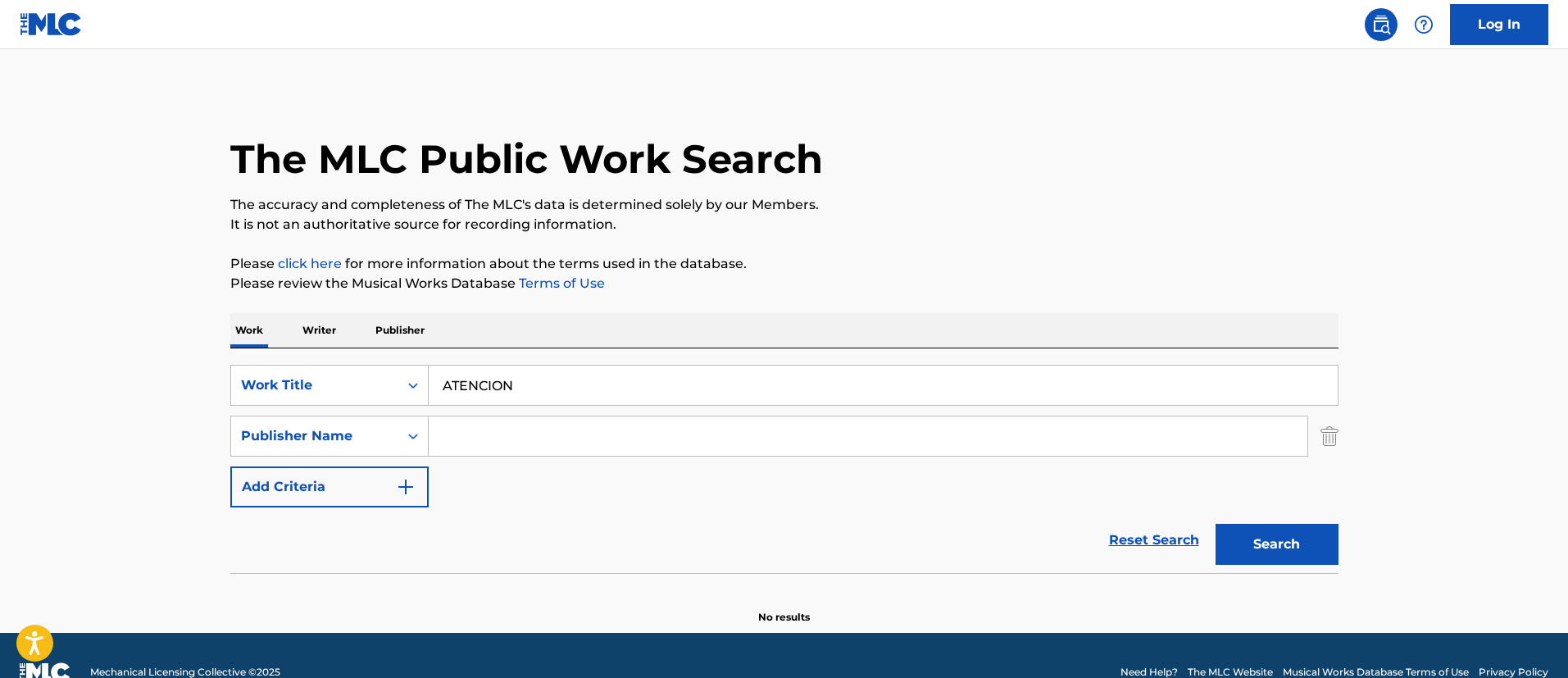 paste on "[PERSON_NAME]" 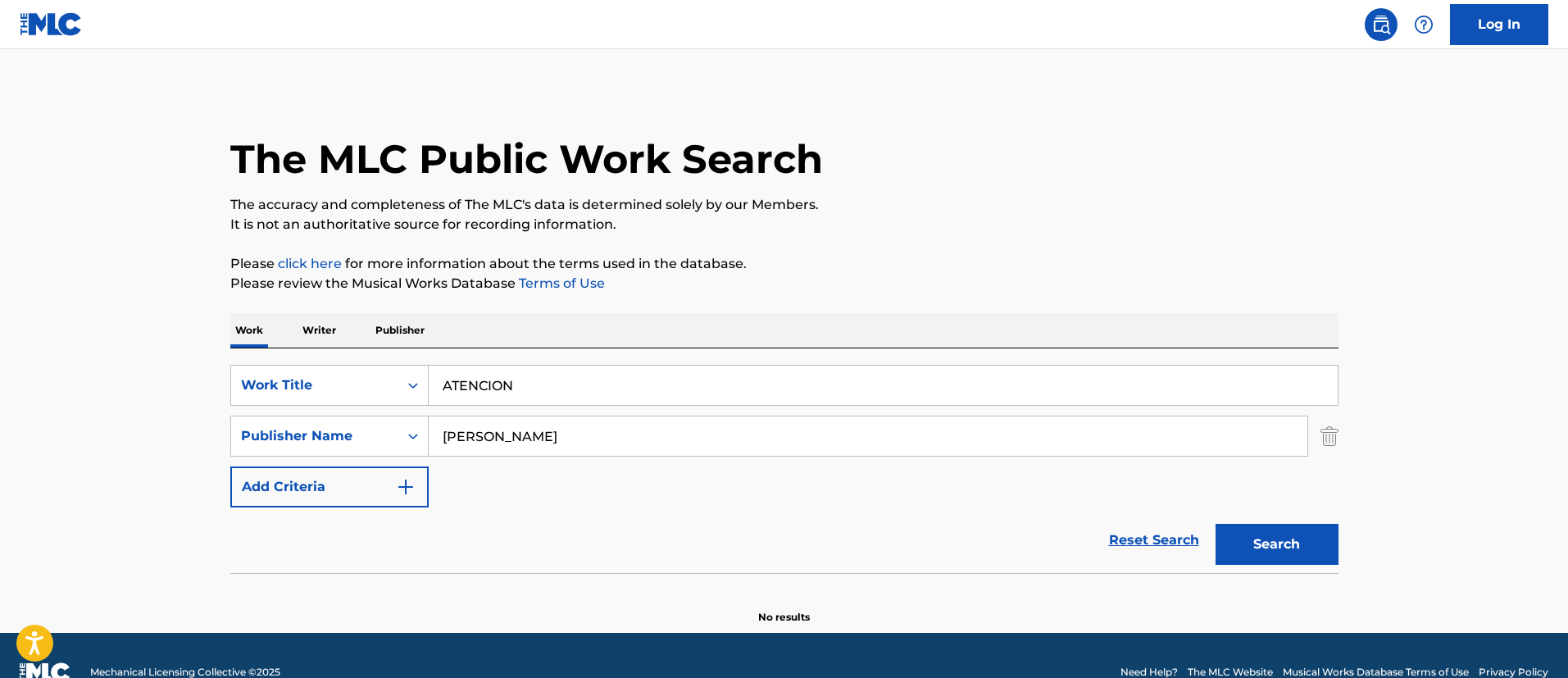 drag, startPoint x: 539, startPoint y: 435, endPoint x: 579, endPoint y: 459, distance: 46.647615 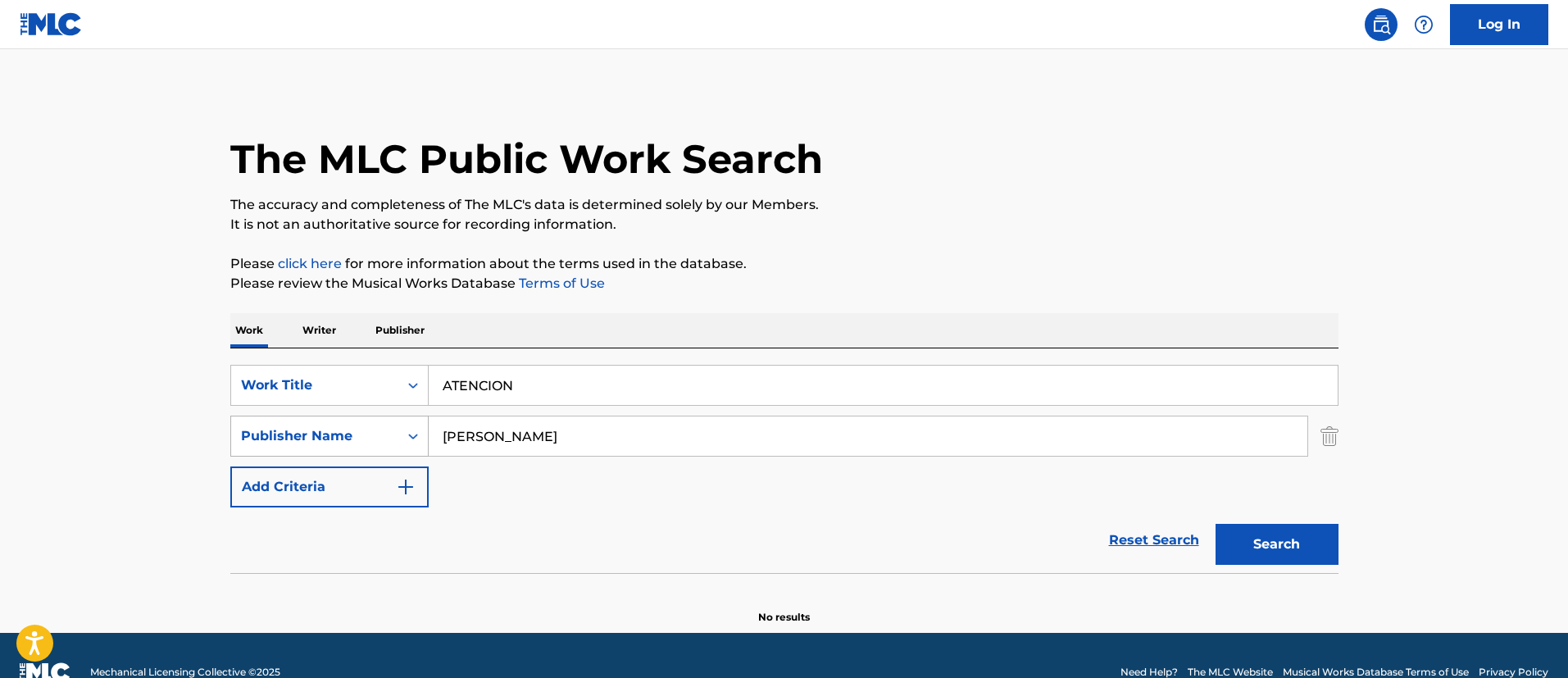 click 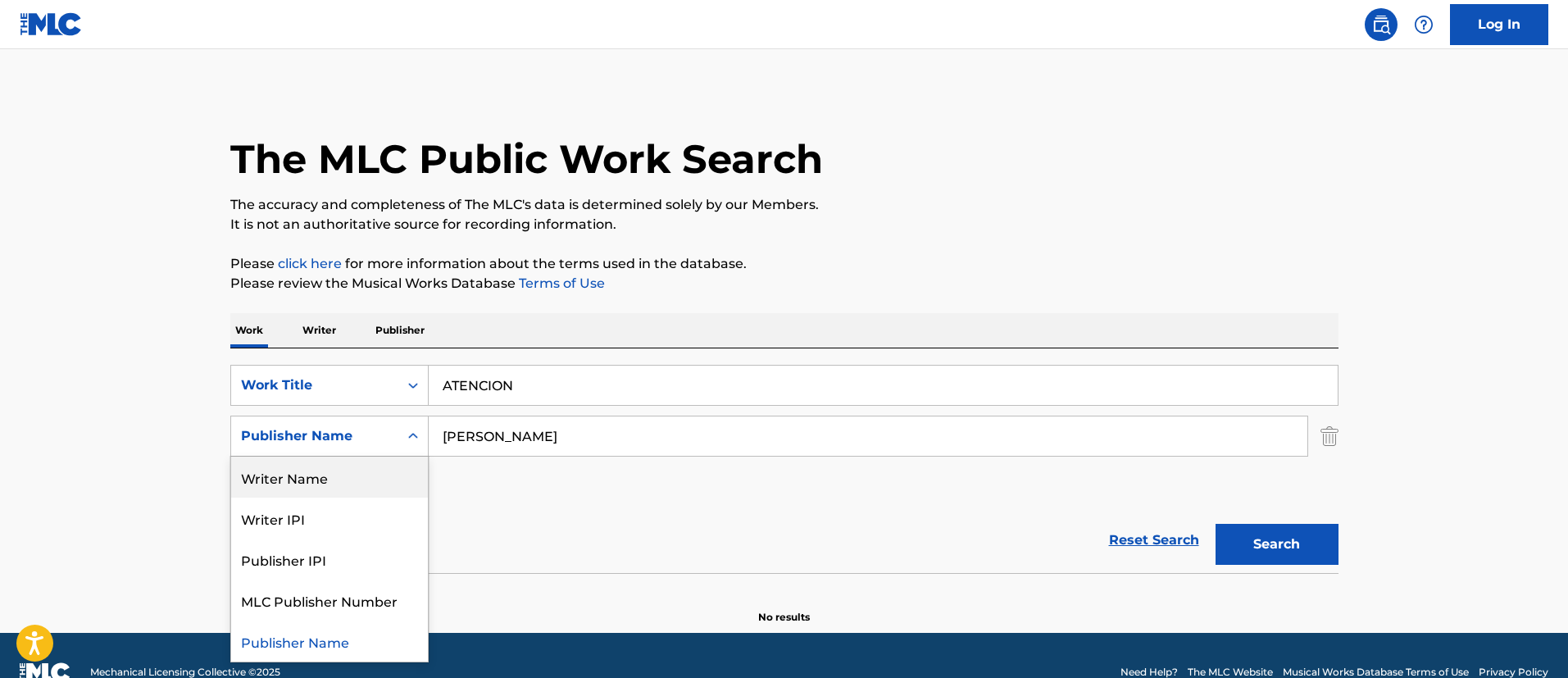 click on "Writer Name" at bounding box center (330, 477) 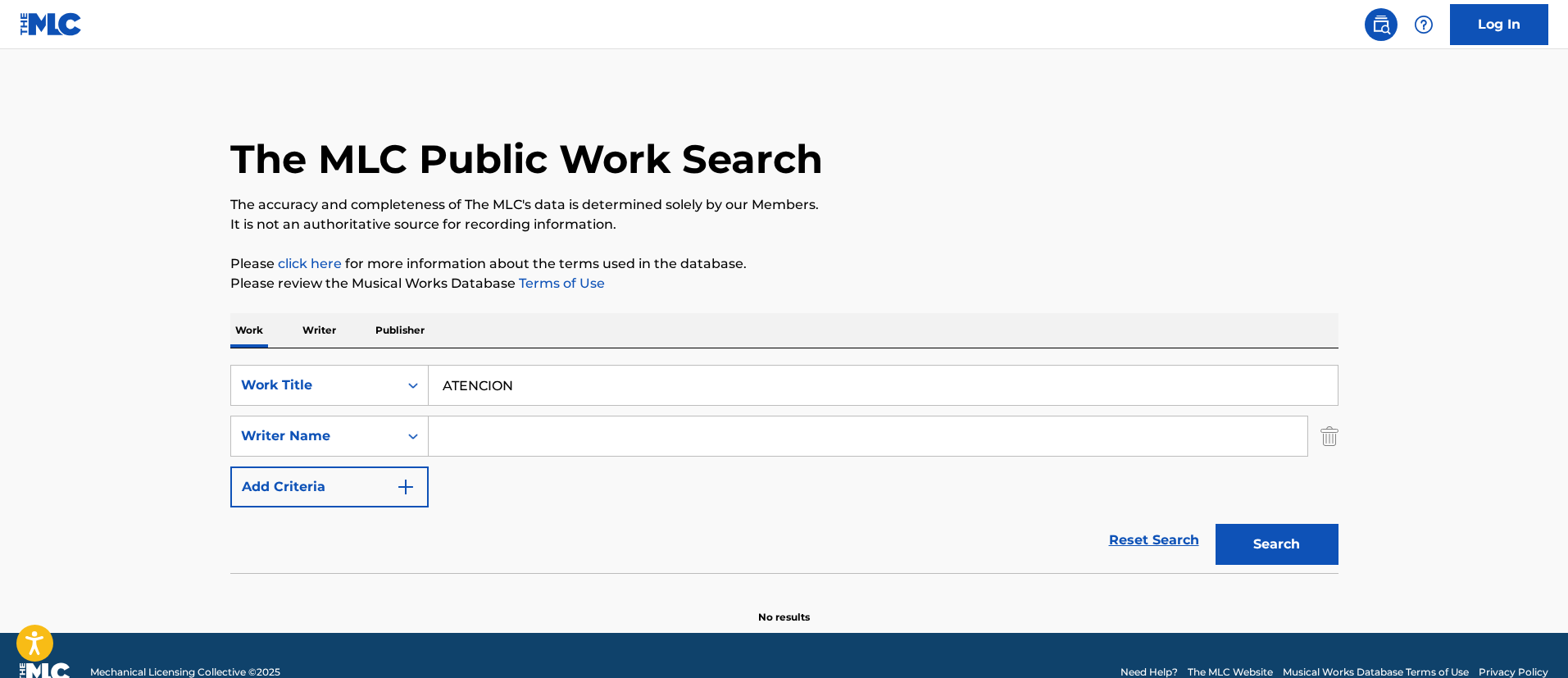 click at bounding box center [868, 436] 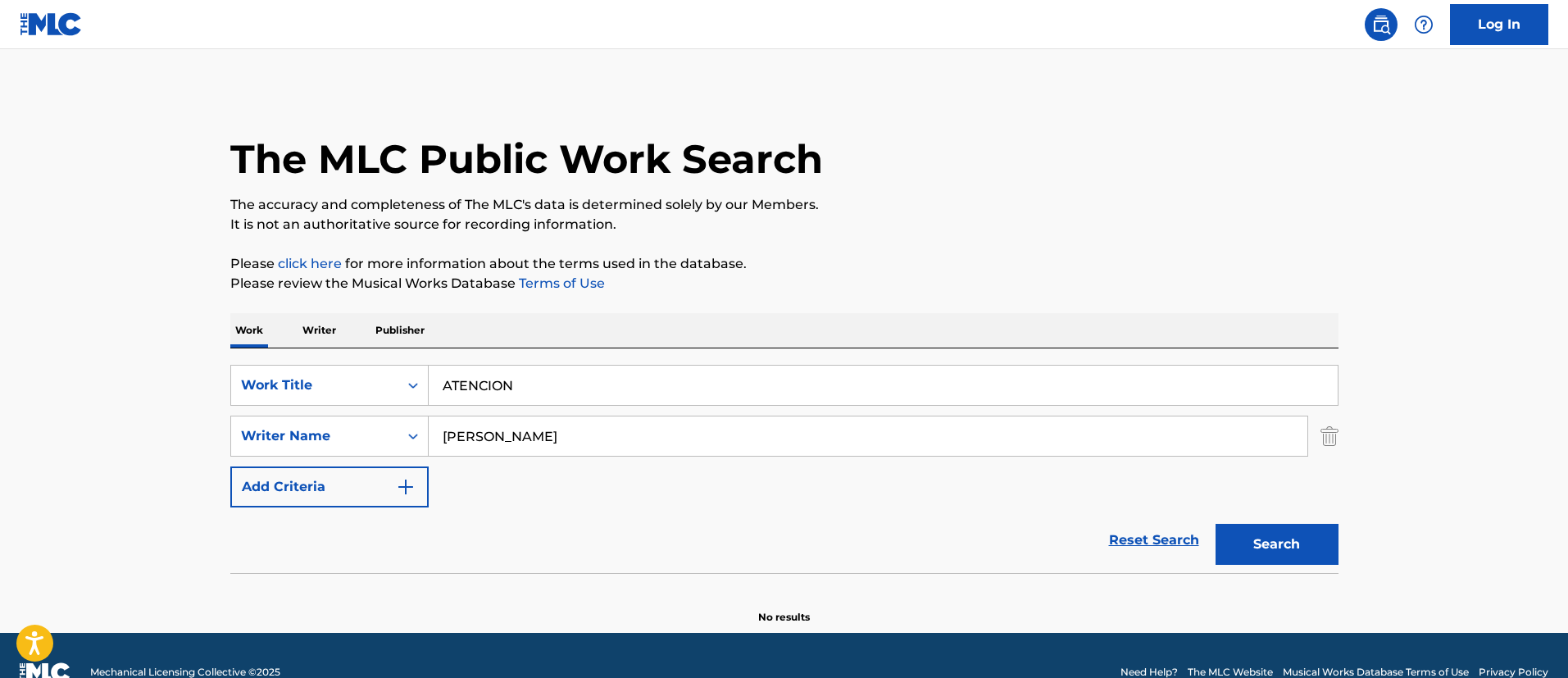 type on "[PERSON_NAME]" 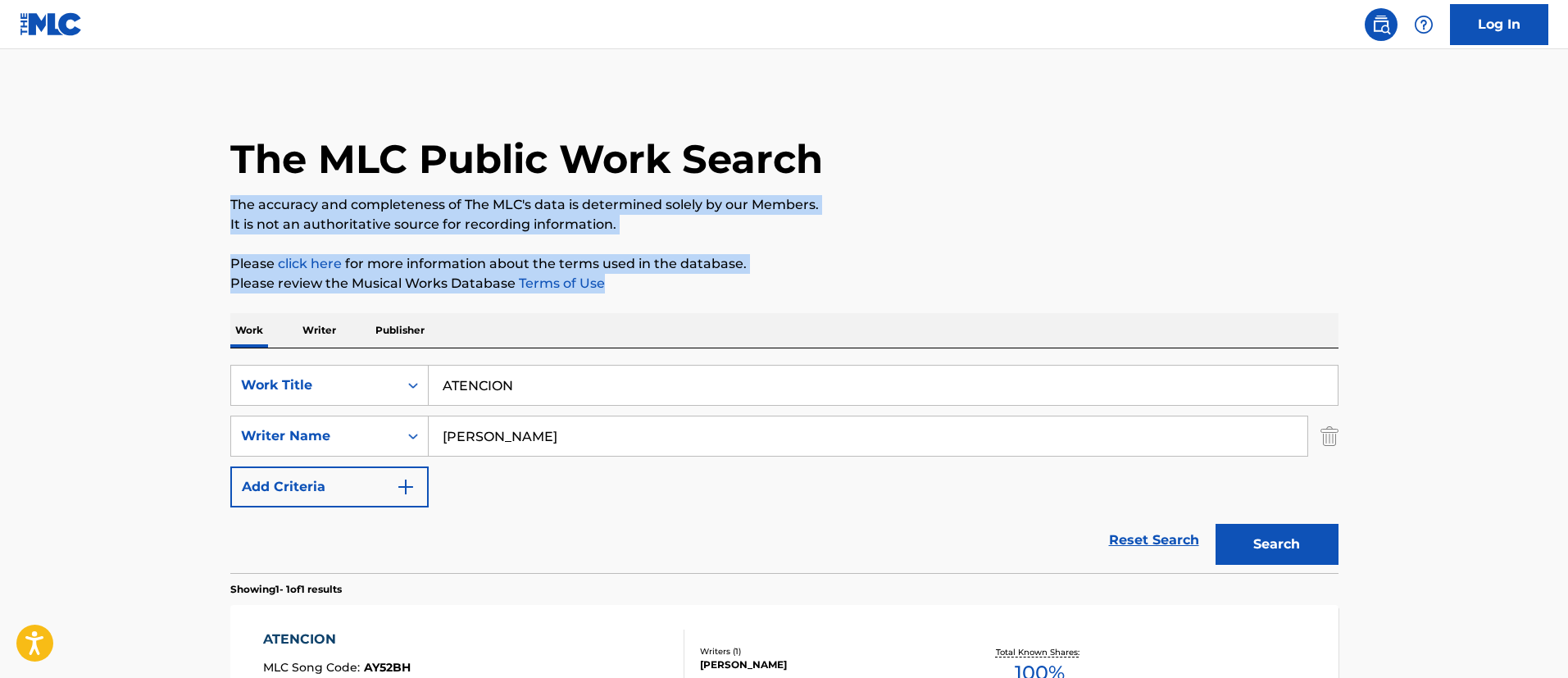 drag, startPoint x: 1563, startPoint y: 212, endPoint x: 1552, endPoint y: 284, distance: 72.835431 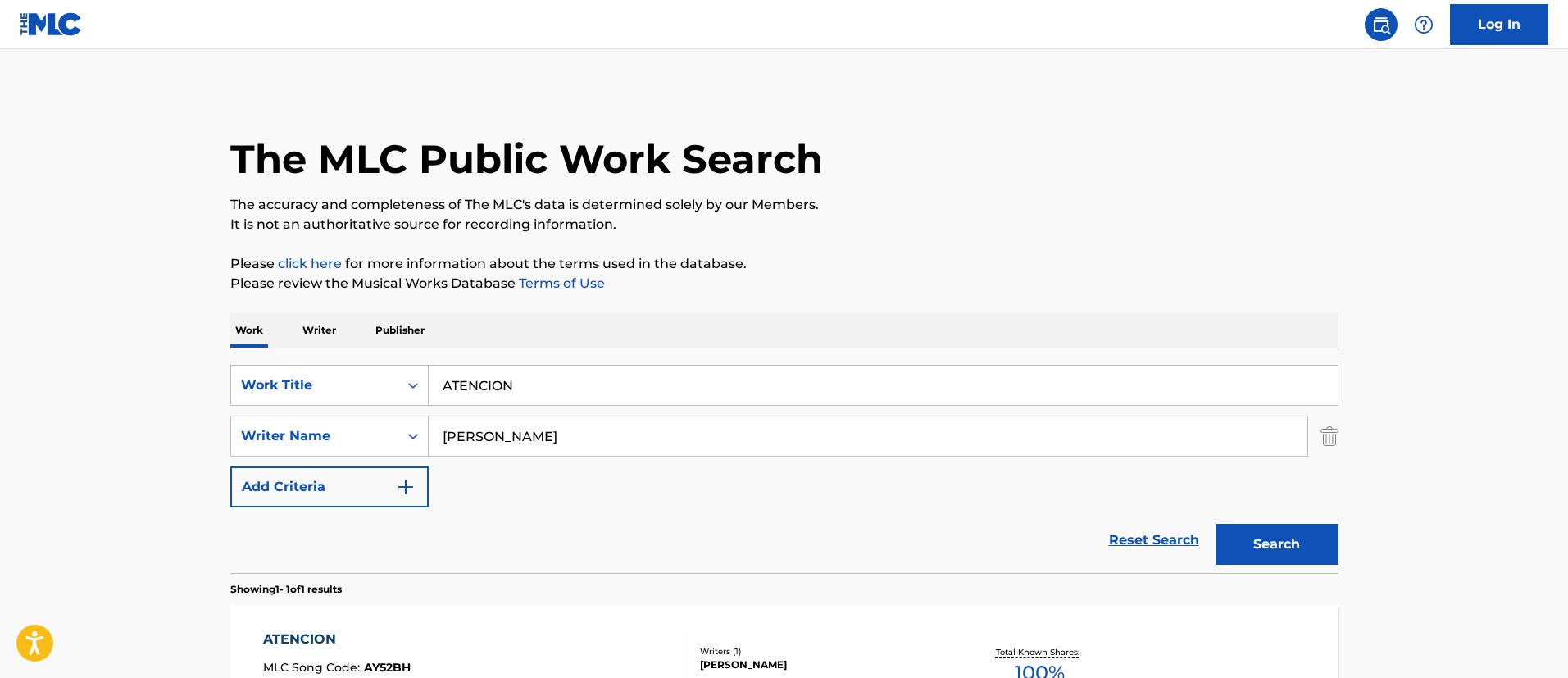 click on "The MLC Public Work Search The accuracy and completeness of The MLC's data is determined solely by our Members. It is not an authoritative source for recording information. Please   click here   for more information about the terms used in the database. Please review the Musical Works Database   Terms of Use Work Writer Publisher SearchWithCriteria013b9359-c2ff-498c-b1f4-cad6d969373b Work Title ATENCION SearchWithCriteria97c00296-2873-4459-a302-f1564aef8a87 Writer Name [PERSON_NAME] Add Criteria Reset Search Search Showing  1  -   1  of  1   results   ATENCION MLC Song Code : AY52BH ISWC : Writers ( 1 ) [PERSON_NAME] Recording Artists ( 0 ) Total Known Shares: 100 % Results Per Page: 10 25 50 100" at bounding box center [784, 431] 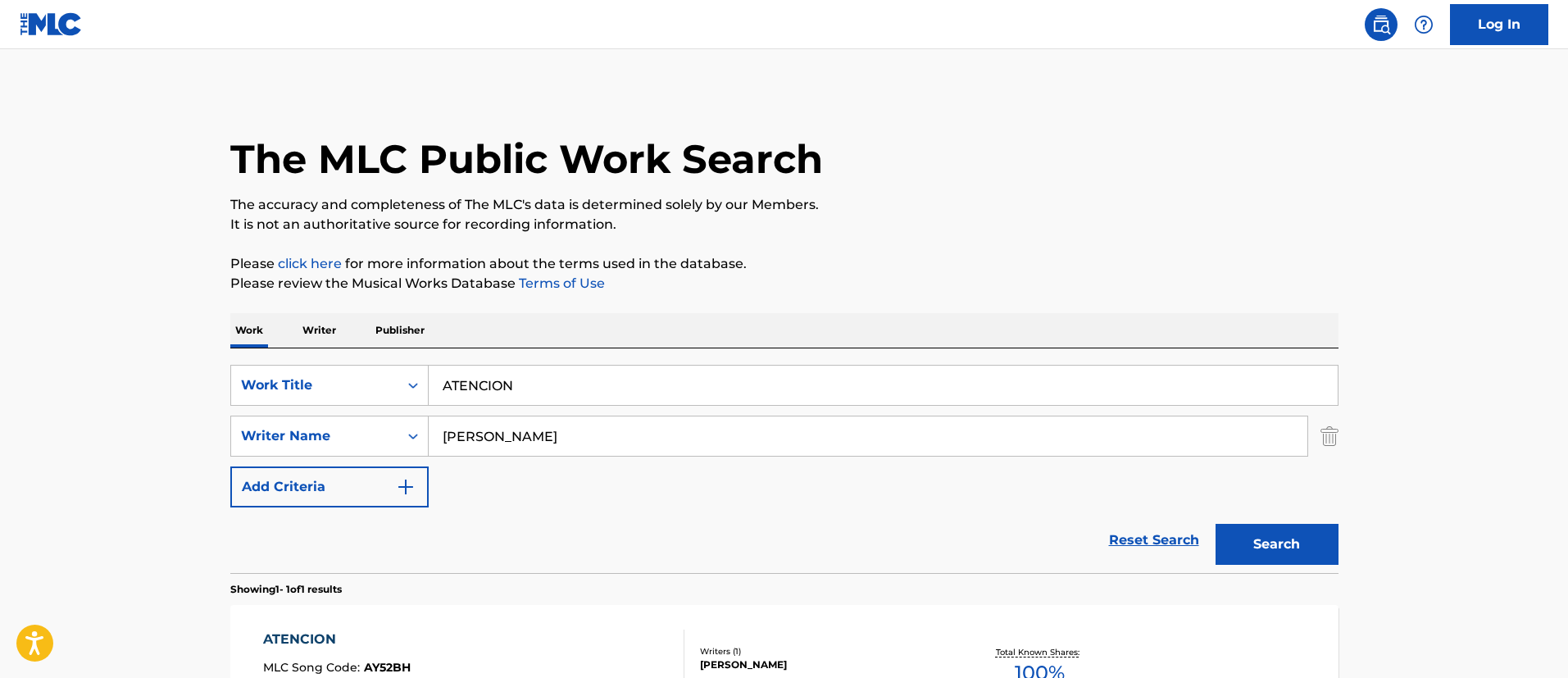 scroll, scrollTop: 214, scrollLeft: 0, axis: vertical 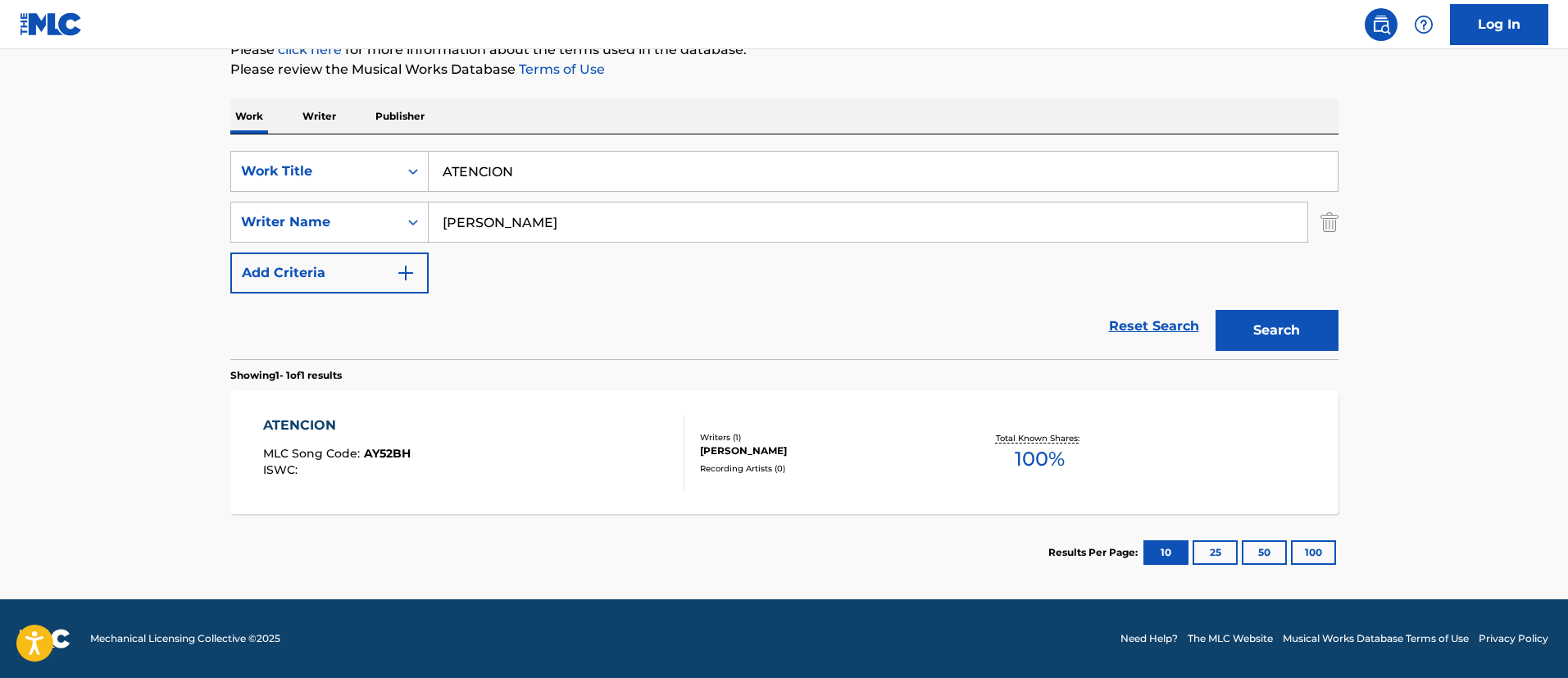 click on "ATENCION MLC Song Code : AY52BH ISWC :" at bounding box center (474, 453) 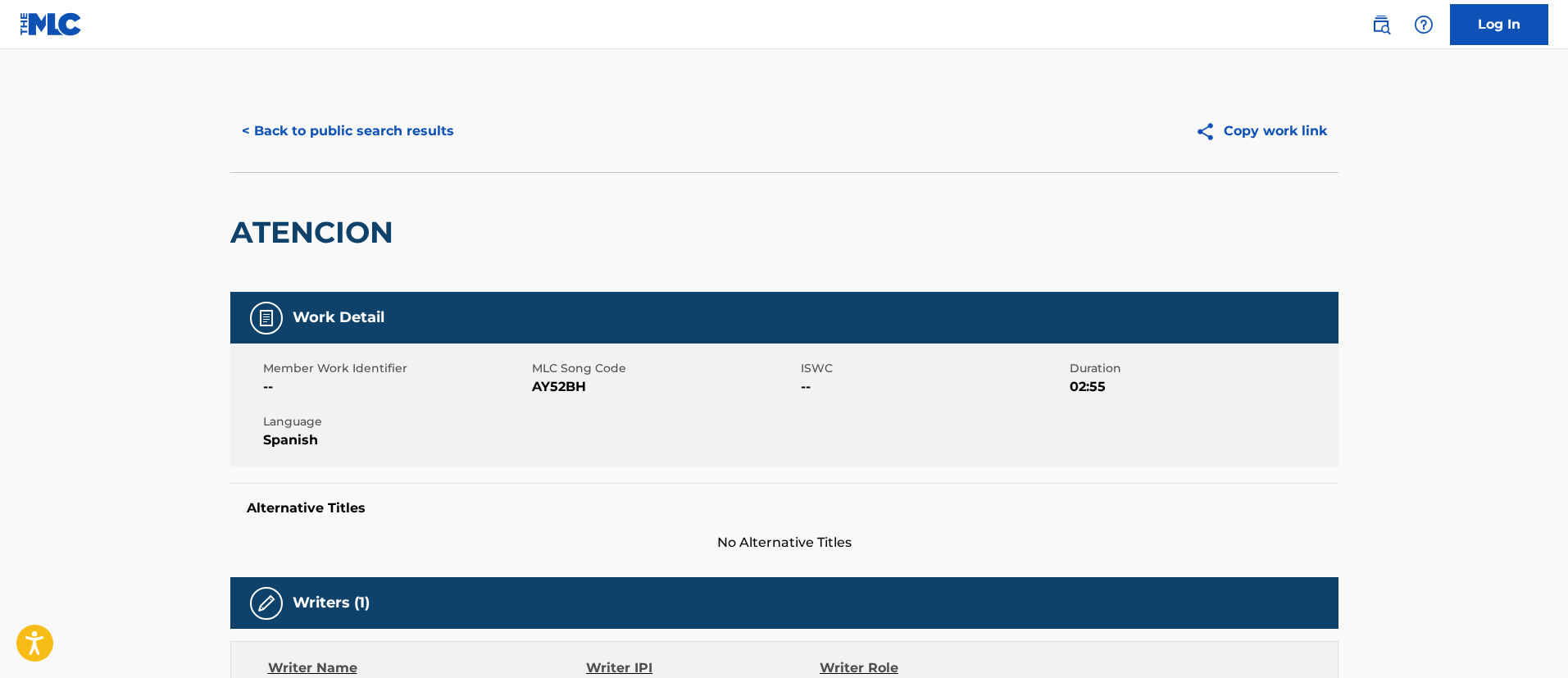 click on "AY52BH" at bounding box center (664, 387) 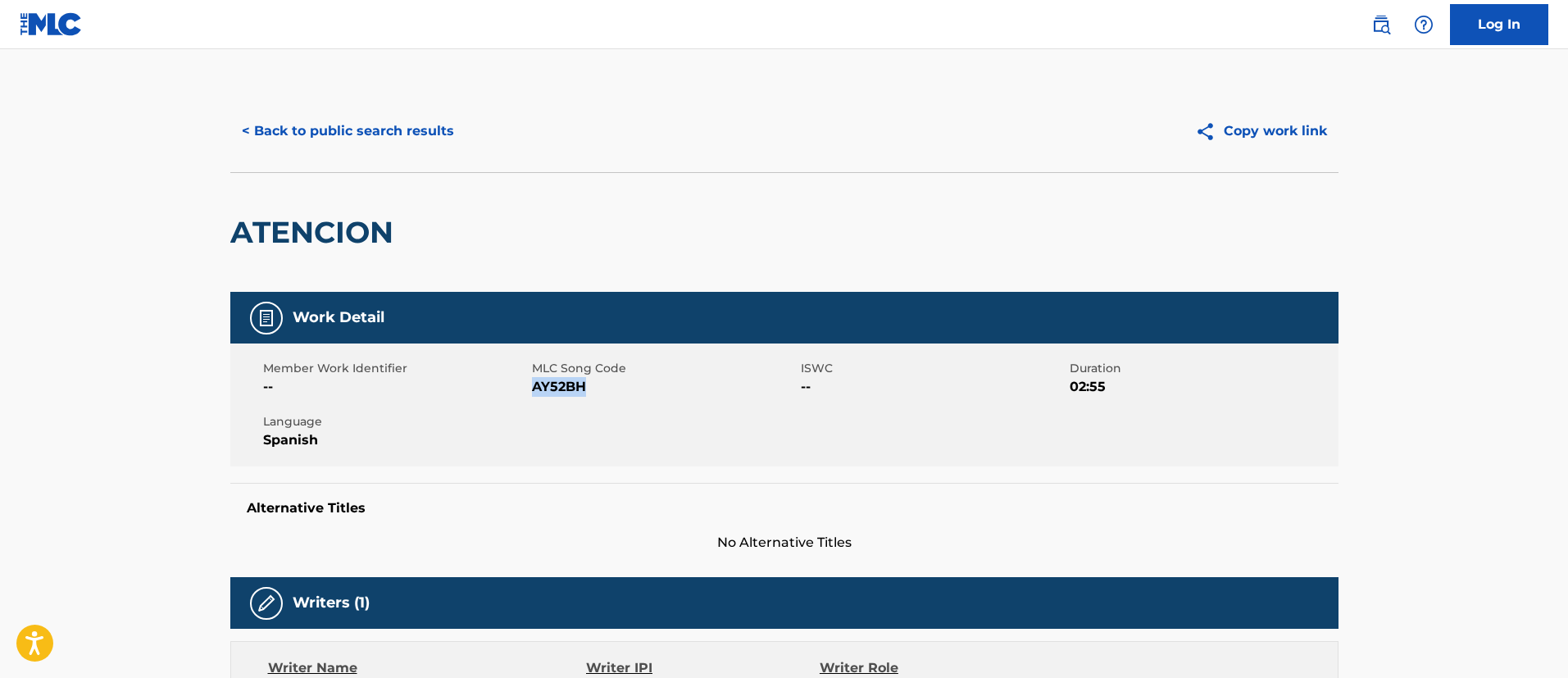 click on "AY52BH" at bounding box center [664, 387] 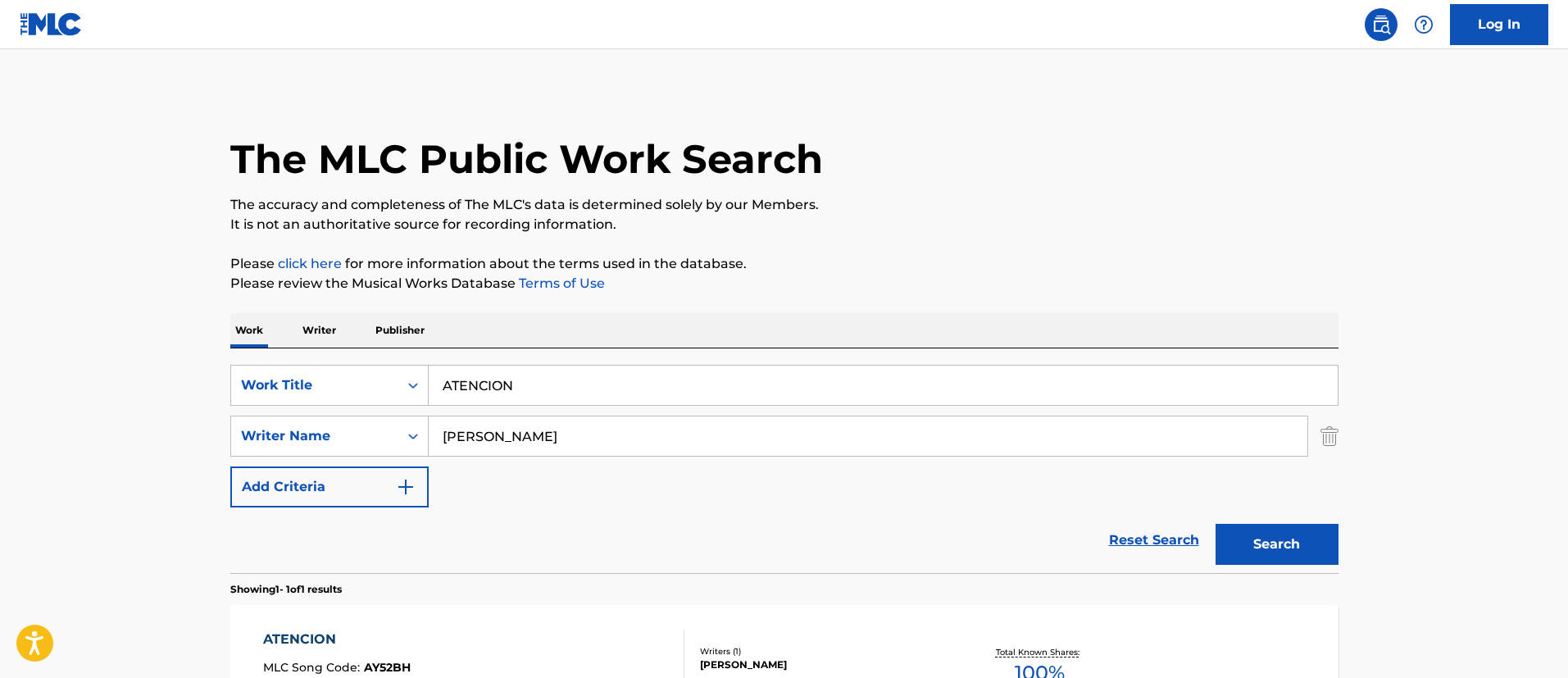 scroll, scrollTop: 121, scrollLeft: 0, axis: vertical 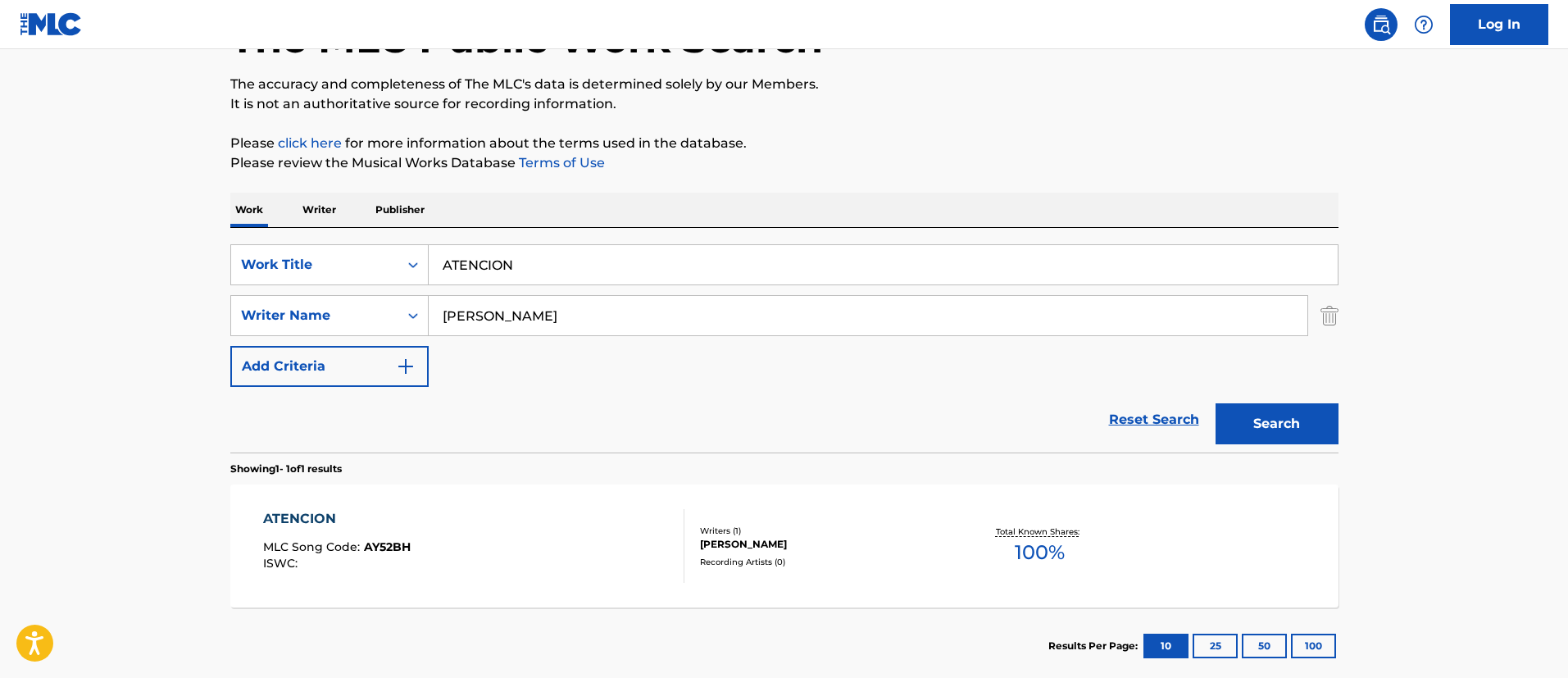 drag, startPoint x: 239, startPoint y: 252, endPoint x: 71, endPoint y: 239, distance: 168.50223 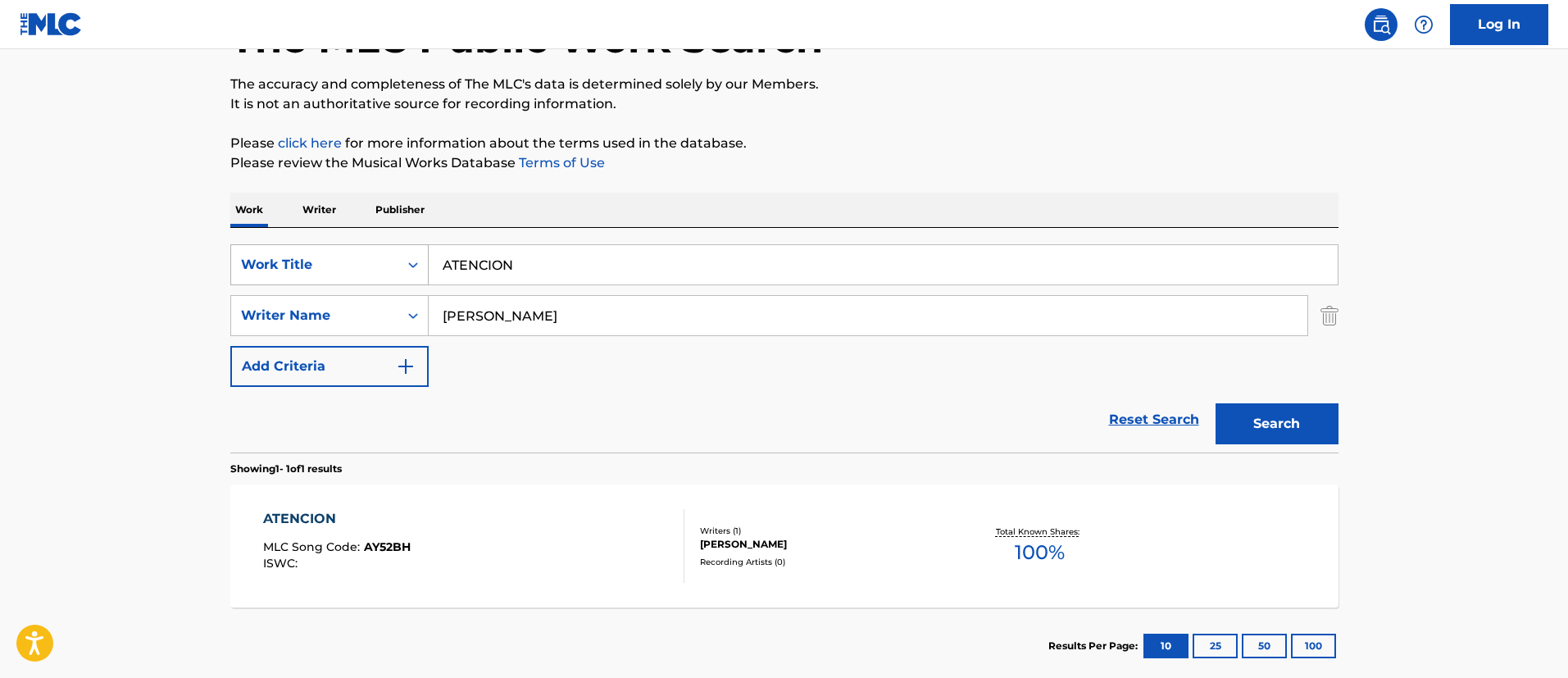 paste on "BABY MIX" 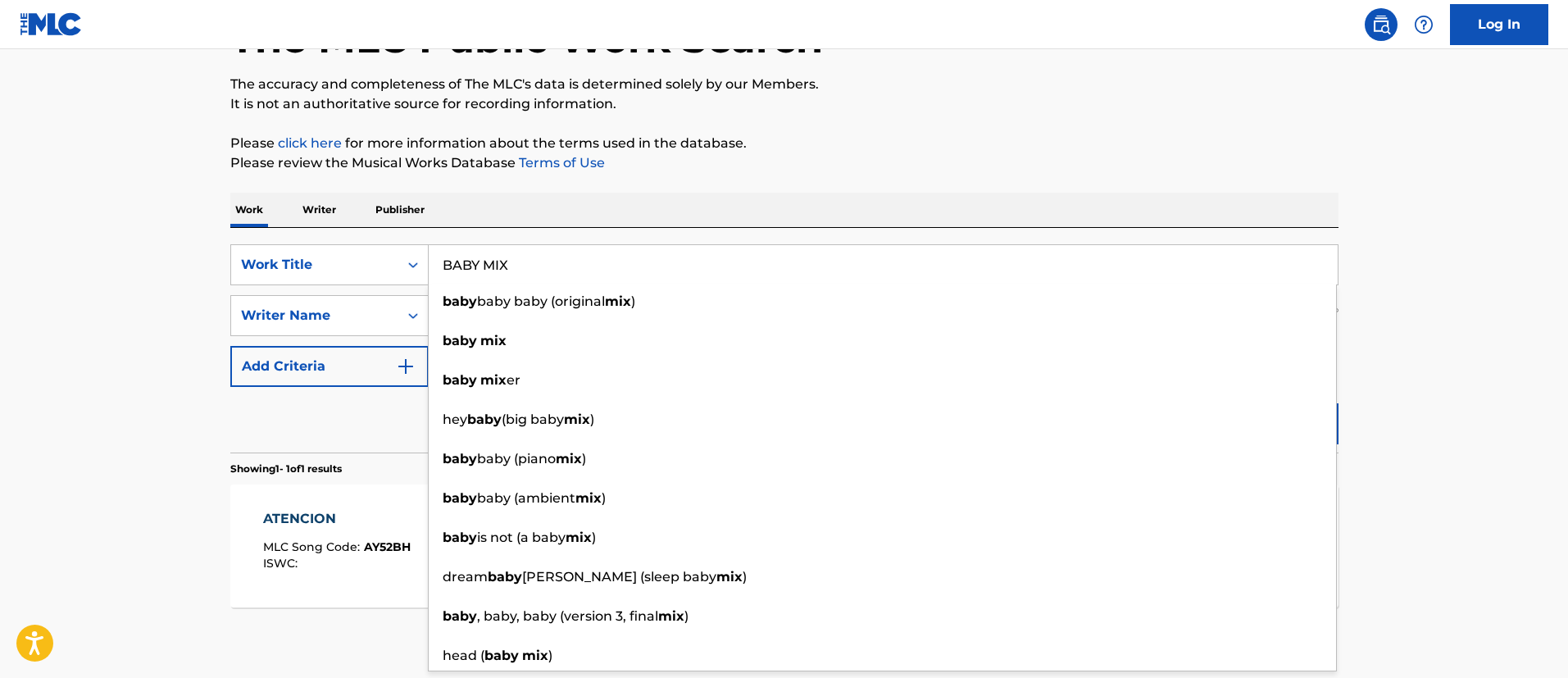 type on "BABY MIX" 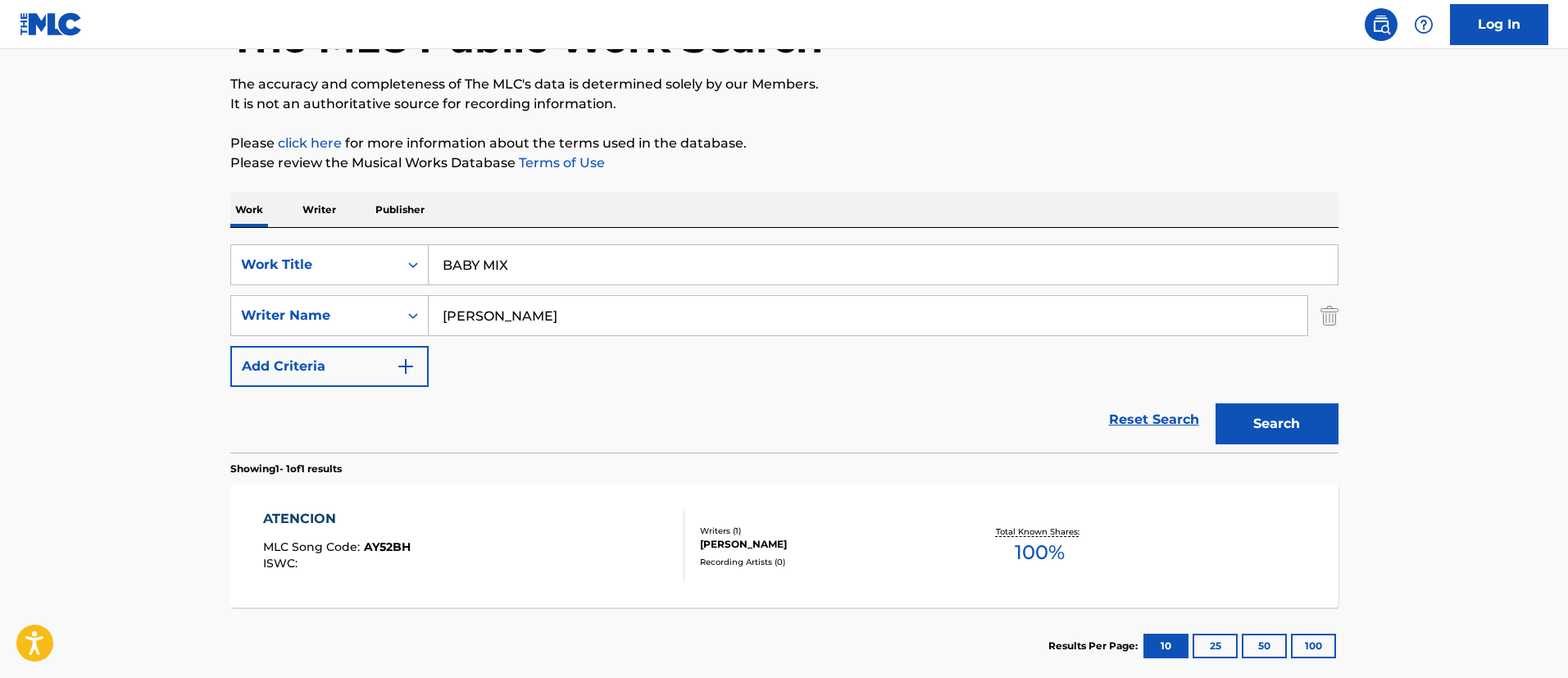 click on "[PERSON_NAME]" at bounding box center (868, 316) 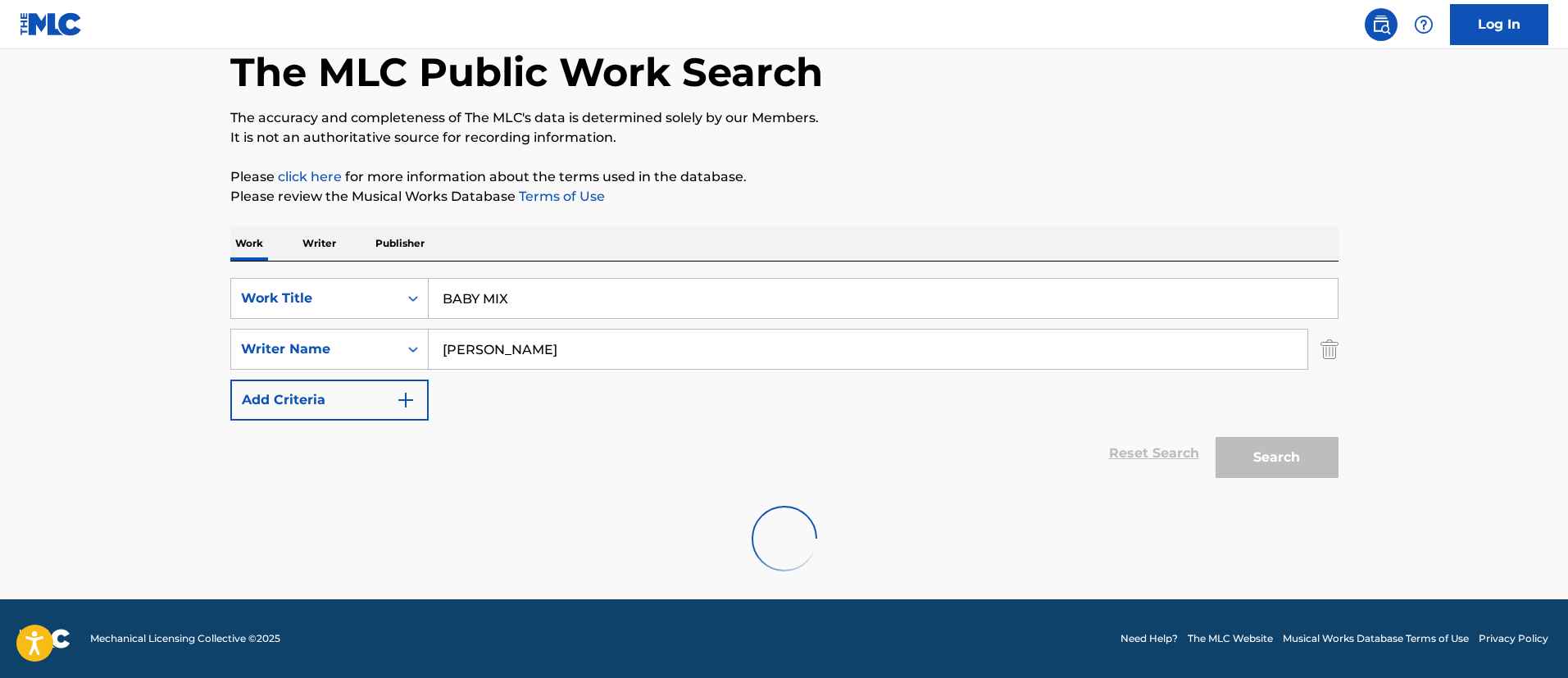 scroll, scrollTop: 121, scrollLeft: 0, axis: vertical 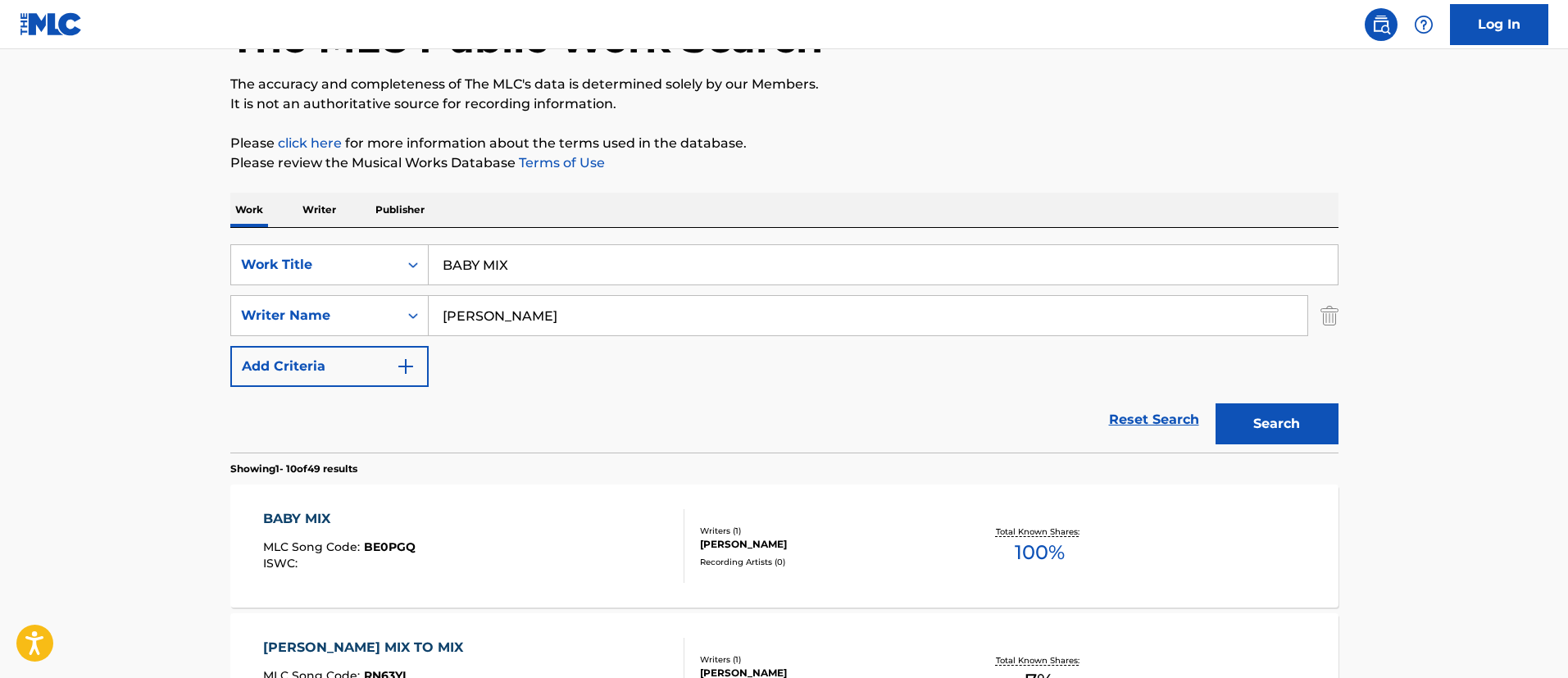 click on "BABY MIX MLC Song Code : BE0PGQ ISWC :" at bounding box center [474, 546] 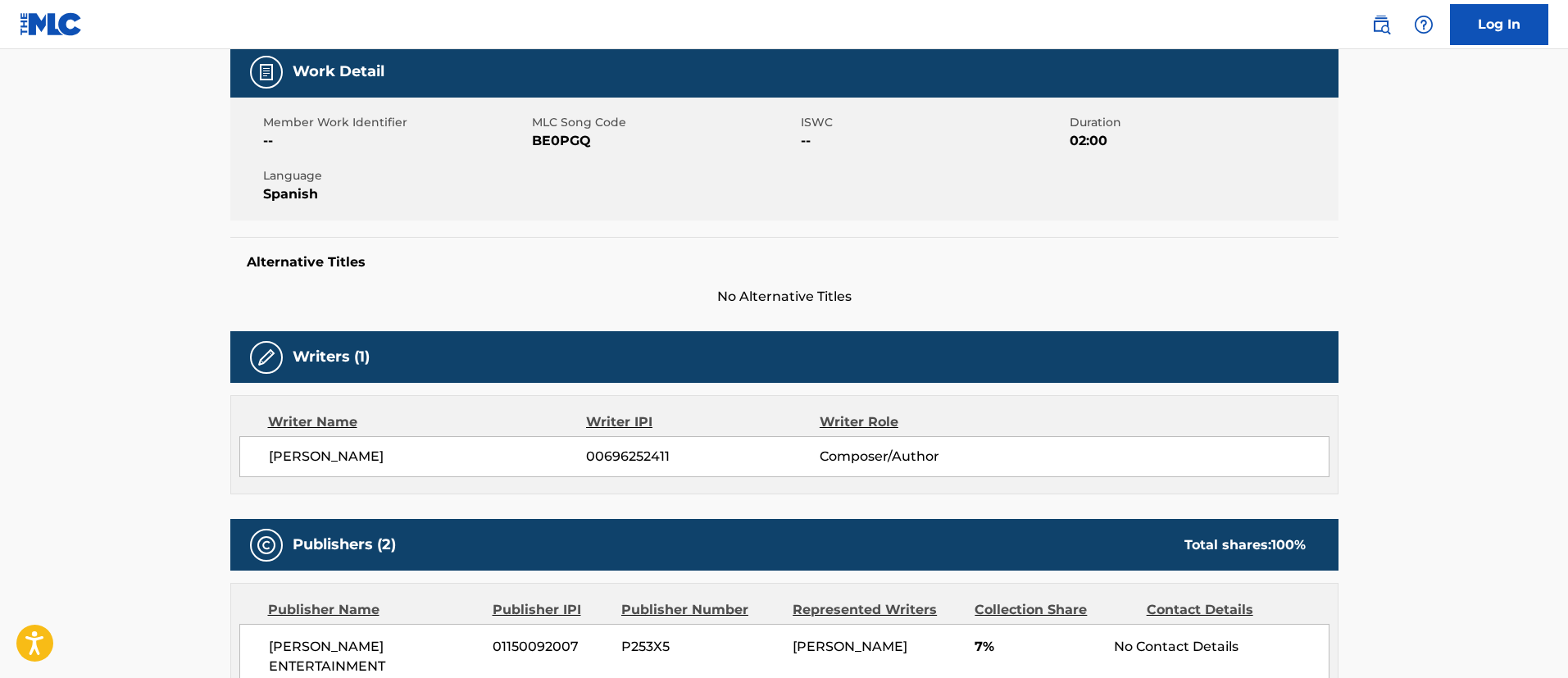 scroll, scrollTop: 123, scrollLeft: 0, axis: vertical 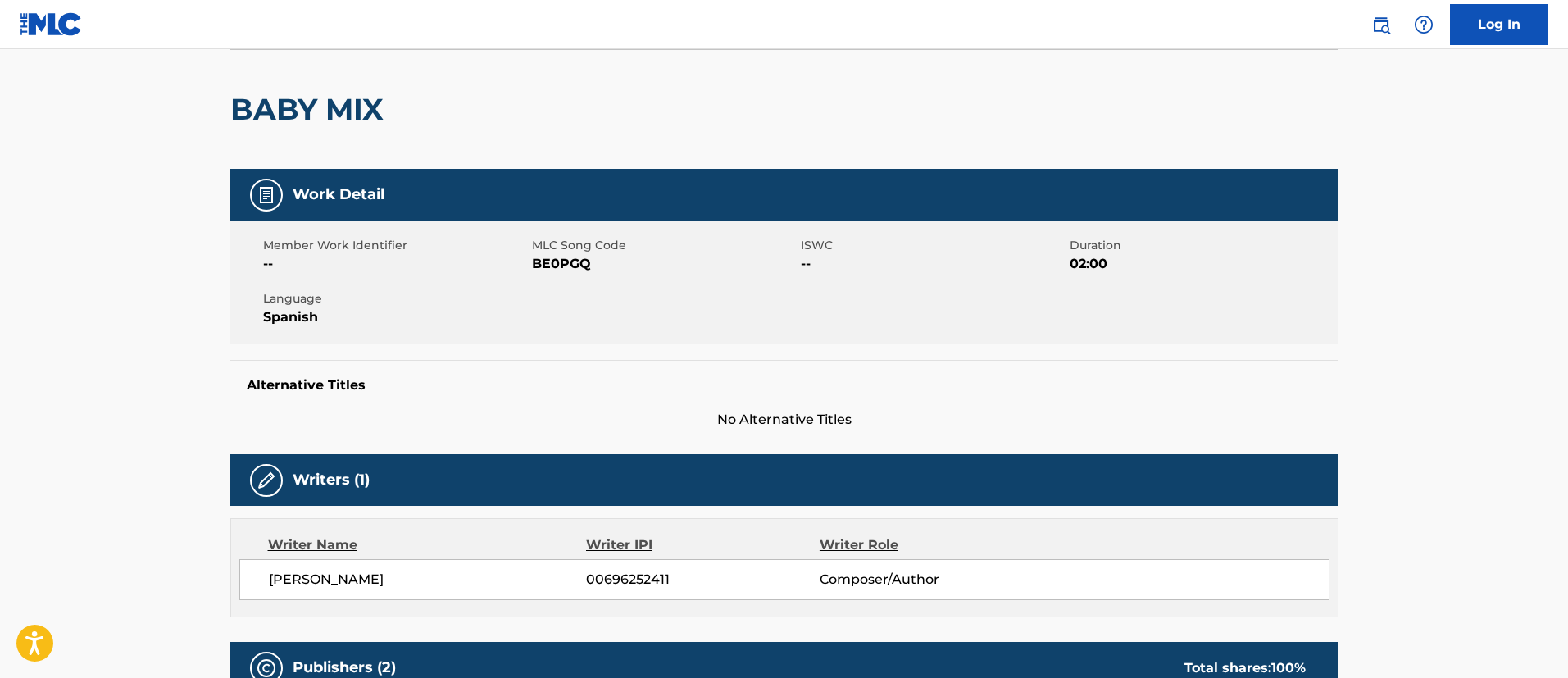 click on "BE0PGQ" at bounding box center (664, 264) 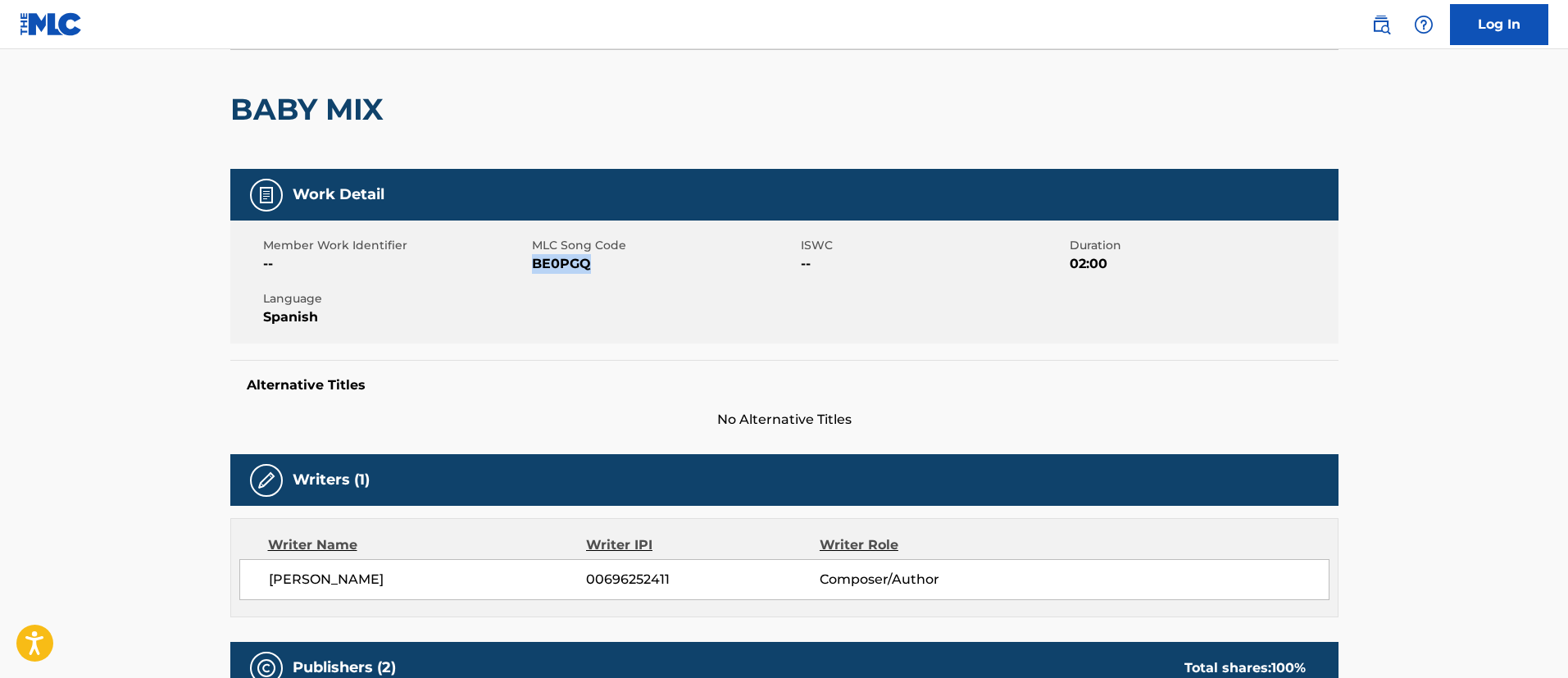 click on "BE0PGQ" at bounding box center (664, 264) 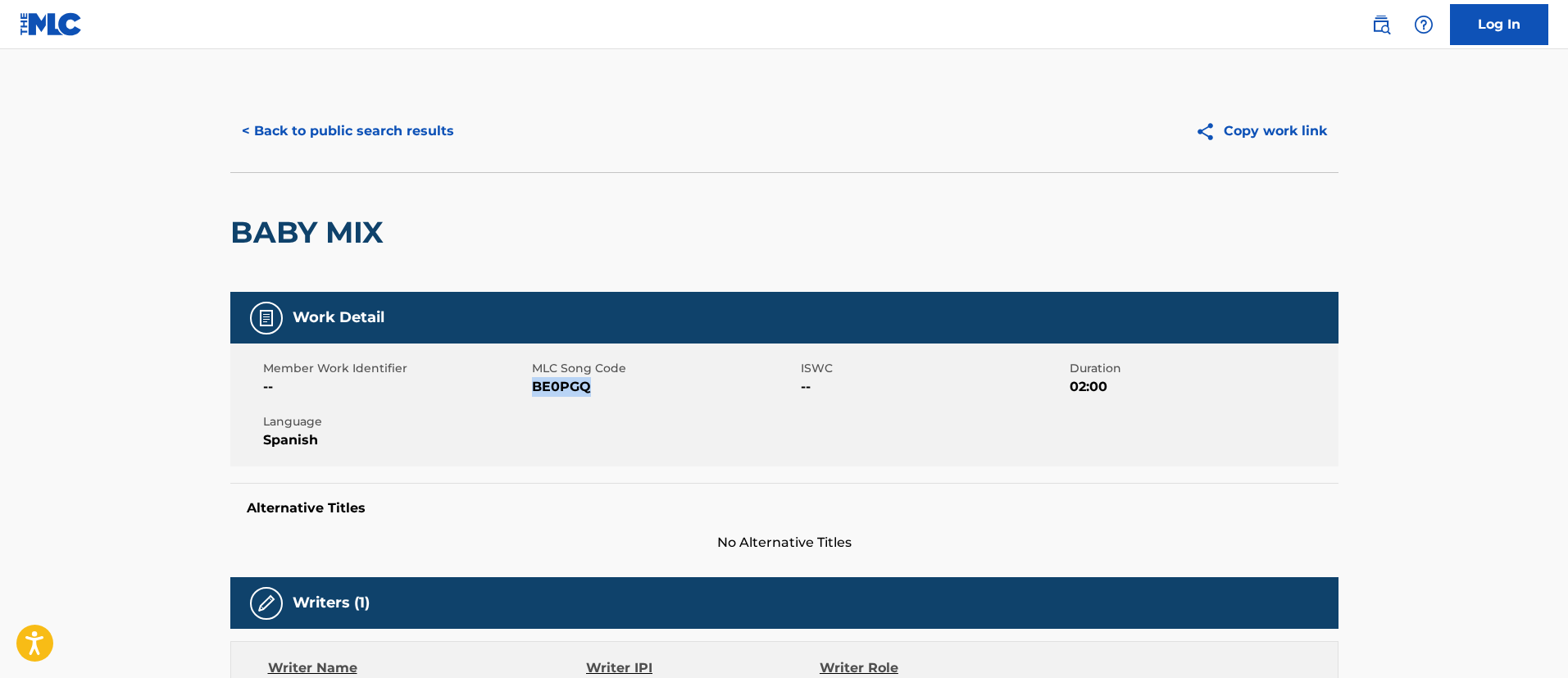 click at bounding box center [1381, 25] 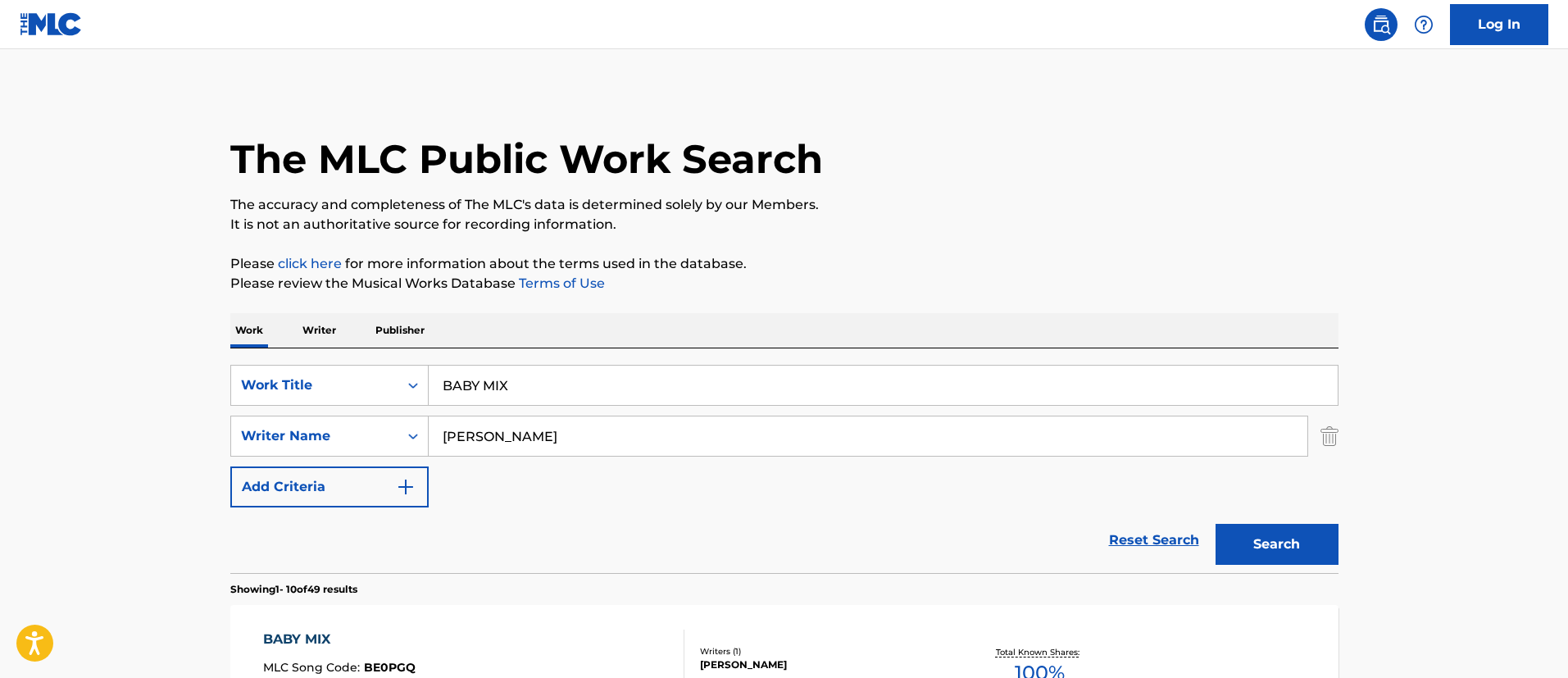 drag, startPoint x: 493, startPoint y: 394, endPoint x: 0, endPoint y: 401, distance: 493.0497 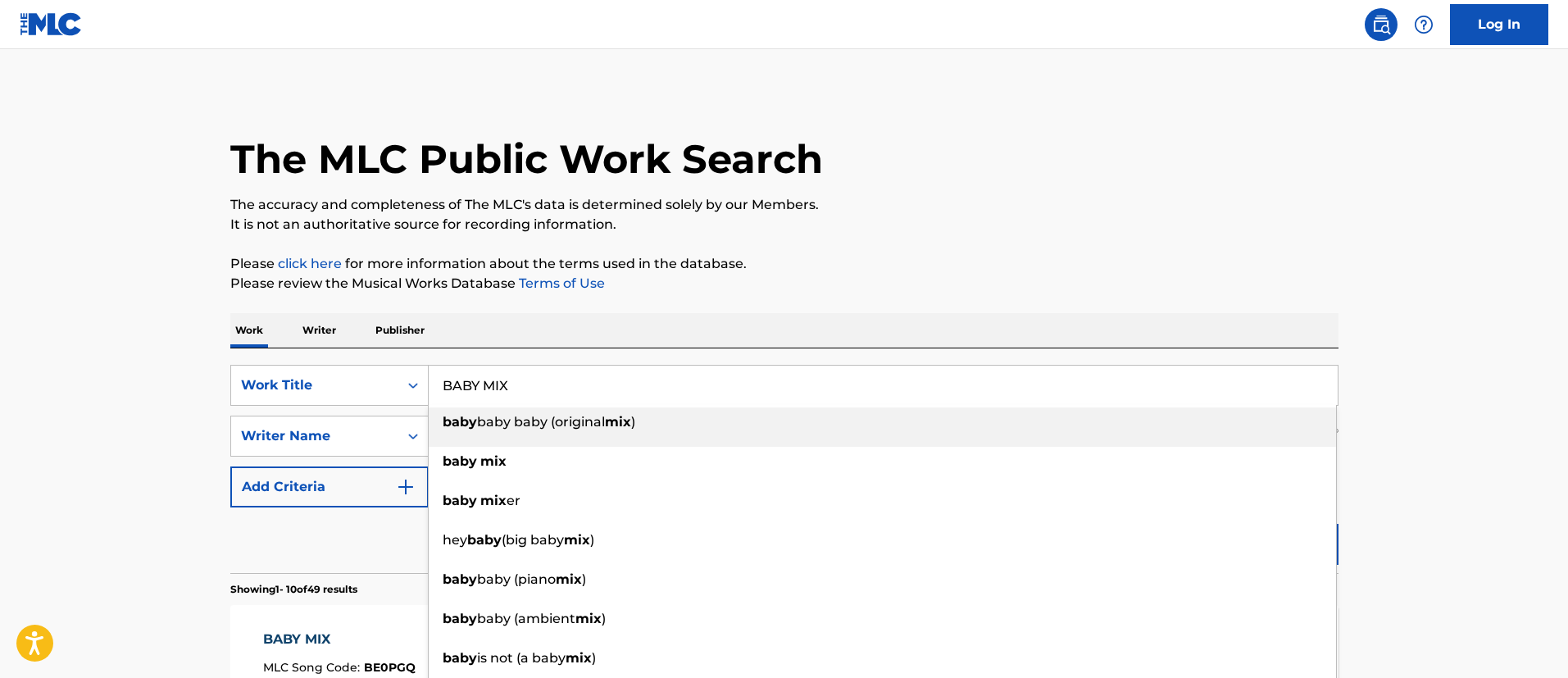 paste on "[PERSON_NAME] QUIERO VERLAS" 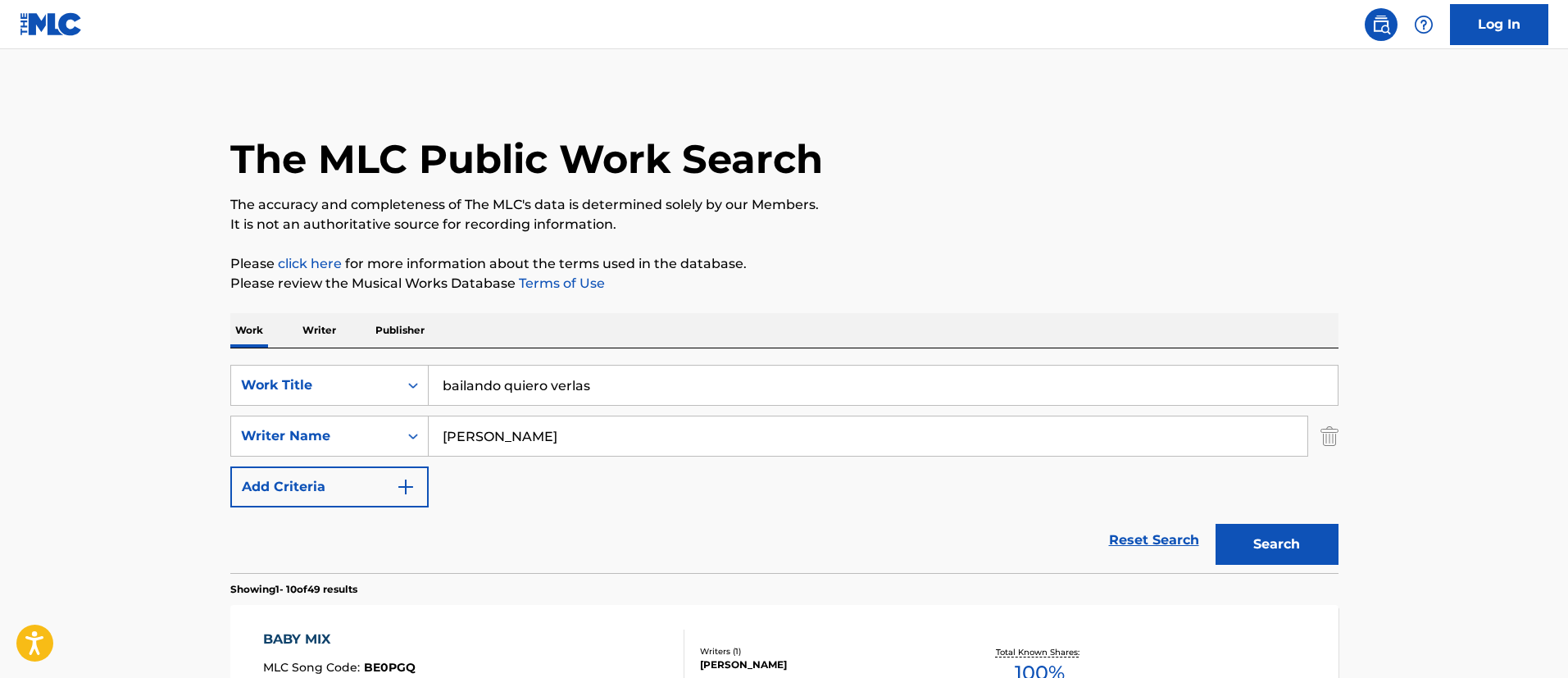 type on "bailando quiero verlas" 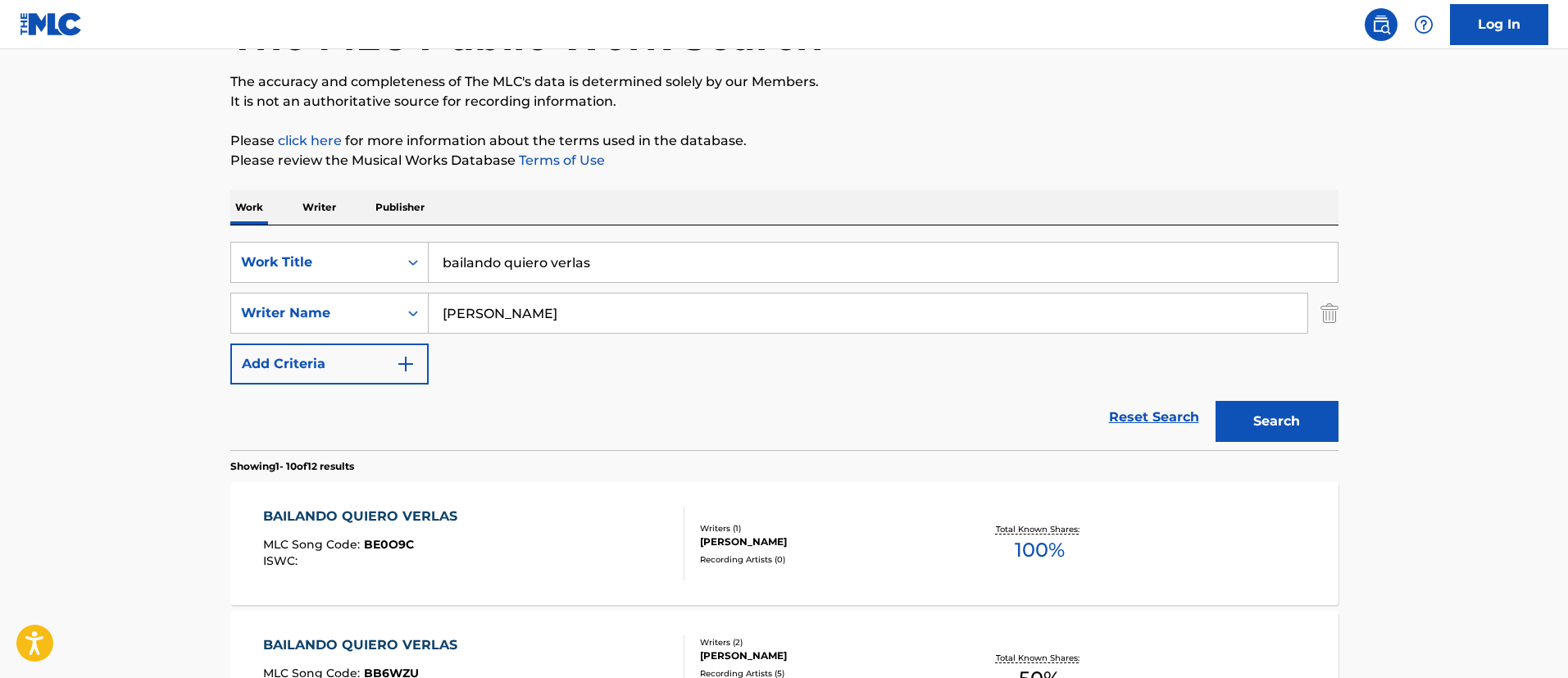 scroll, scrollTop: 246, scrollLeft: 0, axis: vertical 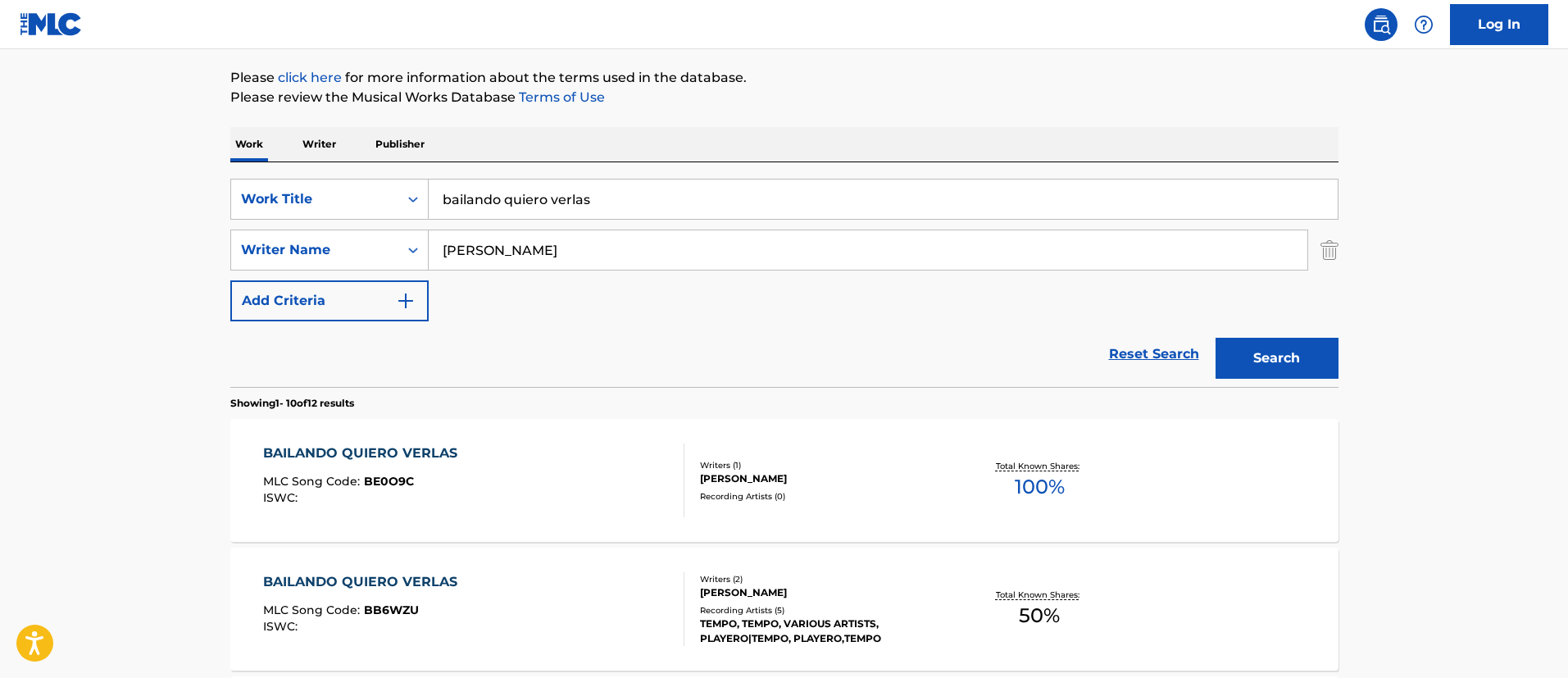 click on "MLC Song Code : BE0O9C" at bounding box center (364, 484) 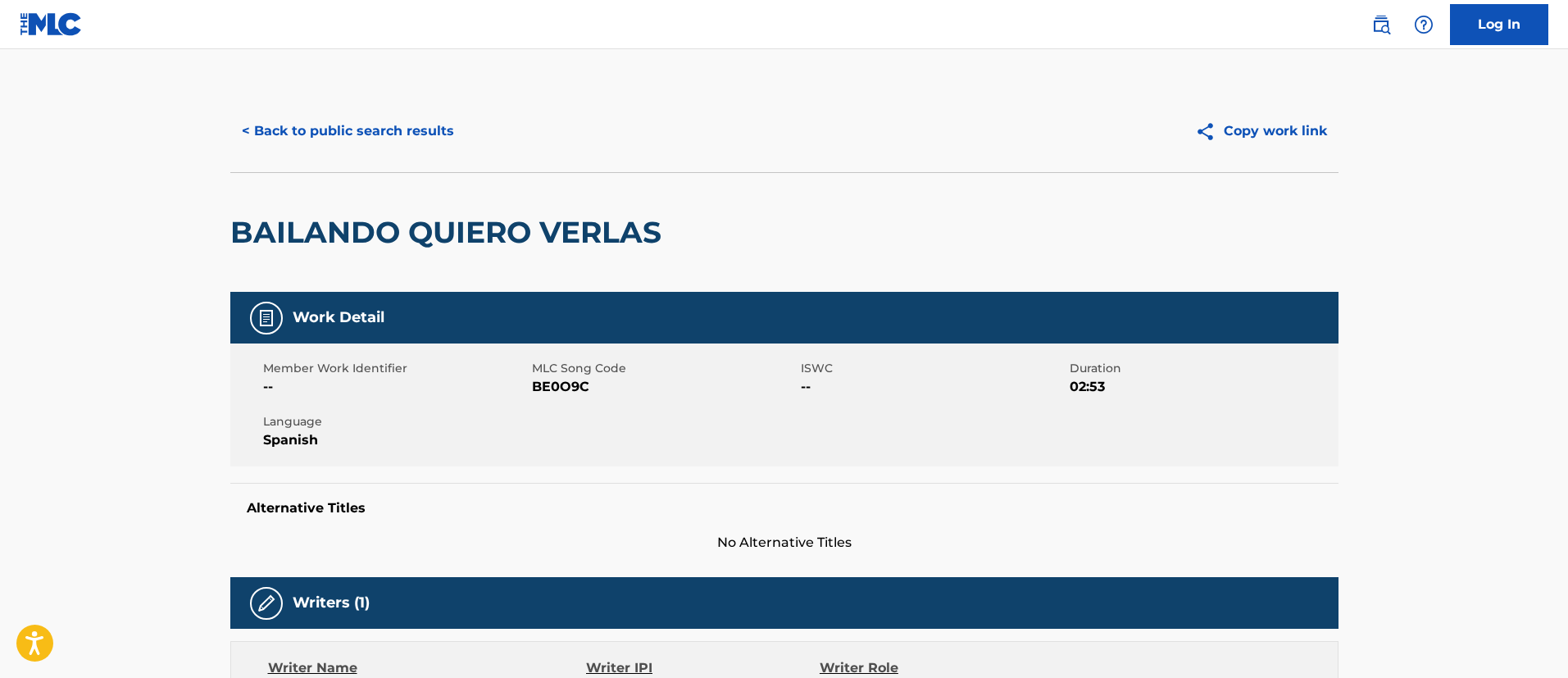 click on "BE0O9C" at bounding box center (664, 387) 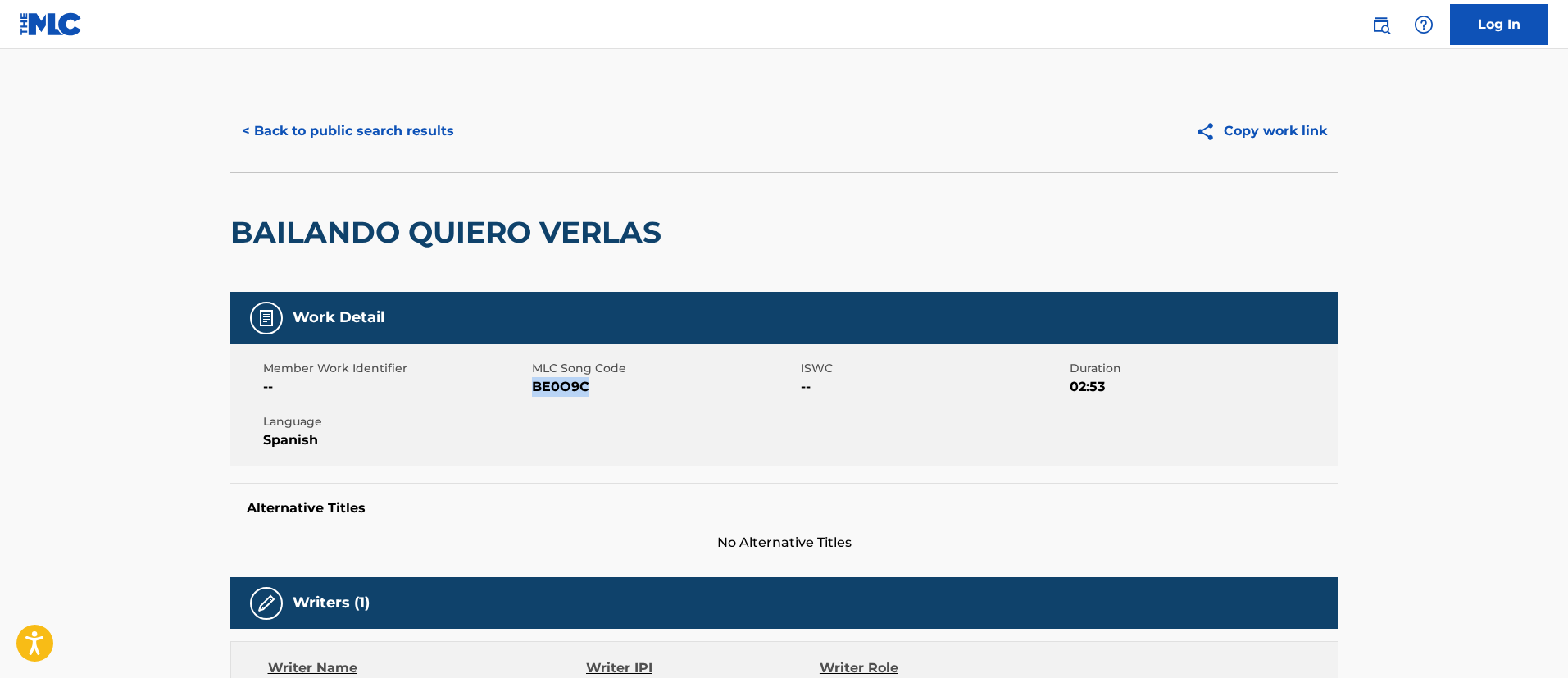 click on "BE0O9C" at bounding box center [664, 387] 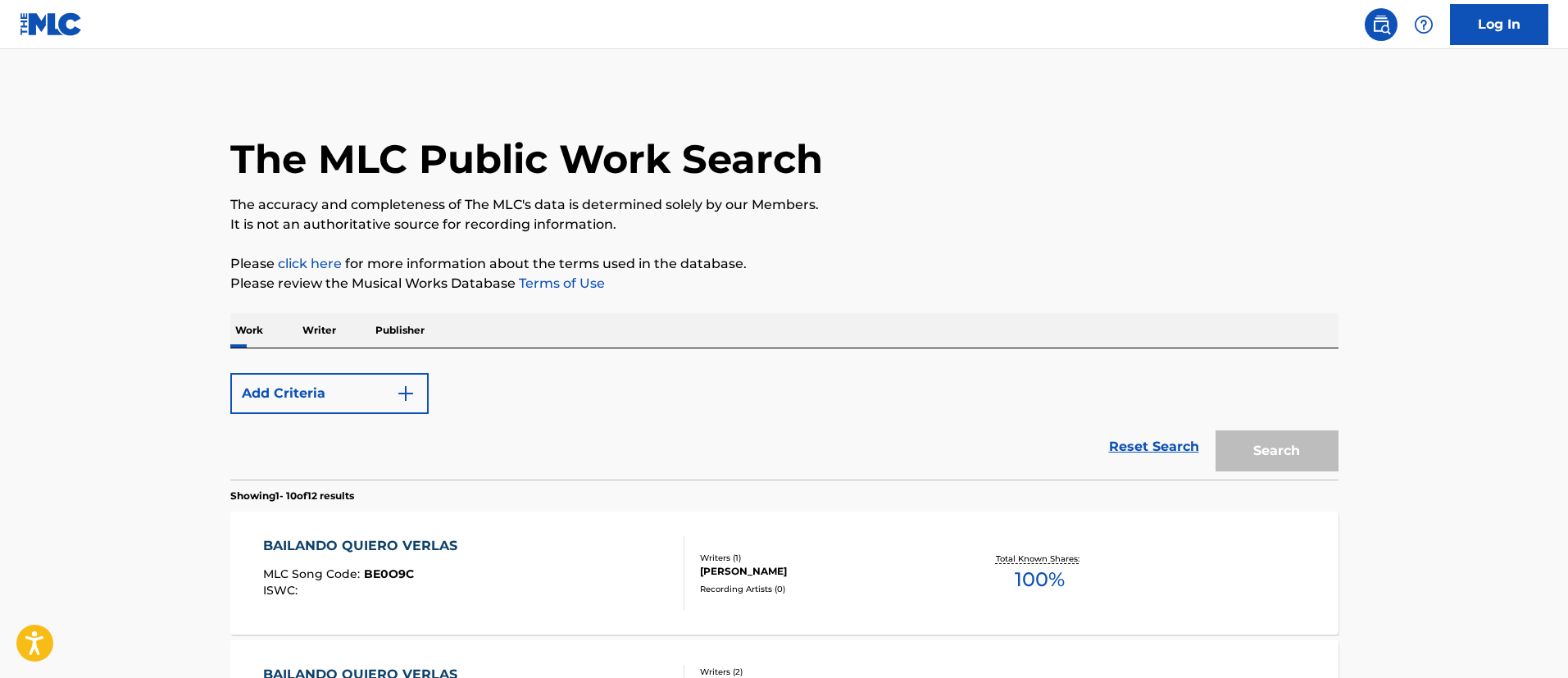 scroll, scrollTop: 186, scrollLeft: 0, axis: vertical 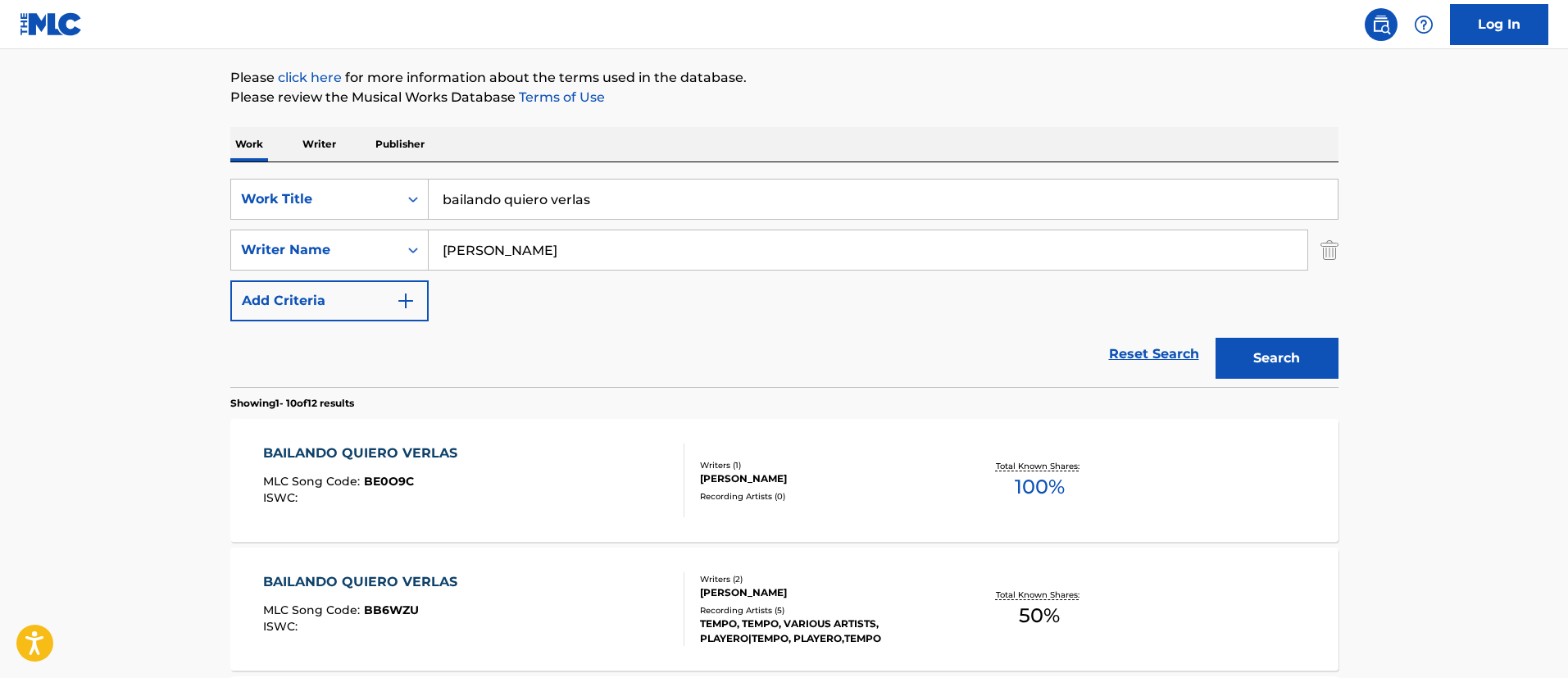 click on "MLC Song Code : BB6WZU" at bounding box center (364, 612) 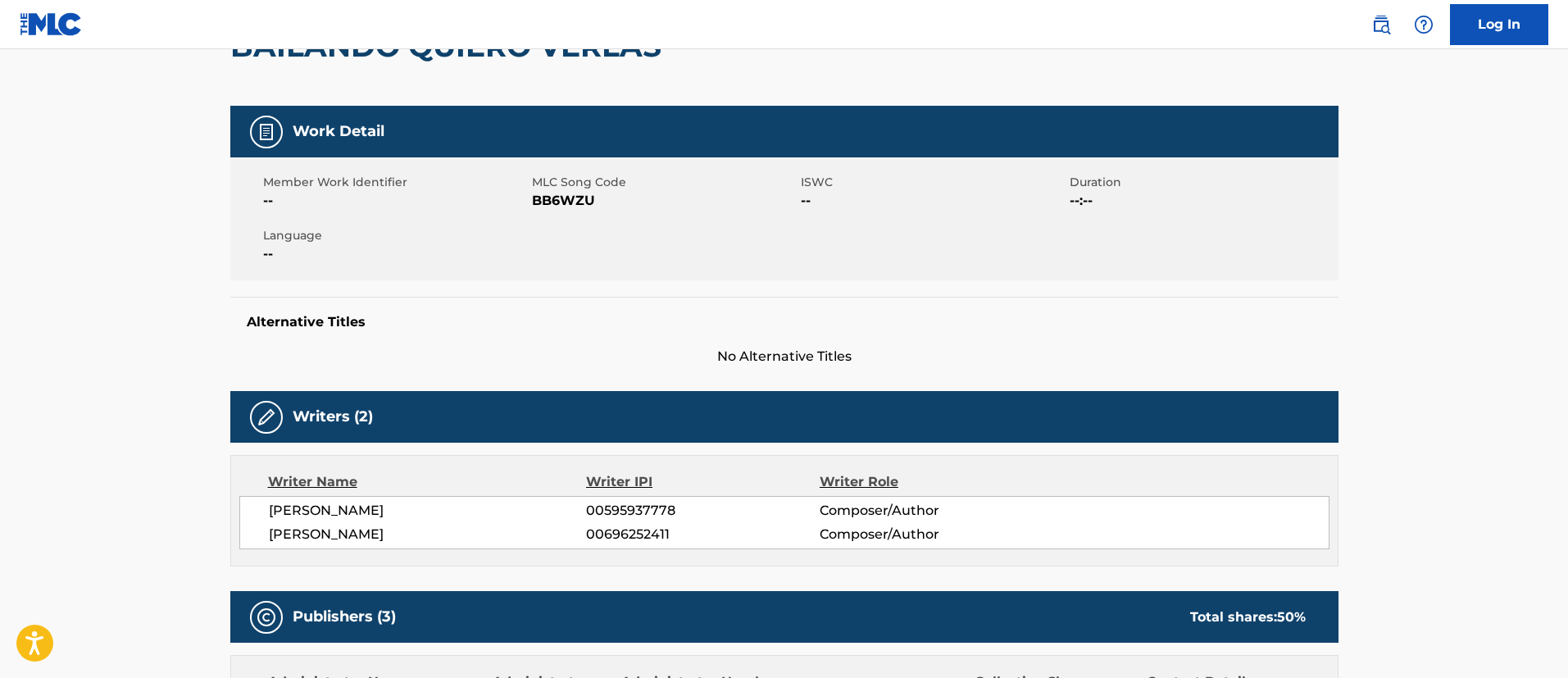 scroll, scrollTop: 0, scrollLeft: 0, axis: both 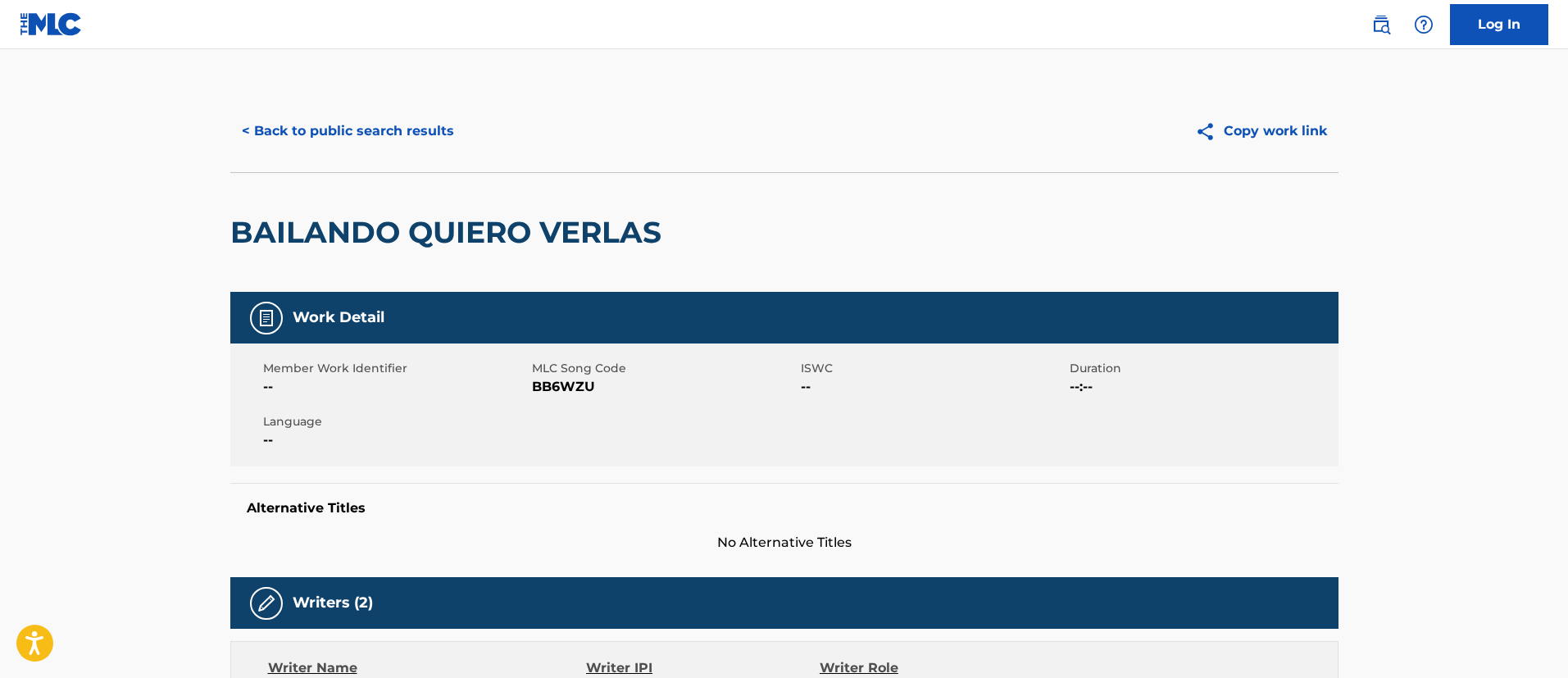 click on "BB6WZU" at bounding box center (664, 387) 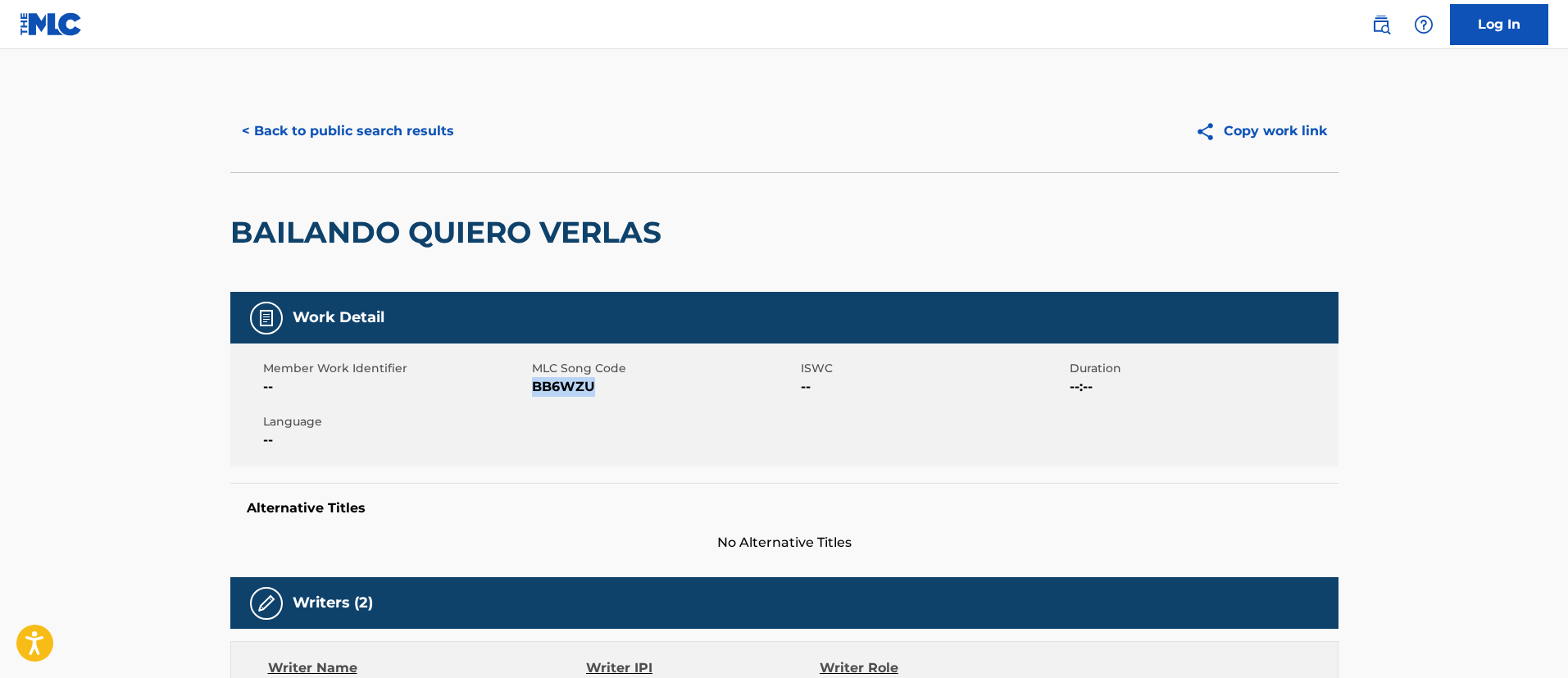 click on "BB6WZU" at bounding box center (664, 387) 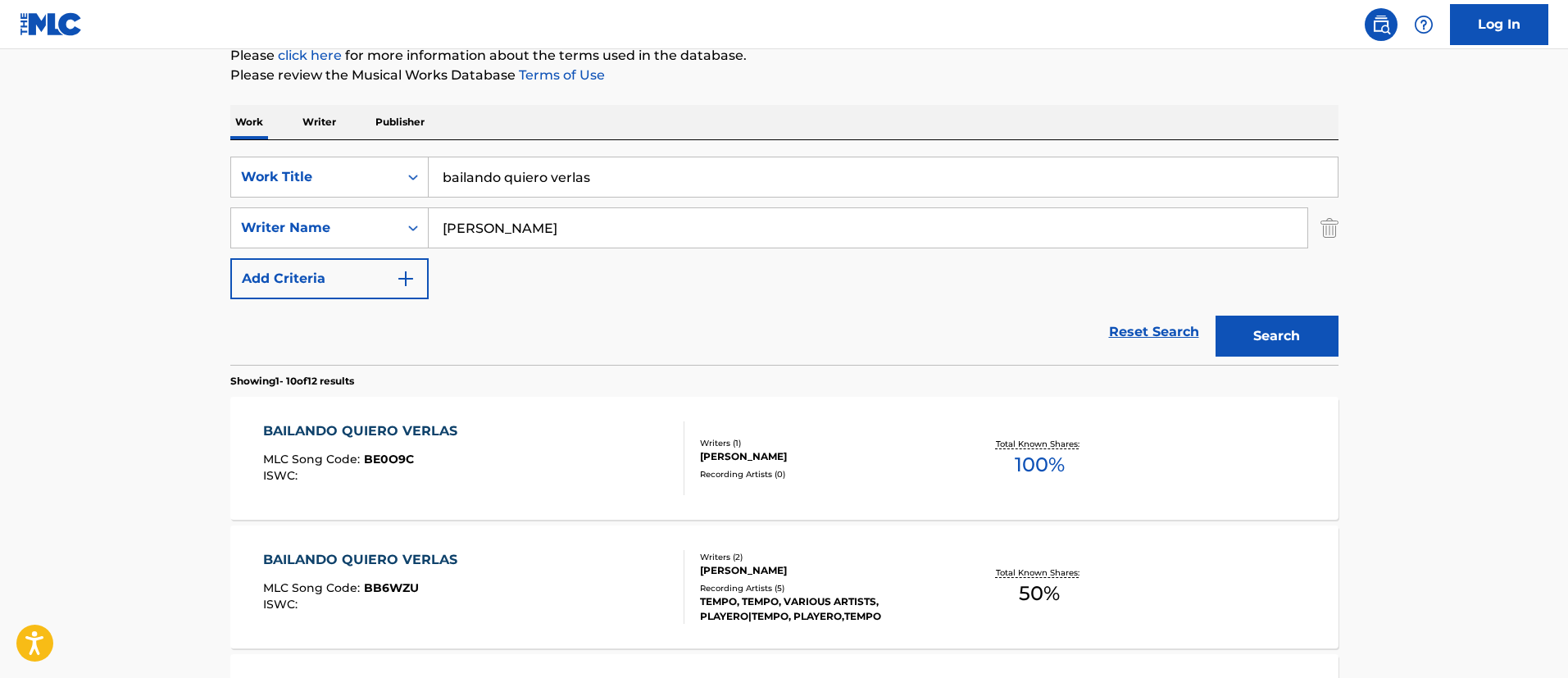 scroll, scrollTop: 196, scrollLeft: 0, axis: vertical 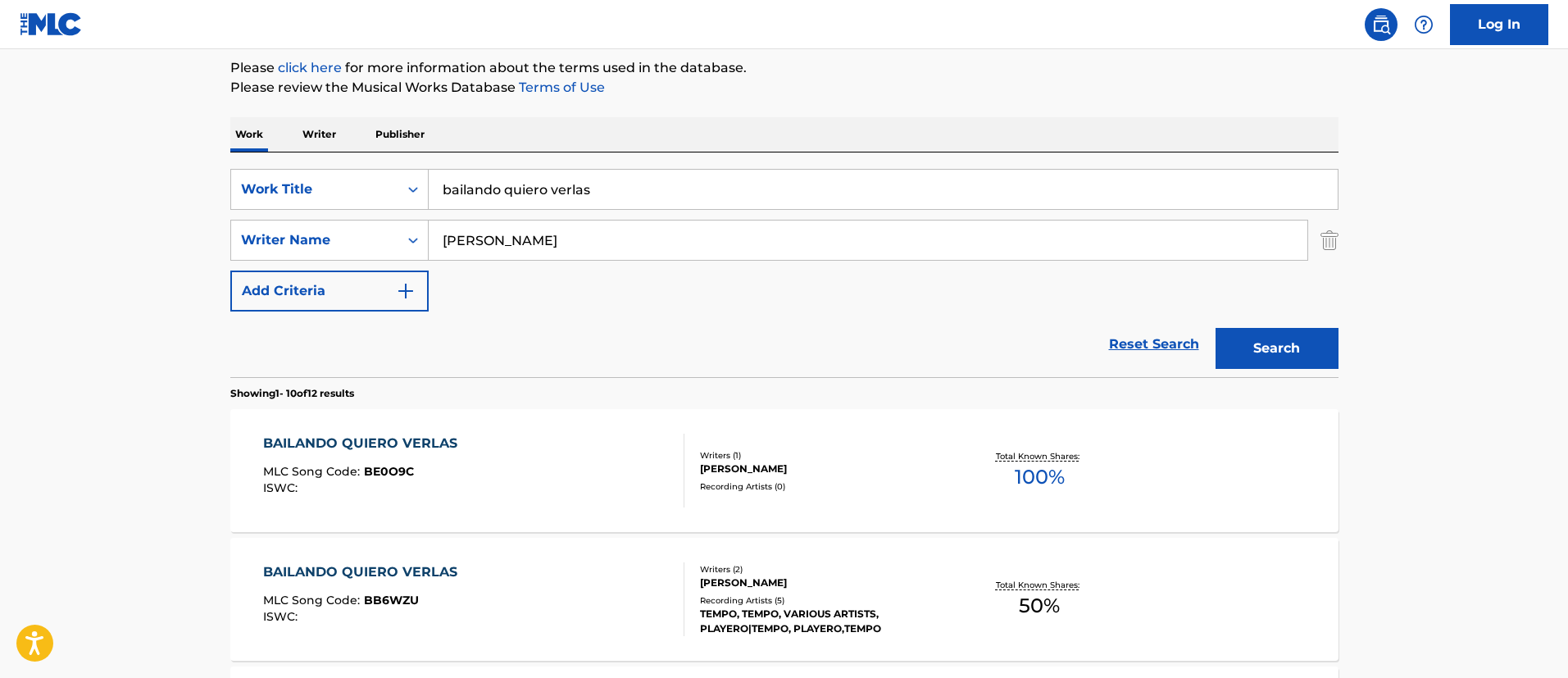 drag, startPoint x: 616, startPoint y: 188, endPoint x: 0, endPoint y: 179, distance: 616.06574 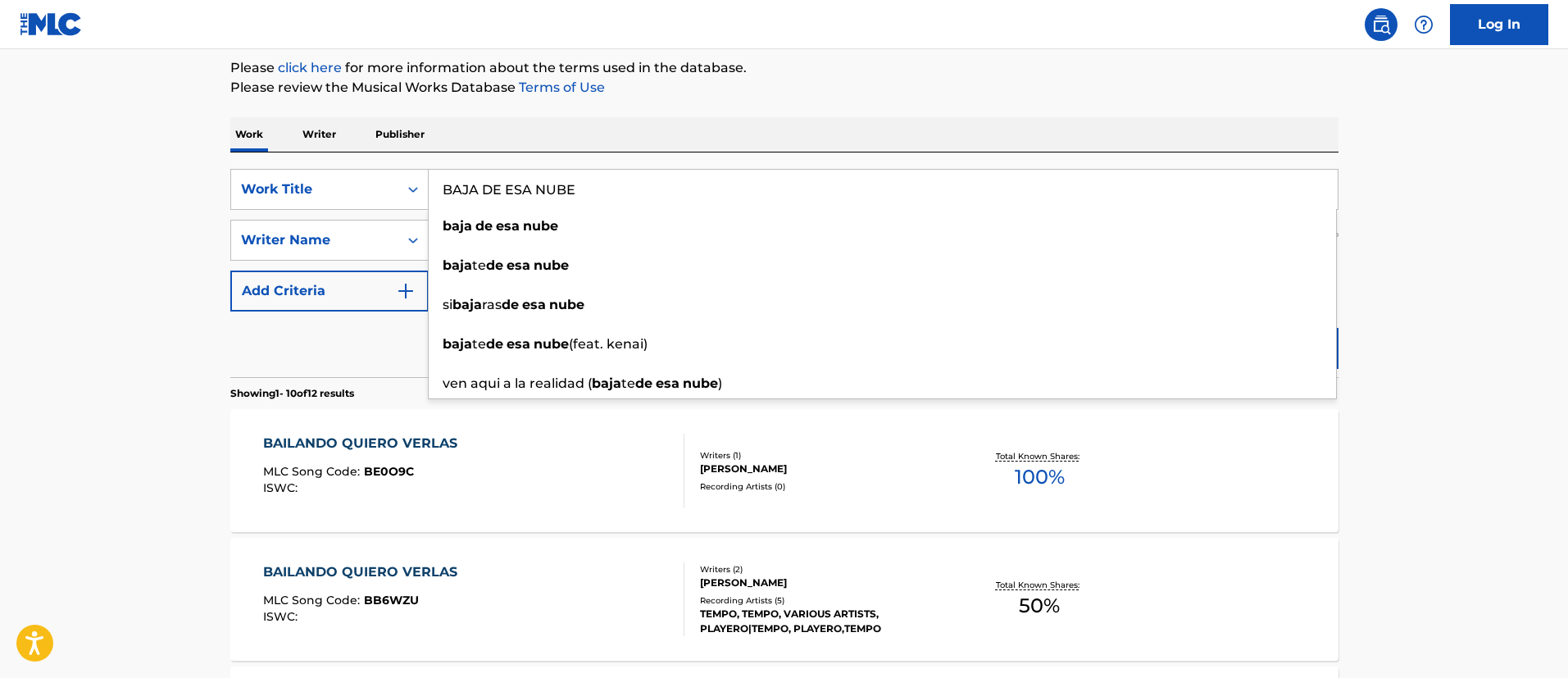 type on "BAJA DE ESA NUBE" 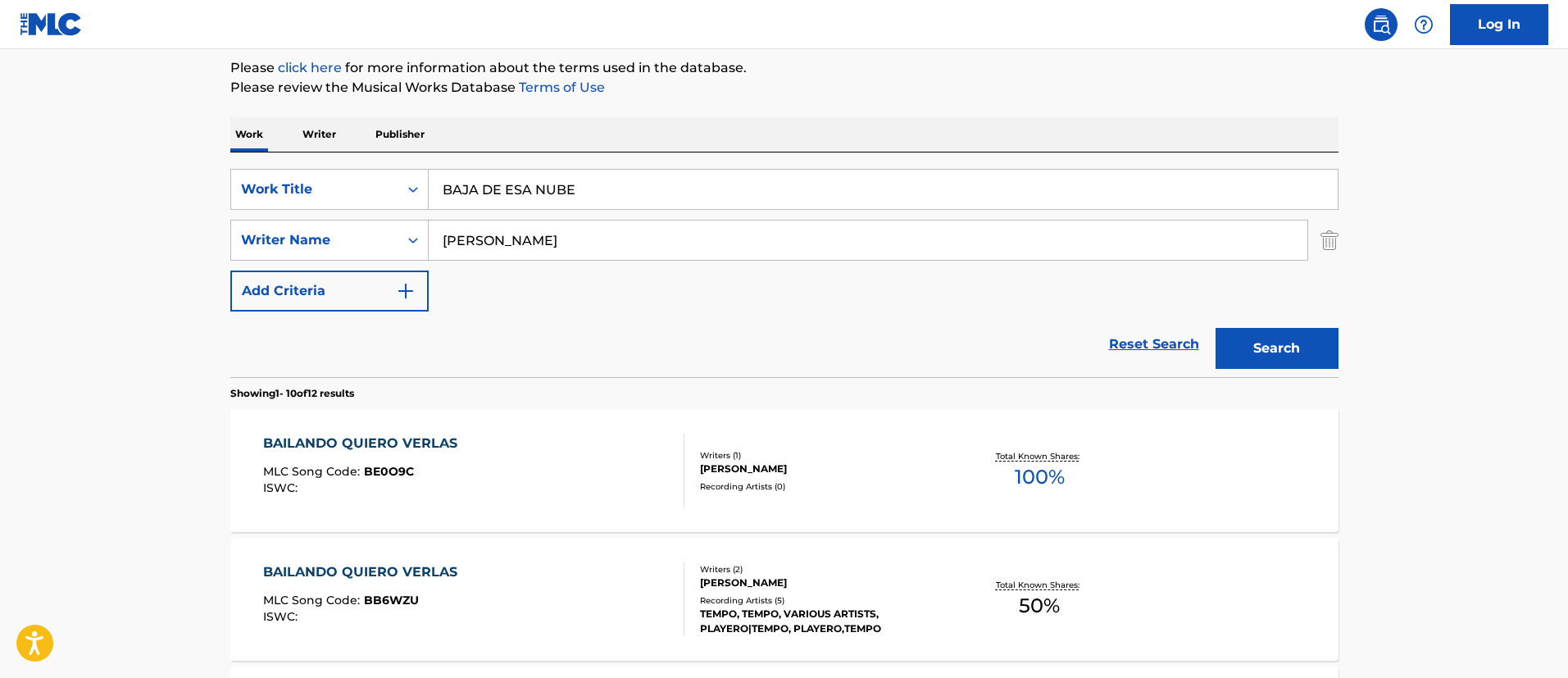 click on "The MLC Public Work Search The accuracy and completeness of The MLC's data is determined solely by our Members. It is not an authoritative source for recording information. Please   click here   for more information about the terms used in the database. Please review the Musical Works Database   Terms of Use Work Writer Publisher SearchWithCriteria013b9359-c2ff-498c-b1f4-cad6d969373b Work Title BAJA DE ESA NUBE SearchWithCriteria97c00296-2873-4459-a302-f1564aef8a87 Writer Name [PERSON_NAME] Add Criteria Reset Search Search Showing  1  -   10  of  12   results   BAILANDO QUIERO VERLAS MLC Song Code : BE0O9C ISWC : Writers ( 1 ) [PERSON_NAME] Recording Artists ( 0 ) Total Known Shares: 100 % BAILANDO QUIERO VERLAS MLC Song Code : BB6WZU ISWC : Writers ( 2 ) [PERSON_NAME] Recording Artists ( 5 ) TEMPO, TEMPO, VARIOUS ARTISTS, PLAYERO|TEMPO, PLAYERO,TEMPO Total Known Shares: 50 % ESTAN BAILANDO MLC Song Code : ER92X3 ISWC : Writers ( 1 ) [PERSON_NAME] Recording Artists ( 0 ) %" at bounding box center [784, 818] 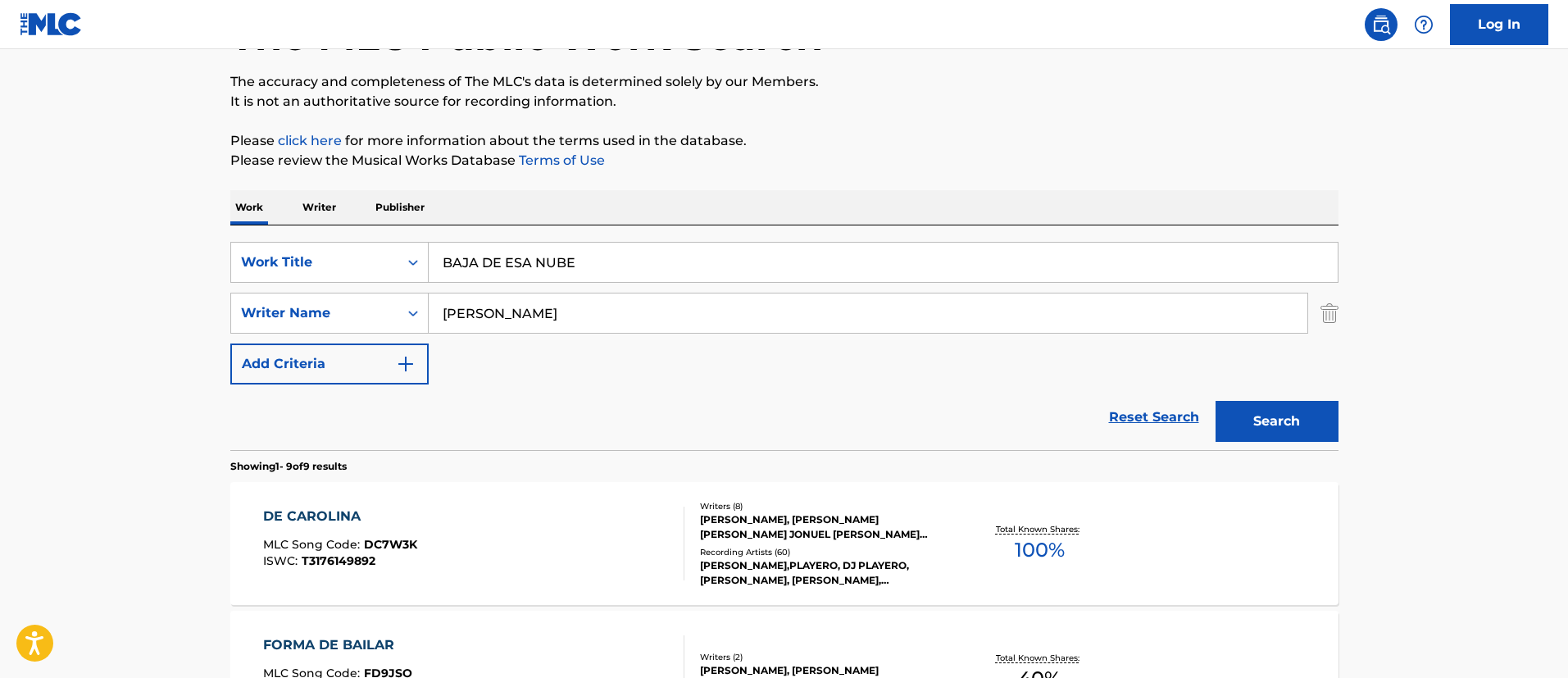 scroll, scrollTop: 246, scrollLeft: 0, axis: vertical 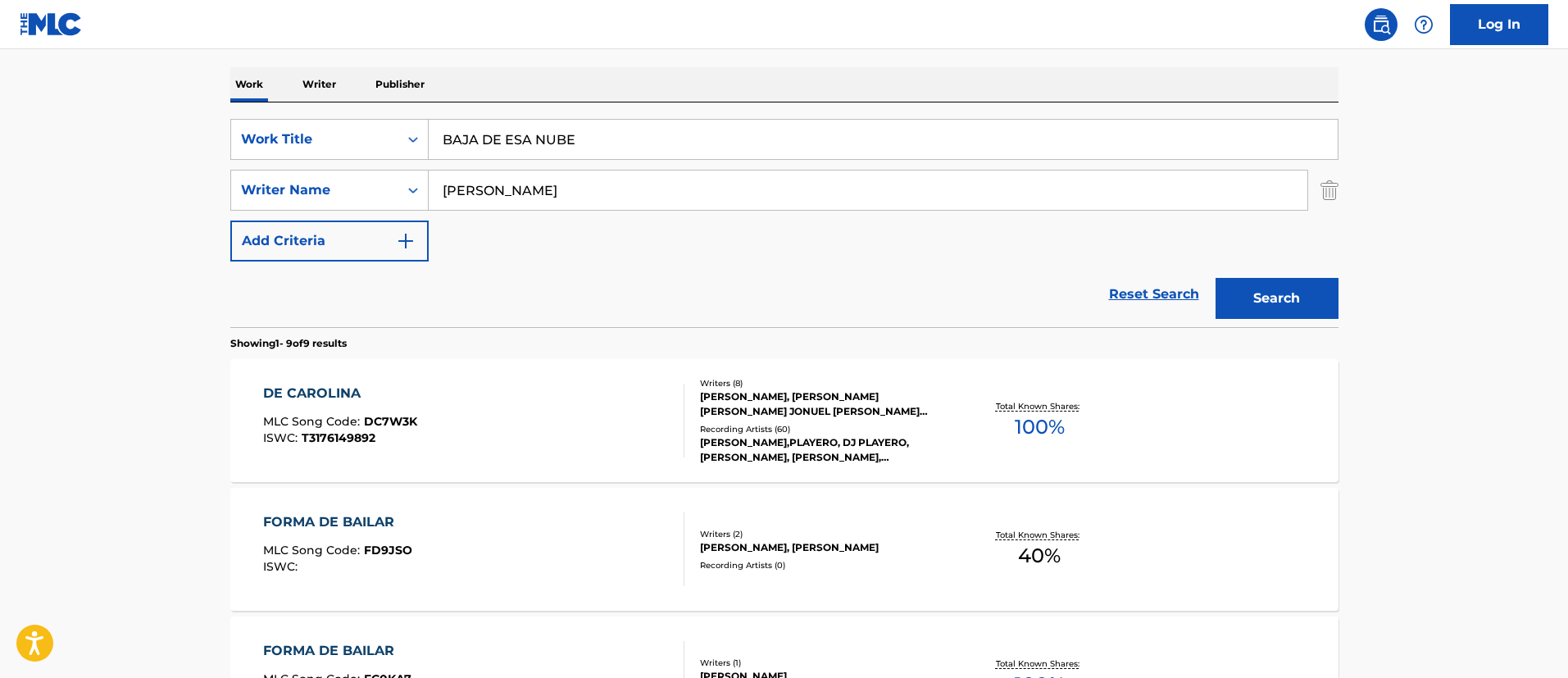 drag, startPoint x: 605, startPoint y: 184, endPoint x: 194, endPoint y: 162, distance: 411.5884 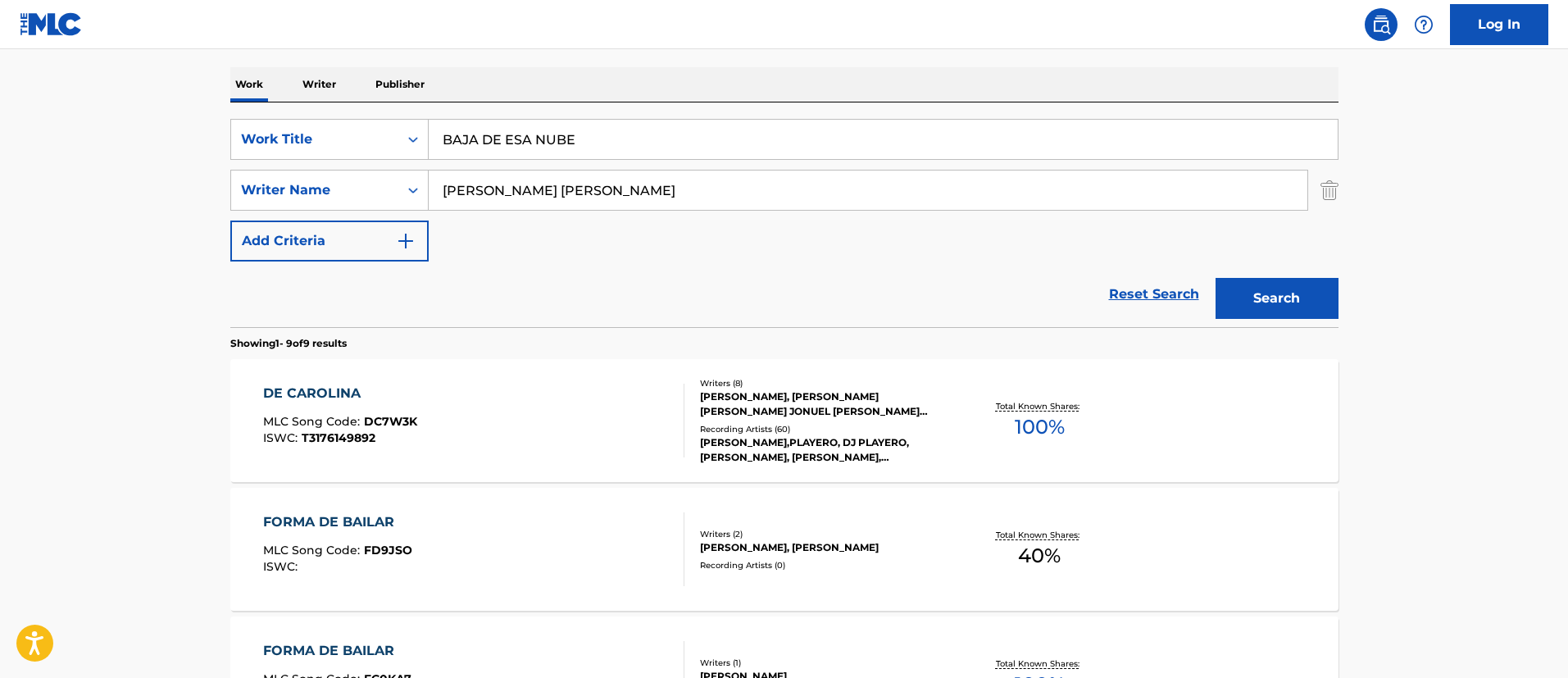 click on "[PERSON_NAME] [PERSON_NAME]" at bounding box center [868, 190] 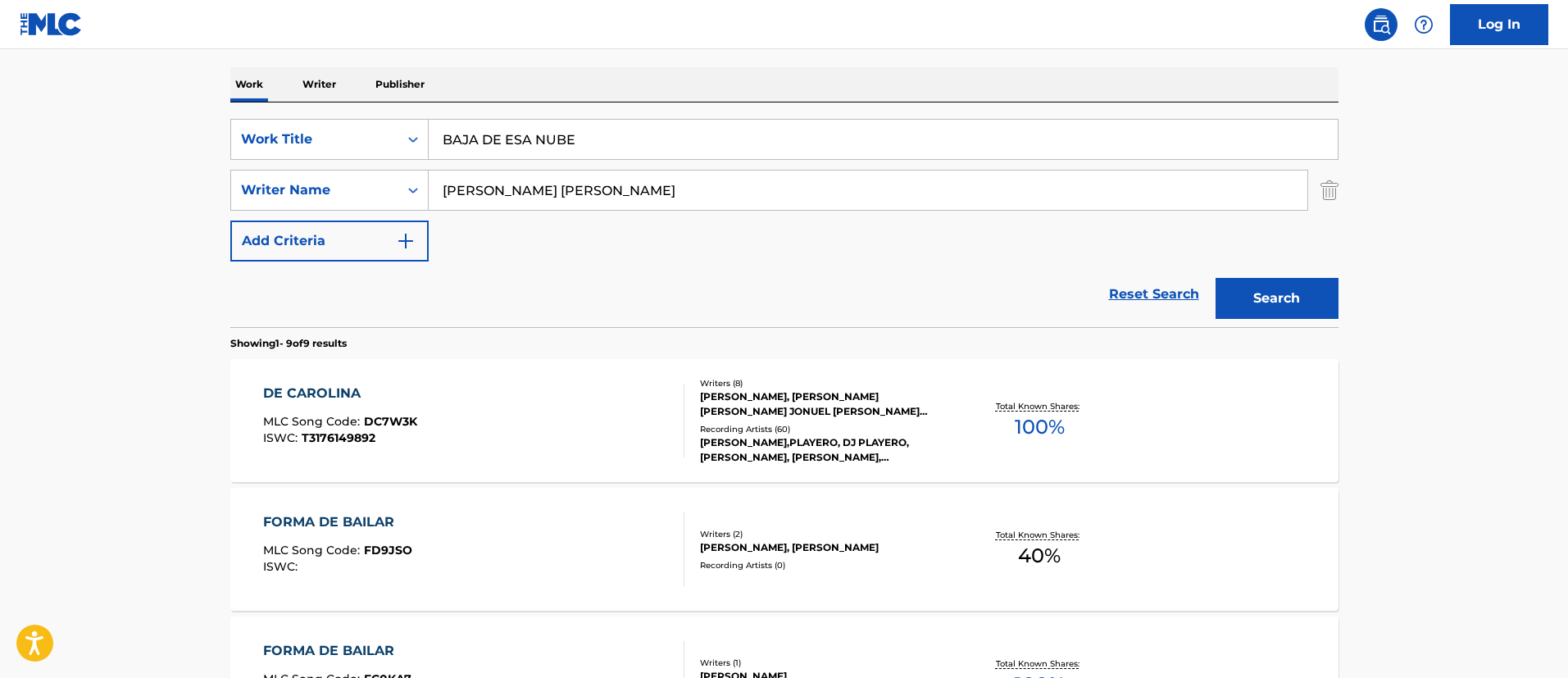 type on "[PERSON_NAME] [PERSON_NAME]" 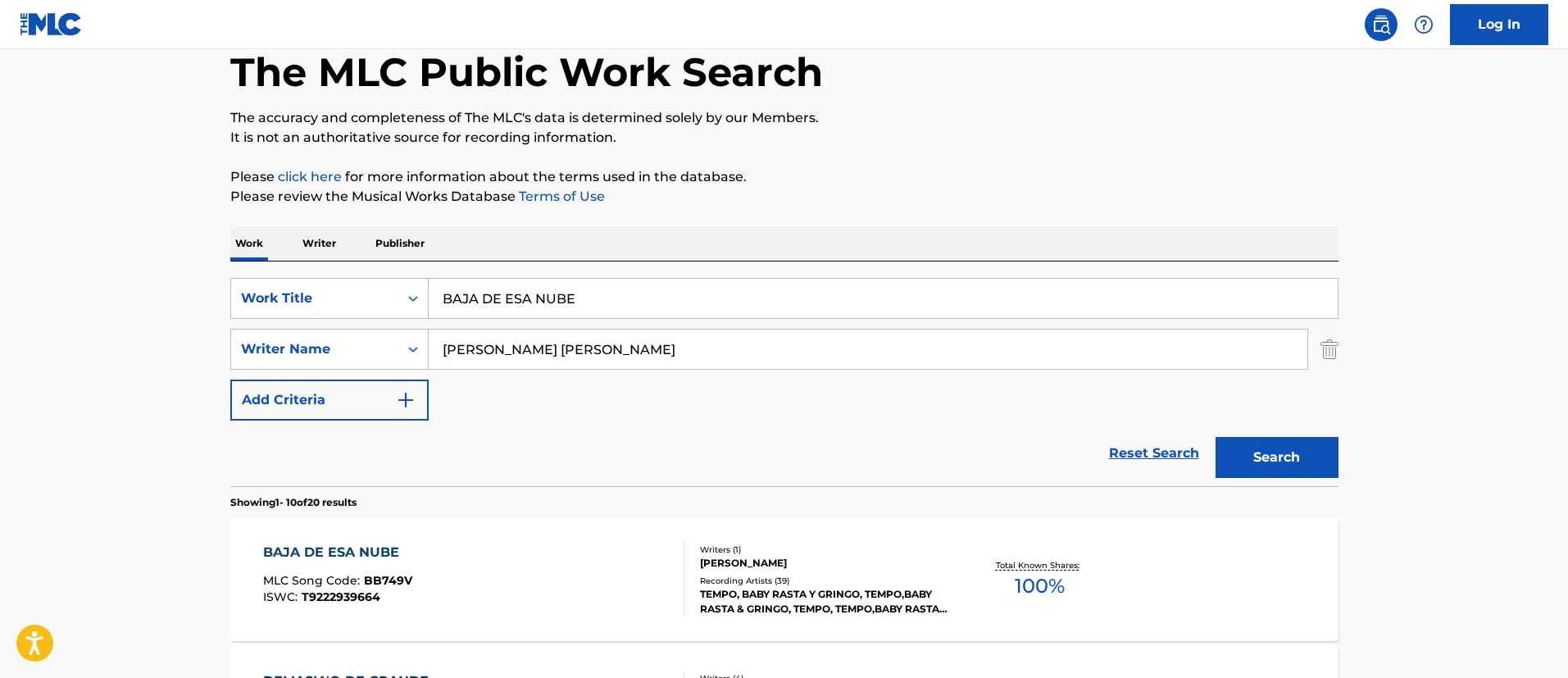 scroll, scrollTop: 246, scrollLeft: 0, axis: vertical 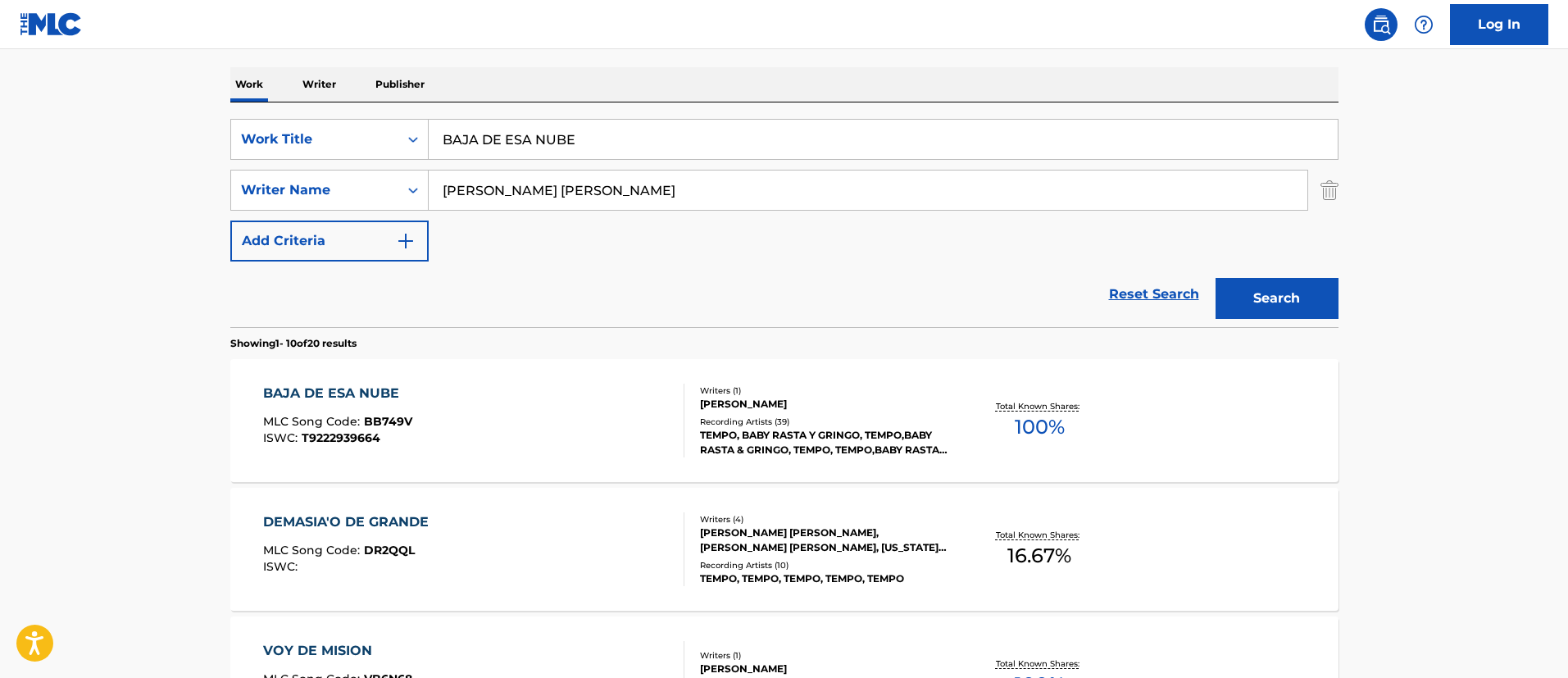 click on "BAJA DE ESA NUBE MLC Song Code : BB749V ISWC : T9222939664" at bounding box center (474, 421) 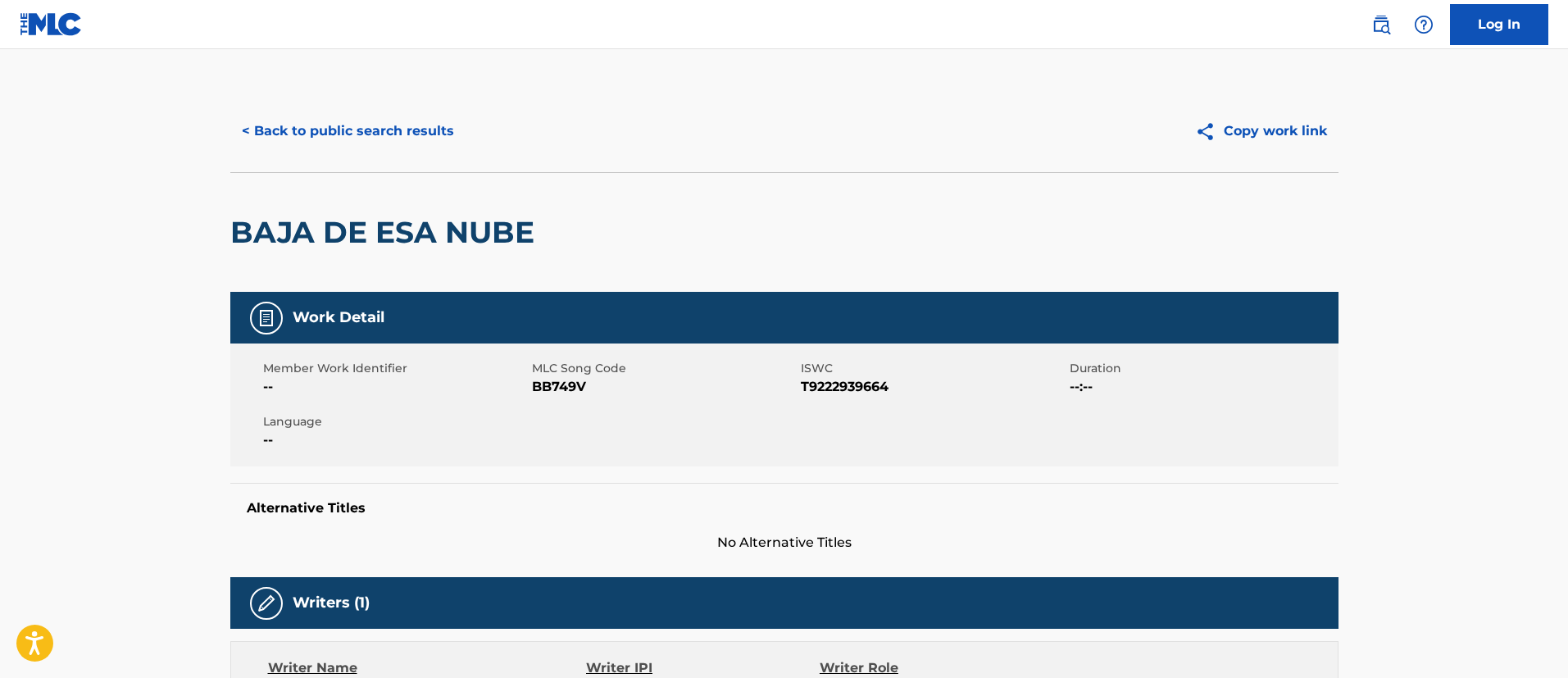 scroll, scrollTop: 246, scrollLeft: 0, axis: vertical 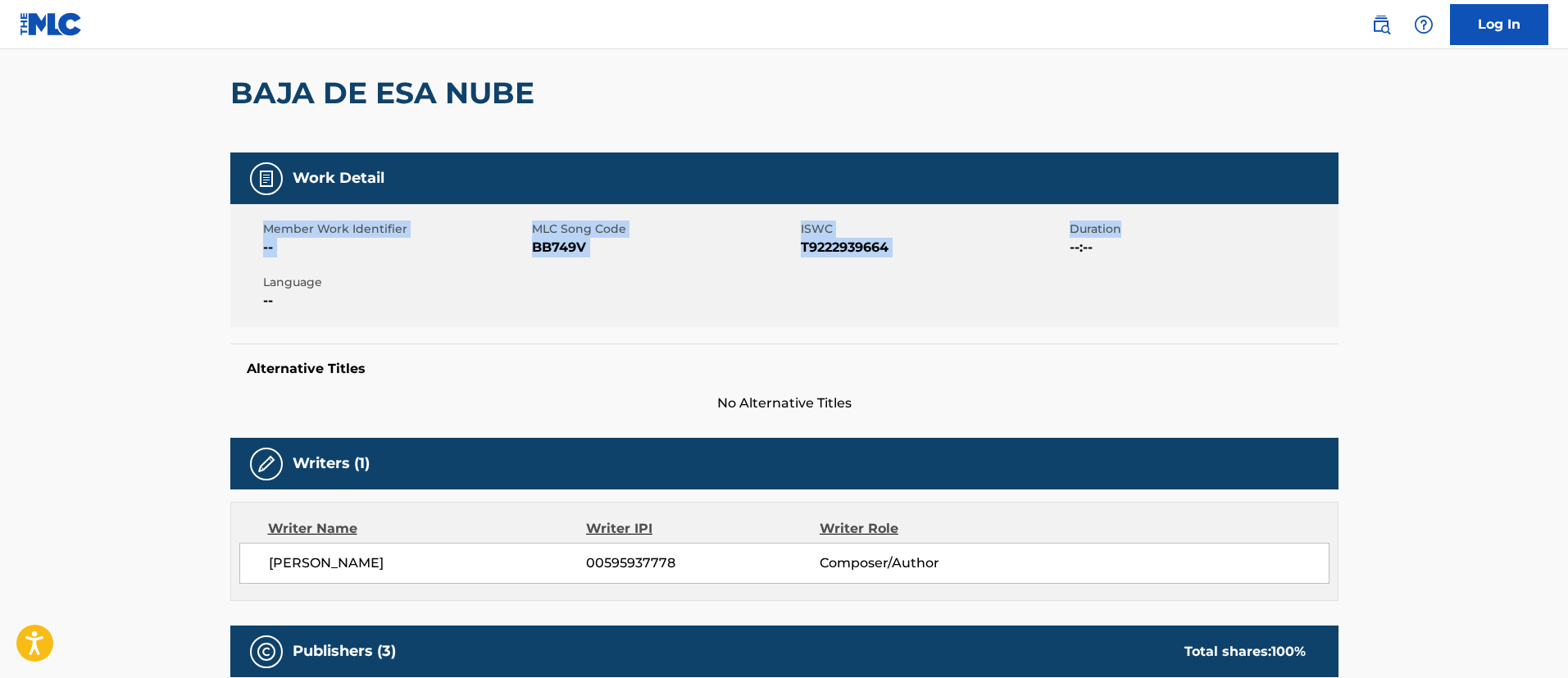 drag, startPoint x: 1567, startPoint y: 210, endPoint x: 1563, endPoint y: 181, distance: 29.27456 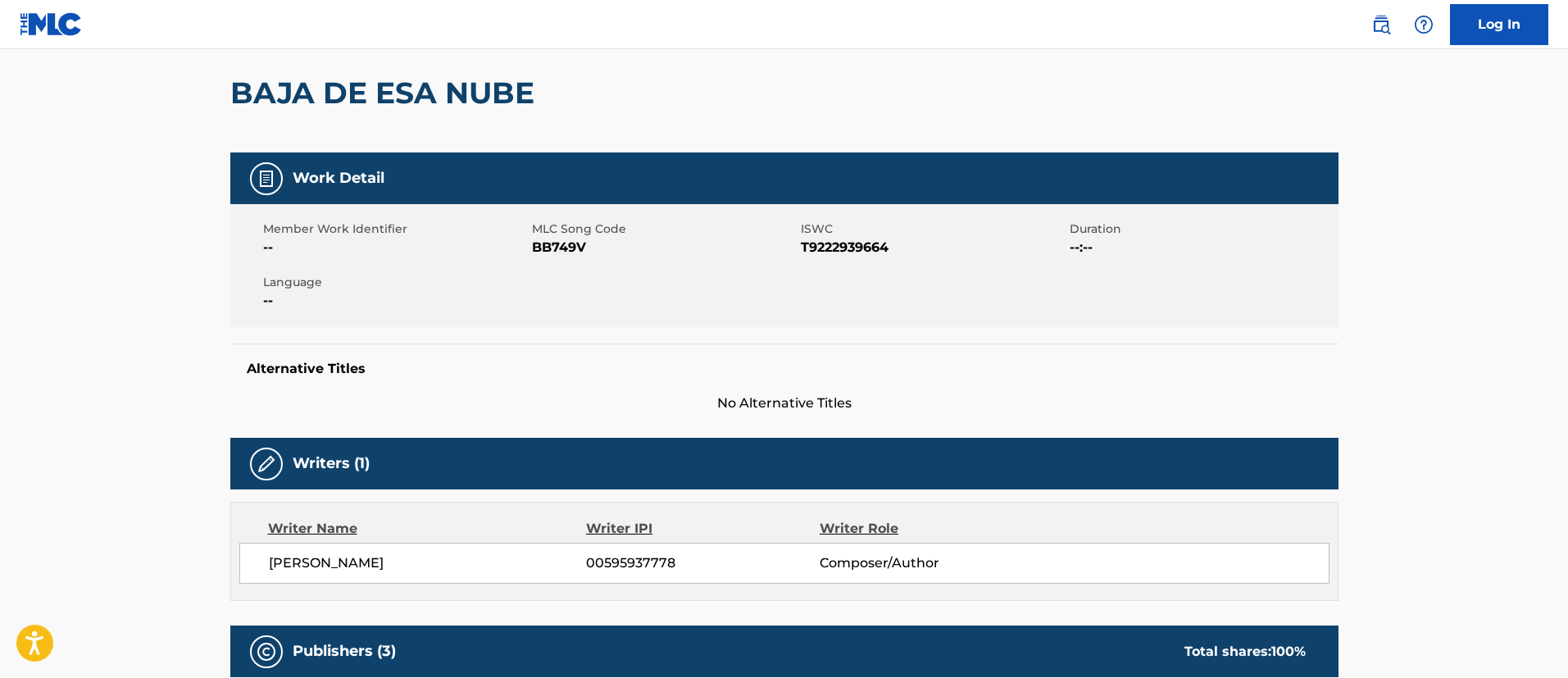 click on "< Back to public search results Copy work link BAJA DE ESA NUBE     Work Detail   Member Work Identifier -- MLC Song Code BB749V ISWC T9222939664 Duration --:-- Language -- Alternative Titles No Alternative Titles Writers   (1) Writer Name Writer IPI Writer Role [PERSON_NAME] 00595937778 Composer/Author Publishers   (3) Total shares:  100 % Publisher Name Publisher IPI Publisher Number Represented Writers Collection Share Contact Details UNIVERSAL MUSIC CORP. 00031312147 P1217J [PERSON_NAME] 5% UMPGNACopyright [STREET_ADDRESS][PERSON_NAME][US_STATE] [EMAIL_ADDRESS][DOMAIN_NAME] Administrator Name Administrator IPI Administrator Number Collection Share Contact Details UNIVERSAL MUSIC CORP. 00031312147 P1217J 45% UMPGNACopyright [STREET_ADDRESS][PERSON_NAME][US_STATE] [EMAIL_ADDRESS][DOMAIN_NAME] Admin Original Publisher Connecting Line Publisher Name Publisher IPI Publisher Number Represented Writers RSM PUBLISHING A DIVISION OF RIMAS ENTERTAINMENT LLC 00737851510 50%" at bounding box center (784, 1022) 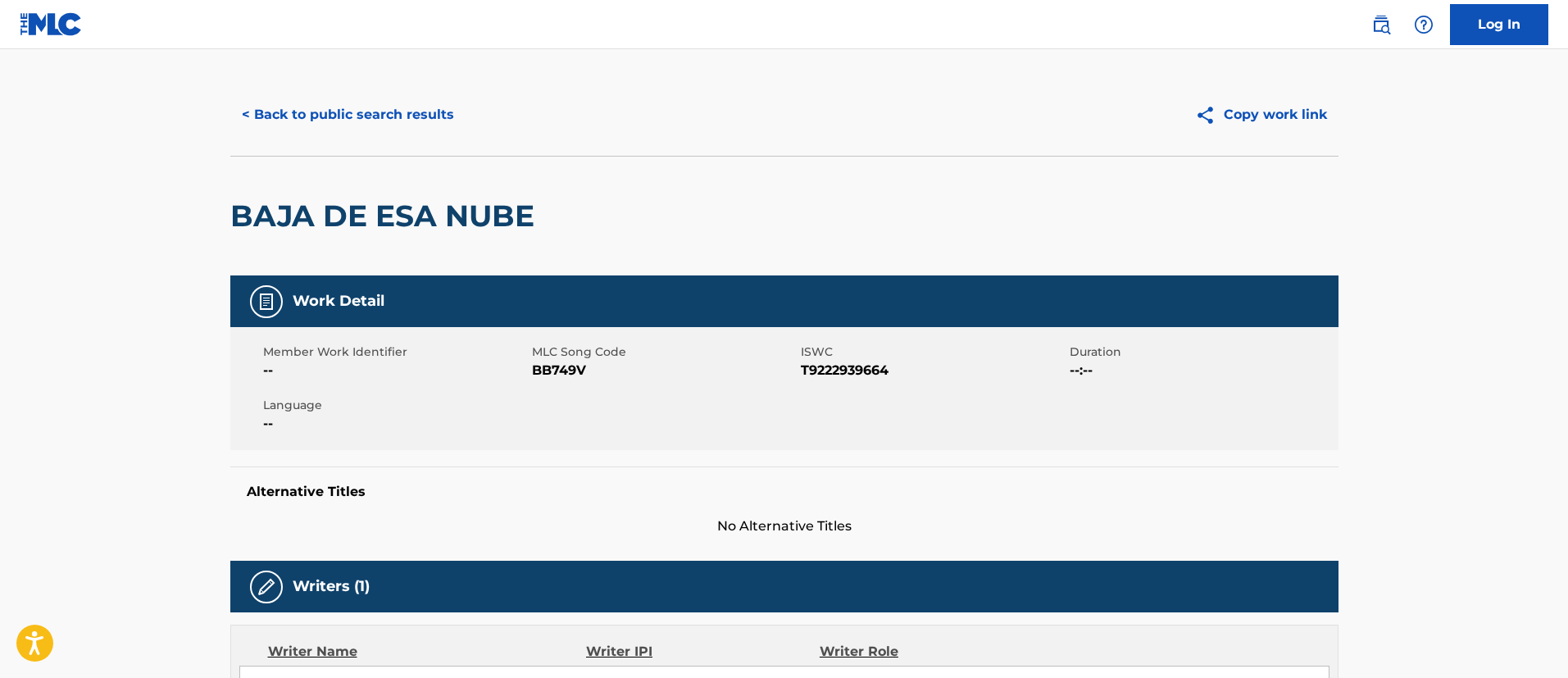 drag, startPoint x: 1568, startPoint y: 200, endPoint x: 1558, endPoint y: 257, distance: 57.870545 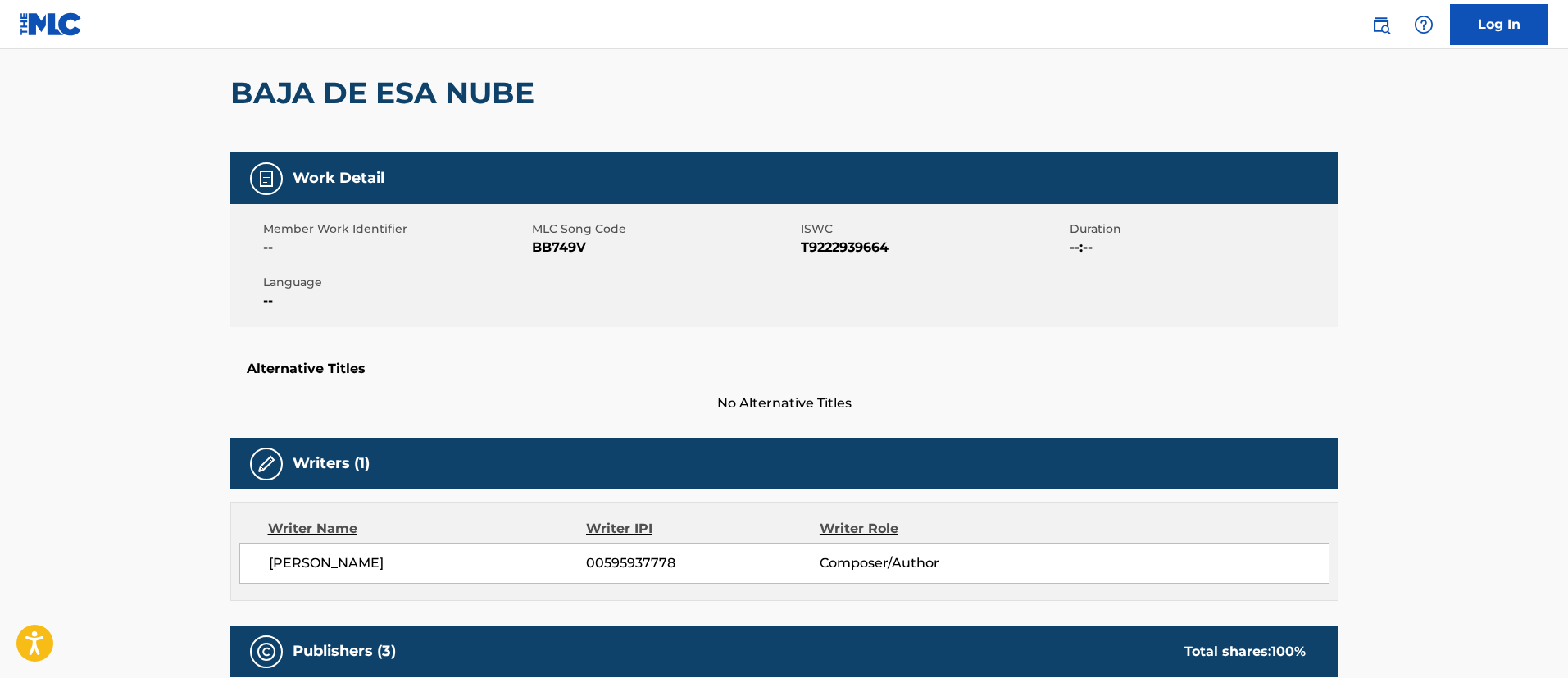 scroll, scrollTop: 0, scrollLeft: 0, axis: both 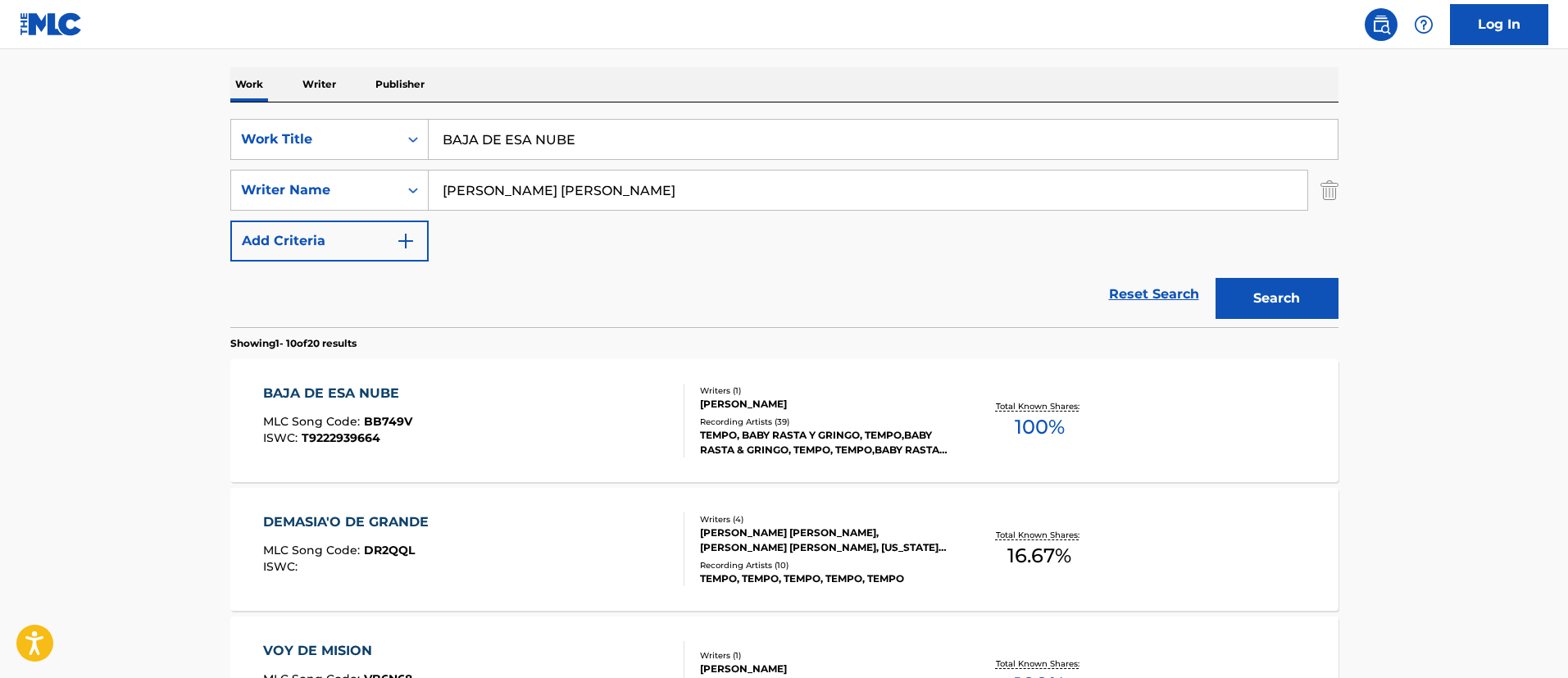 drag, startPoint x: 581, startPoint y: 144, endPoint x: 0, endPoint y: 156, distance: 581.1239 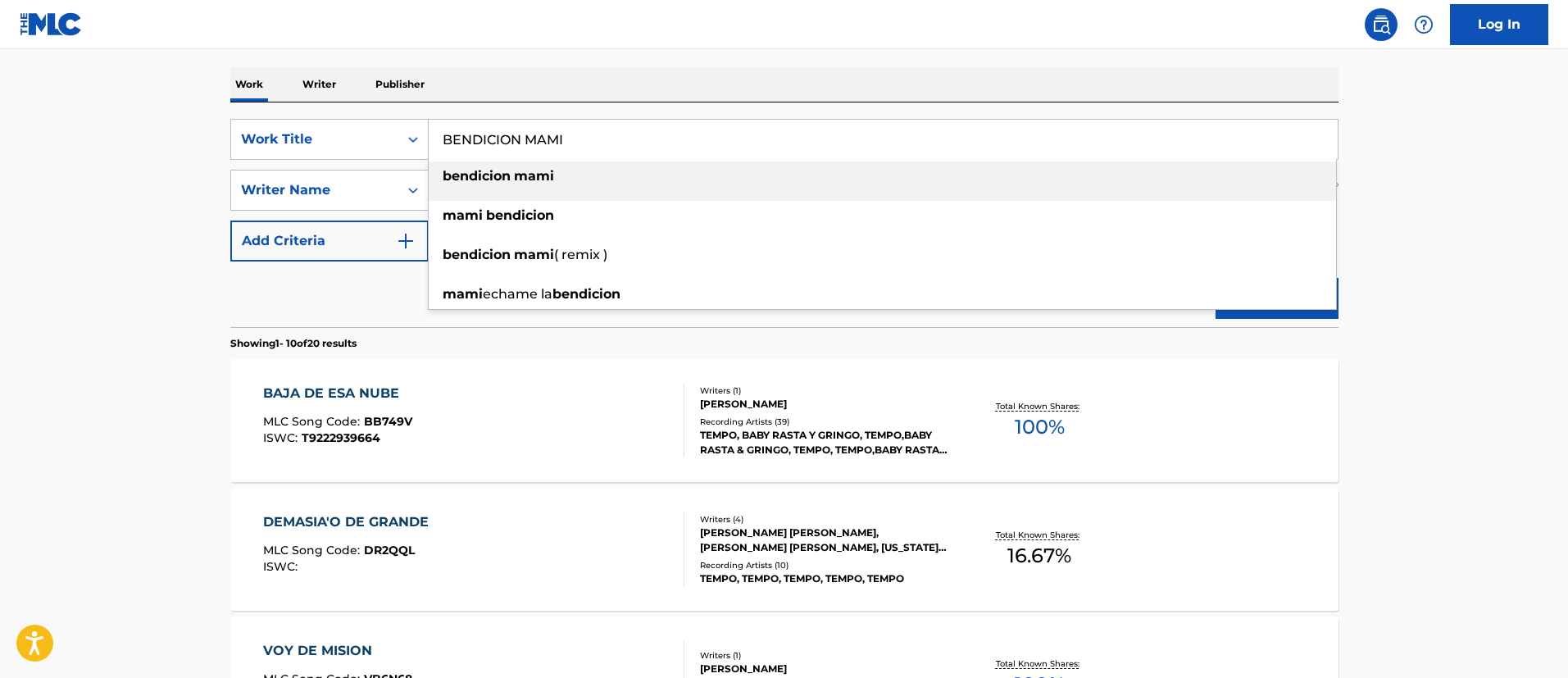 type on "BENDICION MAMI" 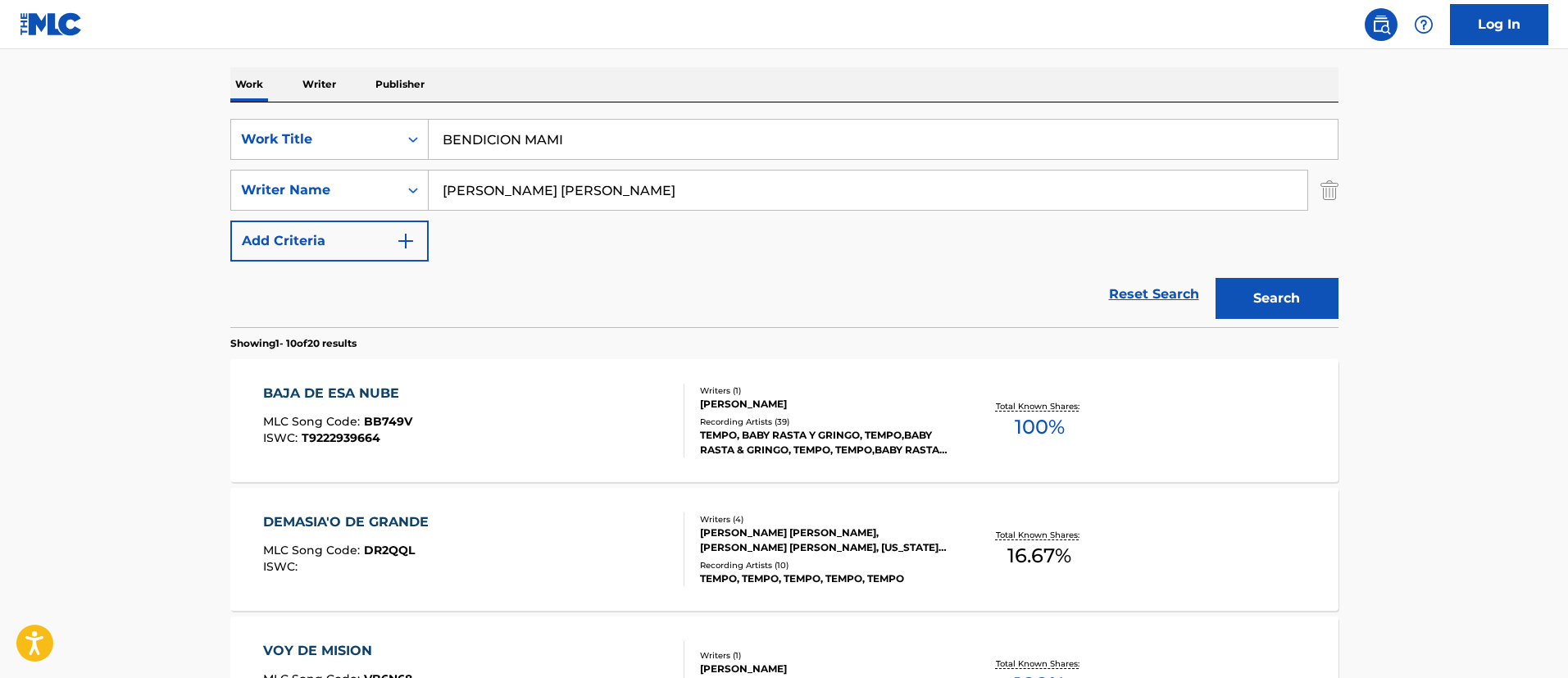 click on "Search" at bounding box center (1277, 298) 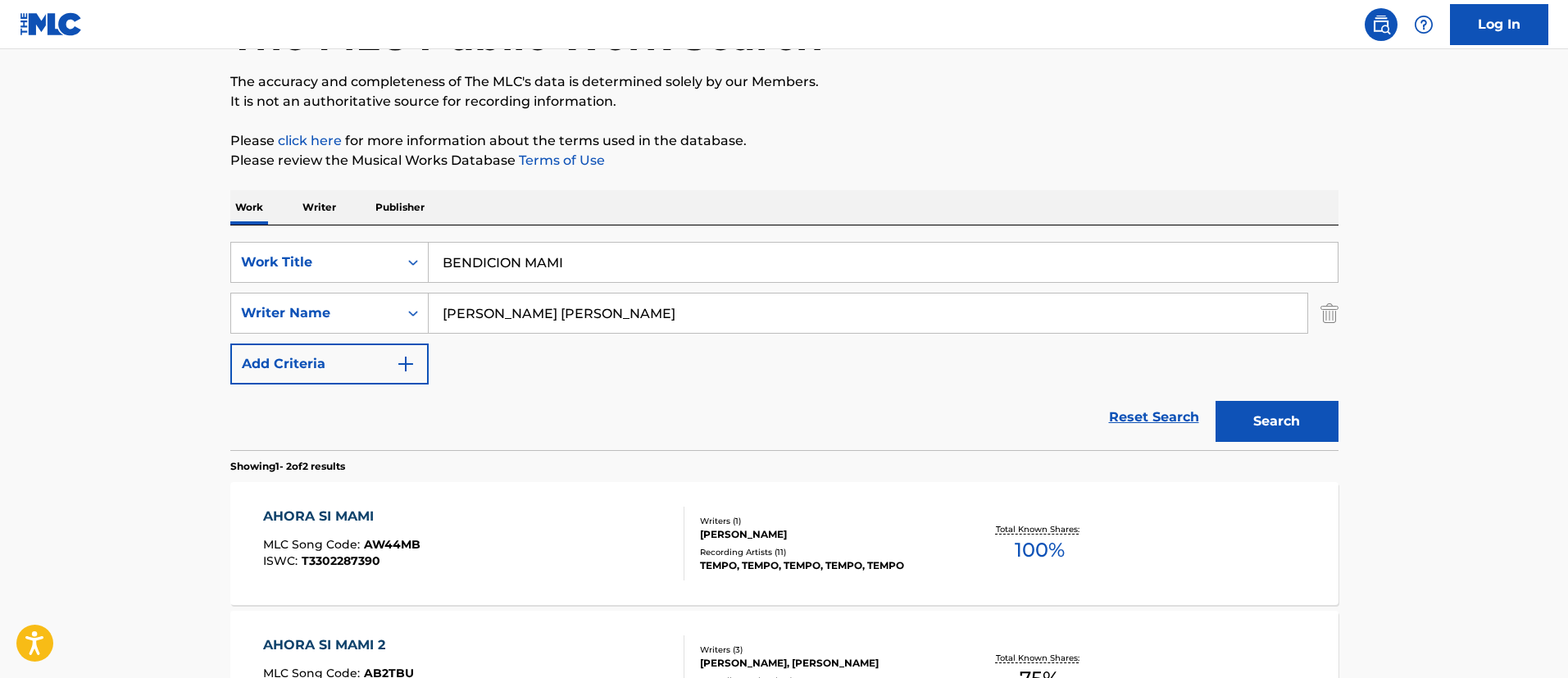 scroll, scrollTop: 246, scrollLeft: 0, axis: vertical 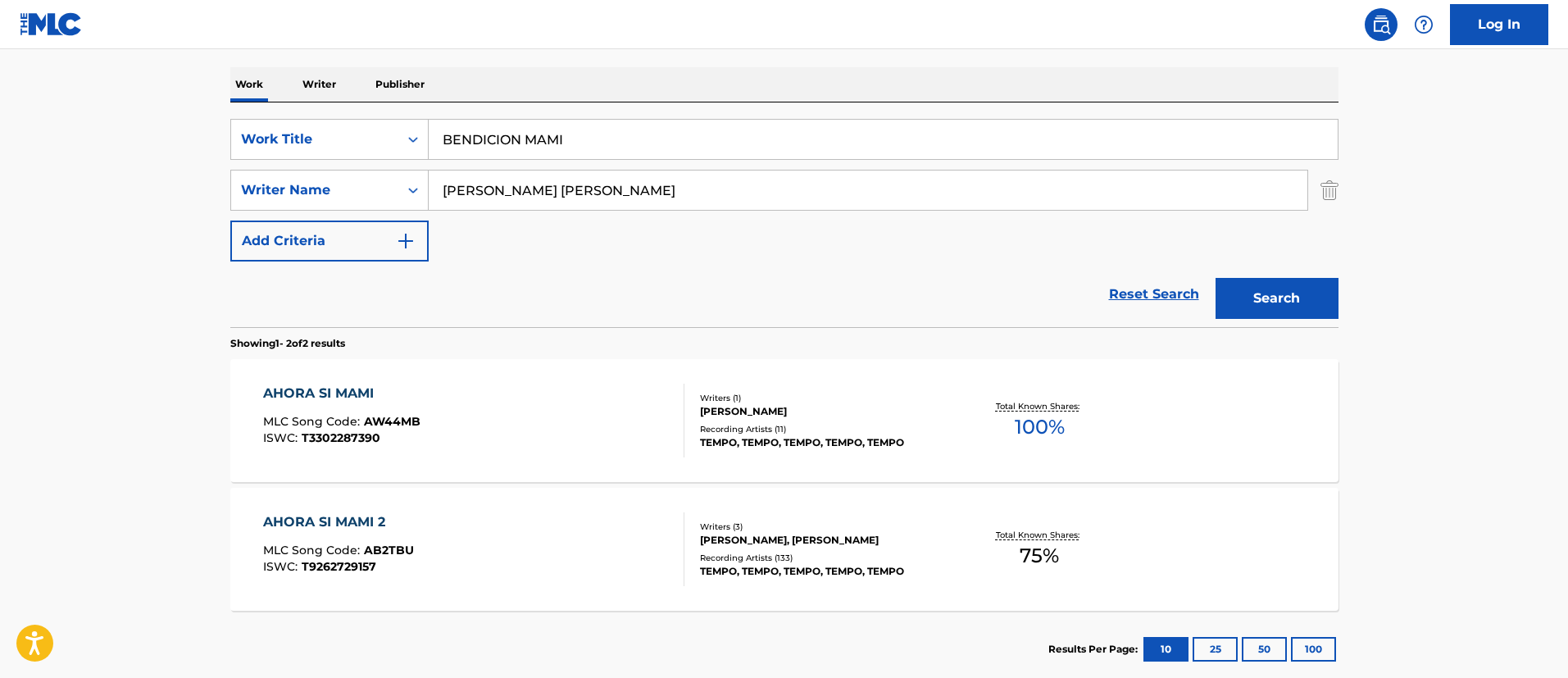 drag, startPoint x: 630, startPoint y: 197, endPoint x: 122, endPoint y: 163, distance: 509.1365 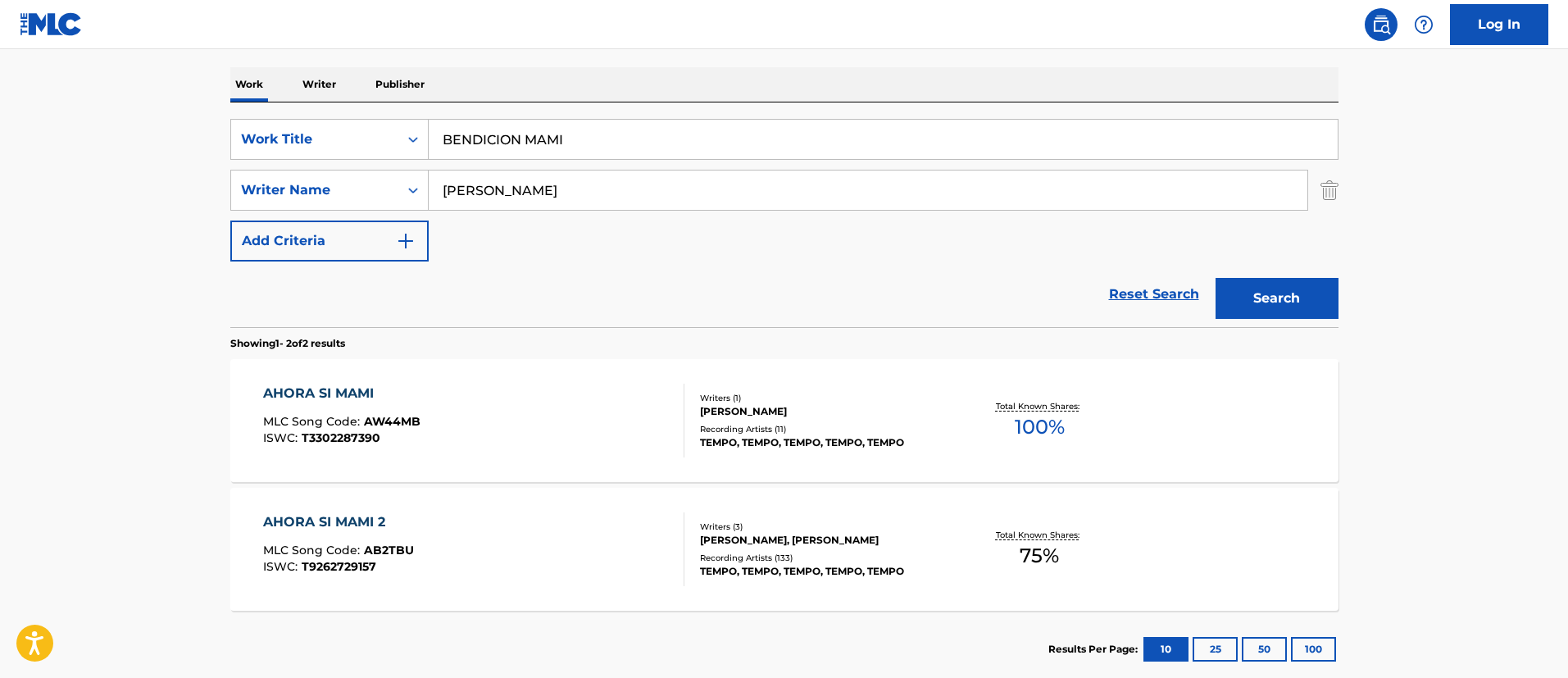 click on "[PERSON_NAME]" at bounding box center [868, 190] 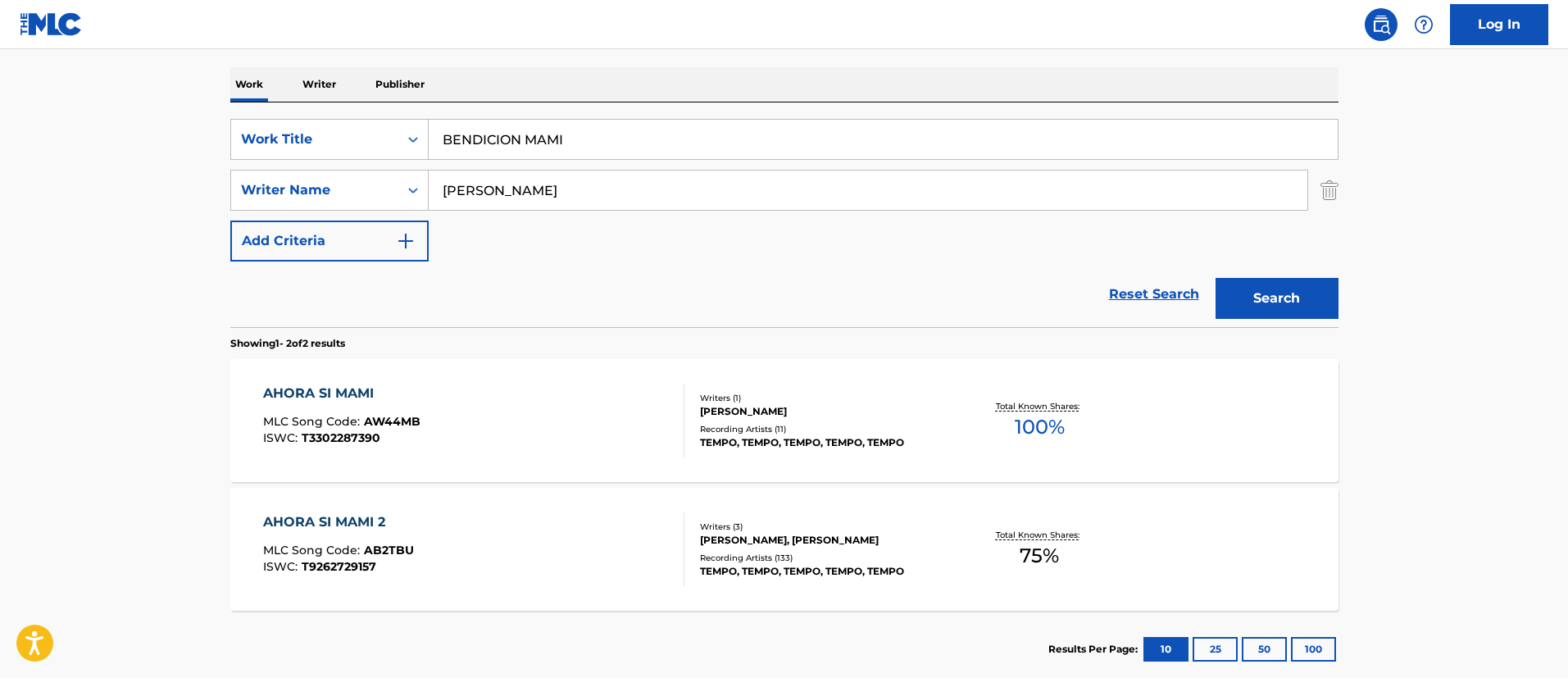 click on "Search" at bounding box center (1277, 298) 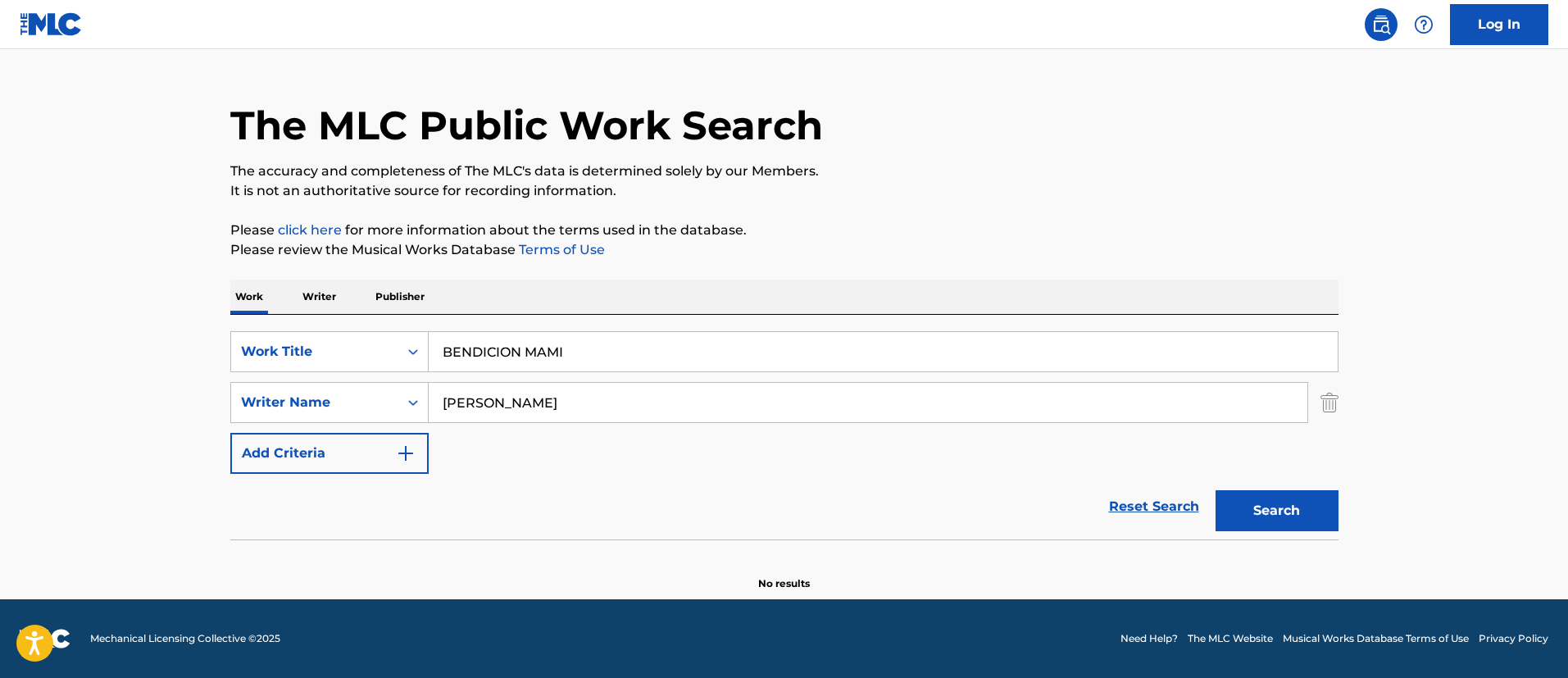 scroll, scrollTop: 34, scrollLeft: 0, axis: vertical 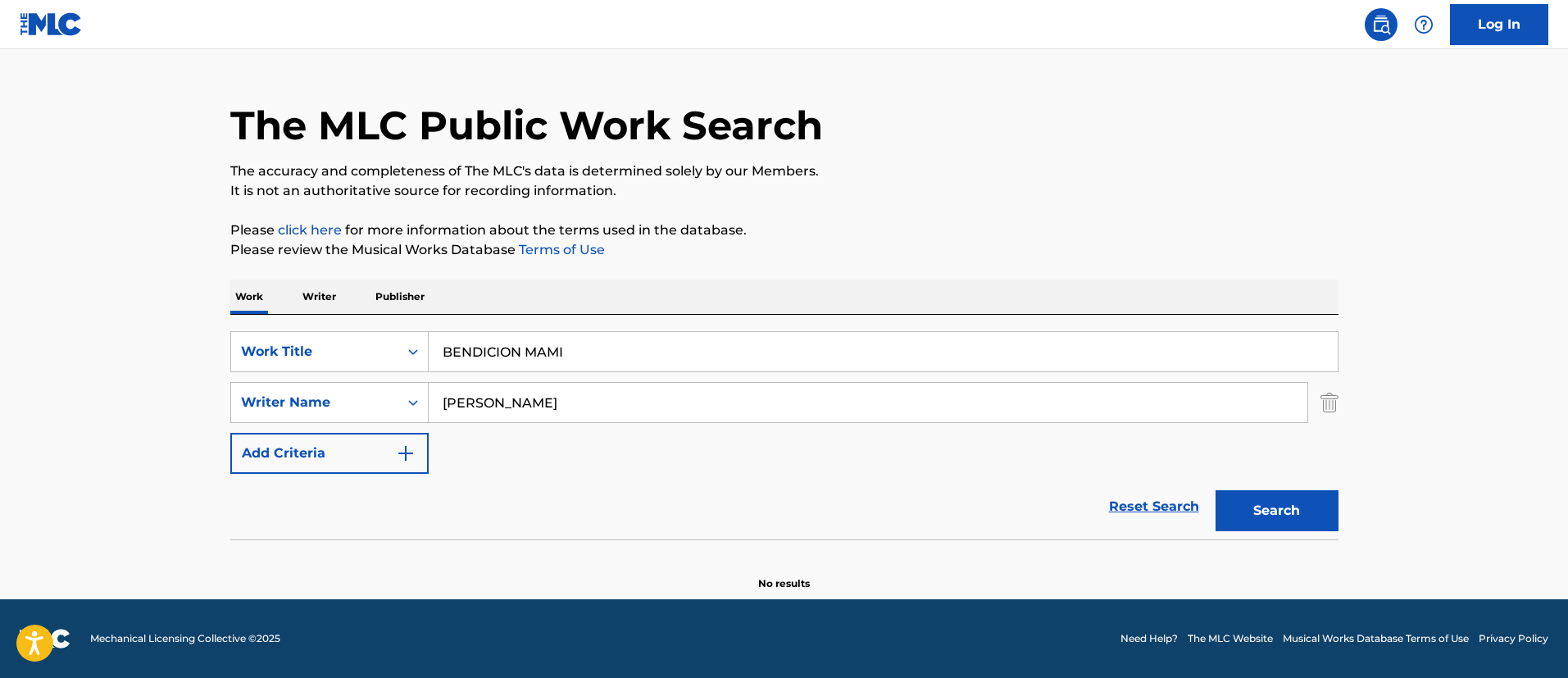 drag, startPoint x: 531, startPoint y: 399, endPoint x: 53, endPoint y: 359, distance: 479.67072 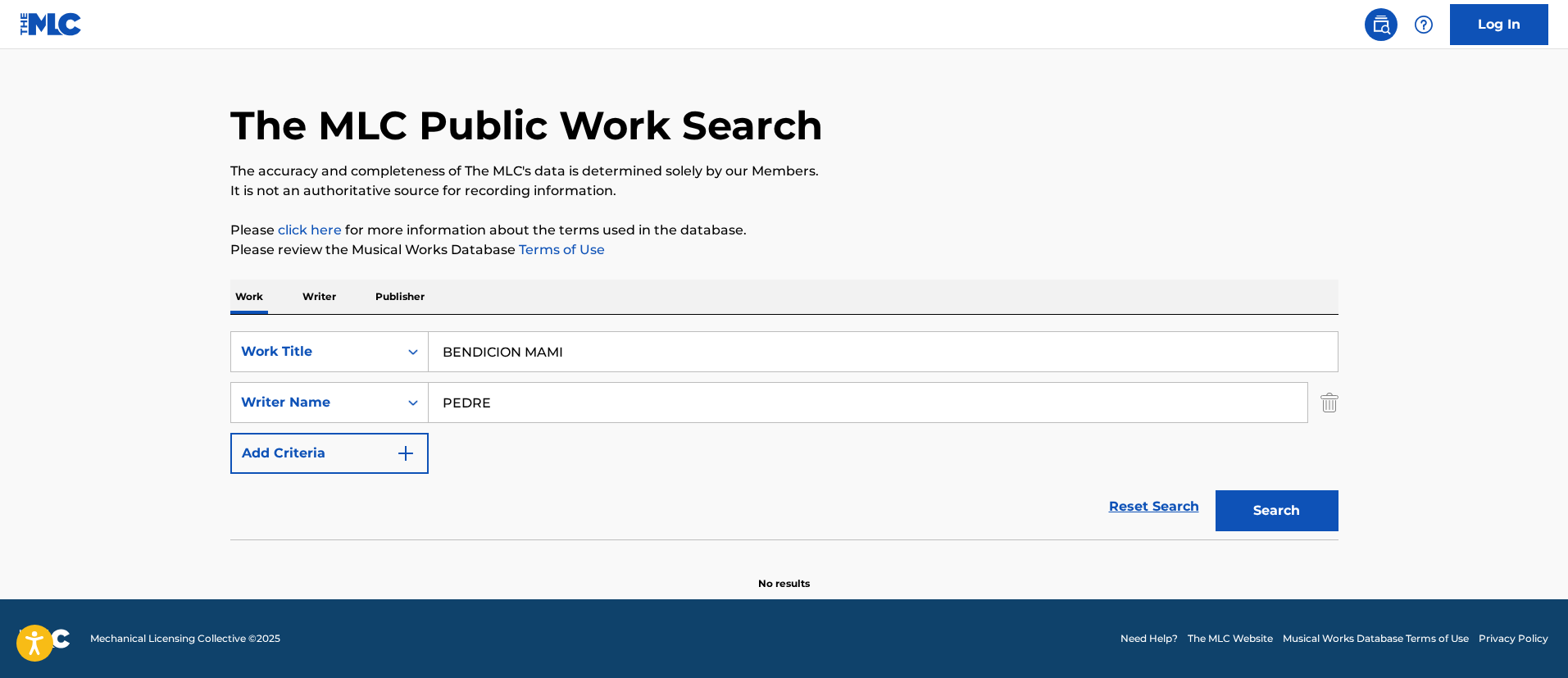 paste on "[PERSON_NAME]" 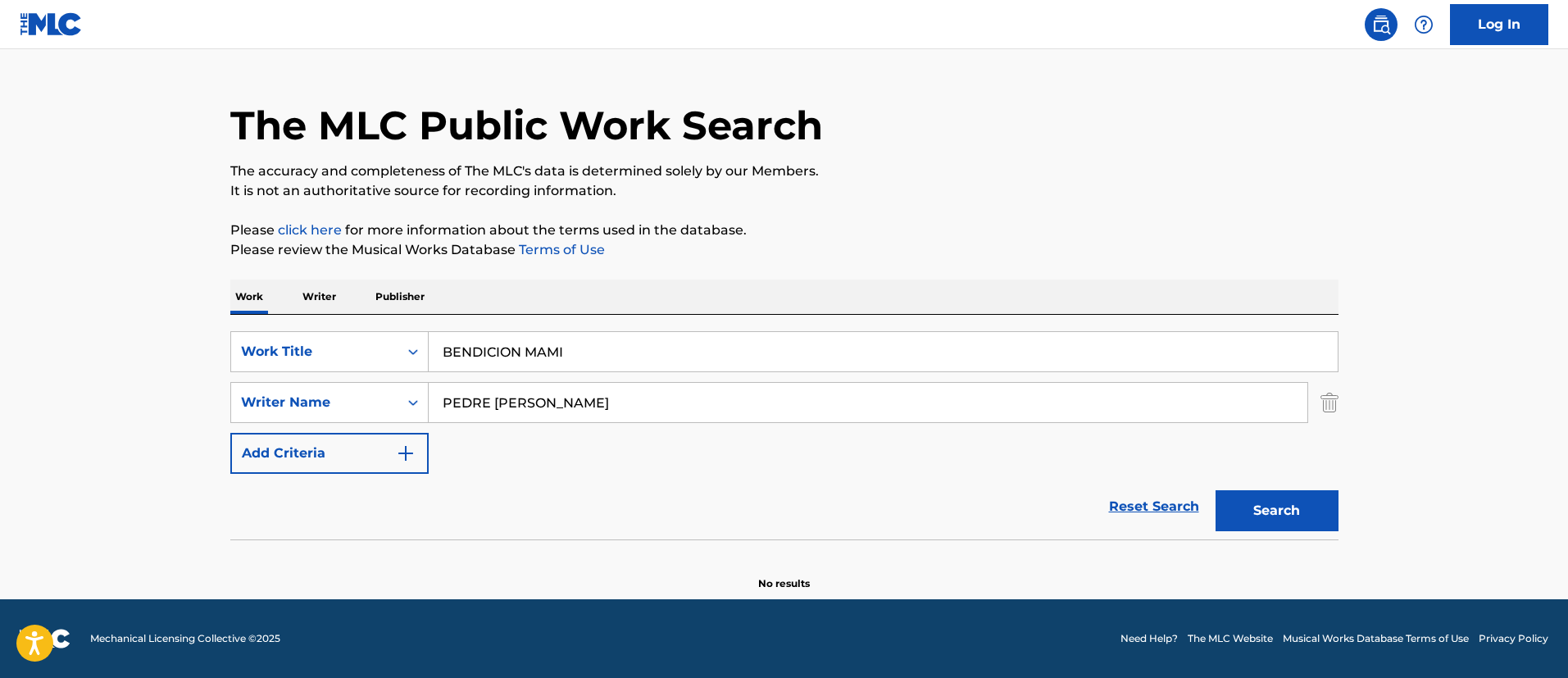 click on "Search" at bounding box center [1277, 511] 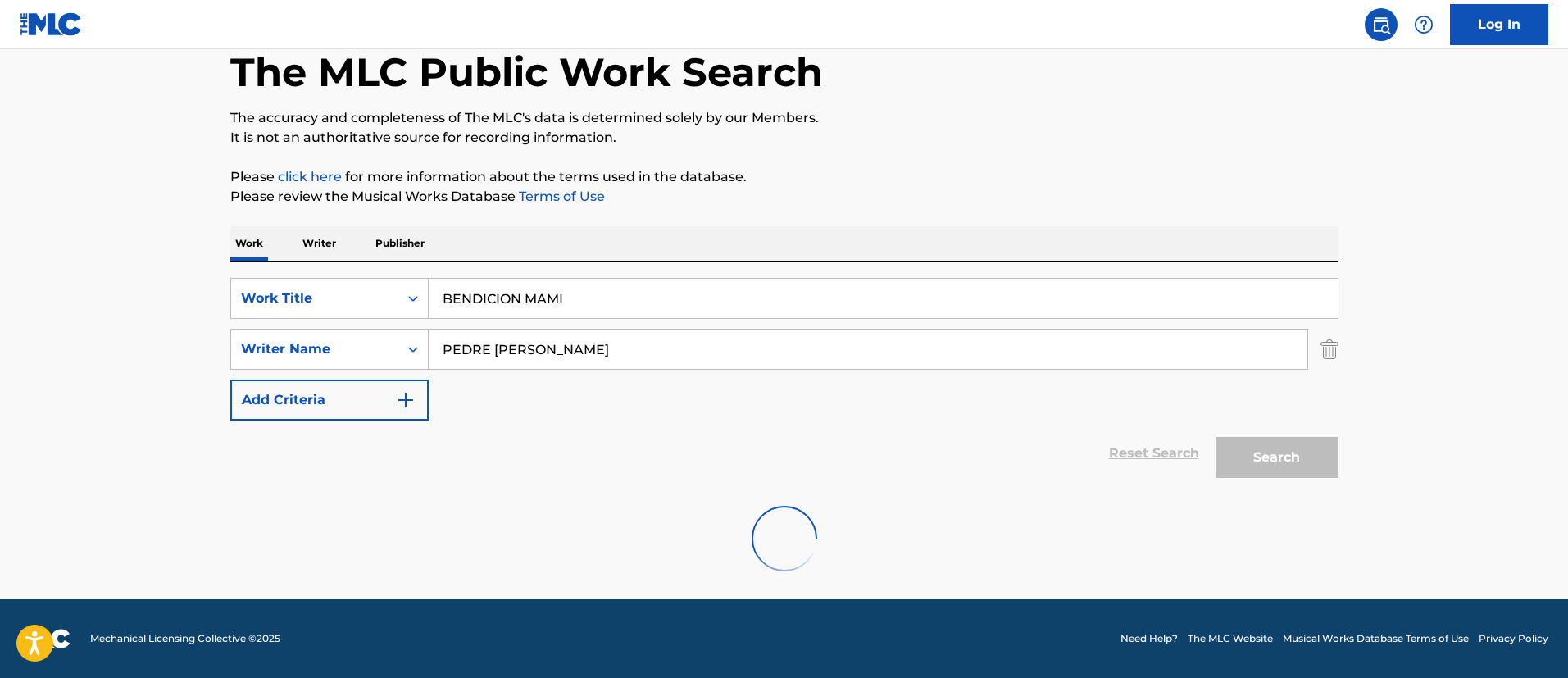 scroll, scrollTop: 34, scrollLeft: 0, axis: vertical 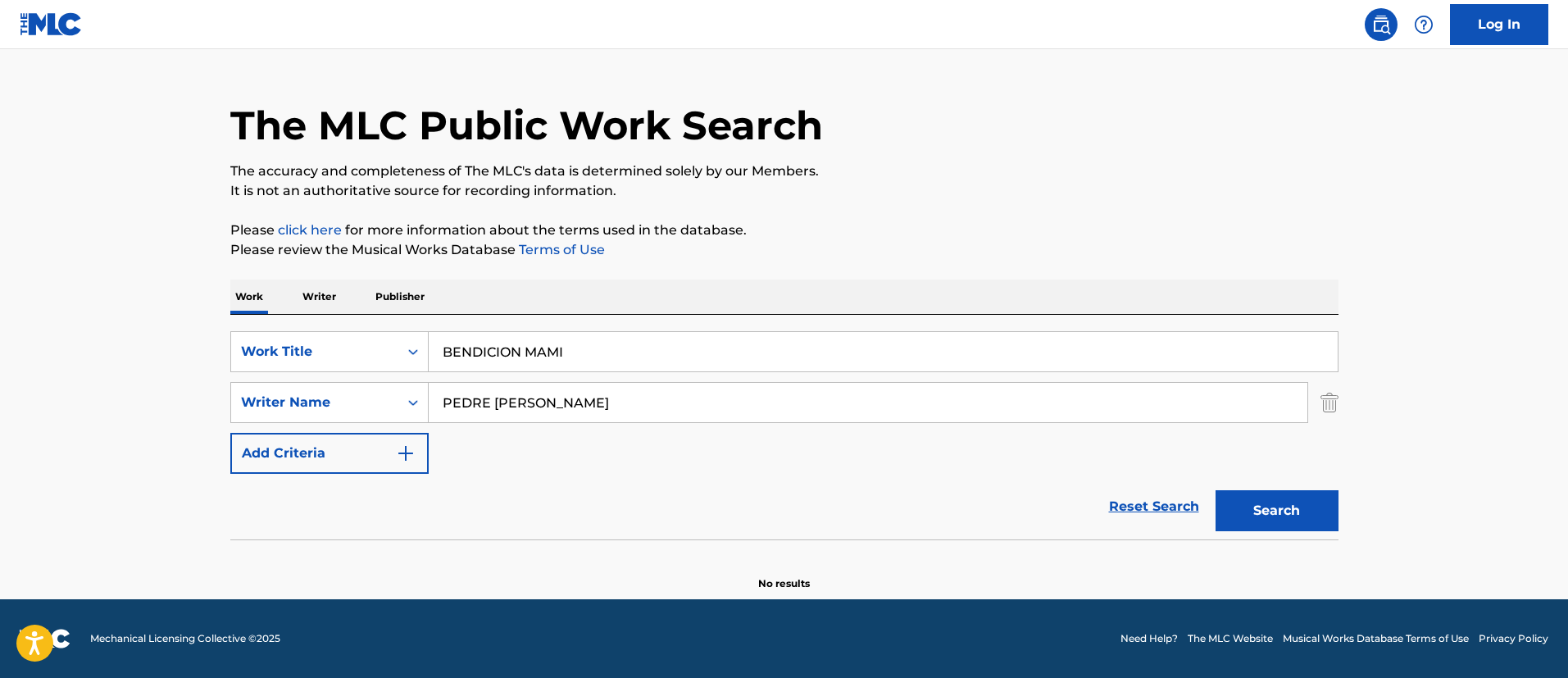 click on "PEDRE [PERSON_NAME]" at bounding box center [868, 403] 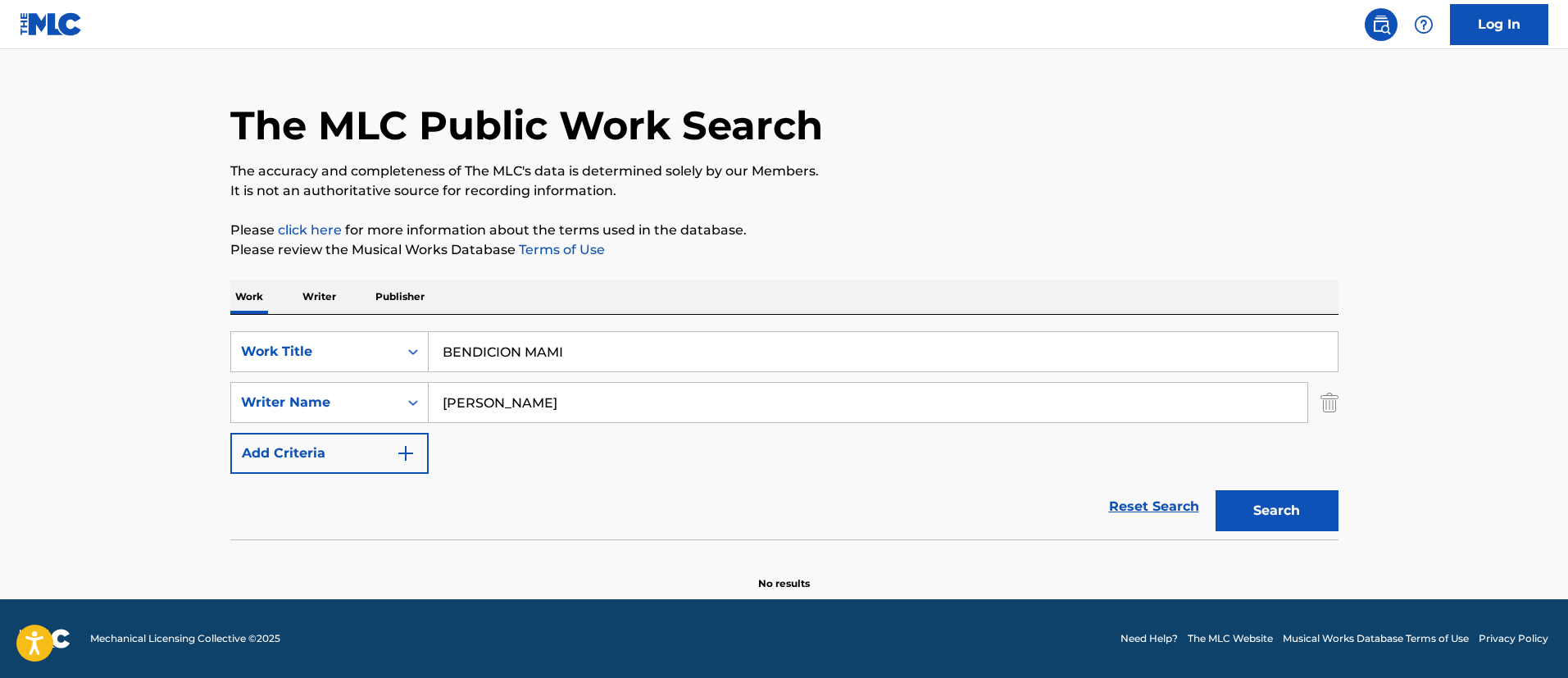 type on "[PERSON_NAME]" 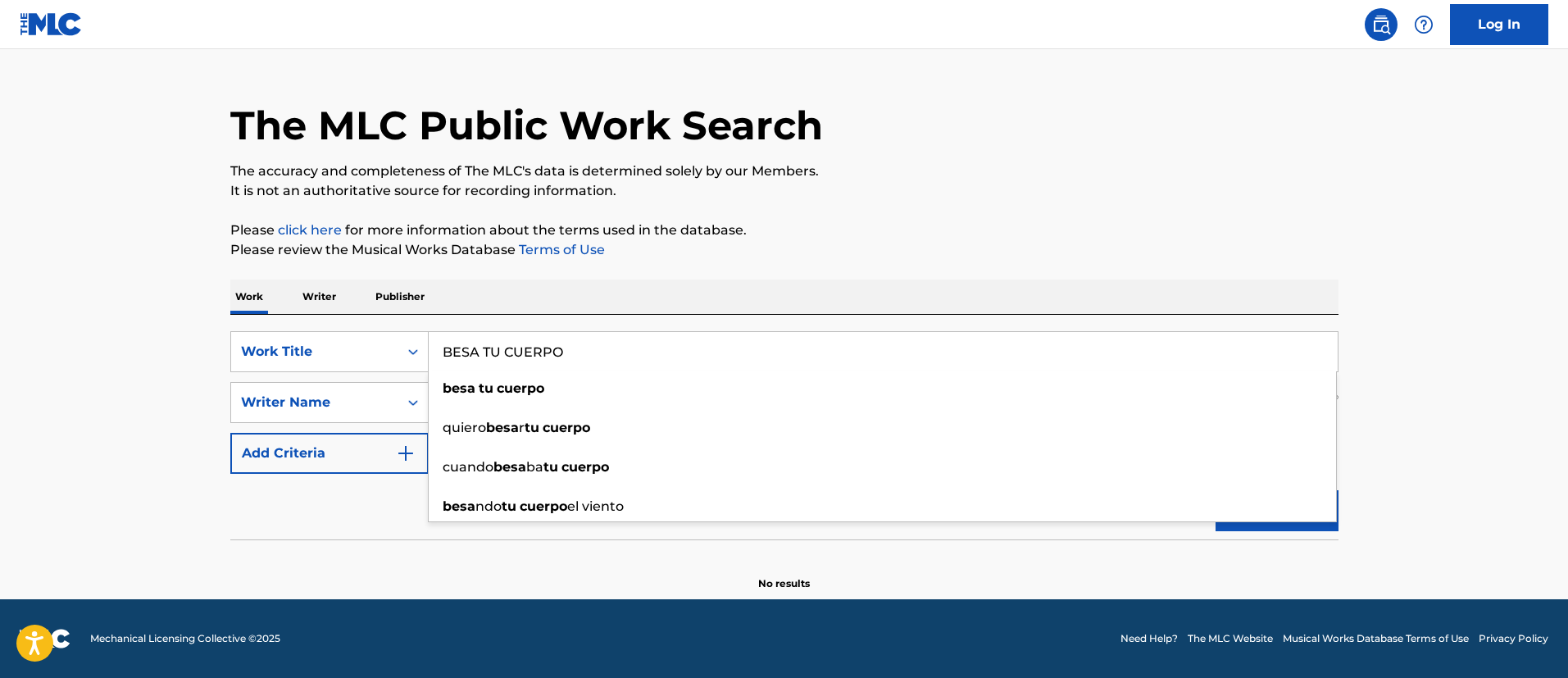 type on "BESA TU CUERPO" 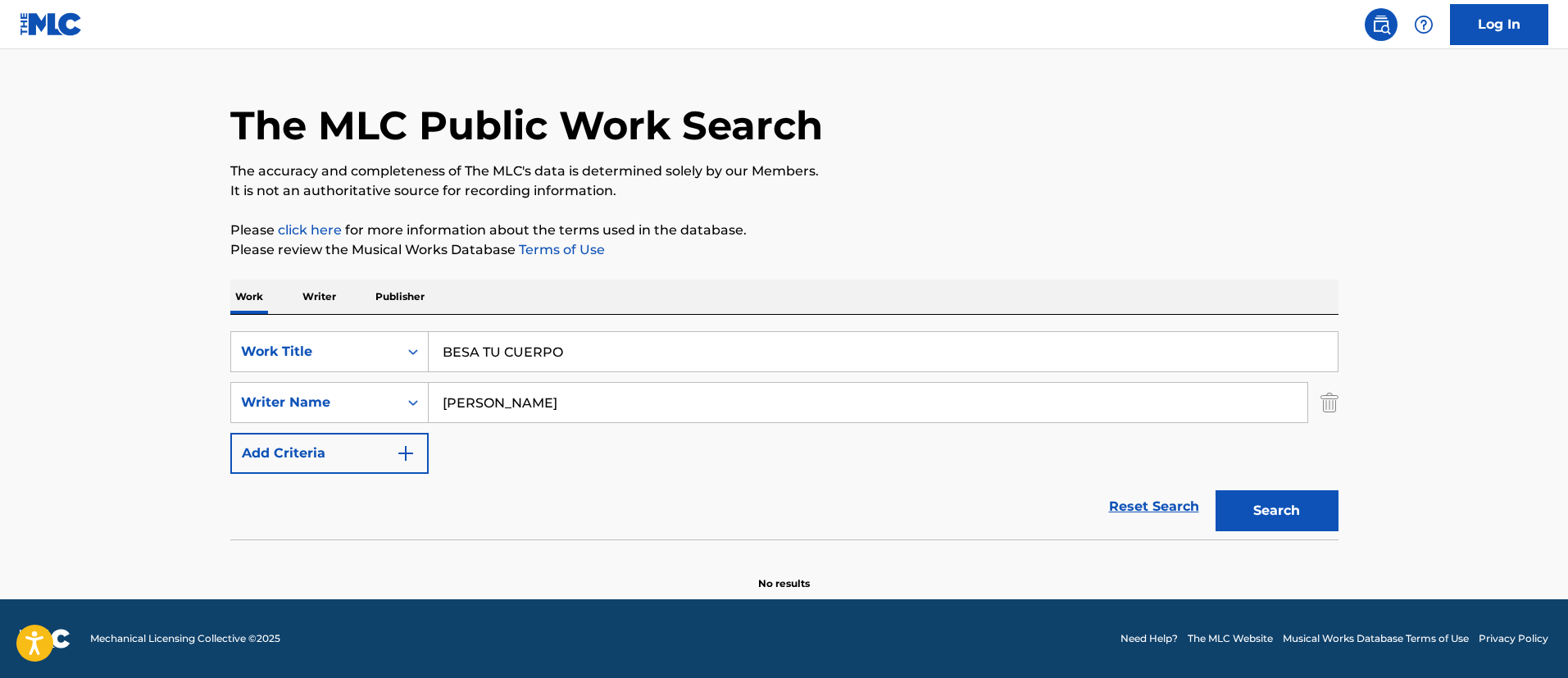 click on "Search" at bounding box center (1277, 511) 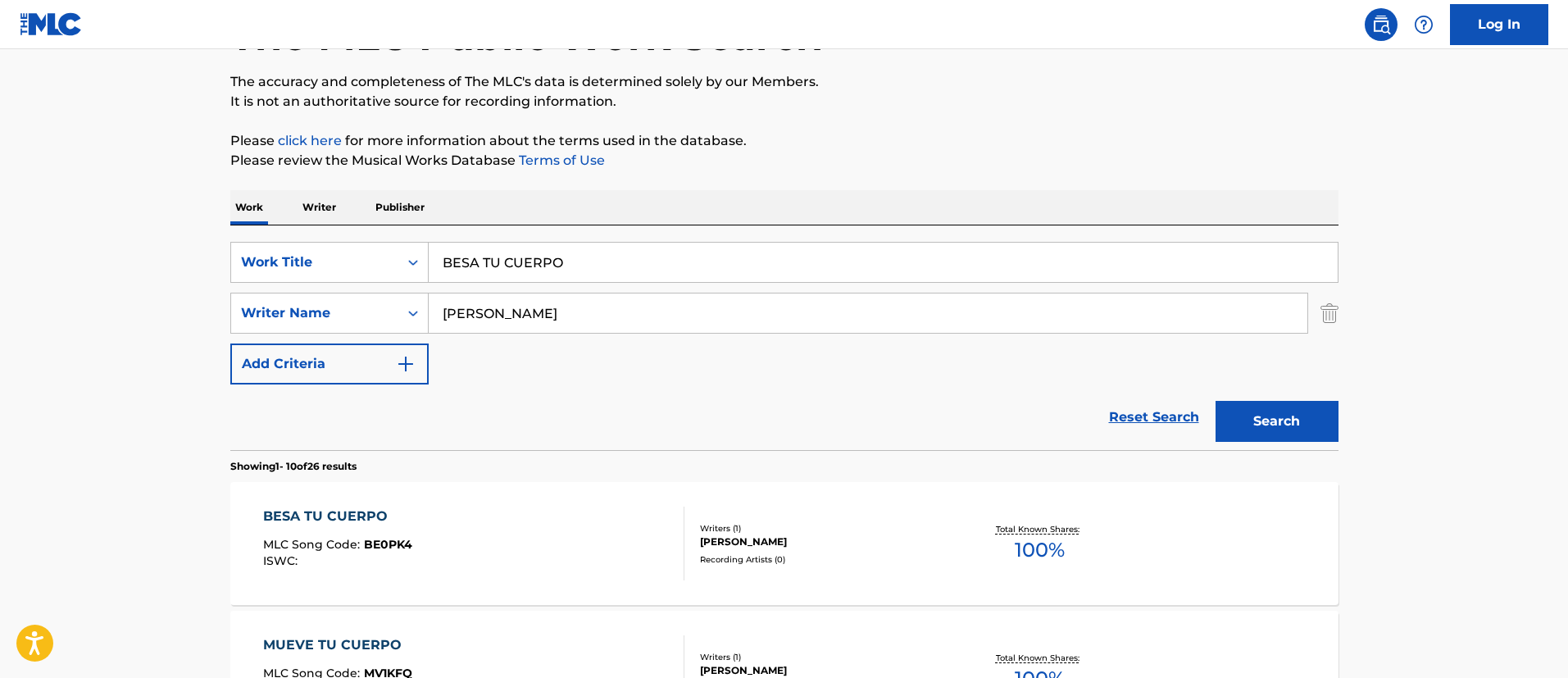 scroll, scrollTop: 246, scrollLeft: 0, axis: vertical 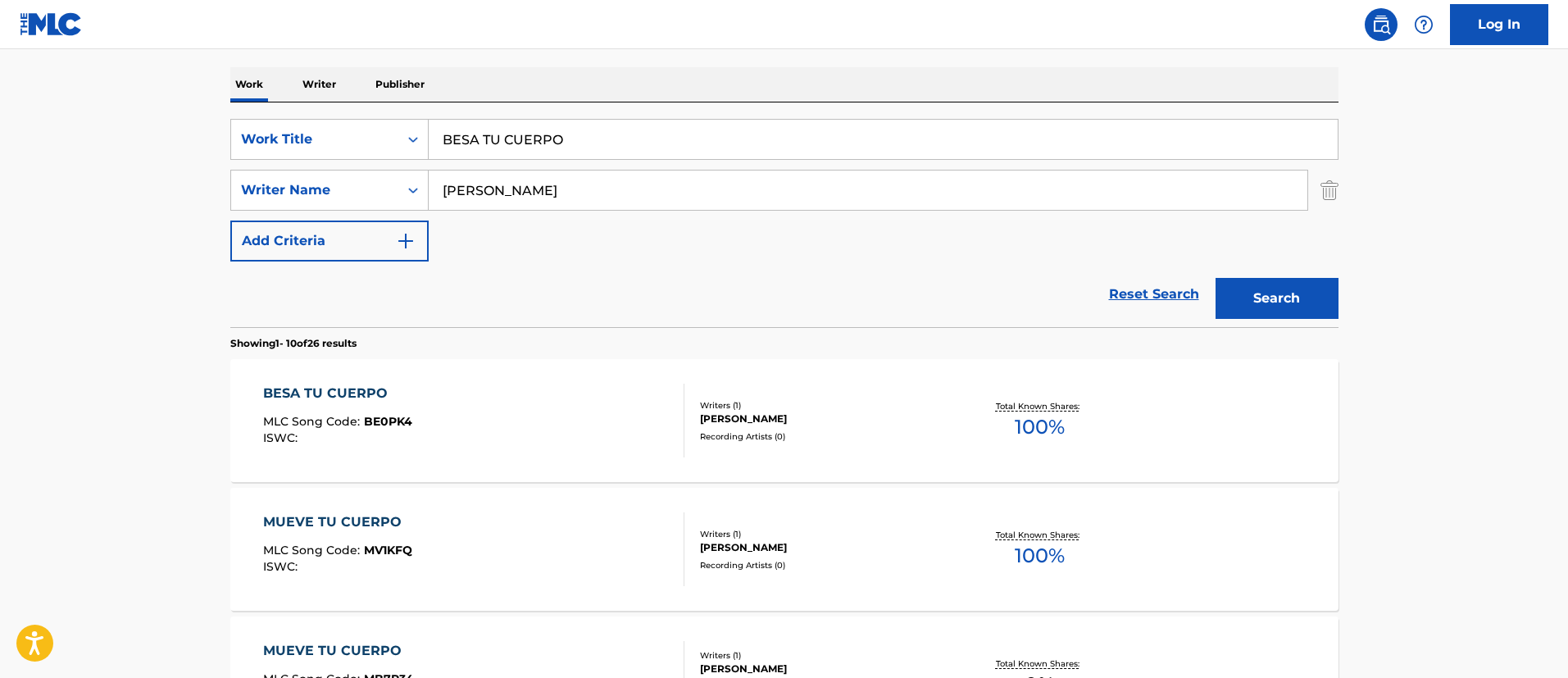 click on "BESA TU CUERPO MLC Song Code : BE0PK4 ISWC :" at bounding box center (474, 421) 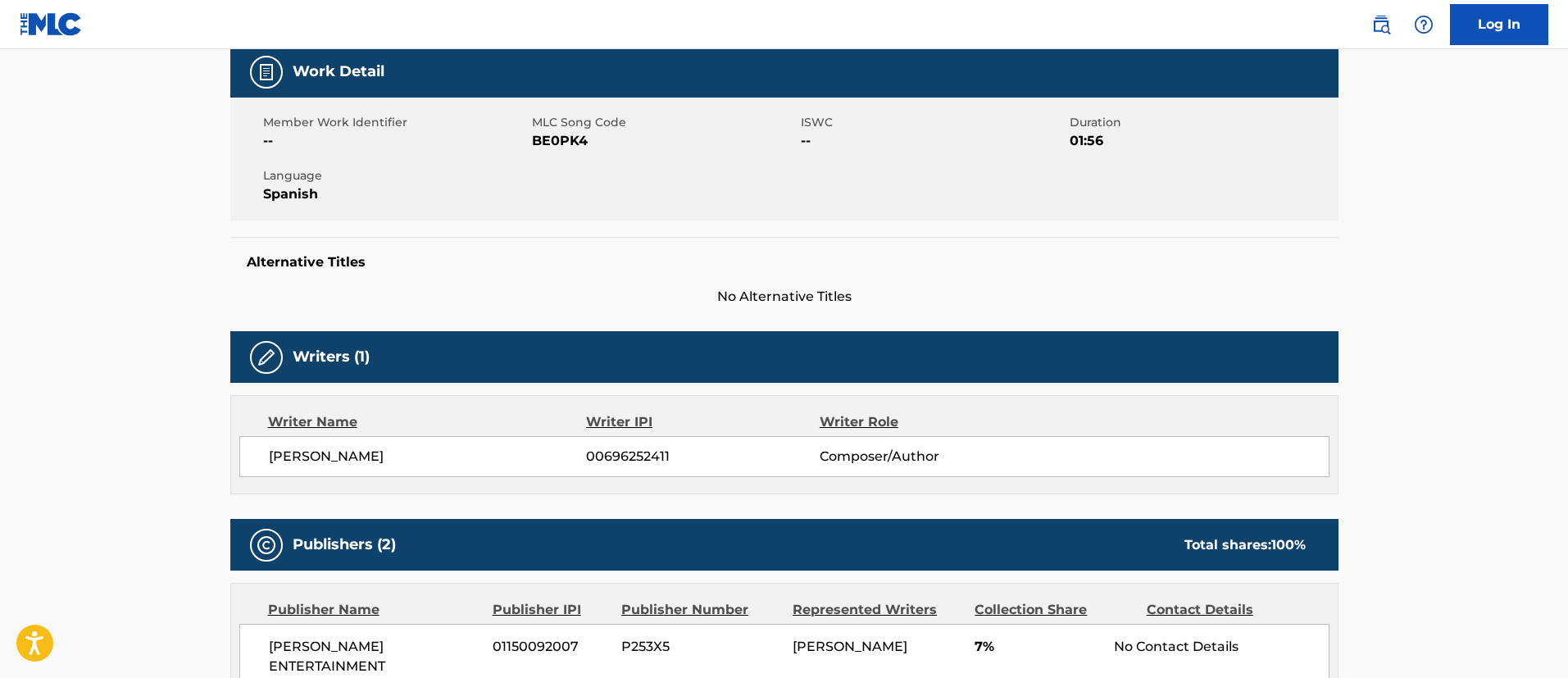 scroll, scrollTop: 0, scrollLeft: 0, axis: both 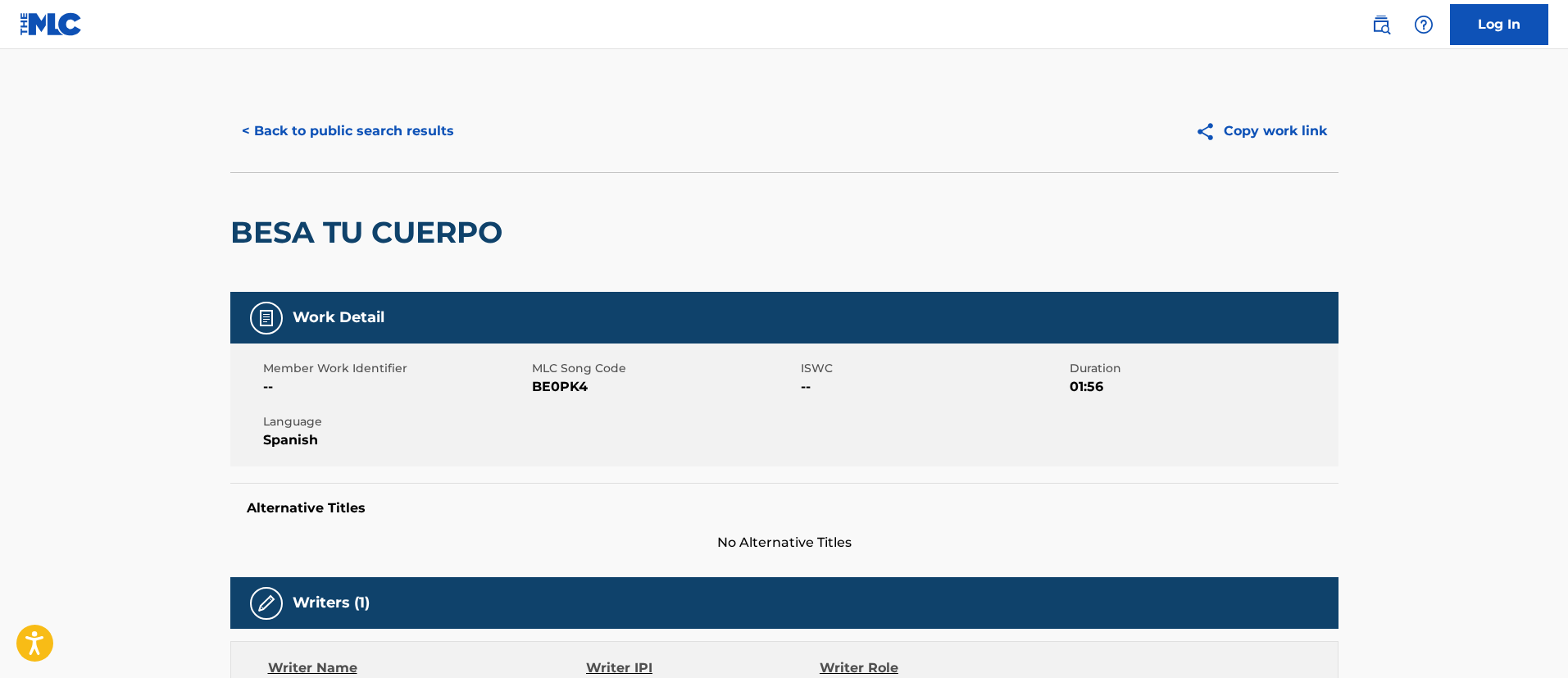 click on "BE0PK4" at bounding box center [664, 387] 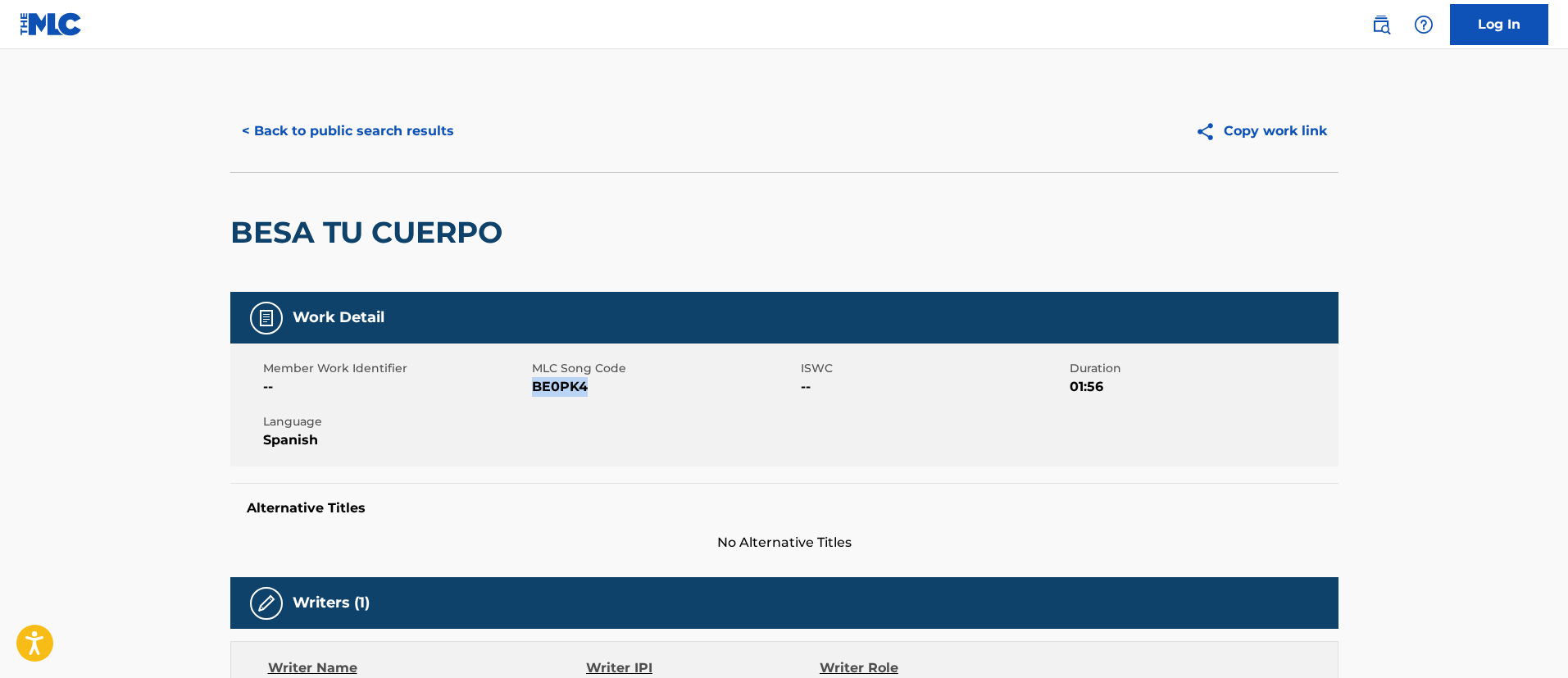 click on "BE0PK4" at bounding box center (664, 387) 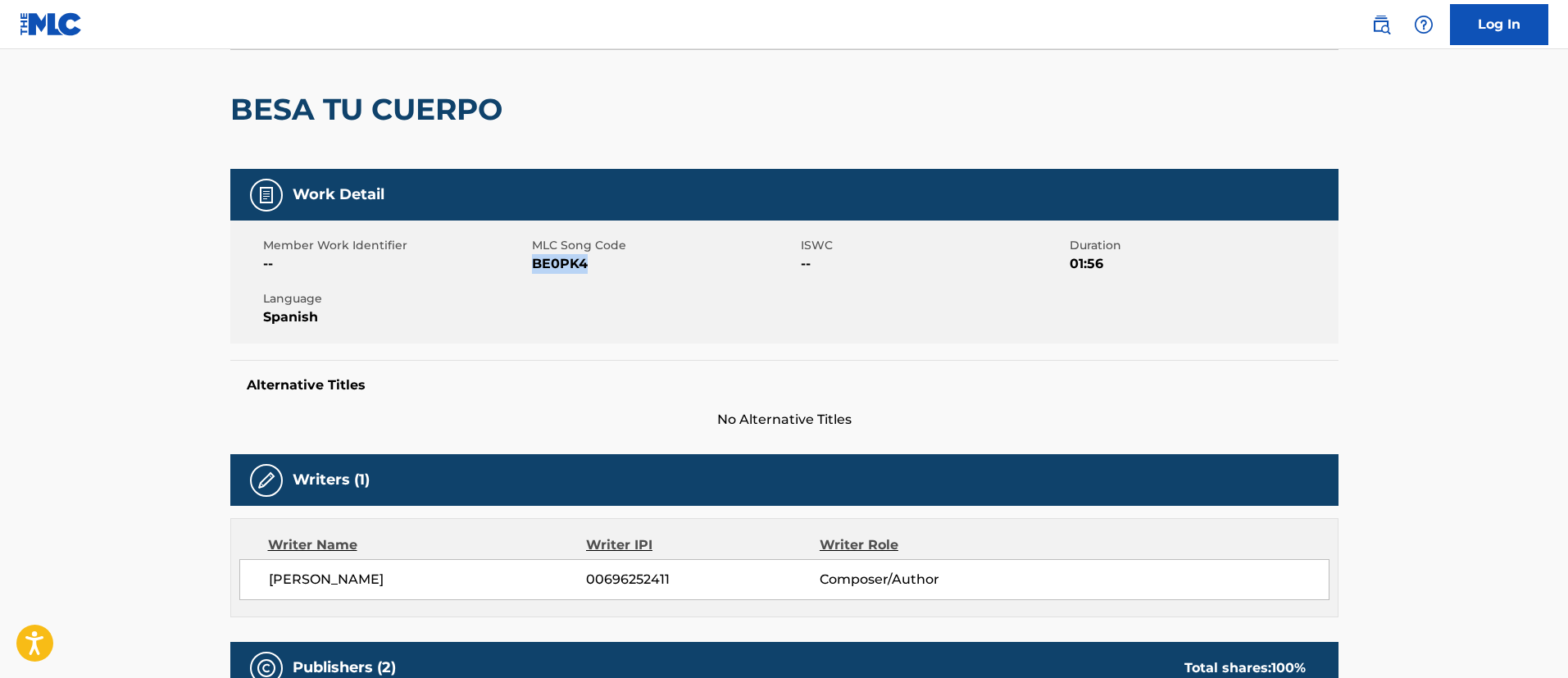 click on "Member Work Identifier -- MLC Song Code BE0PK4 ISWC -- Duration 01:56 Language Spanish" at bounding box center (784, 282) 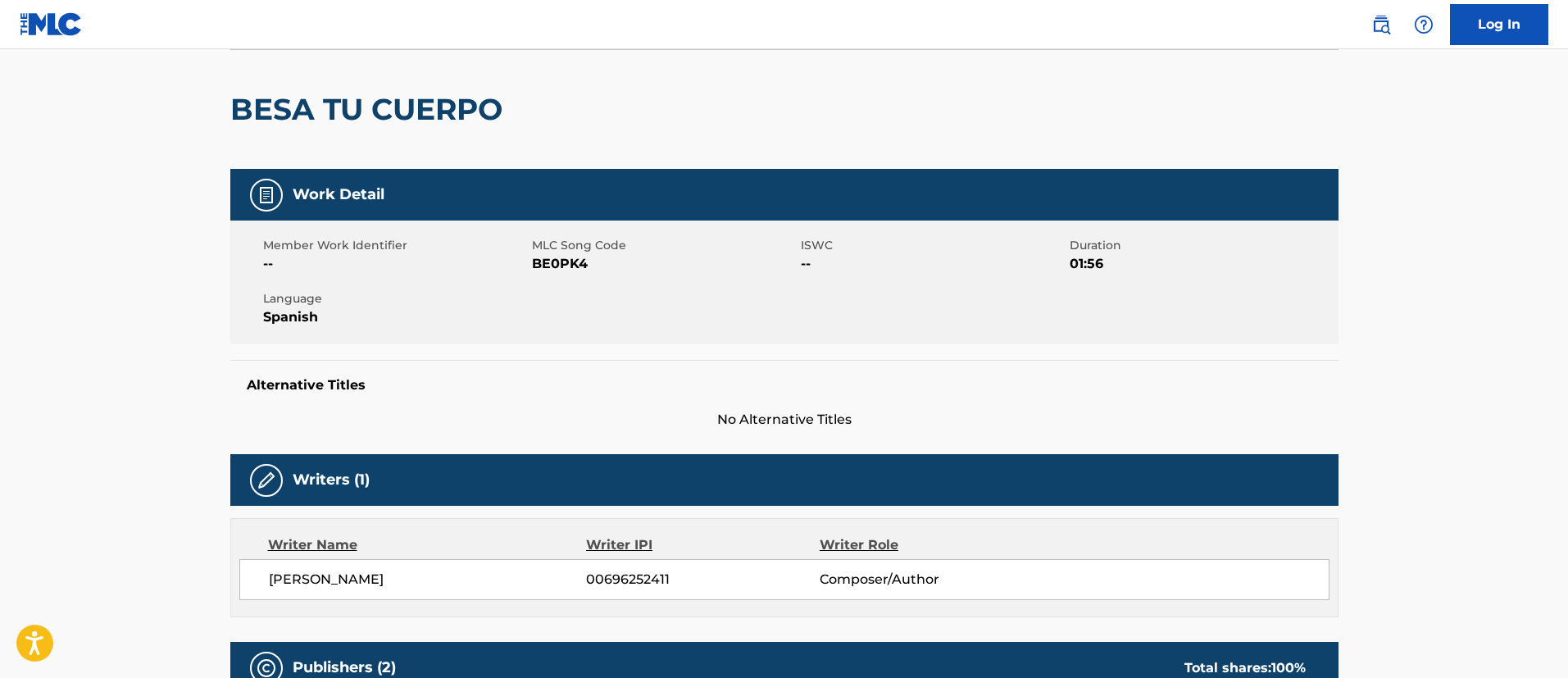 click on "BE0PK4" at bounding box center (664, 264) 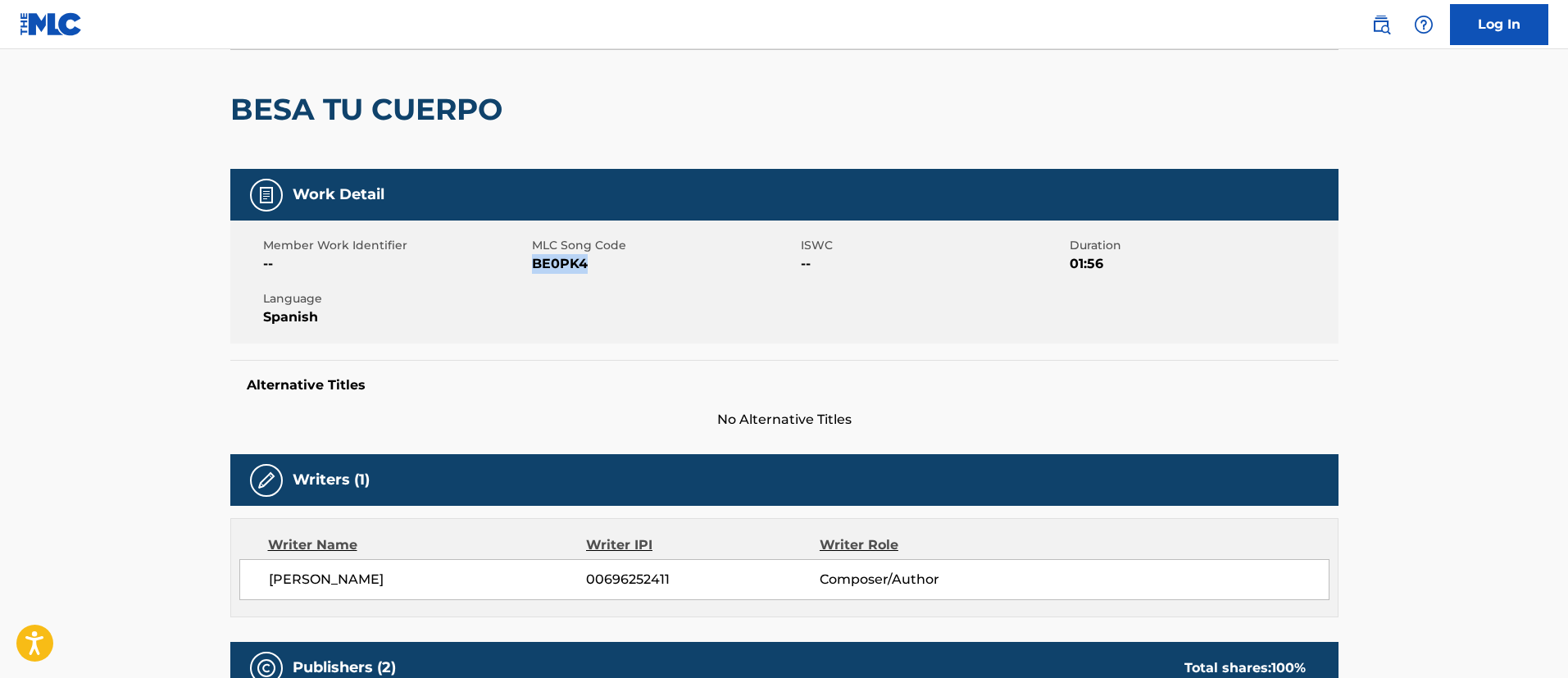 click on "BE0PK4" at bounding box center [664, 264] 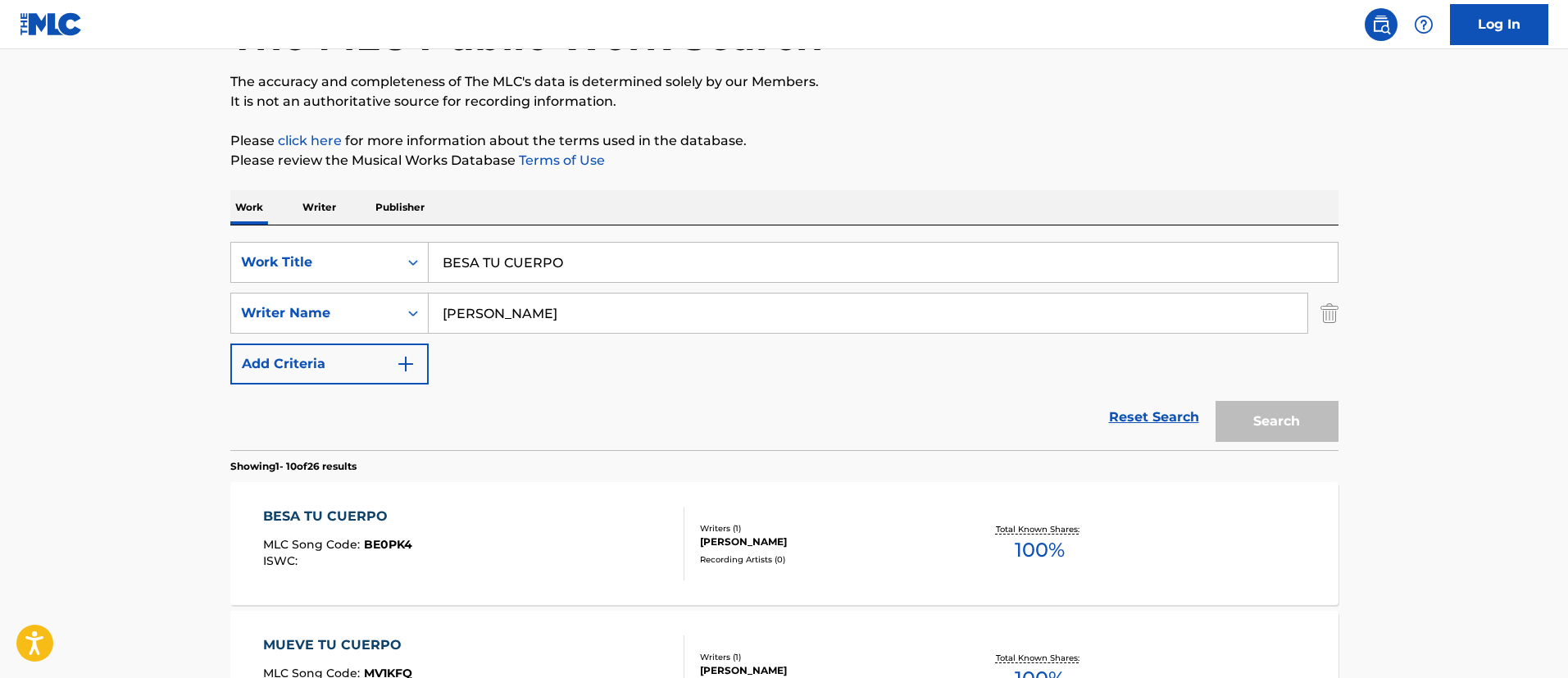 scroll, scrollTop: 246, scrollLeft: 0, axis: vertical 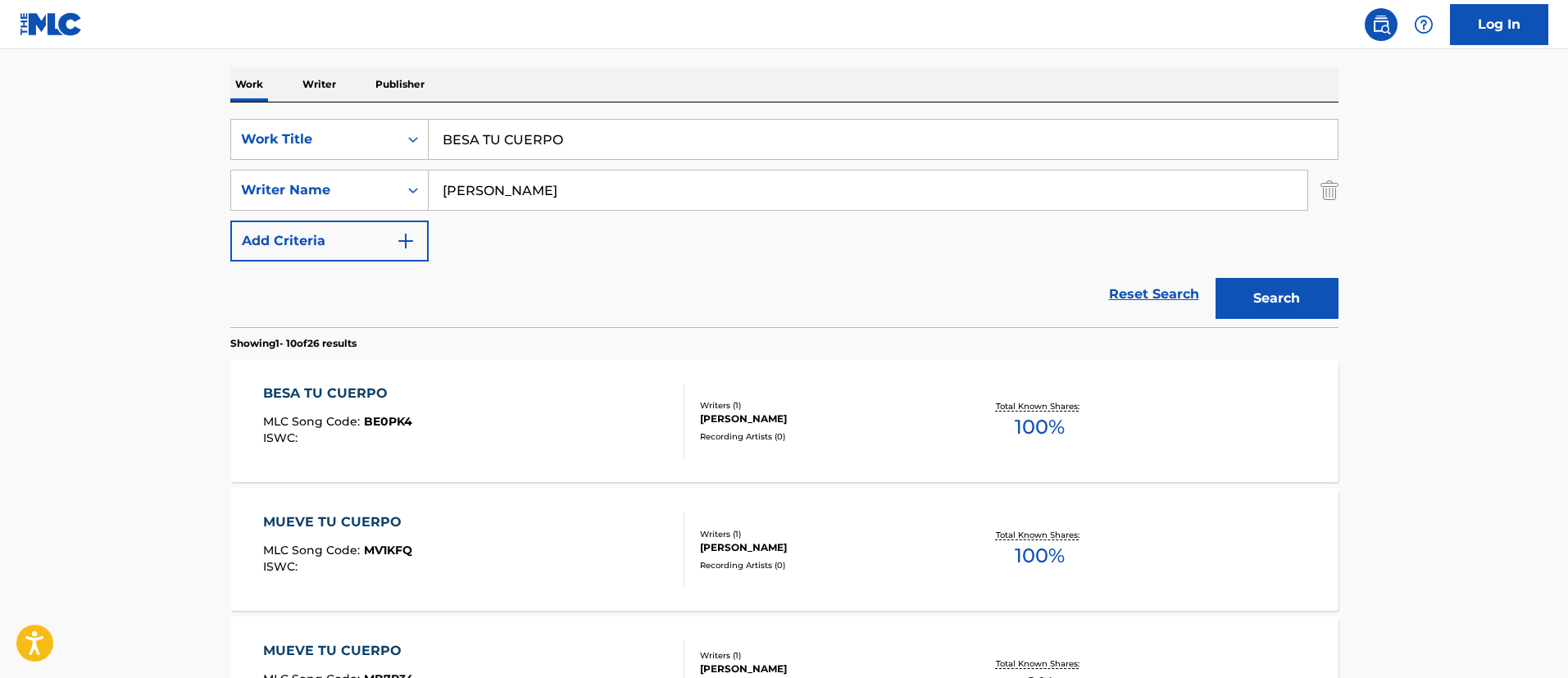 drag, startPoint x: 589, startPoint y: 133, endPoint x: 149, endPoint y: 93, distance: 441.81444 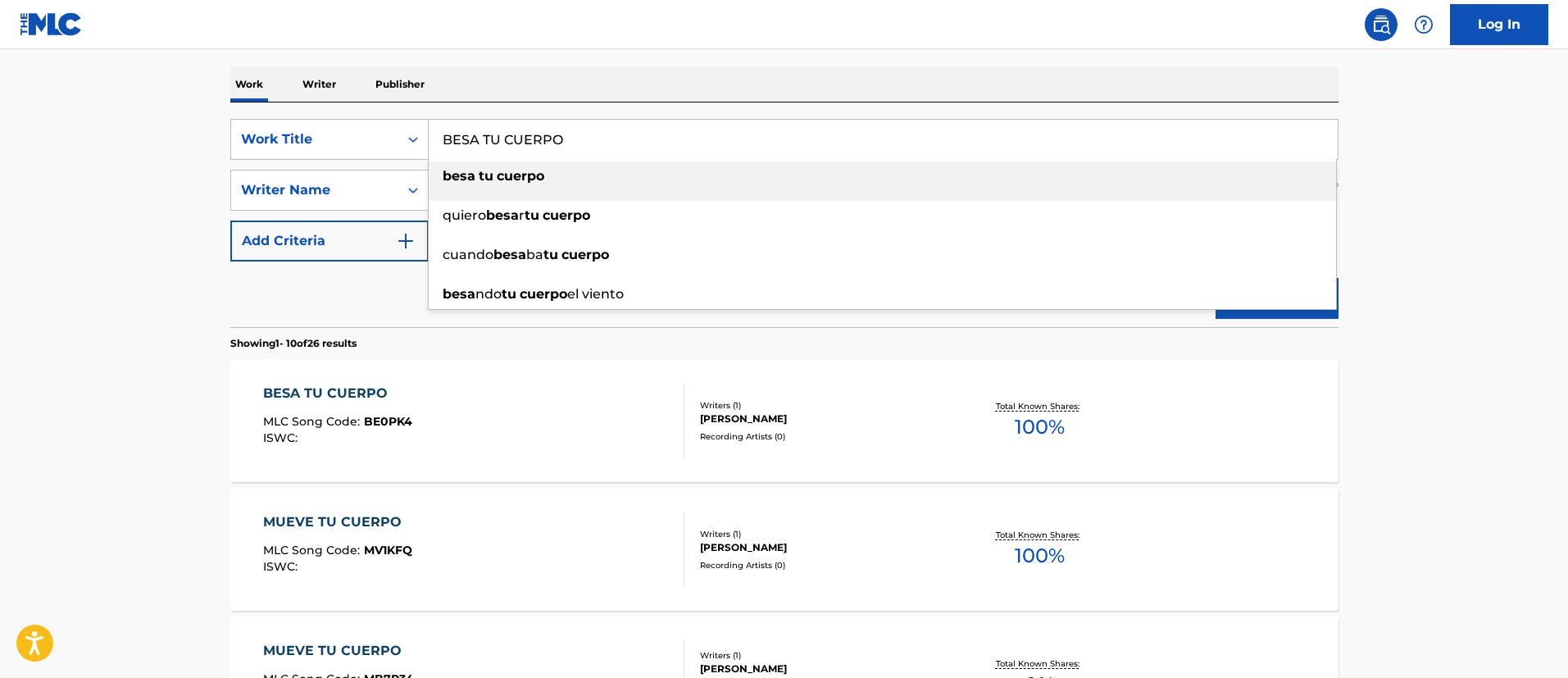 paste on "LANCO FLAKE ESTA ES LA MUSICA NEGRA" 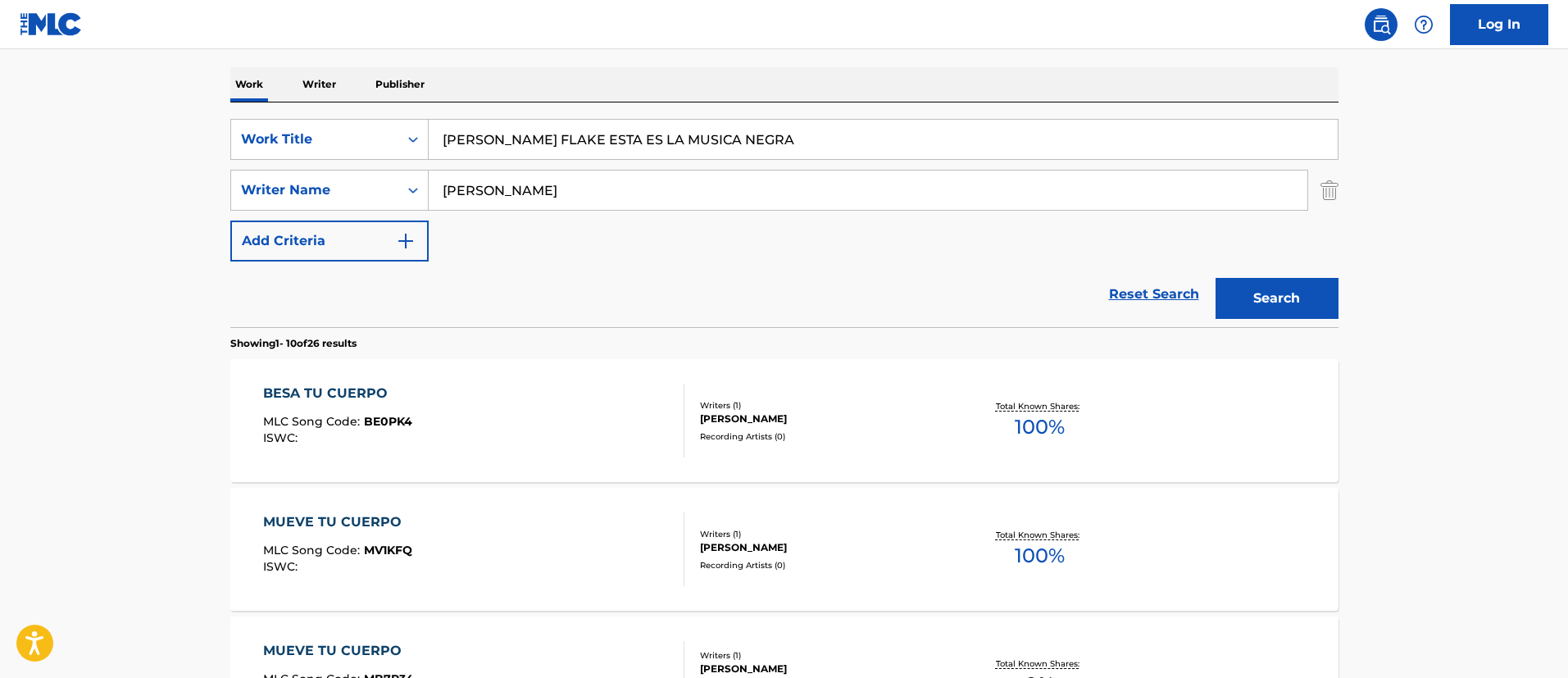 click on "The MLC Public Work Search The accuracy and completeness of The MLC's data is determined solely by our Members. It is not an authoritative source for recording information. Please   click here   for more information about the terms used in the database. Please review the Musical Works Database   Terms of Use Work Writer Publisher SearchWithCriteria013b9359-c2ff-498c-b1f4-cad6d969373b Work Title [PERSON_NAME] FLAKE ESTA ES LA MUSICA NEGRA SearchWithCriteria97c00296-2873-4459-a302-f1564aef8a87 Writer Name [PERSON_NAME] Add Criteria Reset Search Search Showing  1  -   10  of  26   results   BESA TU CUERPO MLC Song Code : BE0PK4 ISWC : Writers ( 1 ) [PERSON_NAME] Recording Artists ( 0 ) Total Known Shares: 100 % MUEVE TU CUERPO MLC Song Code : MV1KFQ ISWC : Writers ( 1 ) [PERSON_NAME] Recording Artists ( 0 ) Total Known Shares: 100 % MUEVE TU CUERPO MLC Song Code : MB7R34 ISWC : T3086720103 Writers ( 1 ) [PERSON_NAME] Recording Artists ( 1 ) PLAYERO Total Known Shares: 0 % CUERPO CON CUERPO MLC Song Code :" at bounding box center (784, 768) 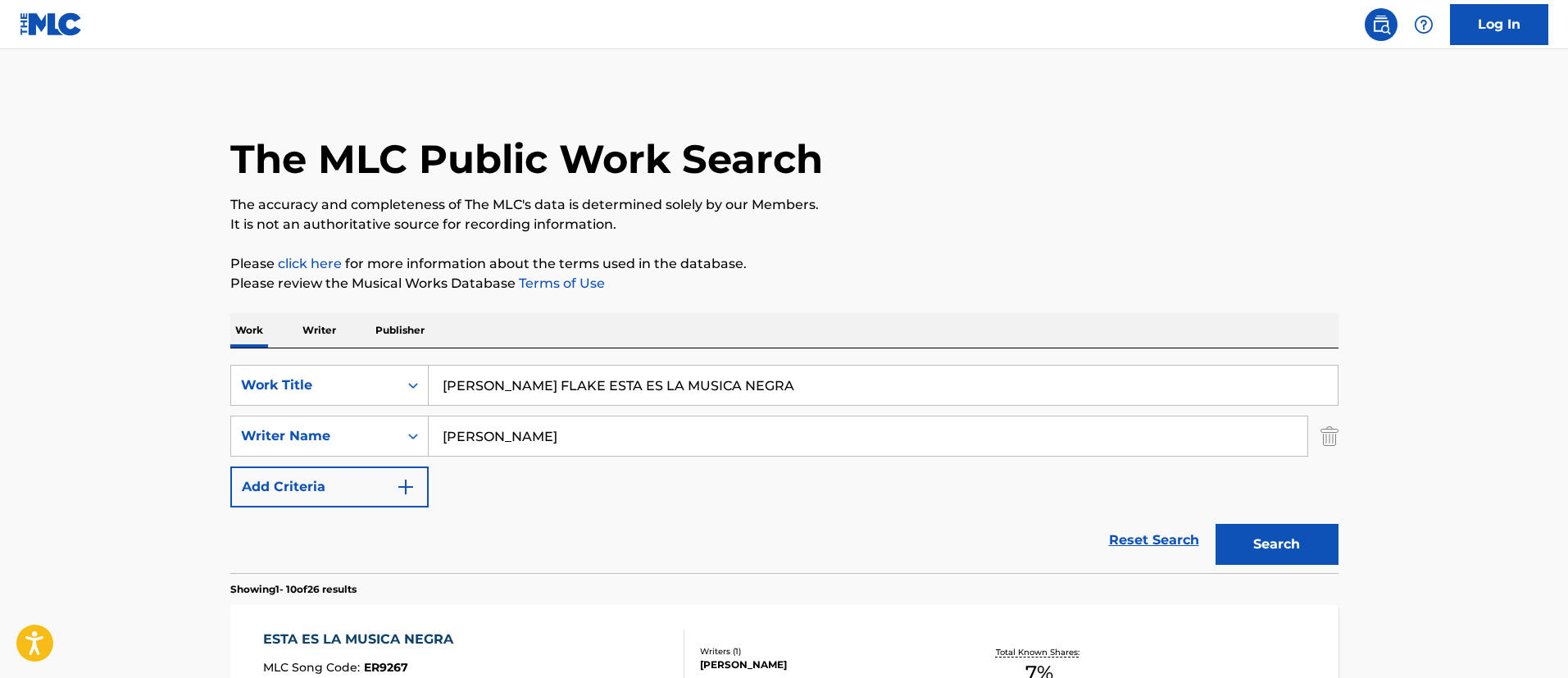 scroll, scrollTop: 123, scrollLeft: 0, axis: vertical 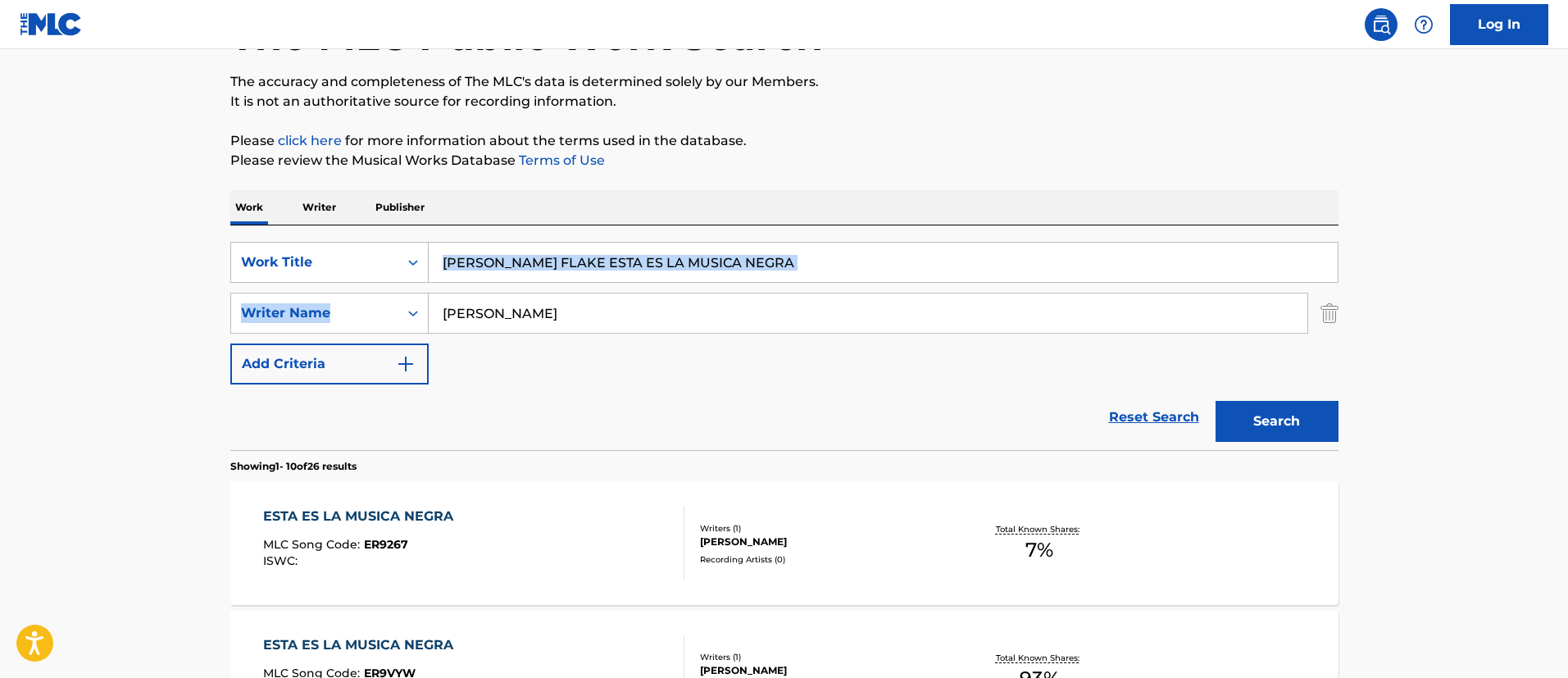 drag, startPoint x: 1566, startPoint y: 238, endPoint x: 1558, endPoint y: 284, distance: 46.69047 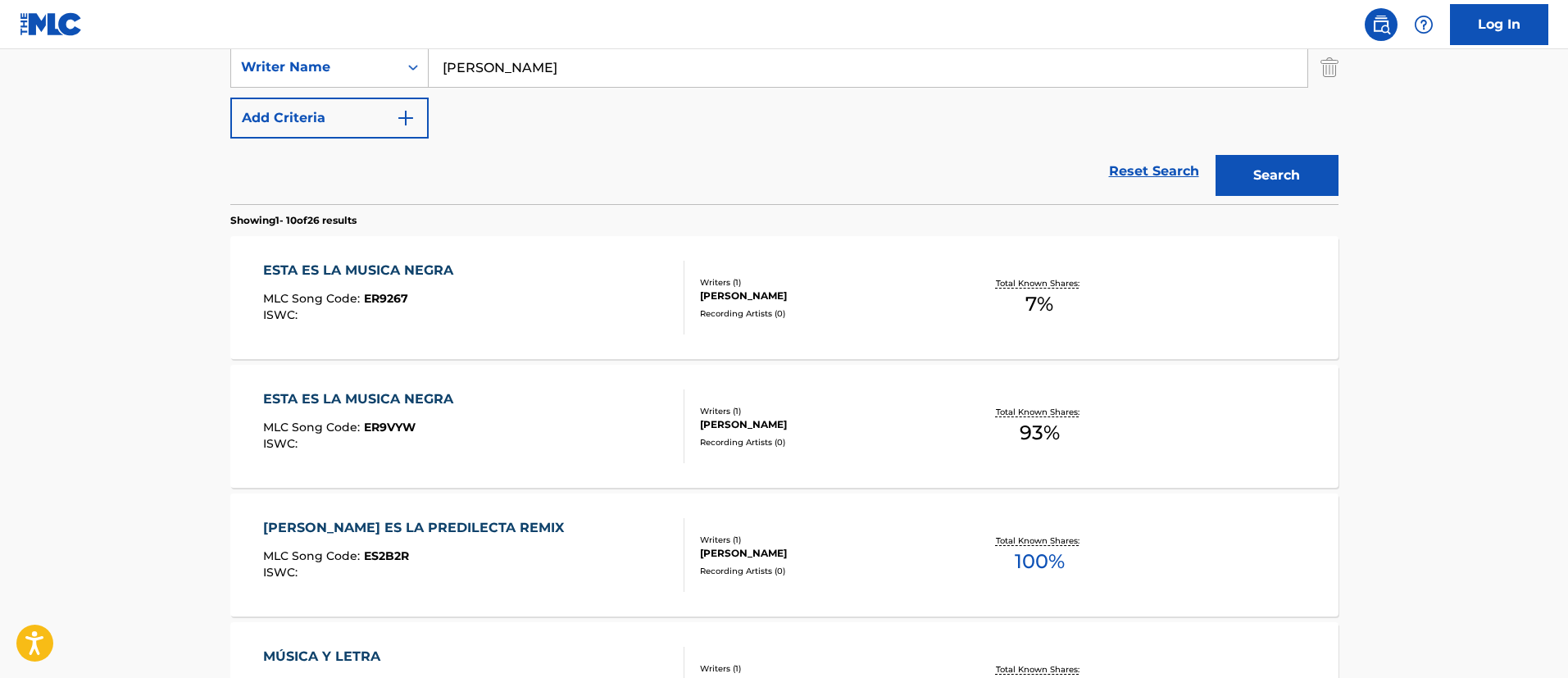 drag, startPoint x: 1501, startPoint y: 363, endPoint x: 1573, endPoint y: 314, distance: 87.09191 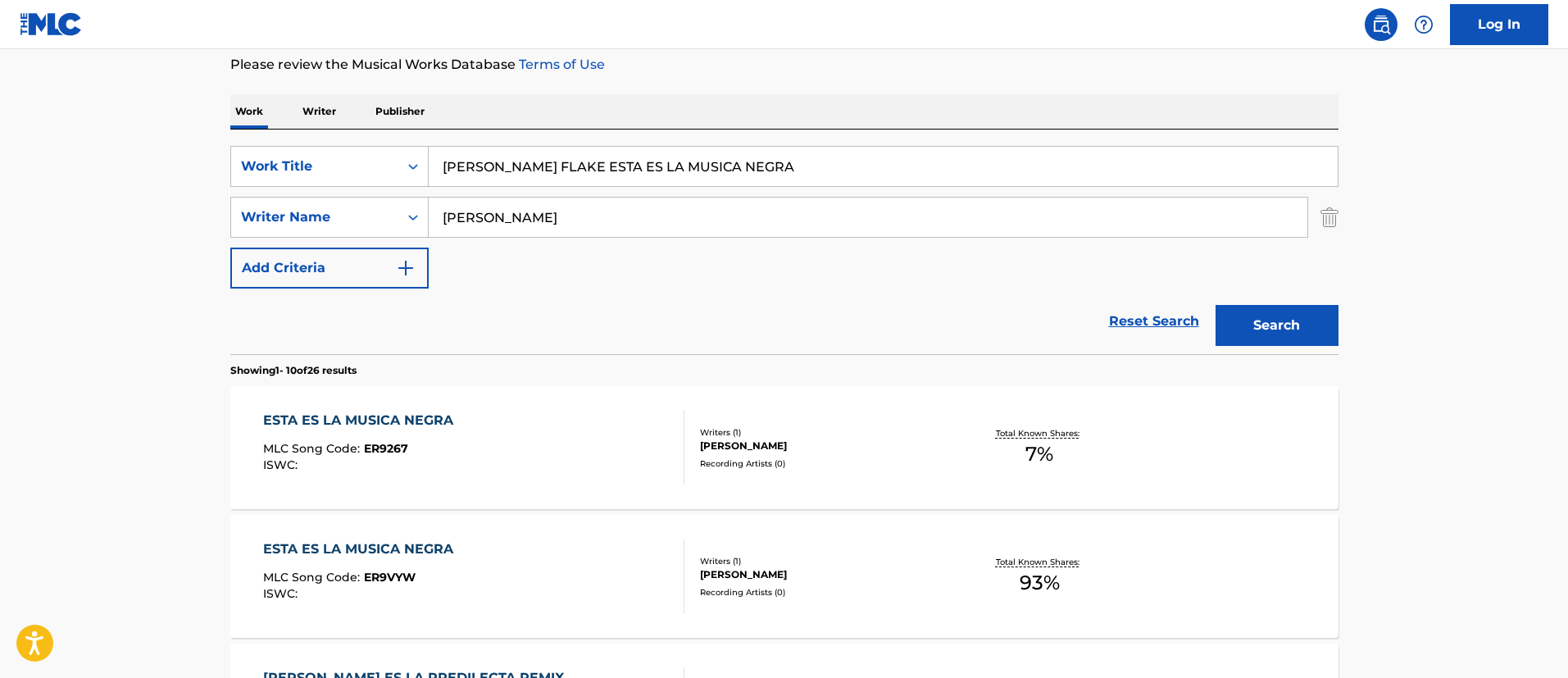 scroll, scrollTop: 216, scrollLeft: 0, axis: vertical 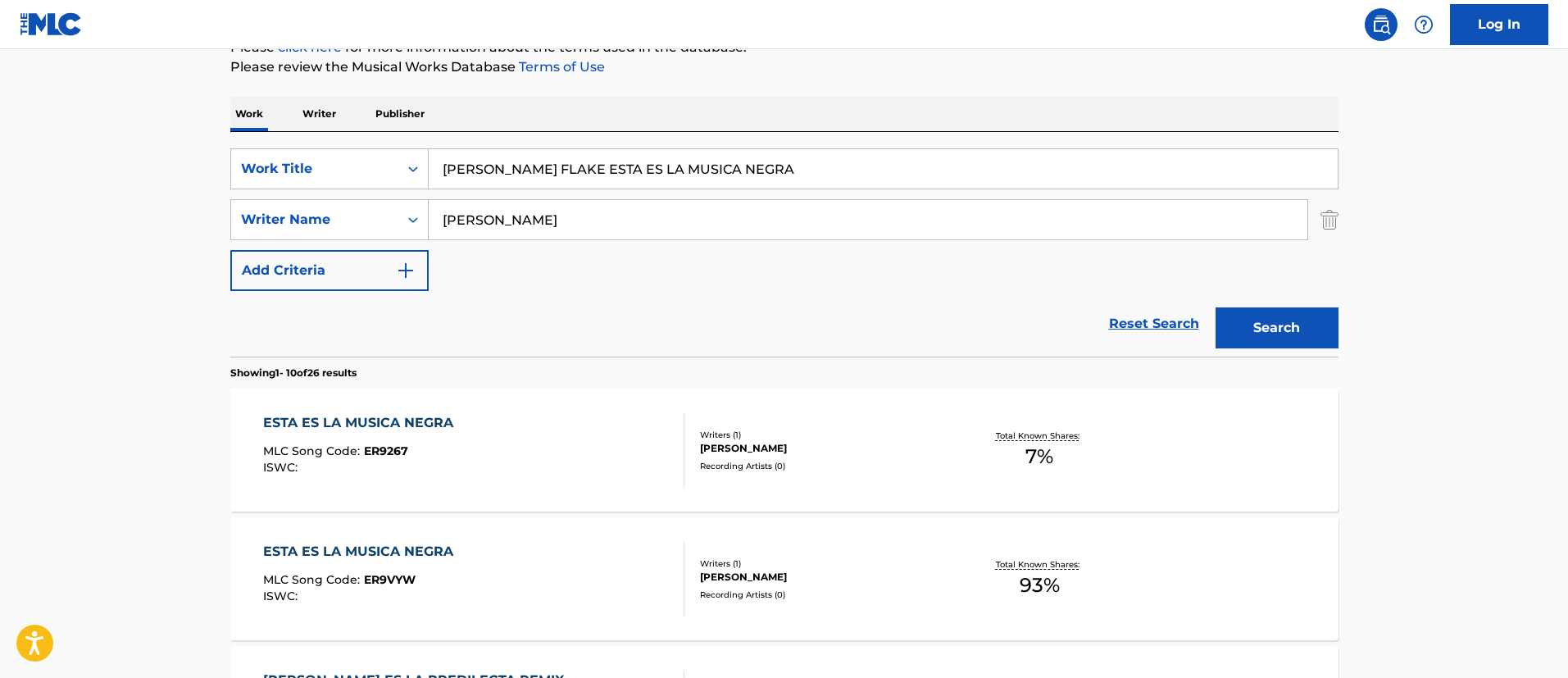 drag, startPoint x: 544, startPoint y: 169, endPoint x: 170, endPoint y: 166, distance: 374.01203 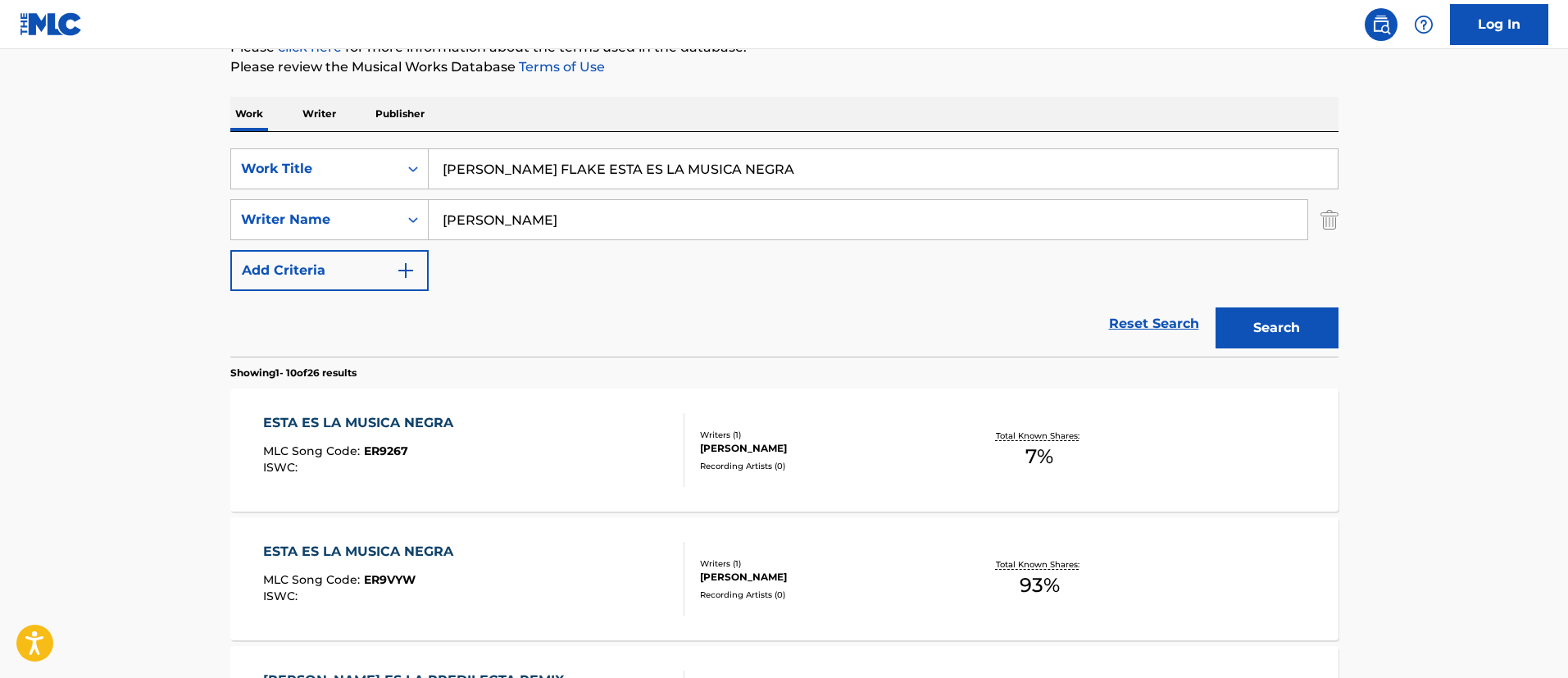 drag, startPoint x: 751, startPoint y: 171, endPoint x: 549, endPoint y: 175, distance: 202.0396 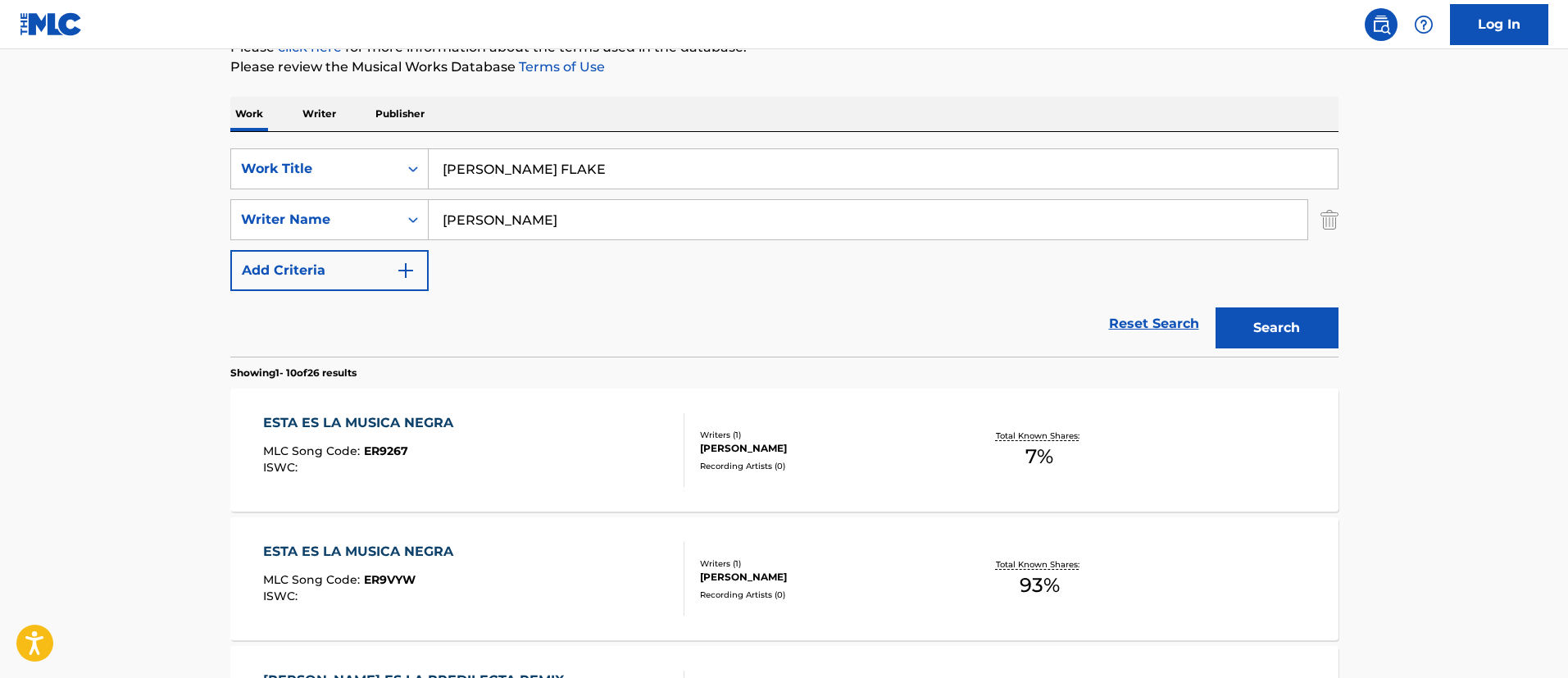 type on "[PERSON_NAME] FLAKE" 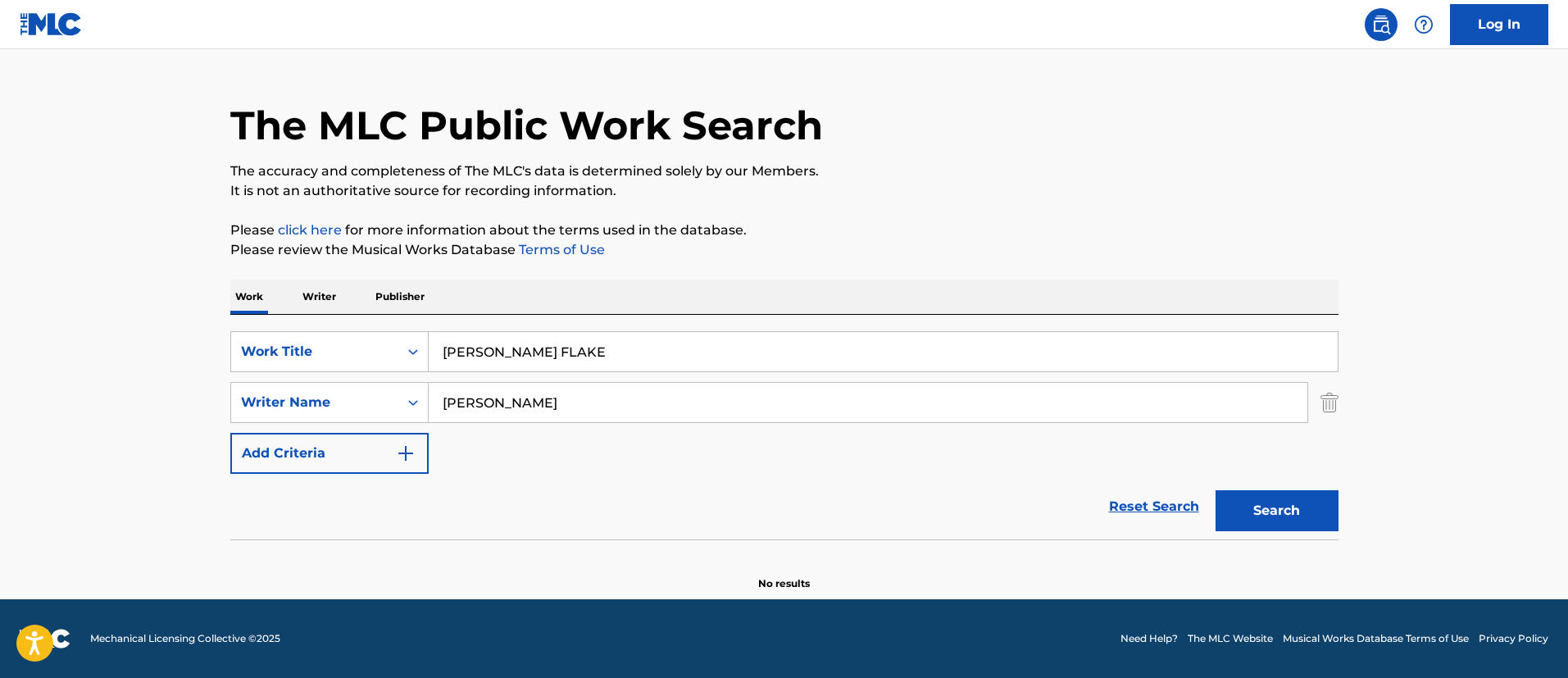 scroll, scrollTop: 0, scrollLeft: 0, axis: both 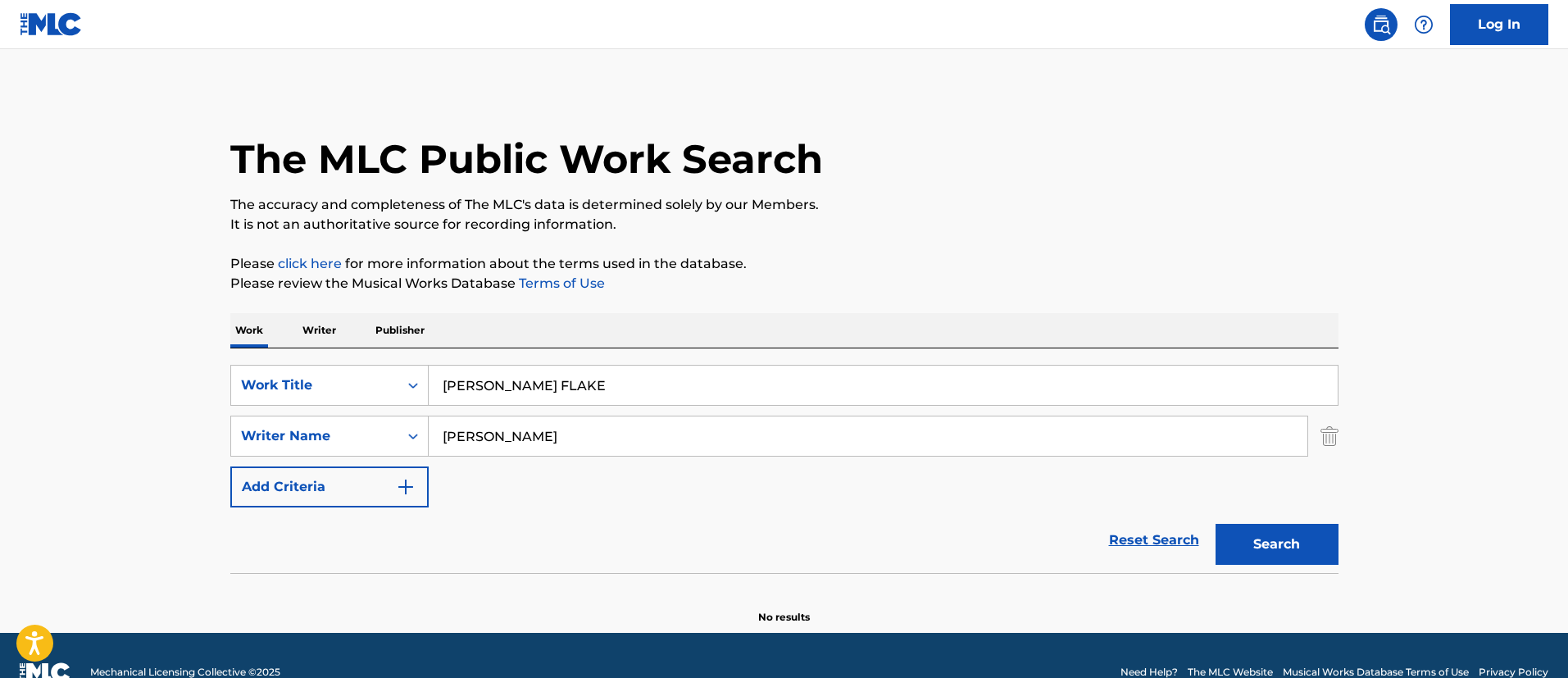 drag, startPoint x: 598, startPoint y: 387, endPoint x: 130, endPoint y: 383, distance: 468.0171 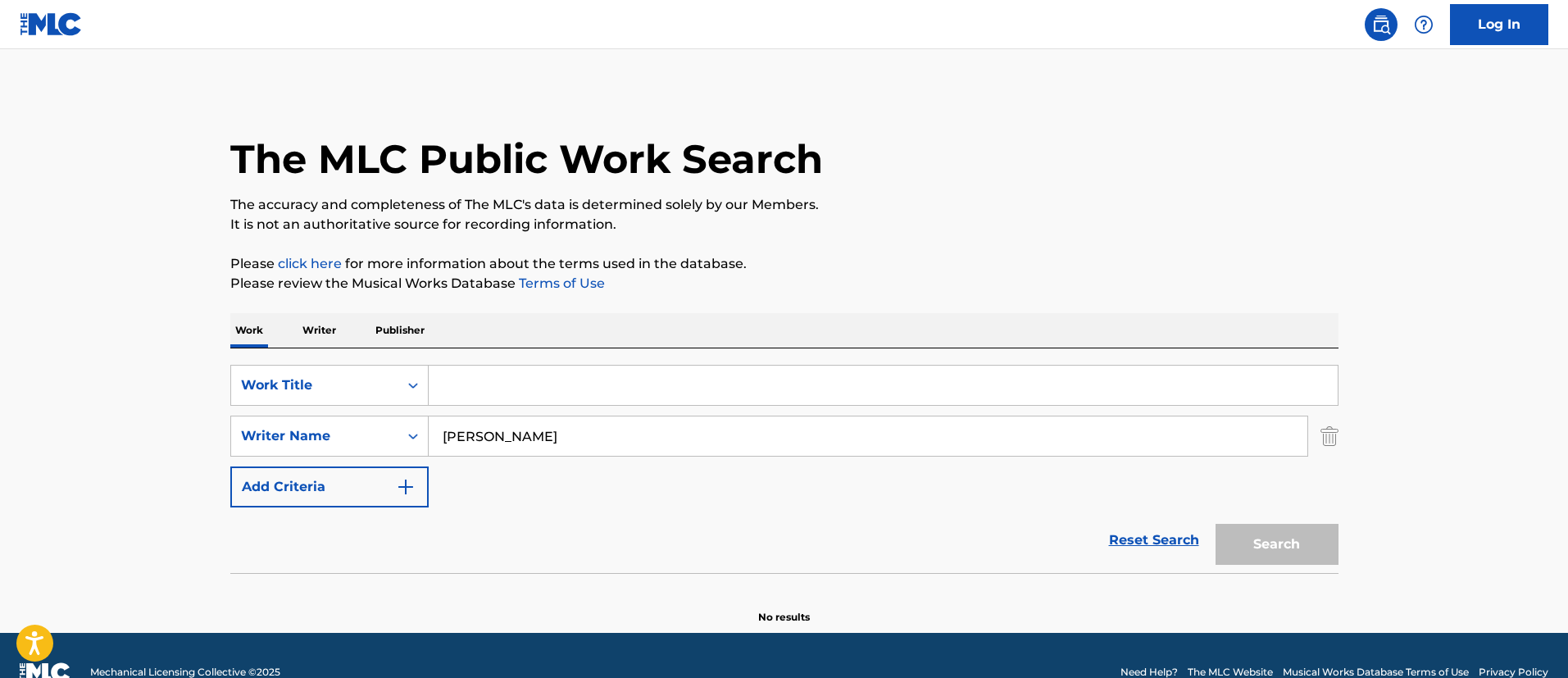 paste on "[PERSON_NAME] FLAKE ESTA ES LA MUSICA NEGRA" 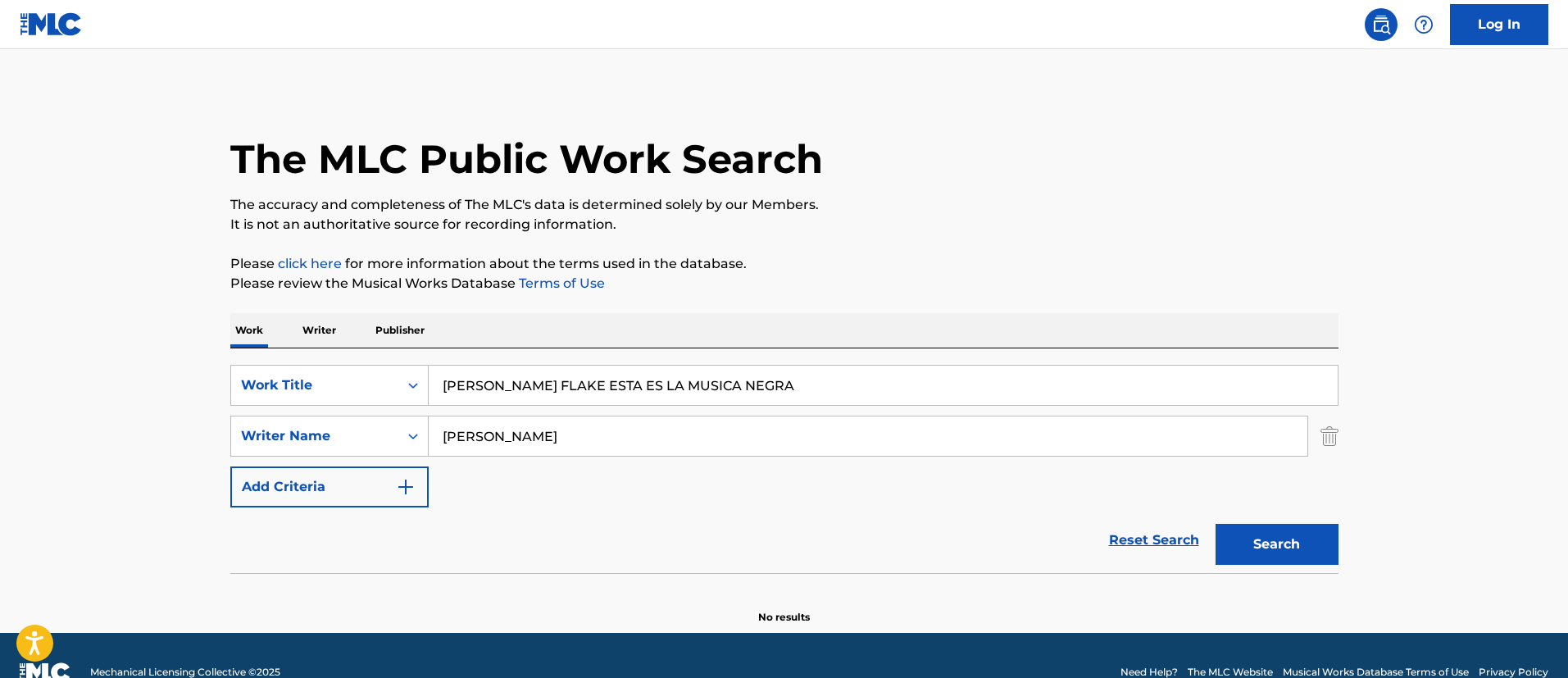 drag, startPoint x: 547, startPoint y: 385, endPoint x: 30, endPoint y: 364, distance: 517.4263 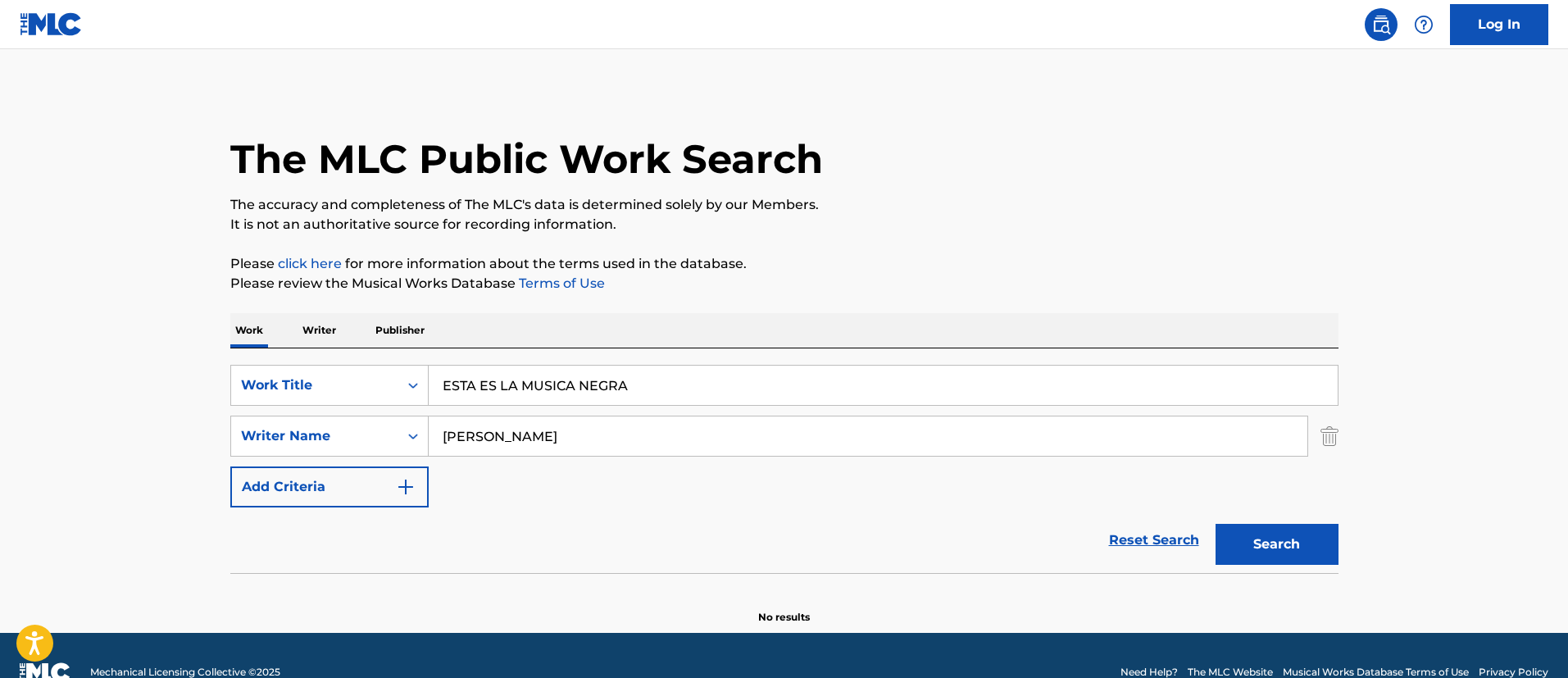 type on "ESTA ES LA MUSICA NEGRA" 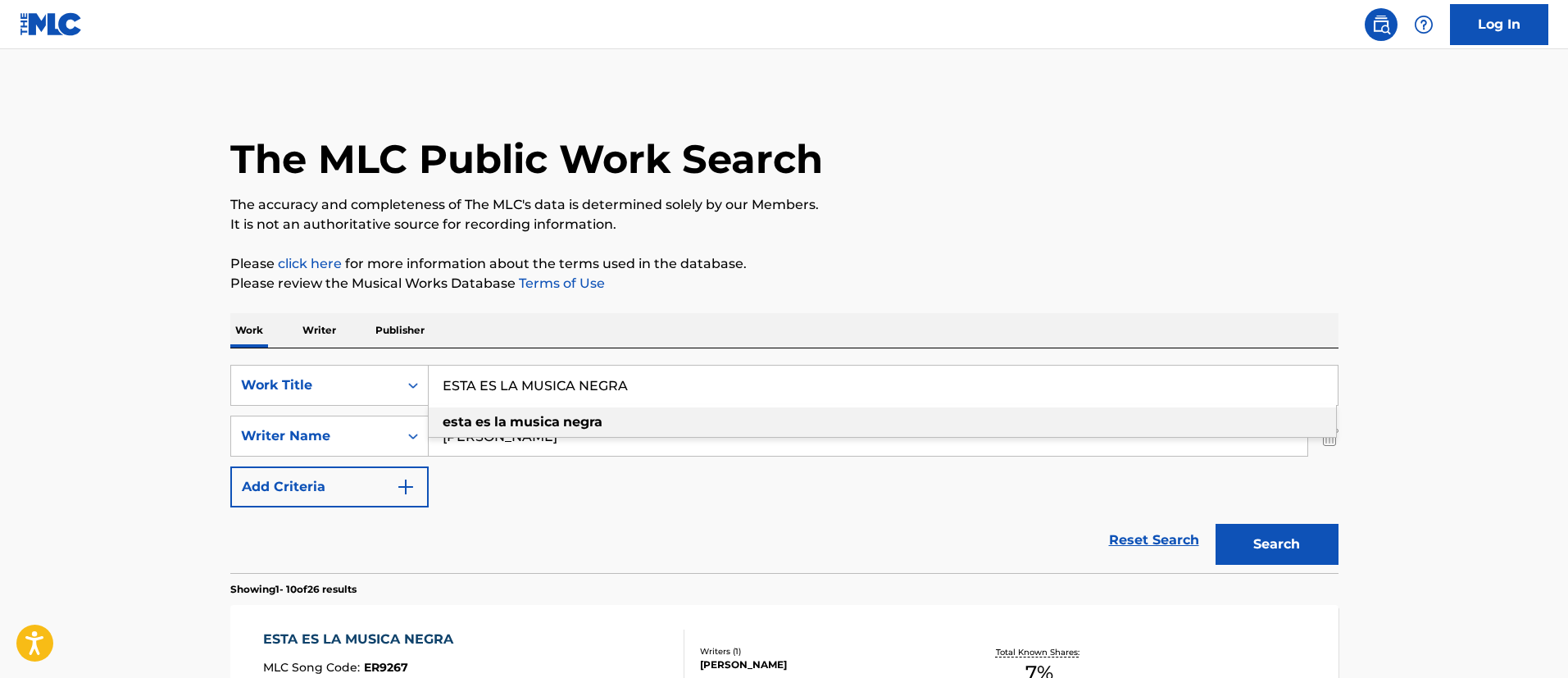 click on "The MLC Public Work Search The accuracy and completeness of The MLC's data is determined solely by our Members. It is not an authoritative source for recording information. Please   click here   for more information about the terms used in the database. Please review the Musical Works Database   Terms of Use Work Writer Publisher SearchWithCriteria013b9359-c2ff-498c-b1f4-cad6d969373b Work Title ESTA ES LA MUSICA NEGRA esta   es   la   musica   negra SearchWithCriteria97c00296-2873-4459-a302-f1564aef8a87 Writer Name [PERSON_NAME] Add Criteria Reset Search Search Showing  1  -   10  of  26   results   ESTA ES LA MUSICA NEGRA MLC Song Code : ER9267 ISWC : Writers ( 1 ) [PERSON_NAME] Recording Artists ( 0 ) Total Known Shares: 7 % ESTA ES LA MUSICA NEGRA MLC Song Code : ER9VYW ISWC : Writers ( 1 ) [PERSON_NAME] Recording Artists ( 0 ) Total Known Shares: 93 % [PERSON_NAME] ES LA PREDILECTA REMIX MLC Song Code : ES2B2R ISWC : Writers ( 1 ) [PERSON_NAME] Recording Artists ( 0 ) Total Known Shares: 100 % : ISWC" at bounding box center [784, 1014] 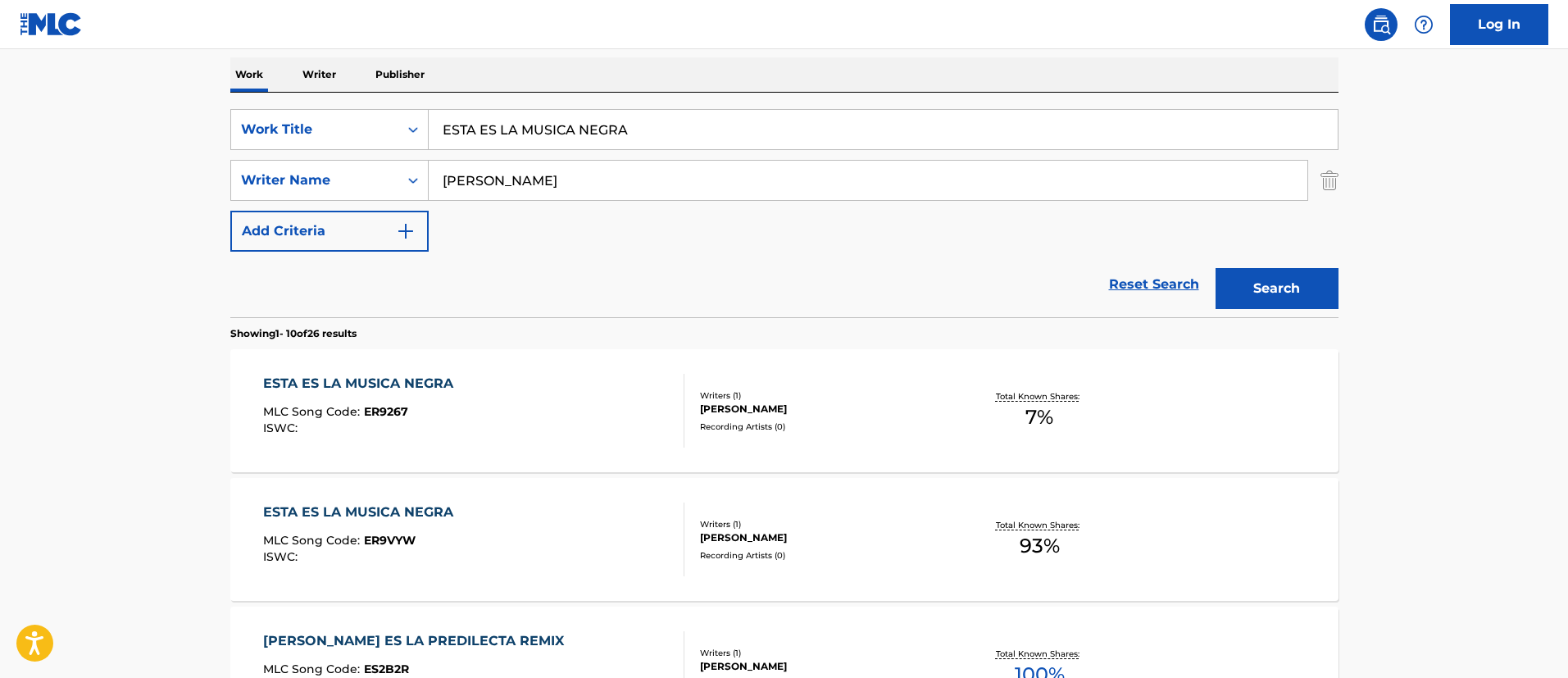 scroll, scrollTop: 258, scrollLeft: 0, axis: vertical 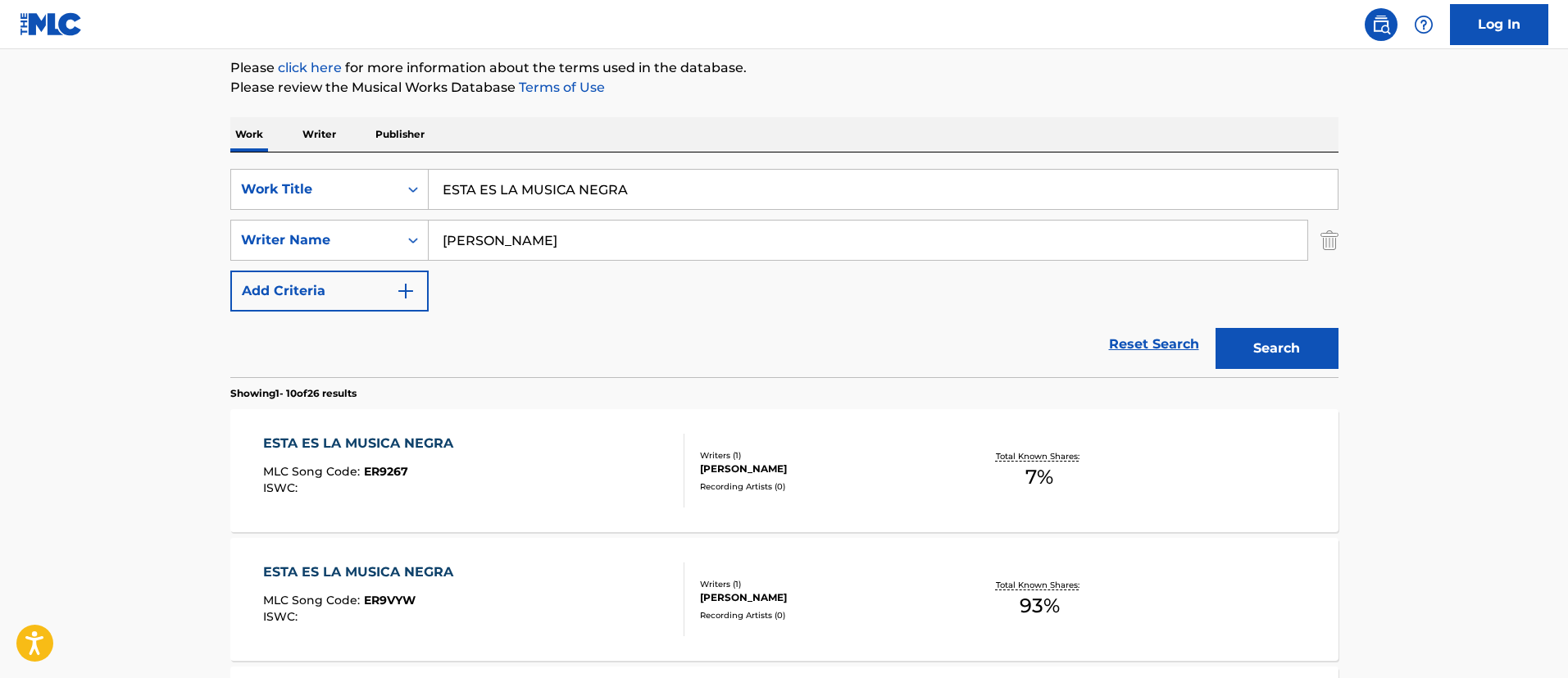 click on "ESTA ES LA MUSICA NEGRA MLC Song Code : ER9267 ISWC :" at bounding box center [474, 471] 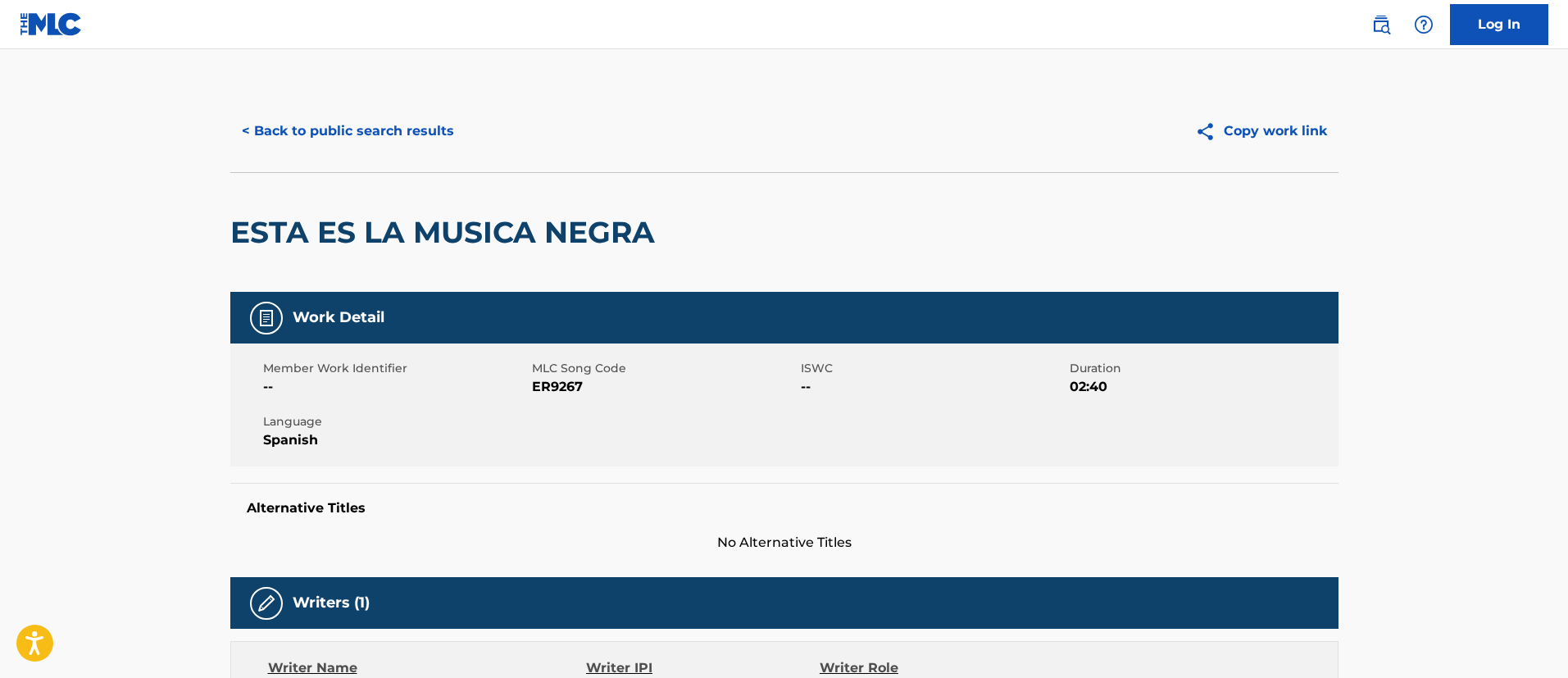 click on "ER9267" at bounding box center (664, 387) 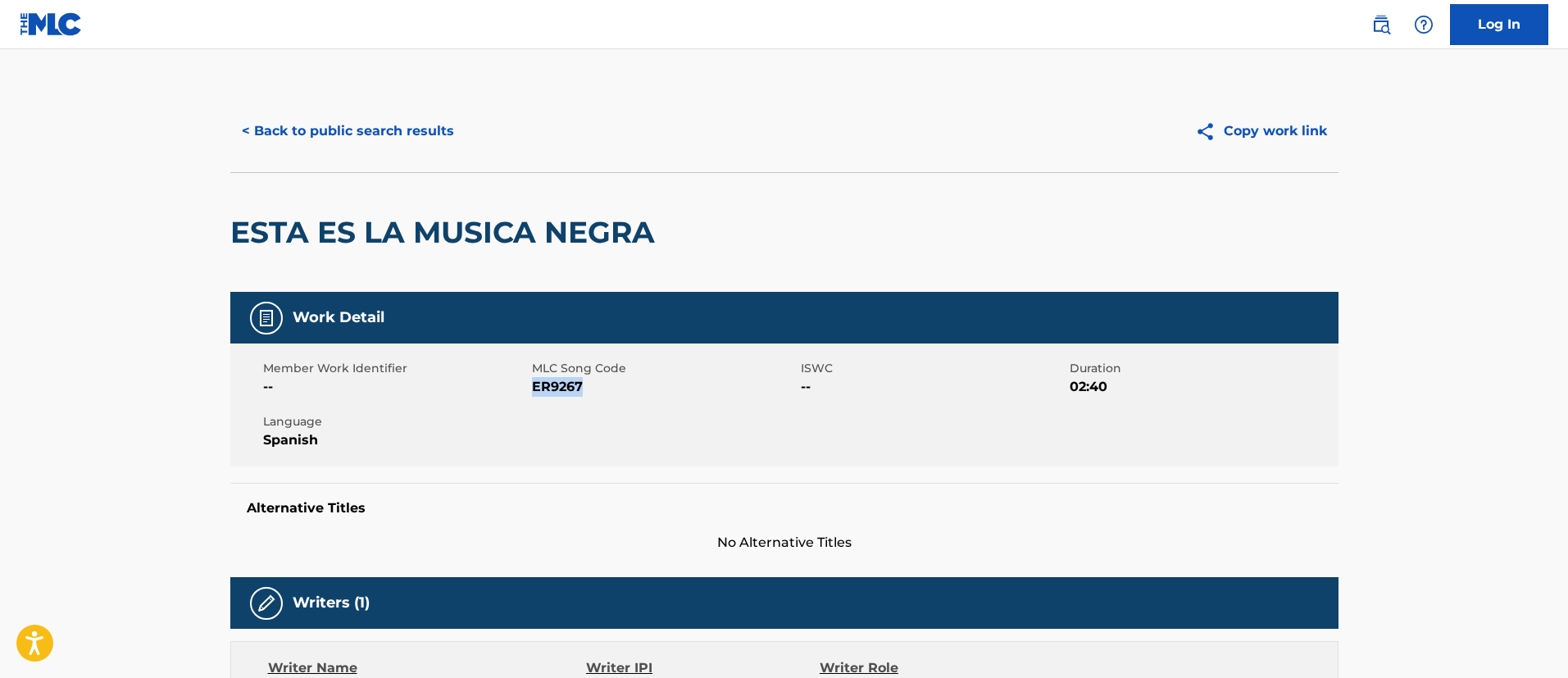 click on "ER9267" at bounding box center (664, 387) 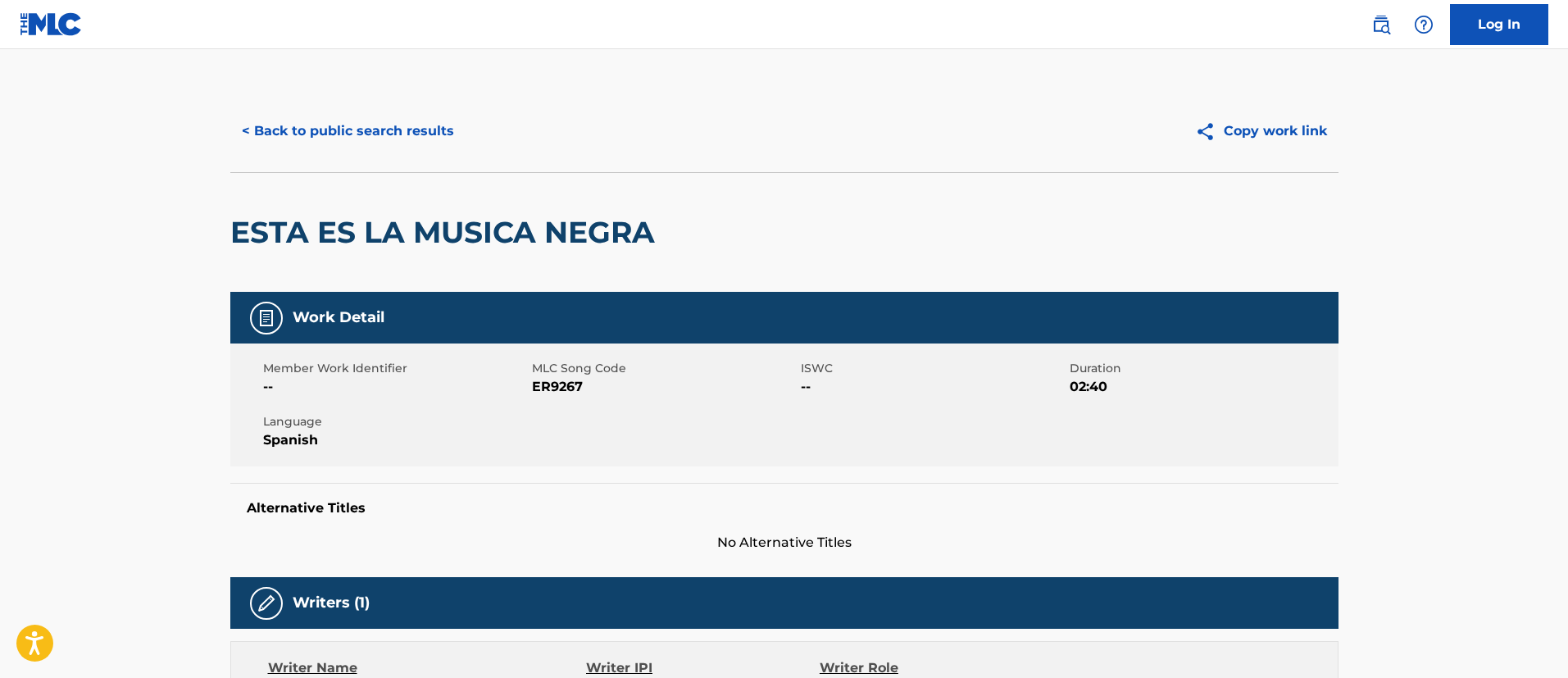 scroll, scrollTop: 196, scrollLeft: 0, axis: vertical 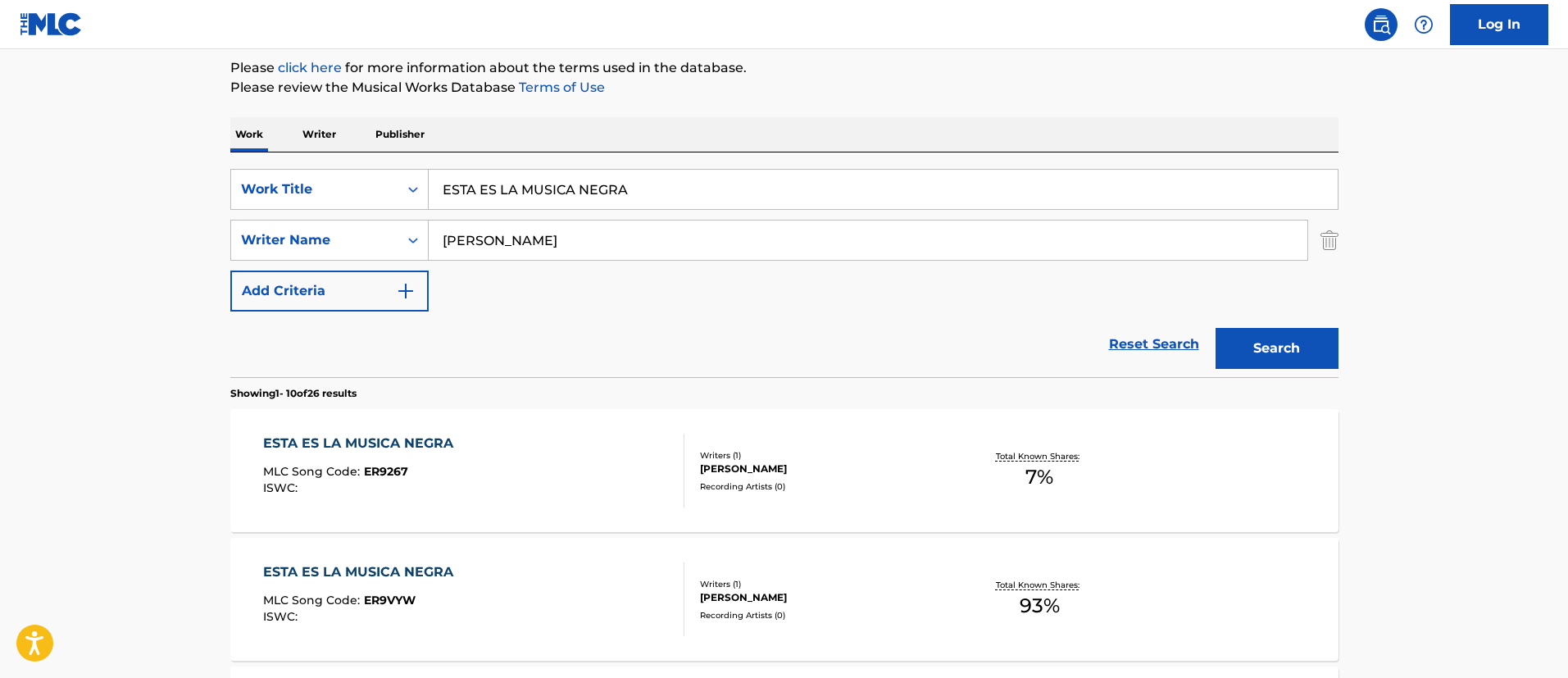 click on "ESTA ES LA MUSICA NEGRA MLC Song Code : ER9VYW ISWC :" at bounding box center [474, 599] 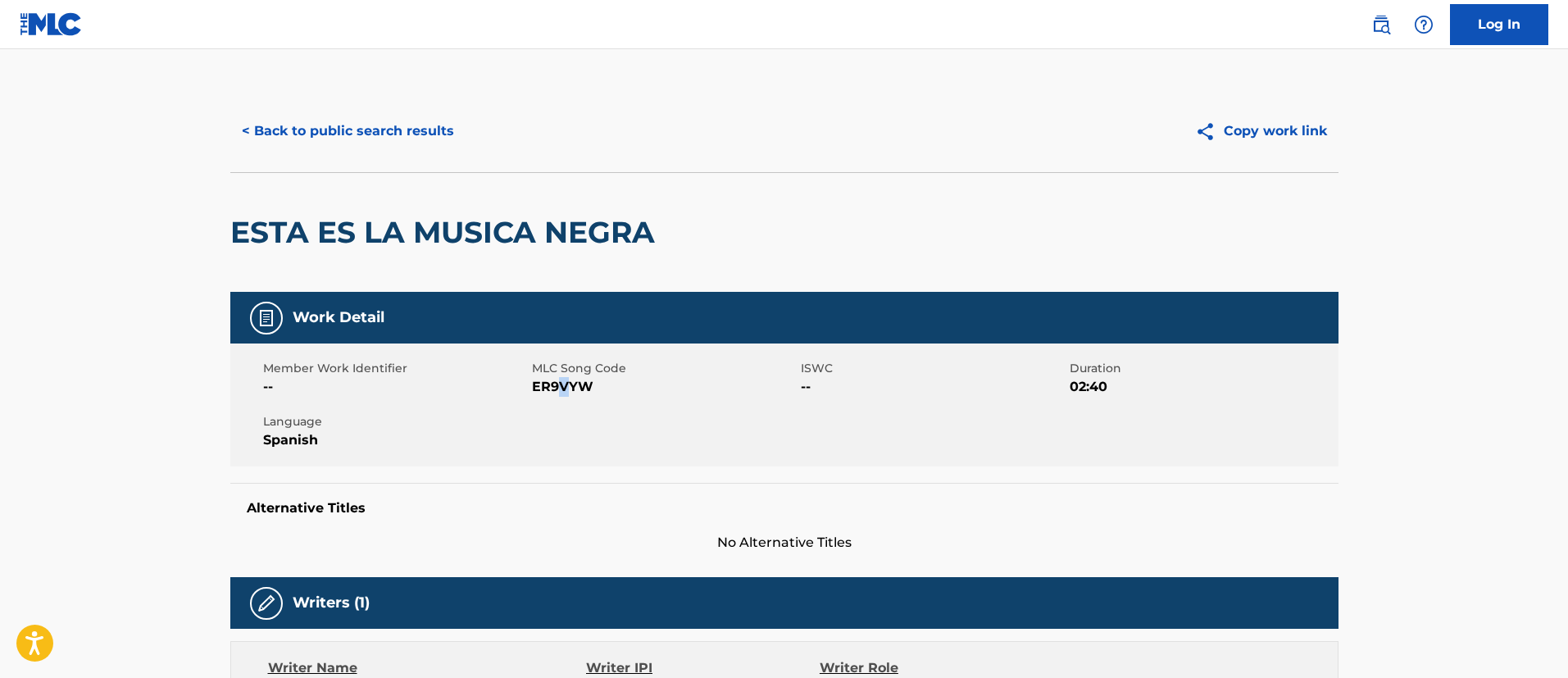 click on "ER9VYW" at bounding box center [664, 387] 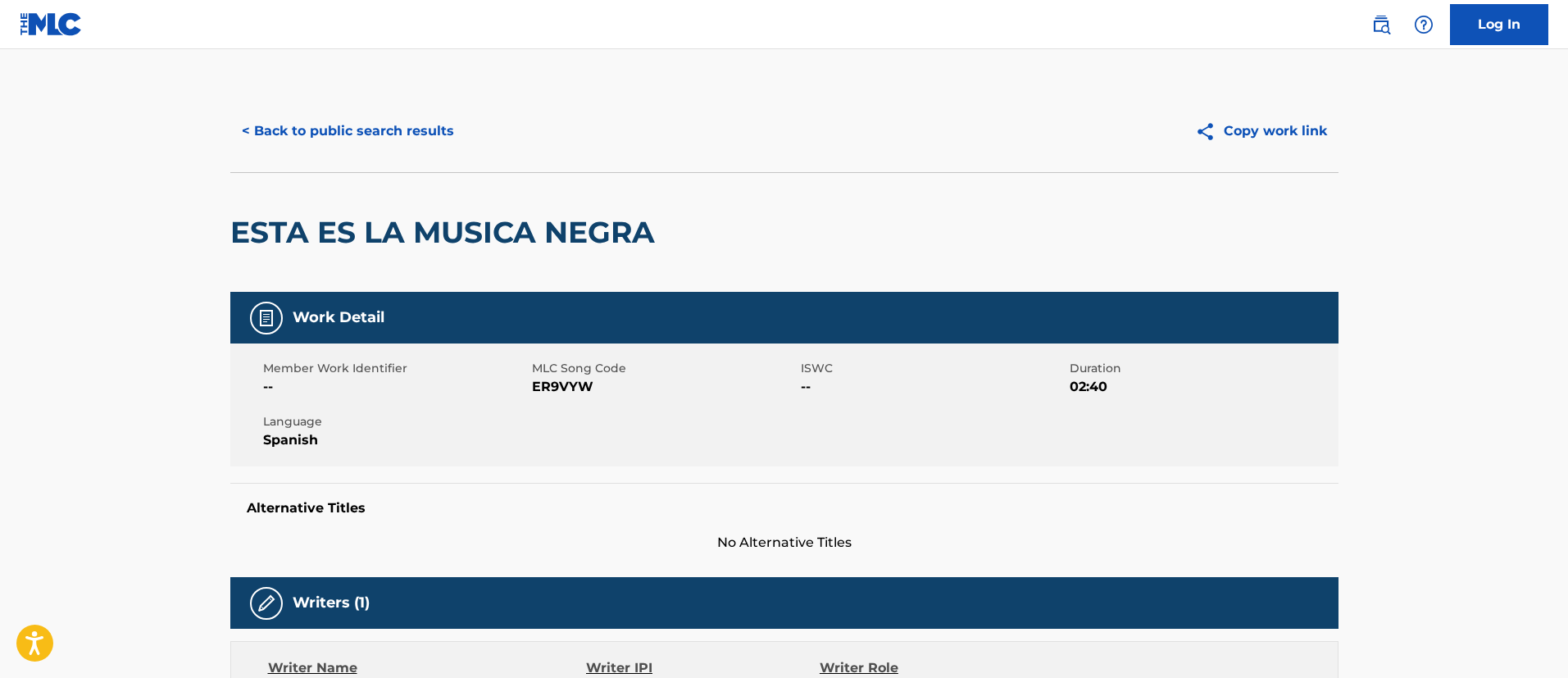click on "ER9VYW" at bounding box center [664, 387] 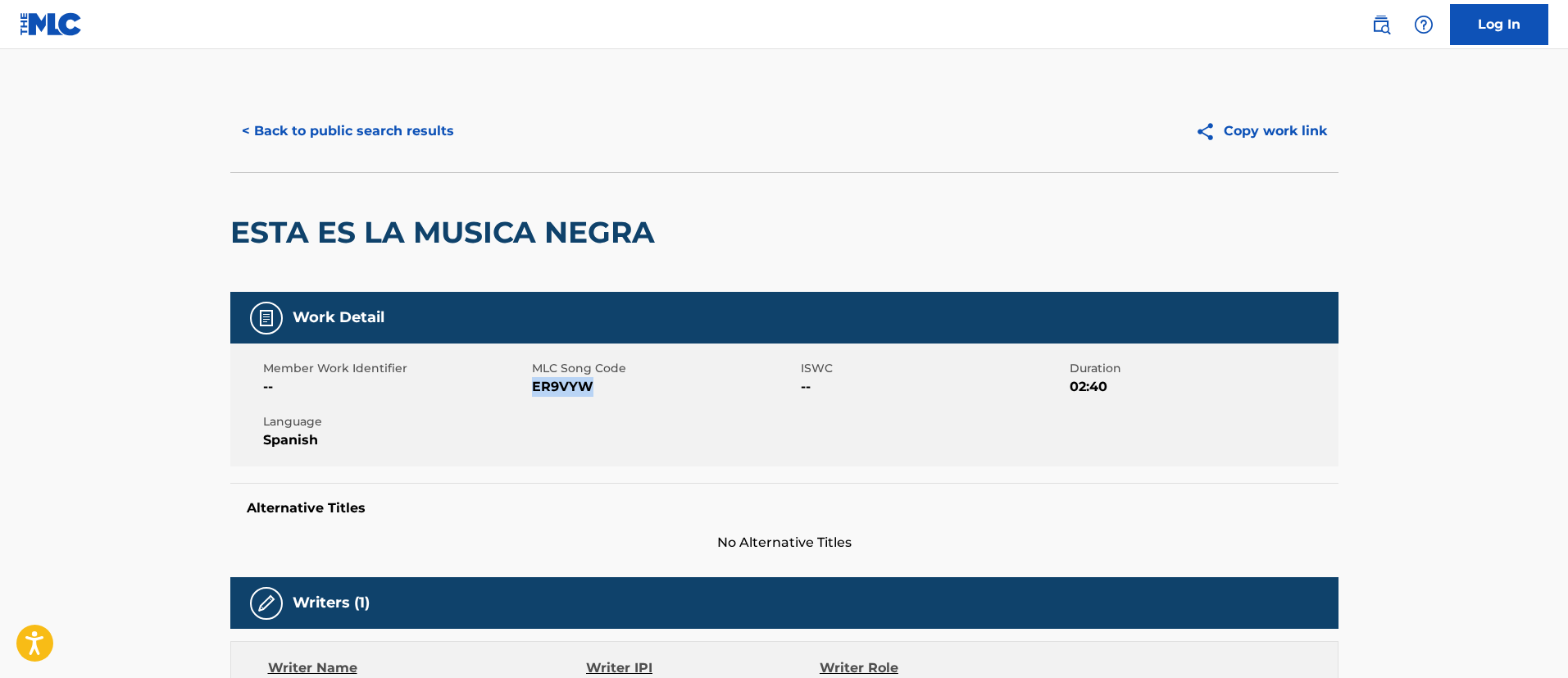 click on "ER9VYW" at bounding box center [664, 387] 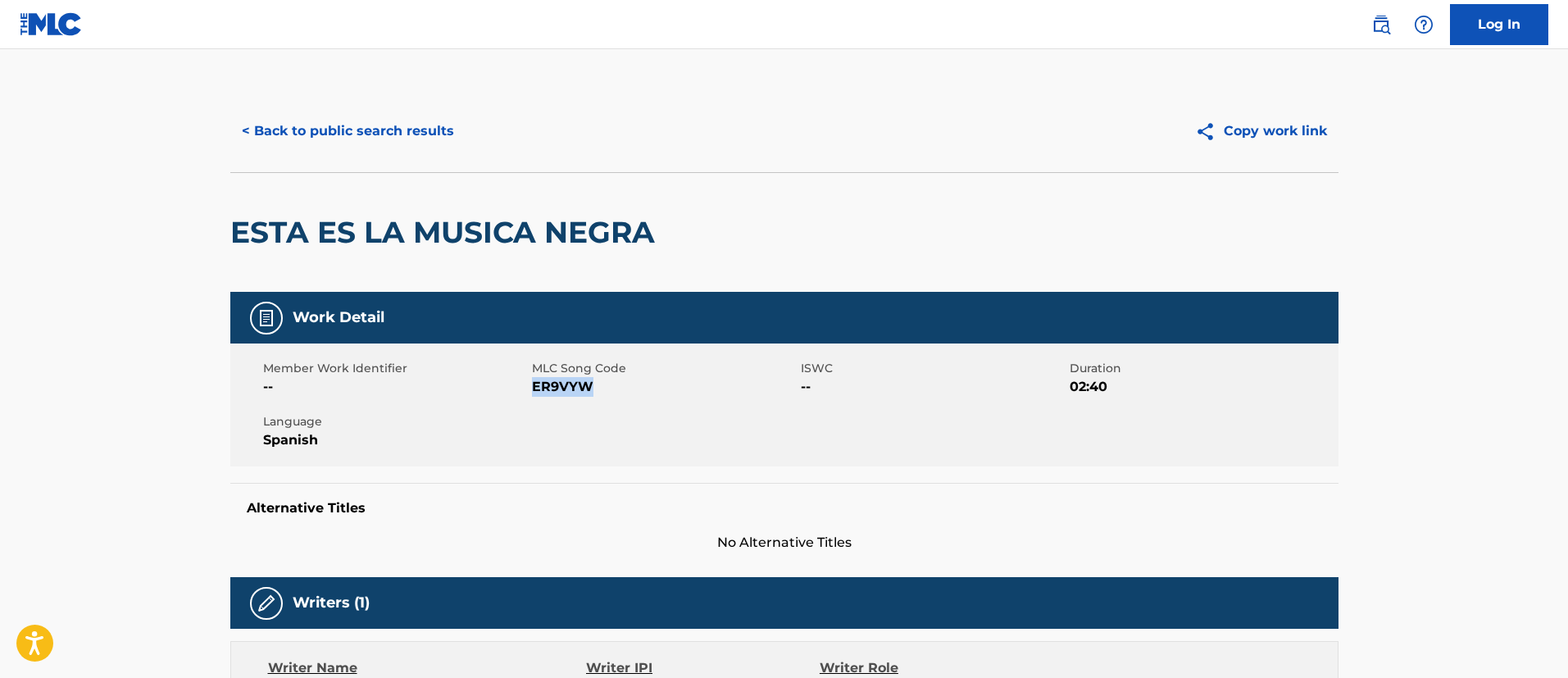 scroll, scrollTop: 196, scrollLeft: 0, axis: vertical 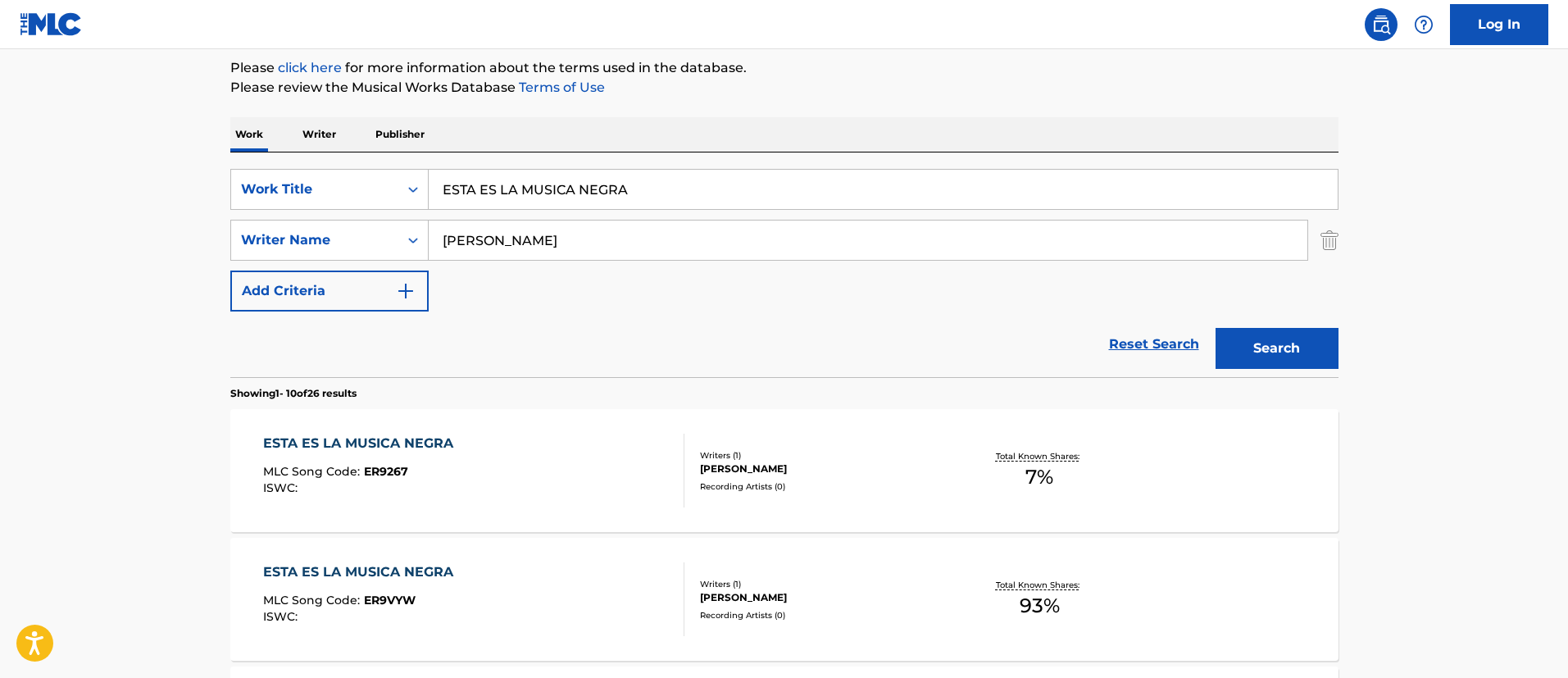 drag, startPoint x: 665, startPoint y: 189, endPoint x: 152, endPoint y: 195, distance: 513.0351 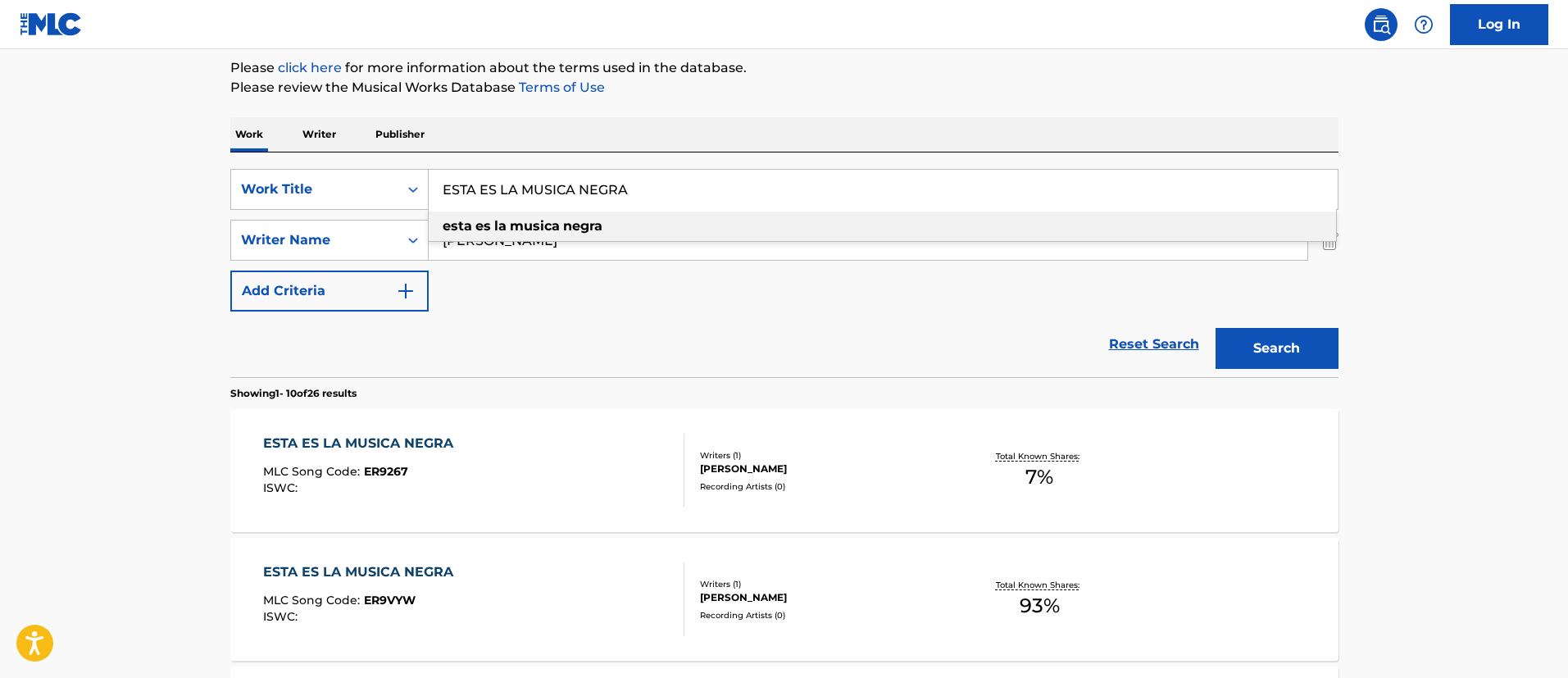paste on "BONUS TRACK" 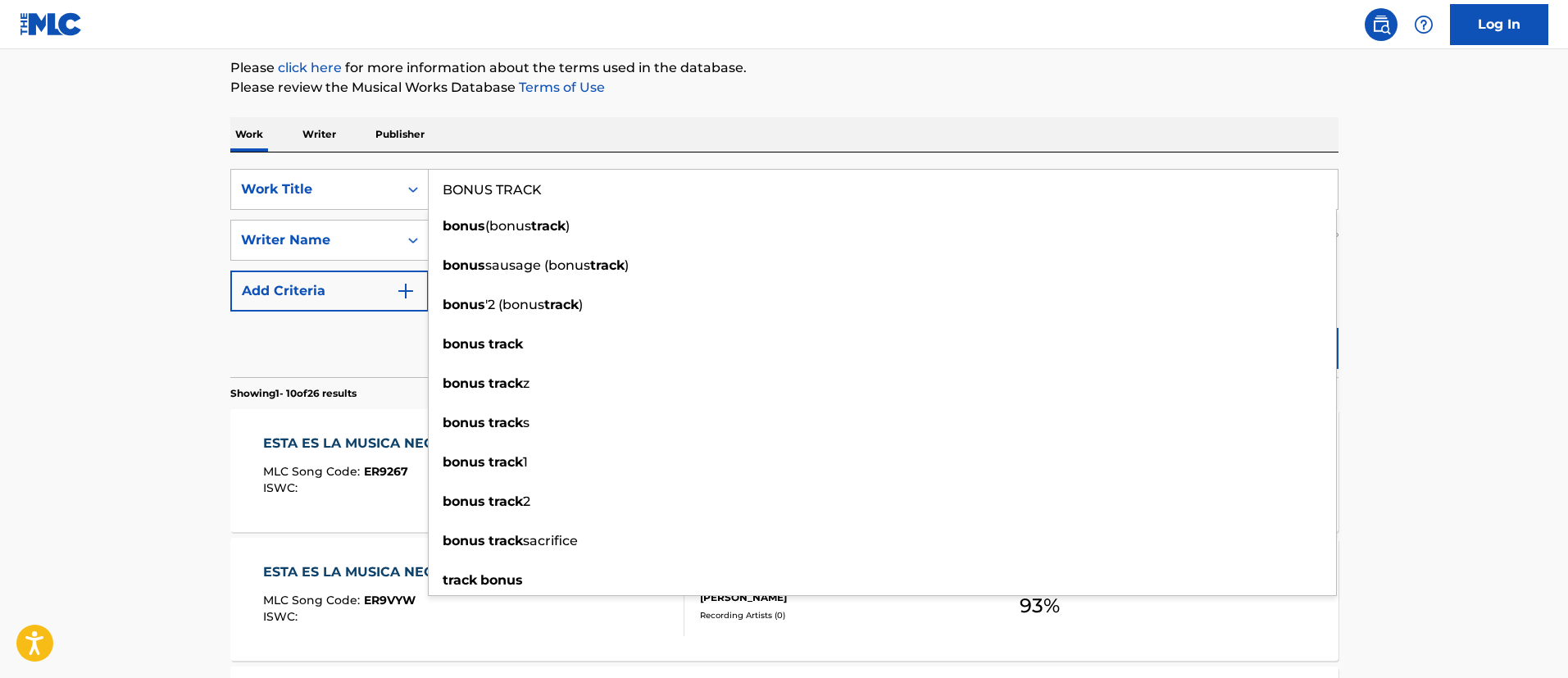 type on "BONUS TRACK" 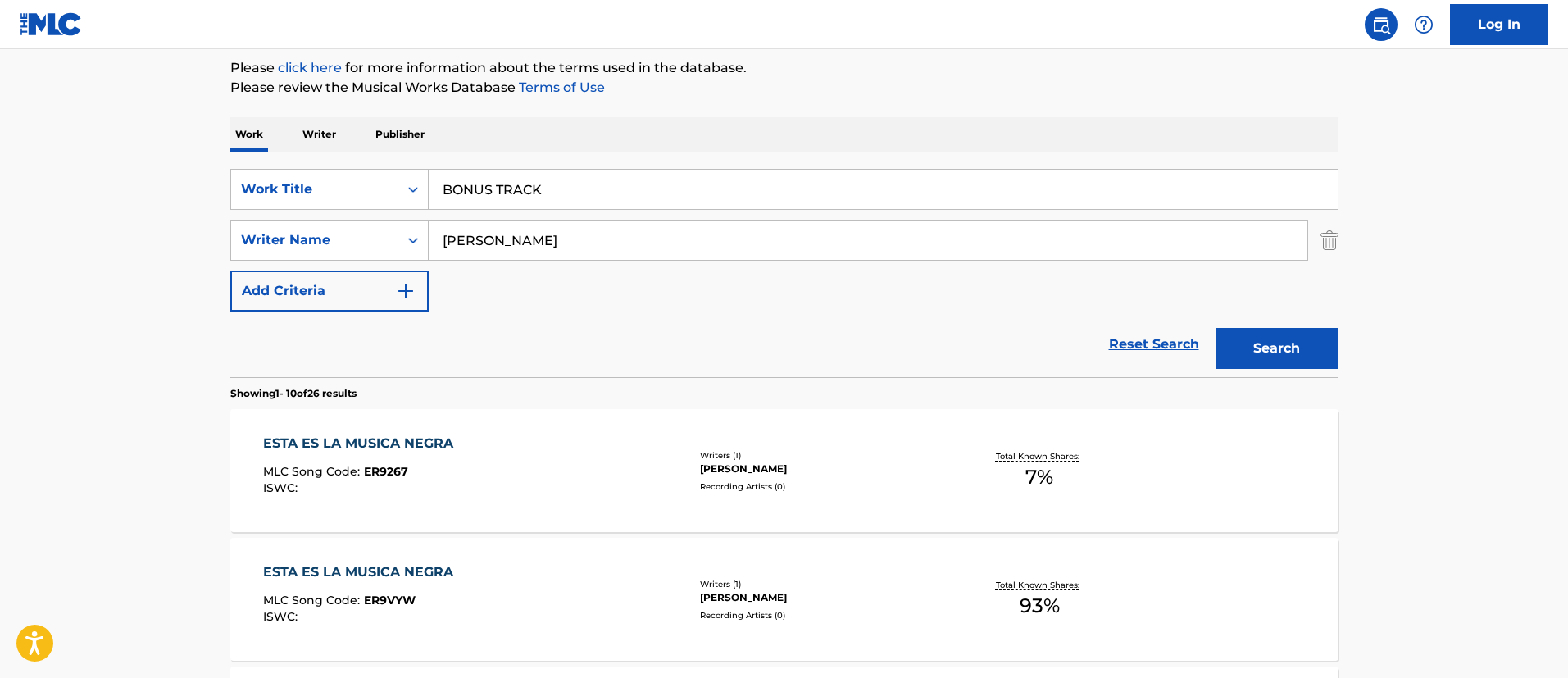click on "Search" at bounding box center (1277, 348) 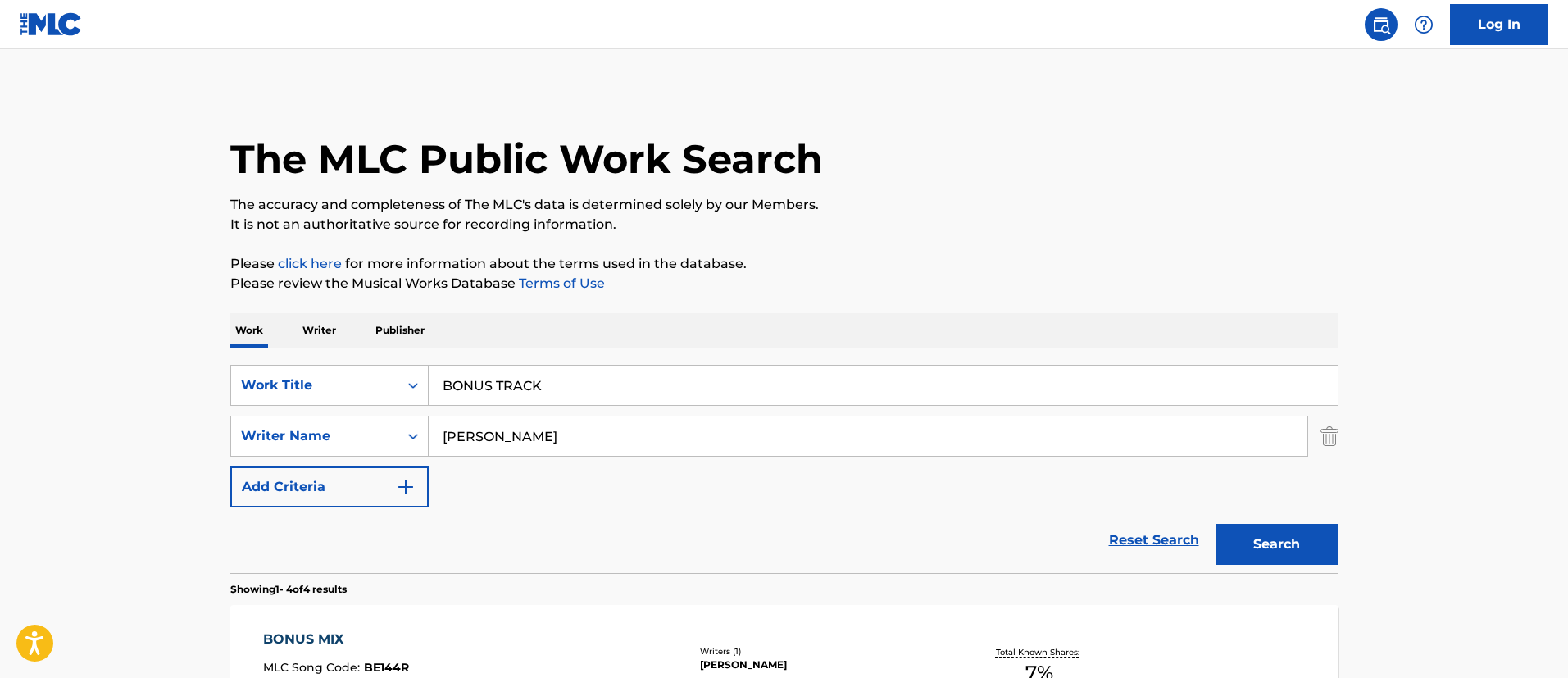 scroll, scrollTop: 123, scrollLeft: 0, axis: vertical 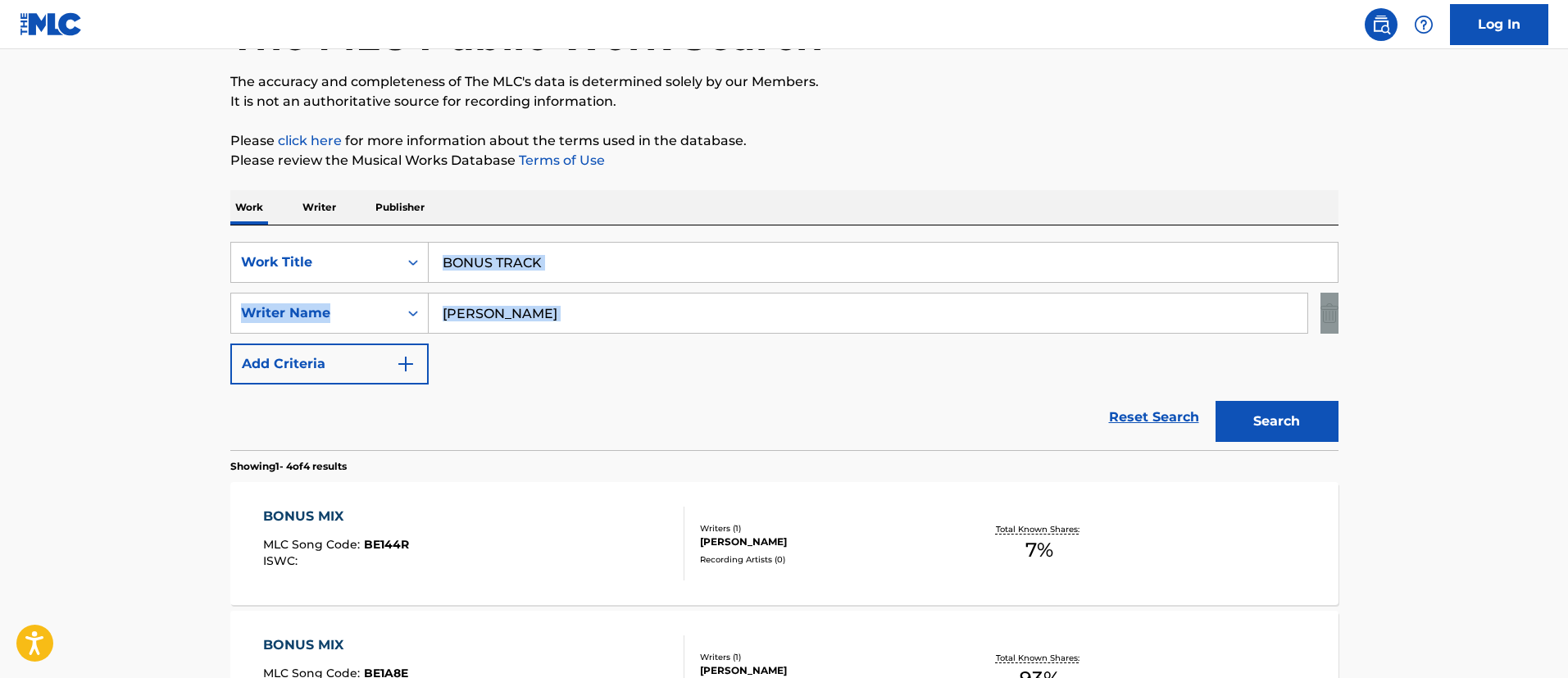 drag, startPoint x: 1566, startPoint y: 246, endPoint x: 1567, endPoint y: 322, distance: 76.00658 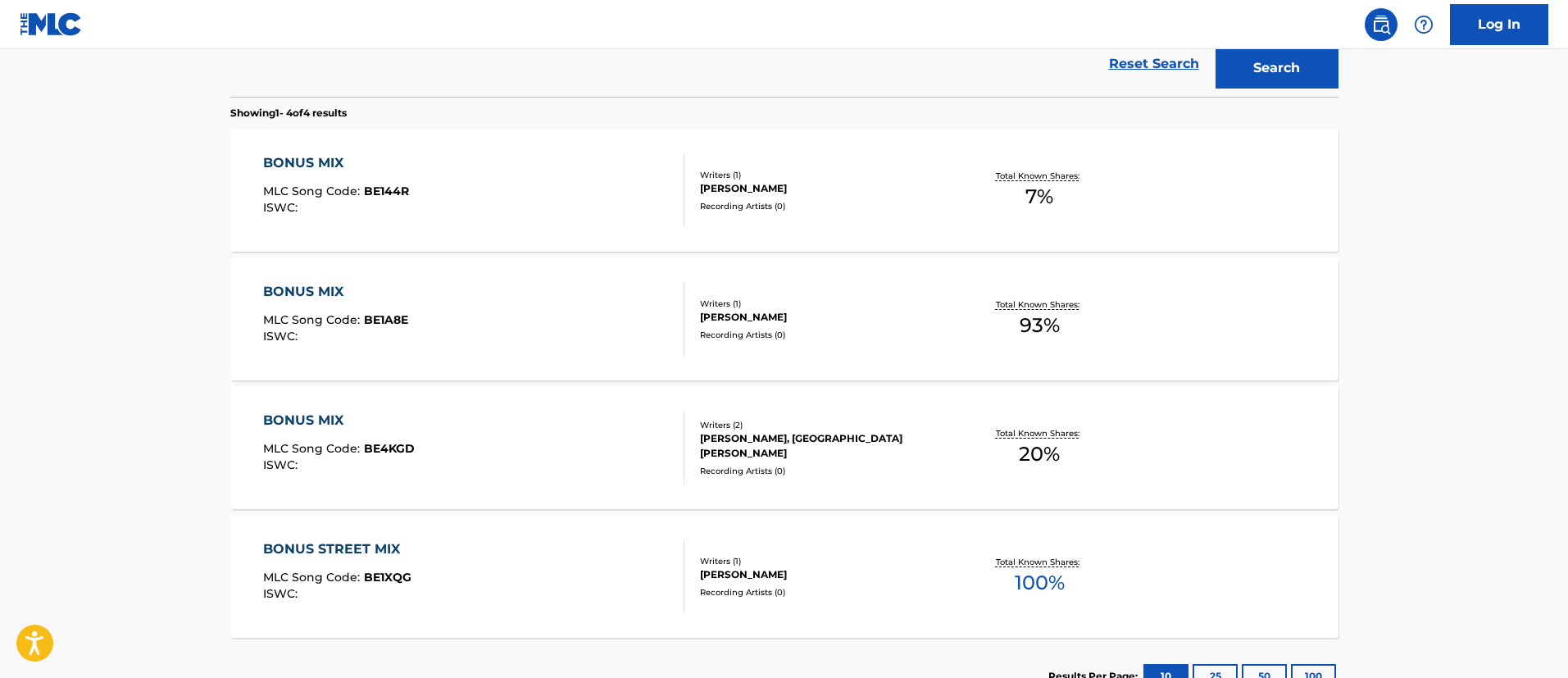 scroll, scrollTop: 459, scrollLeft: 0, axis: vertical 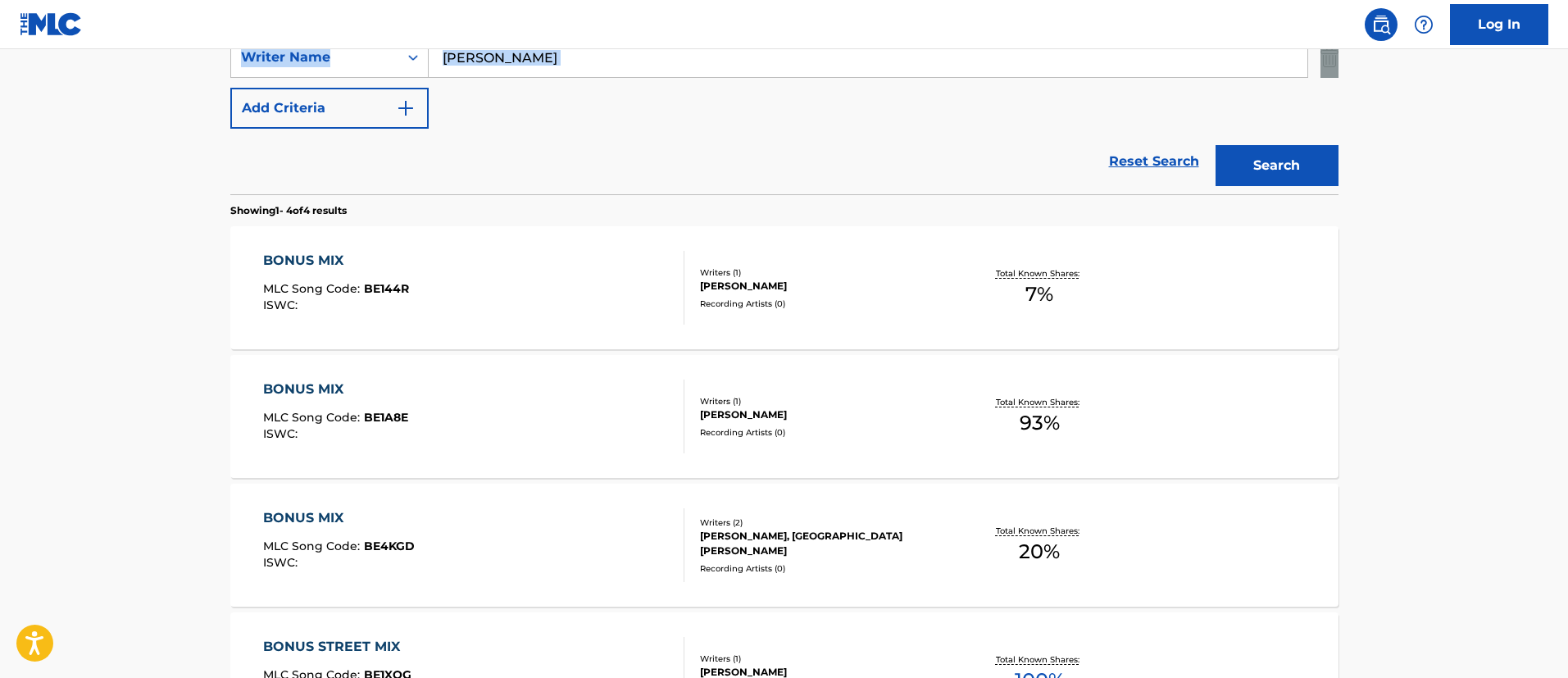 click on "BONUS MIX MLC Song Code : BE144R ISWC :" at bounding box center [474, 288] 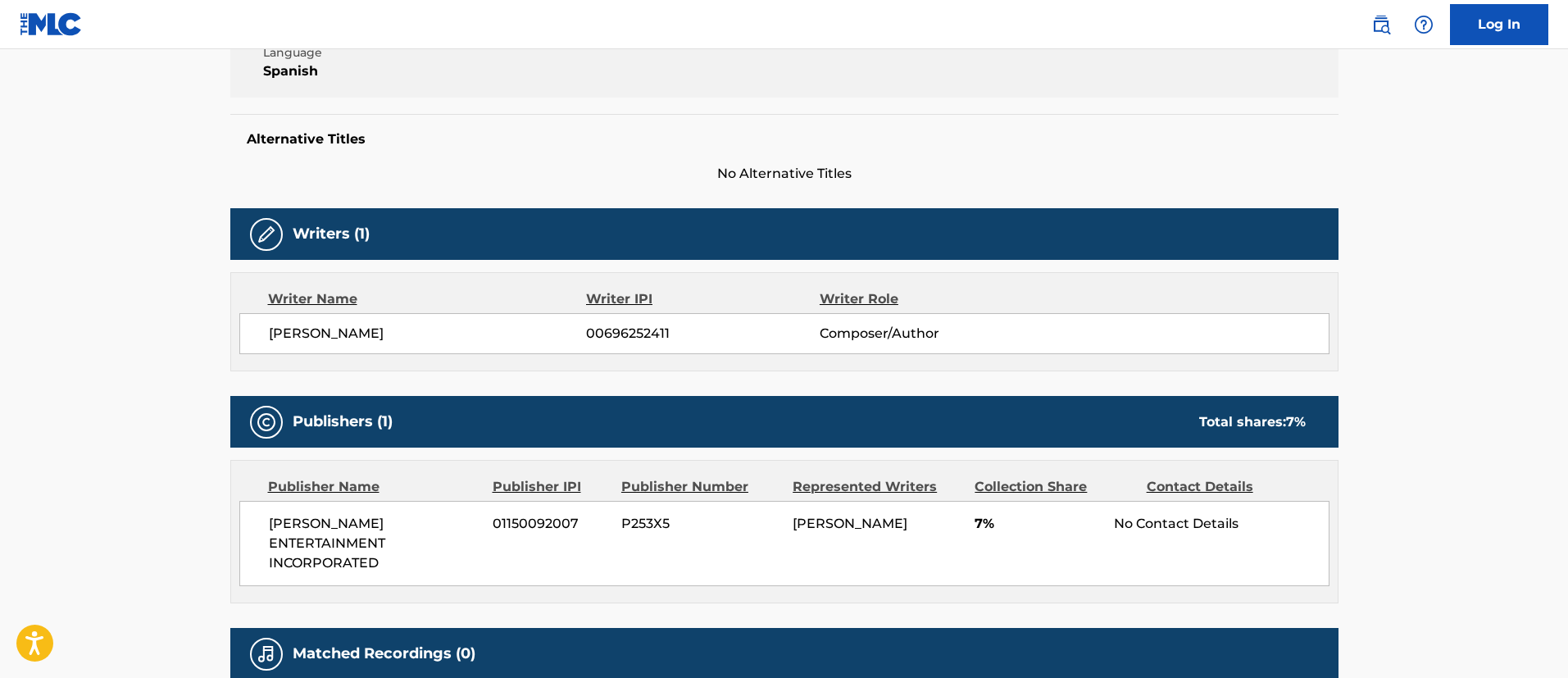 scroll, scrollTop: 123, scrollLeft: 0, axis: vertical 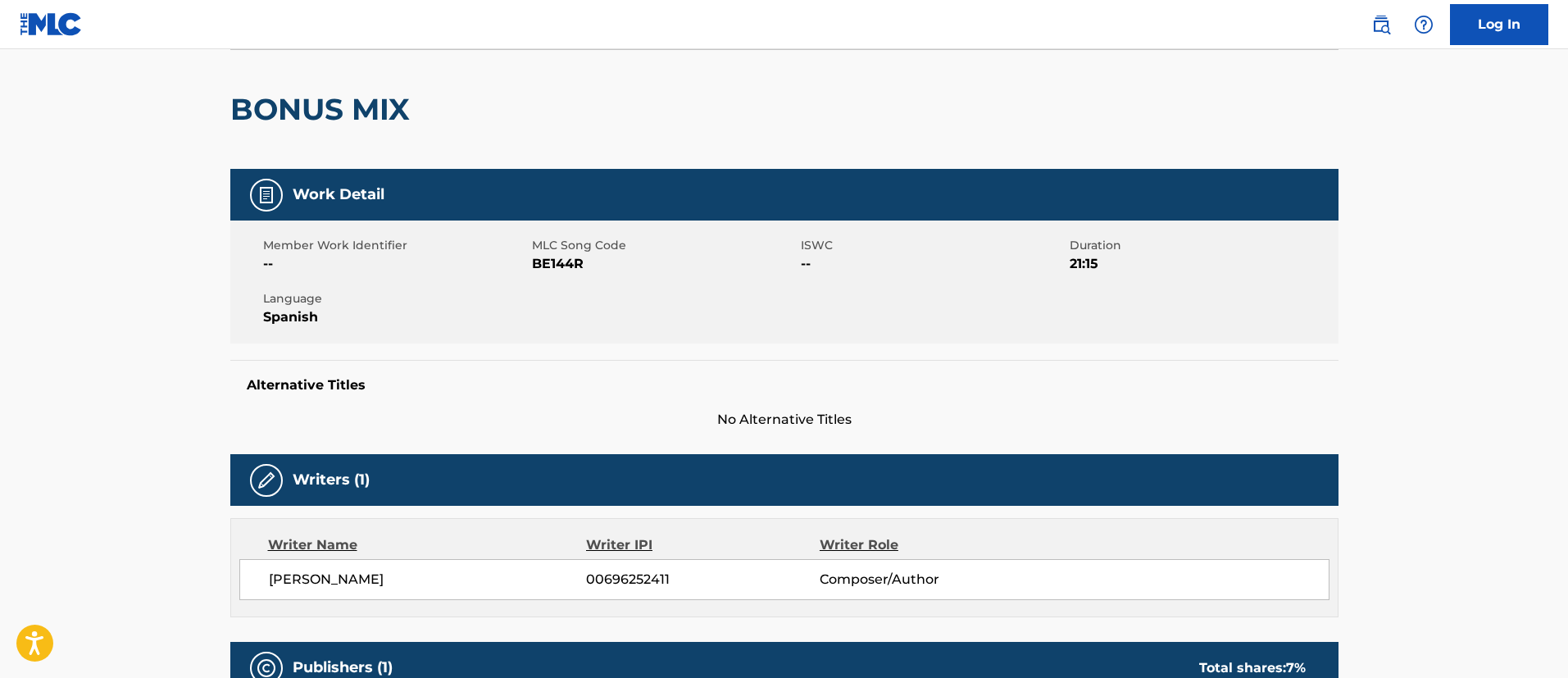 click on "BE144R" at bounding box center [664, 264] 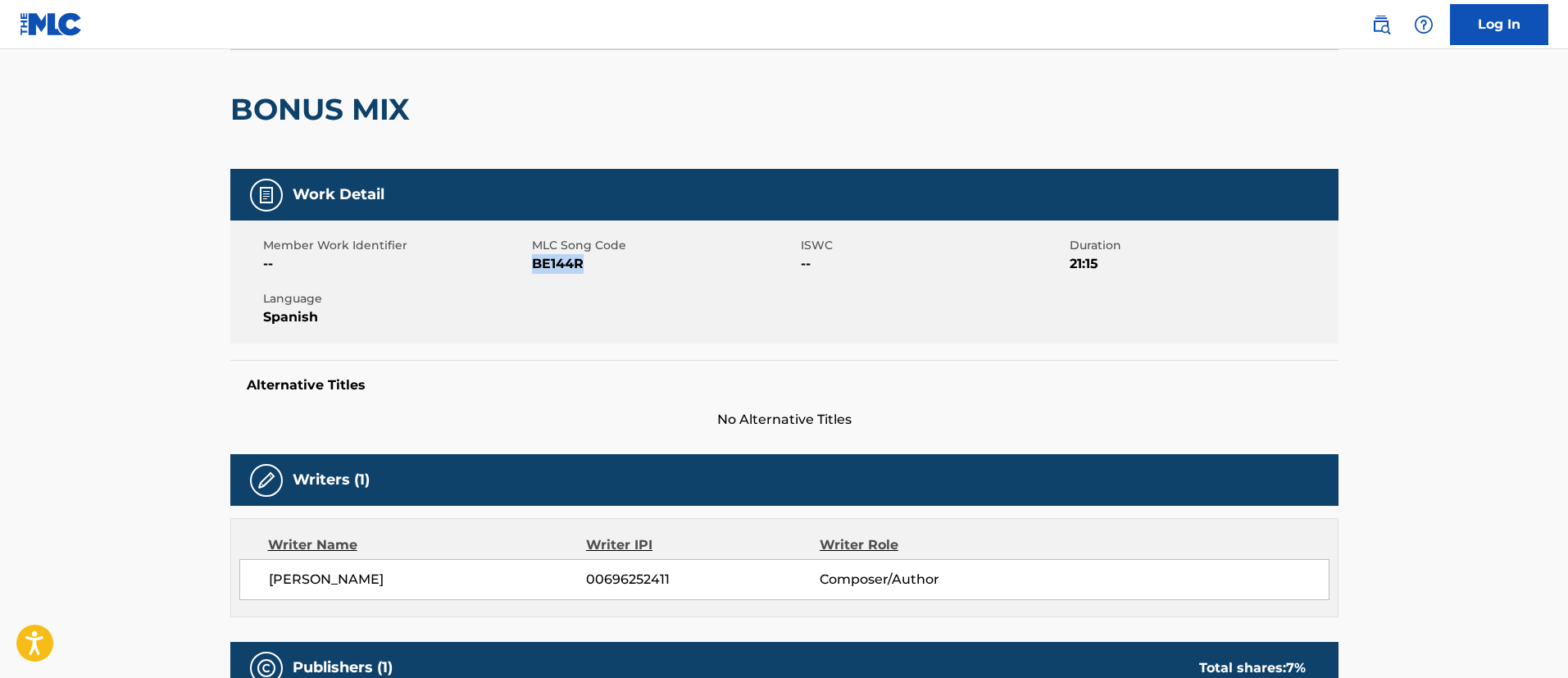 click on "BE144R" at bounding box center (664, 264) 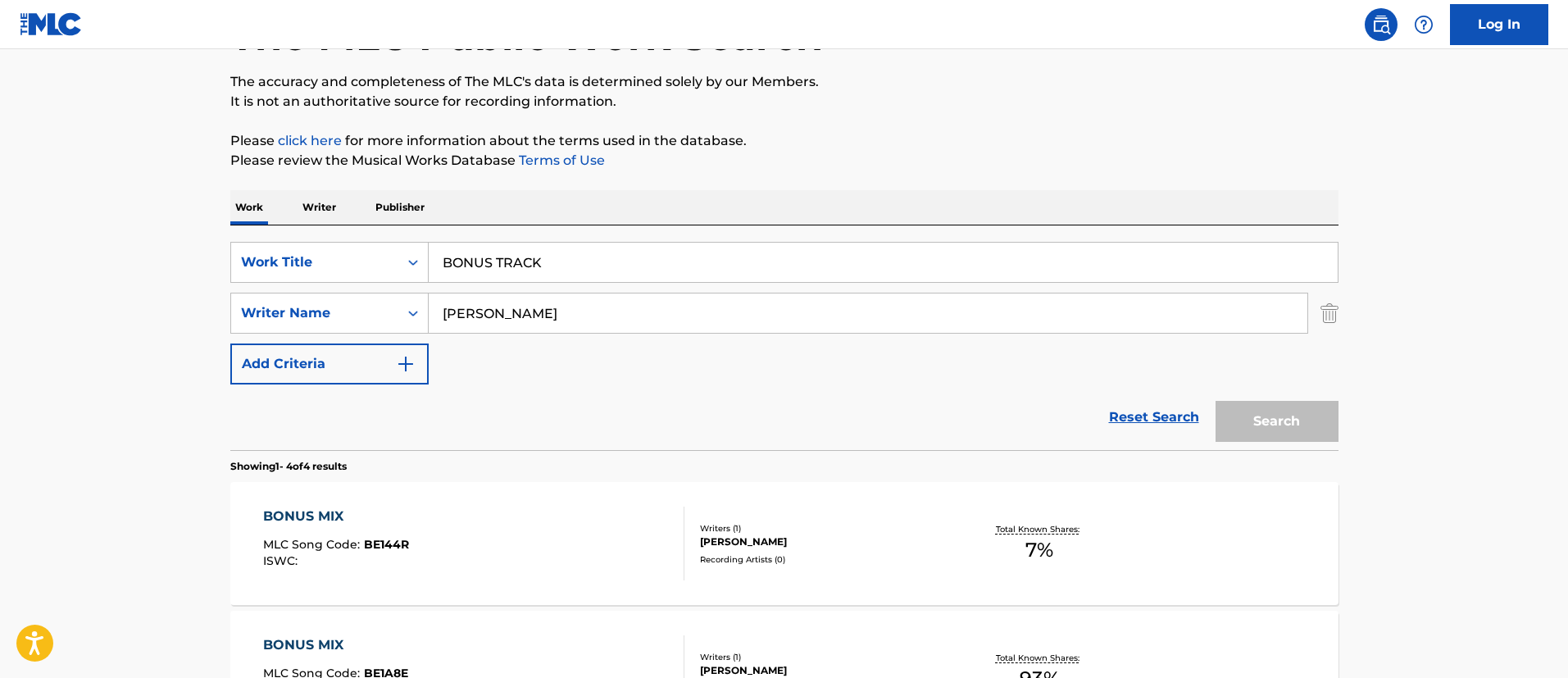 scroll, scrollTop: 472, scrollLeft: 0, axis: vertical 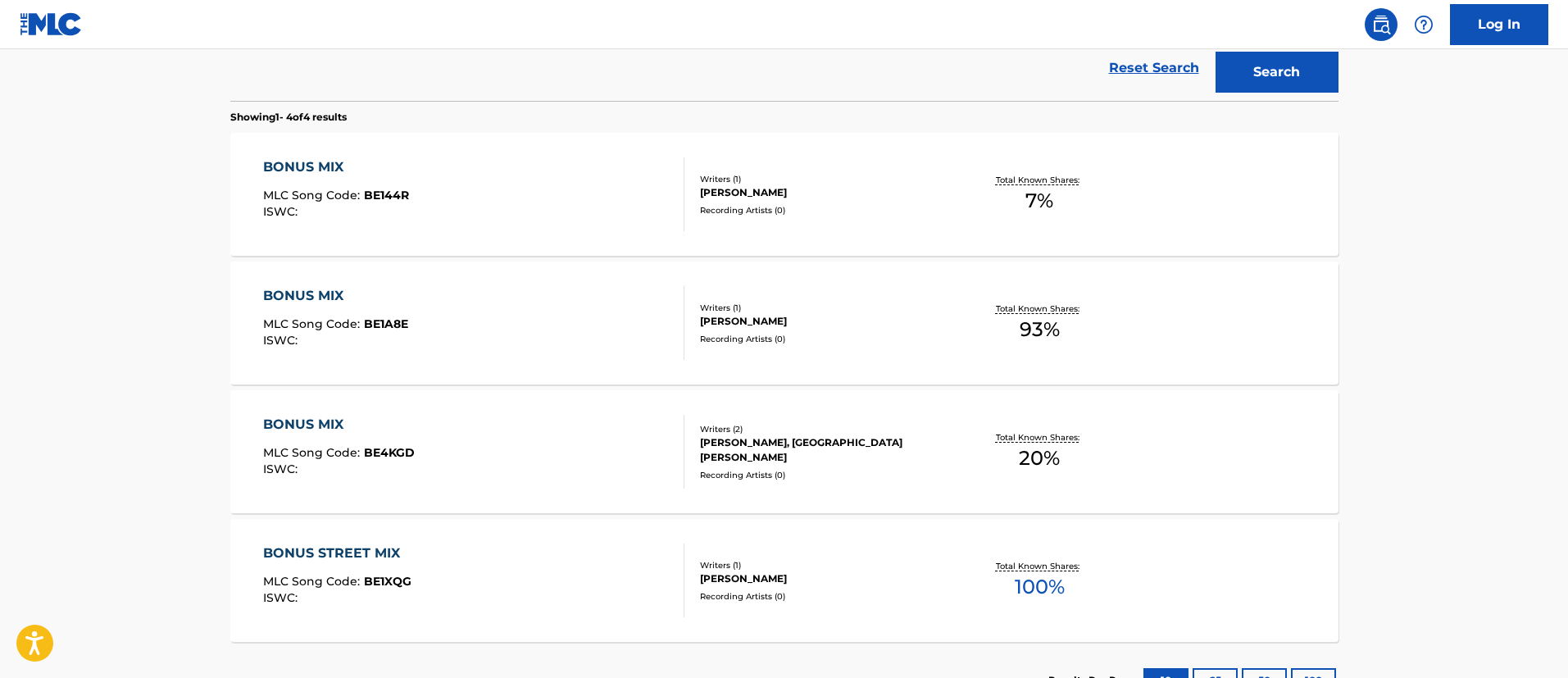 click on "BONUS MIX MLC Song Code : BE1A8E ISWC :" at bounding box center [474, 323] 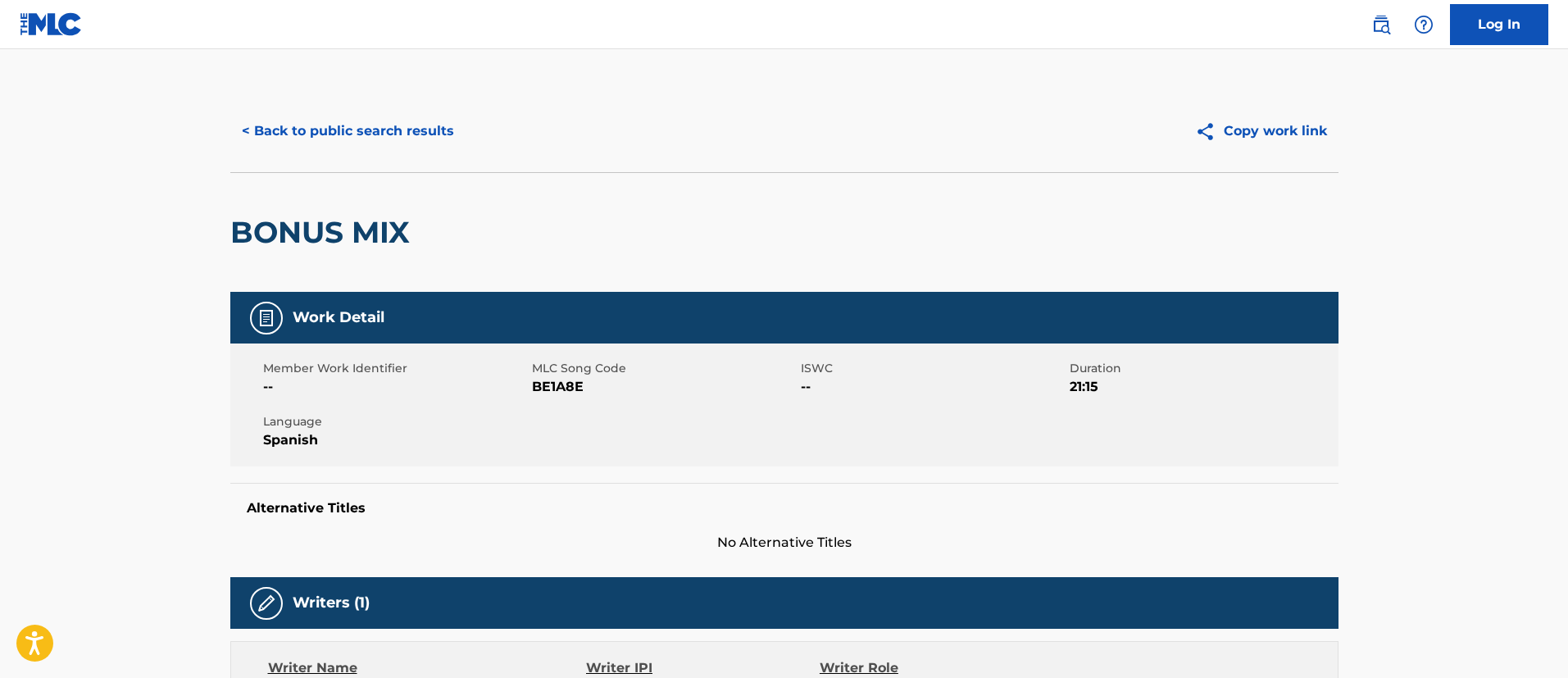 click on "BE1A8E" at bounding box center [664, 387] 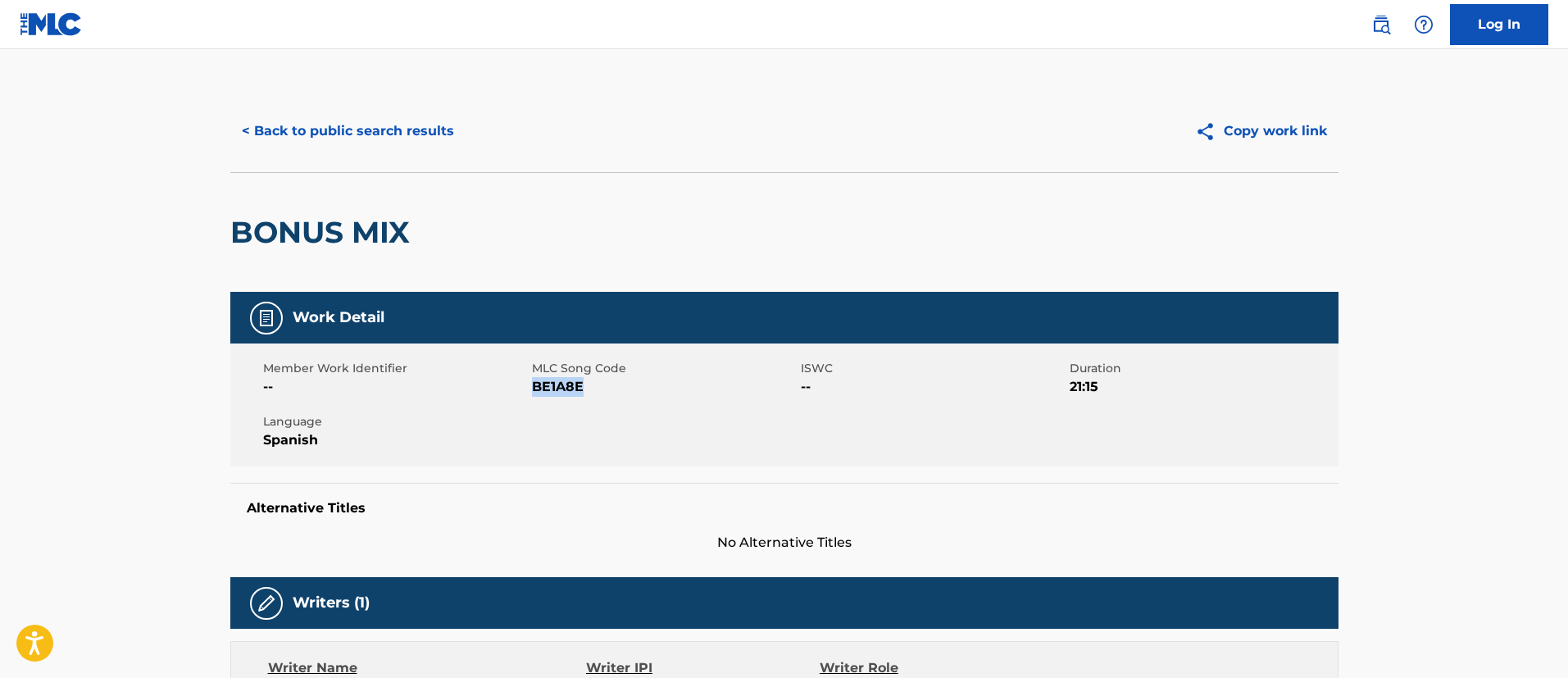click on "BE1A8E" at bounding box center [664, 387] 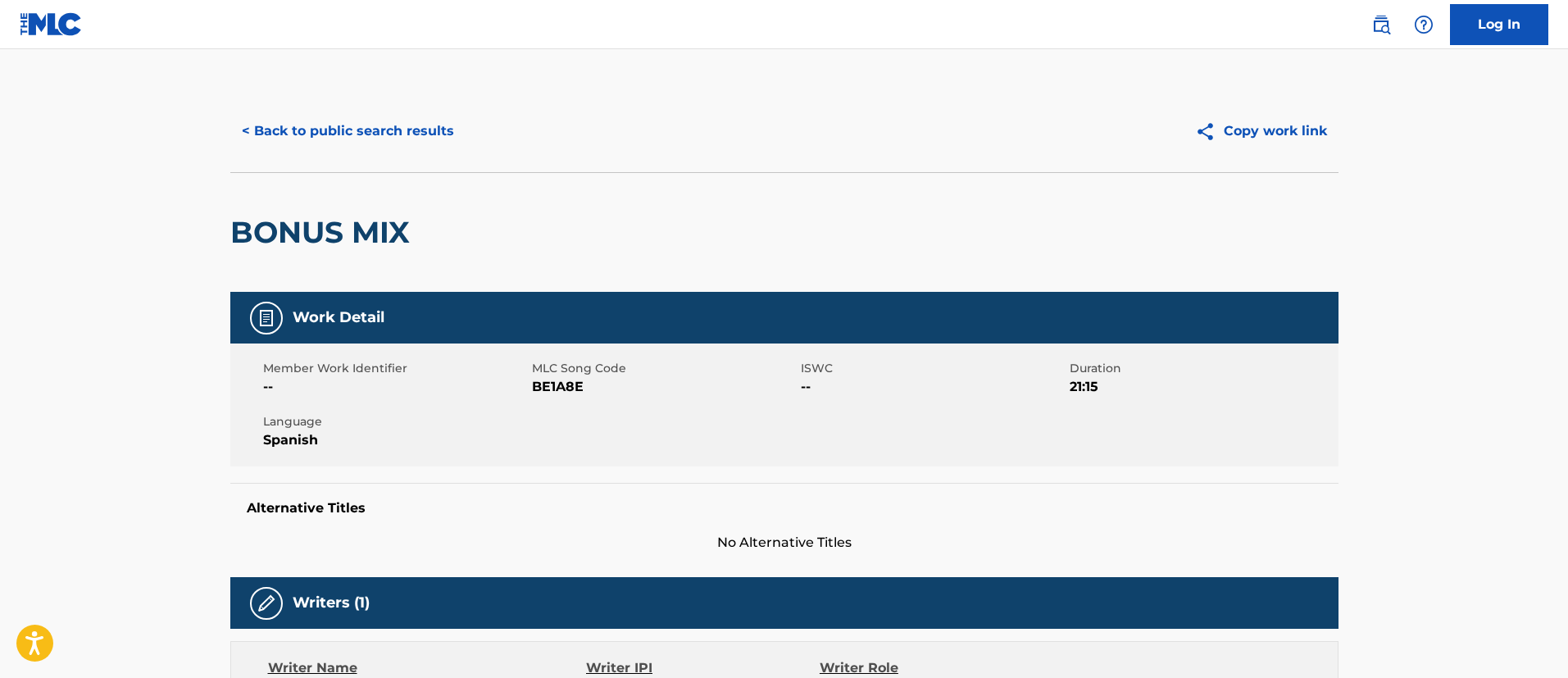 scroll, scrollTop: 566, scrollLeft: 0, axis: vertical 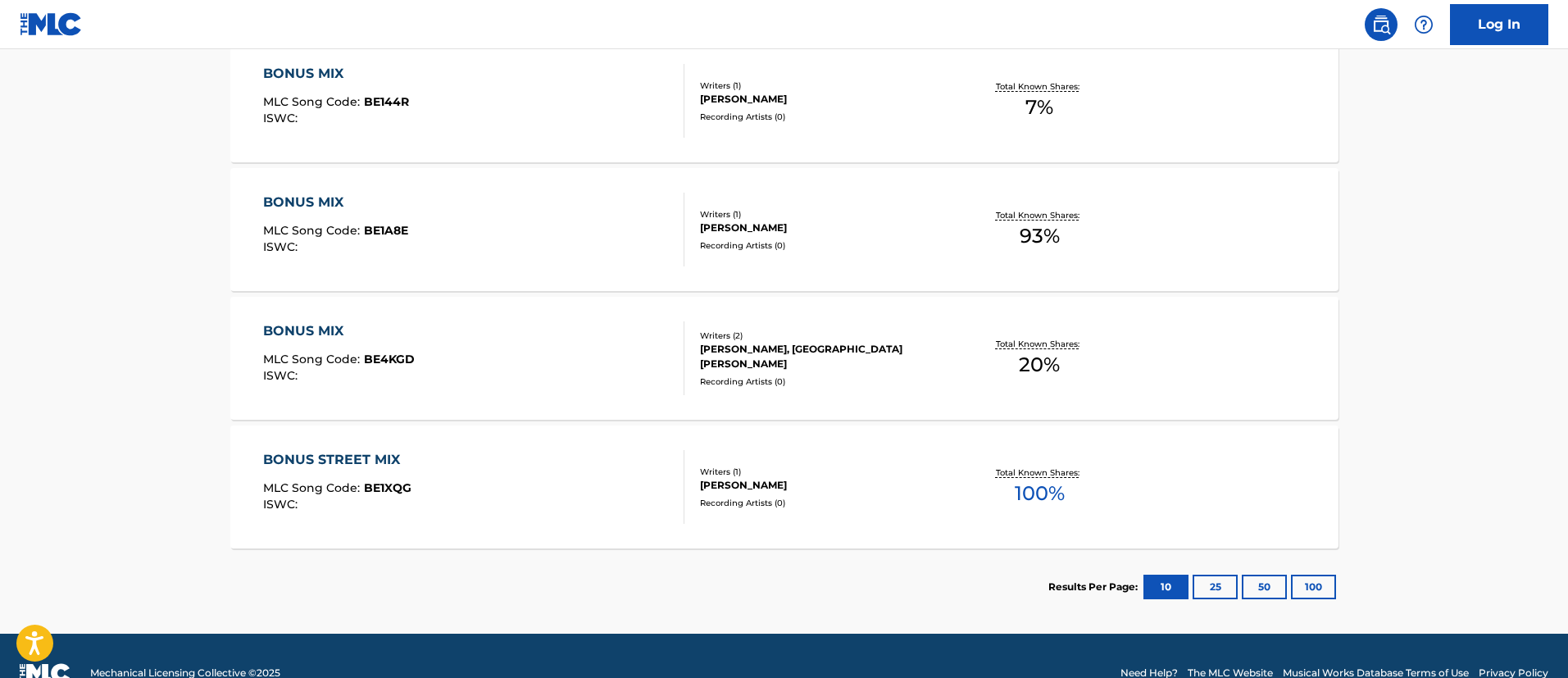 click on "BONUS MIX MLC Song Code : BE4KGD ISWC :" at bounding box center [474, 358] 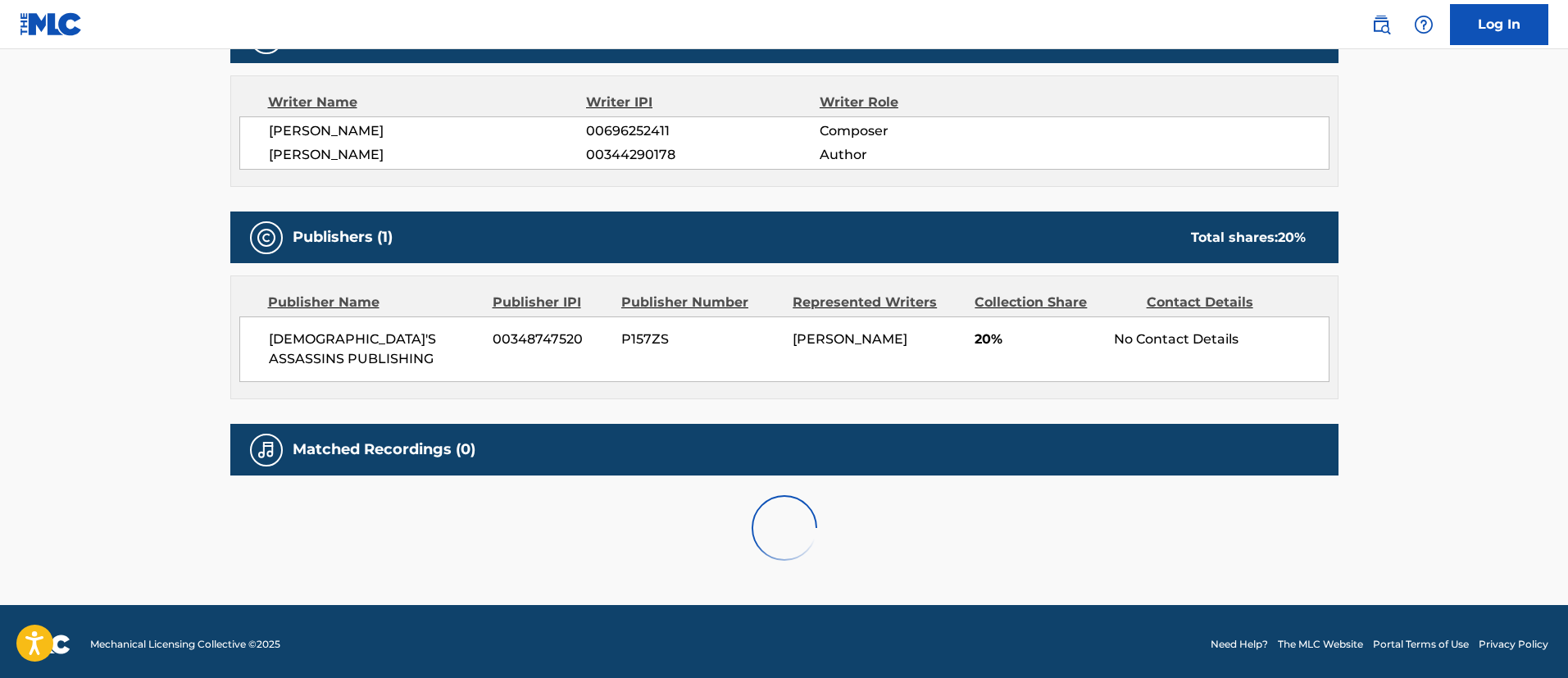 scroll, scrollTop: 0, scrollLeft: 0, axis: both 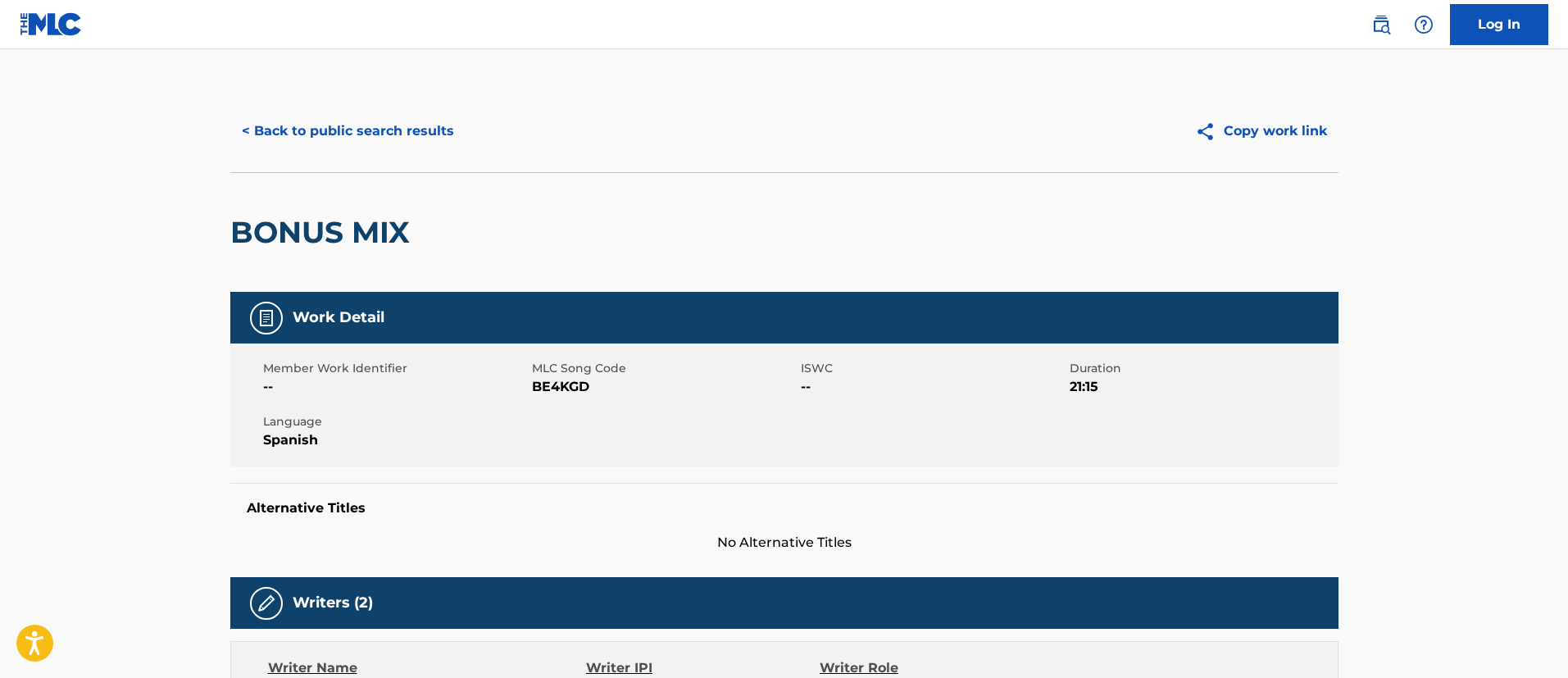 click on "BE4KGD" at bounding box center (664, 387) 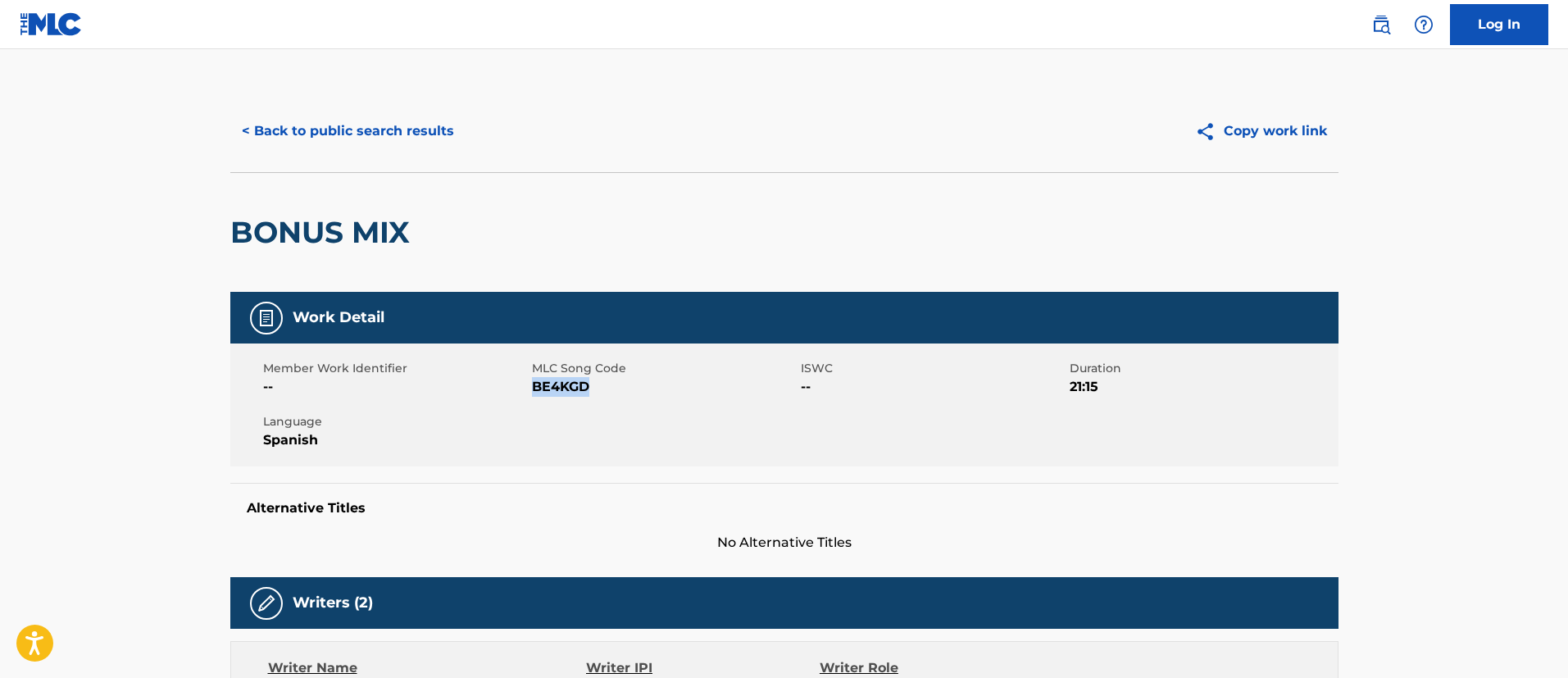 click on "BE4KGD" at bounding box center (664, 387) 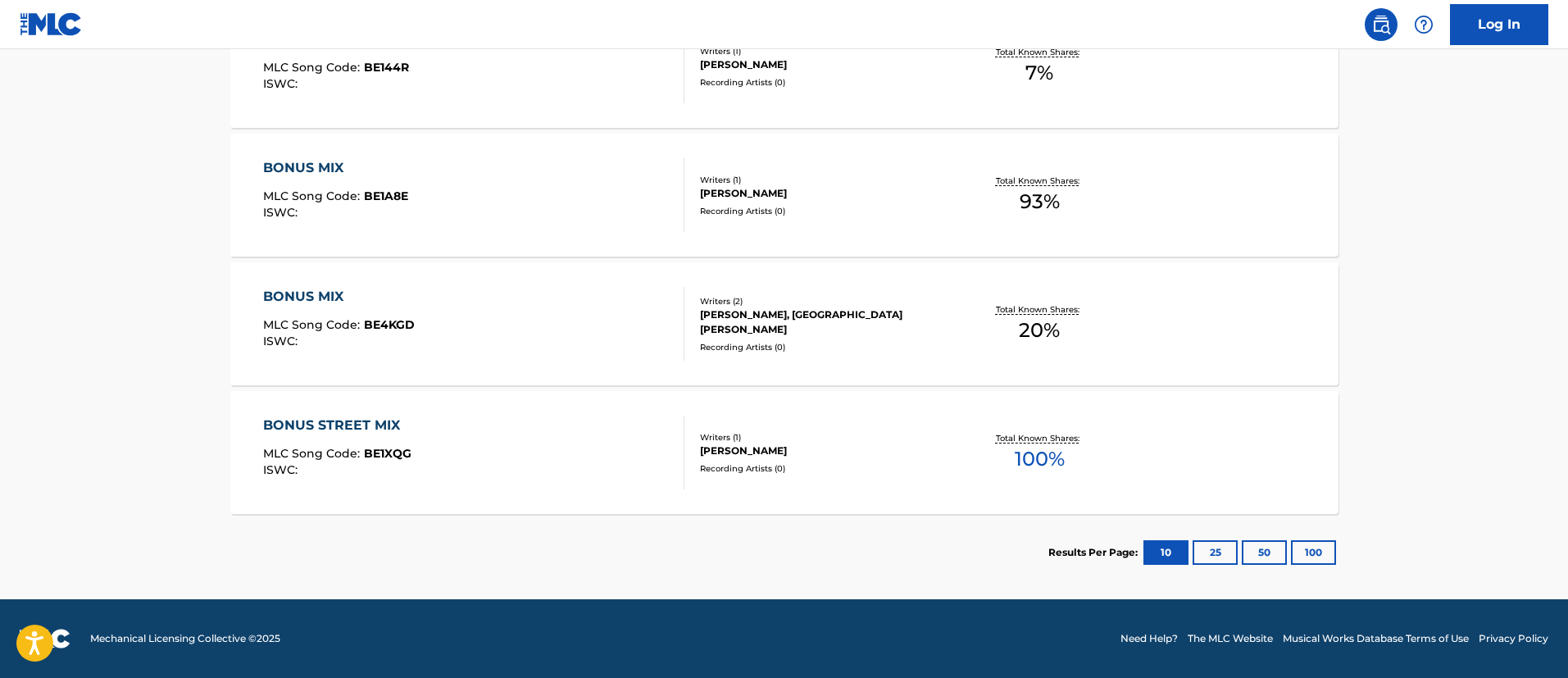 click on "BONUS STREET MIX MLC Song Code : BE1XQG ISWC :" at bounding box center [474, 453] 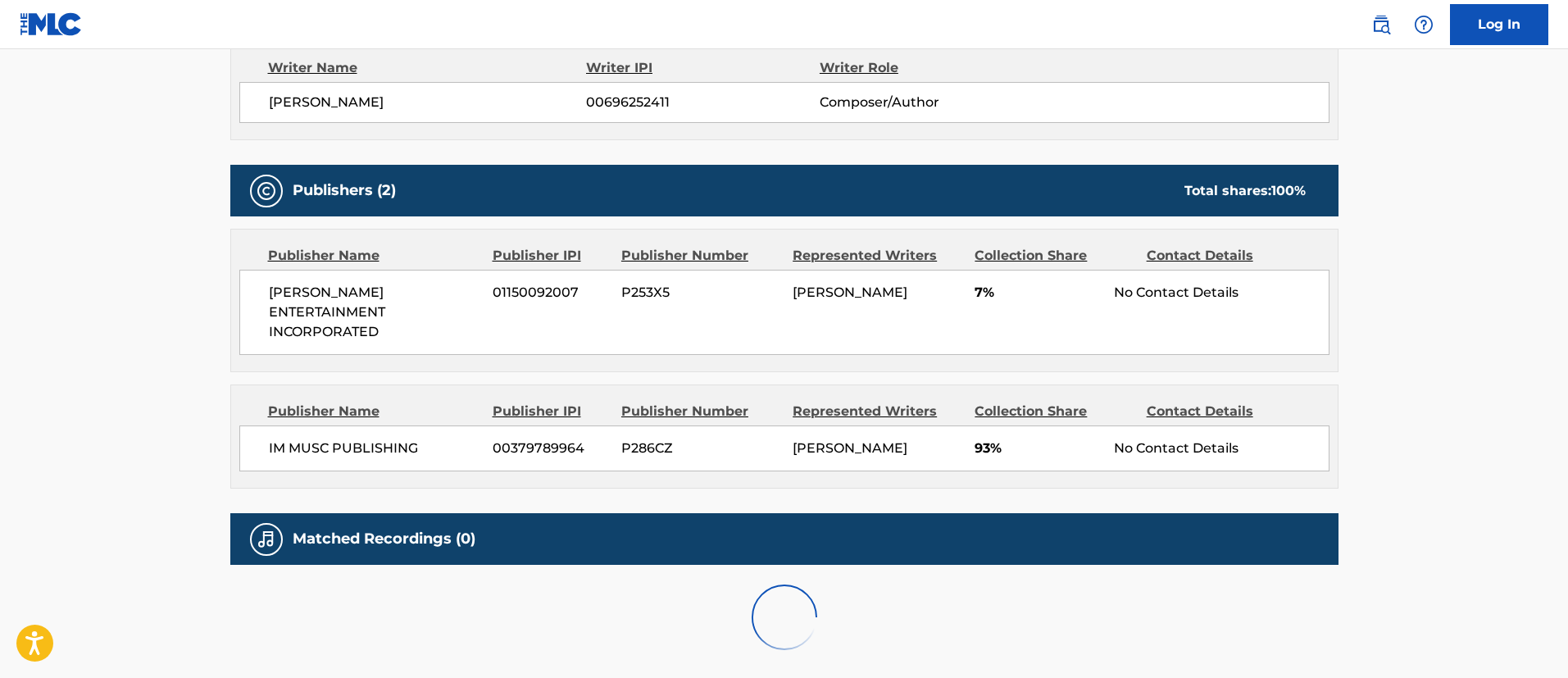 scroll, scrollTop: 0, scrollLeft: 0, axis: both 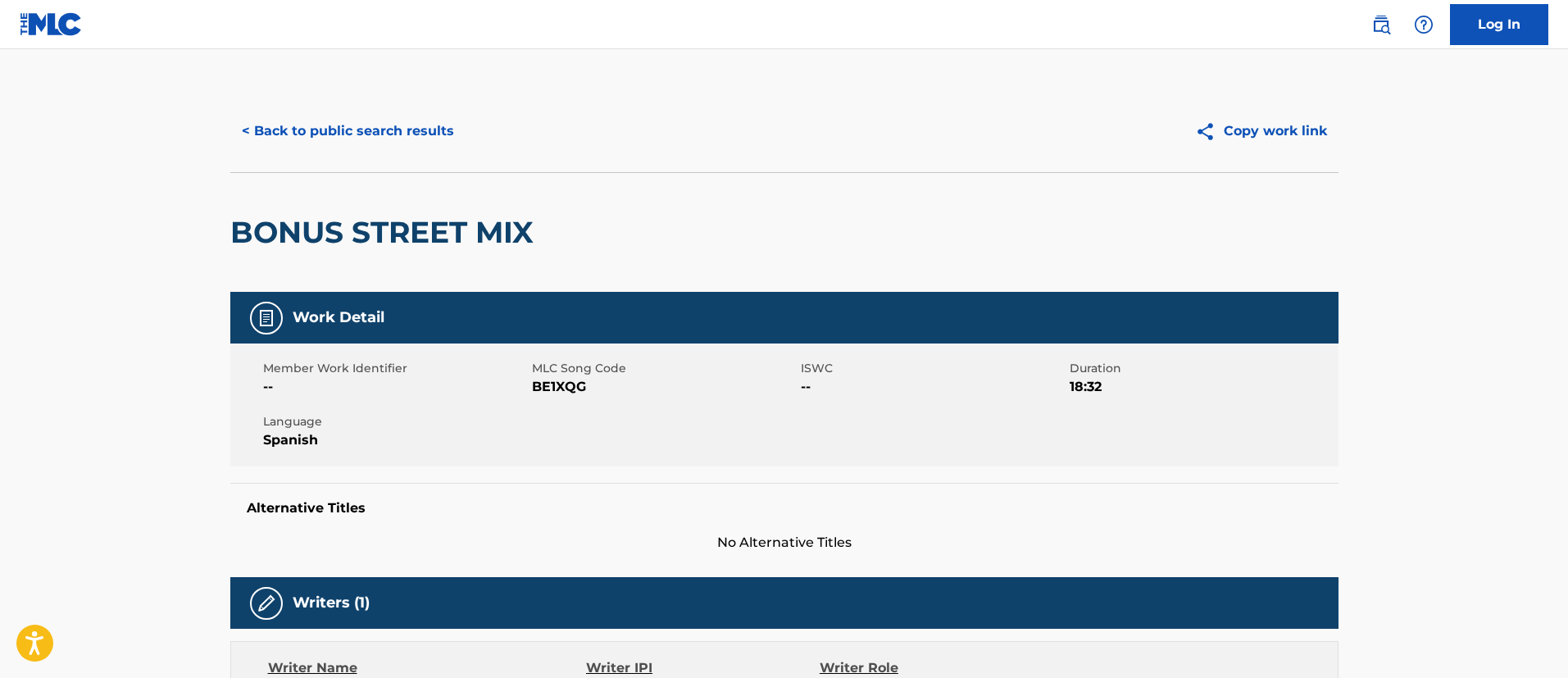 click on "BE1XQG" at bounding box center [664, 387] 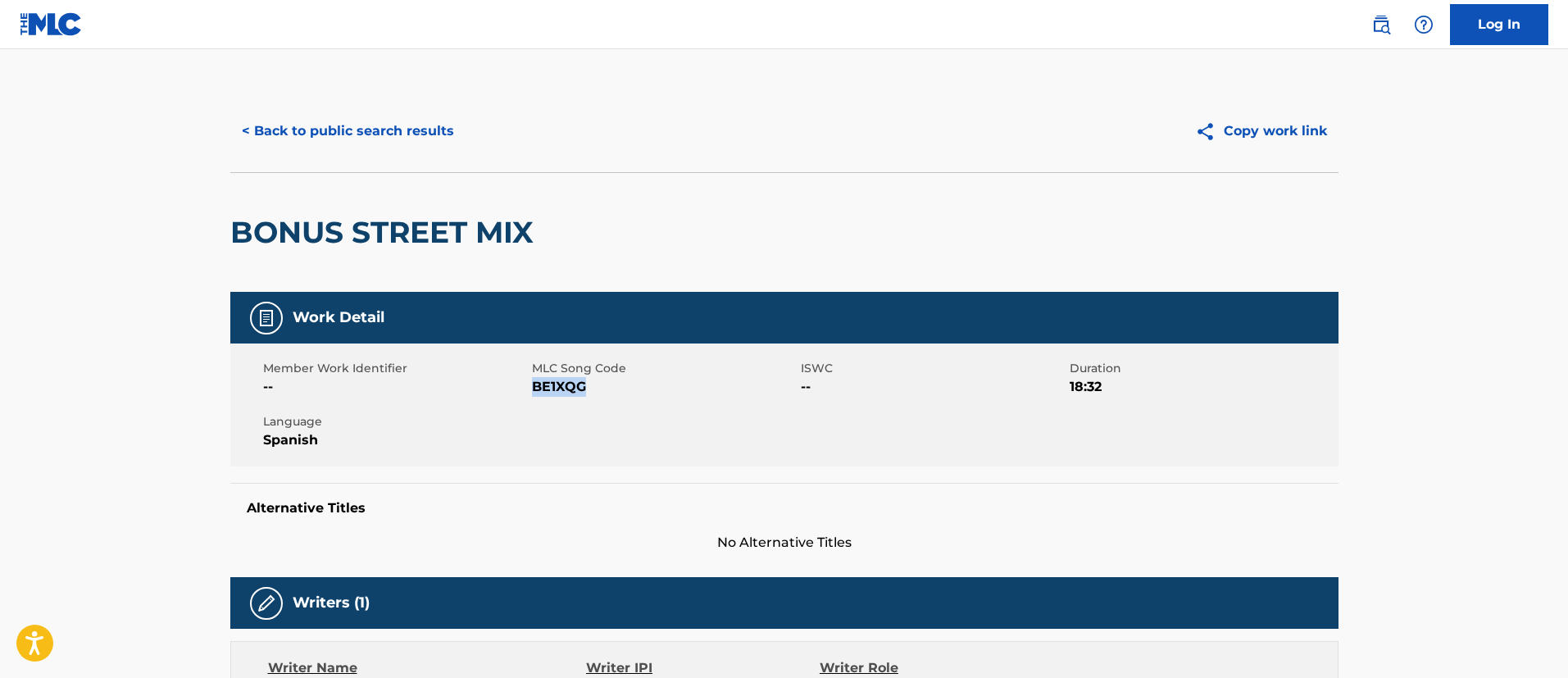 click on "BE1XQG" at bounding box center (664, 387) 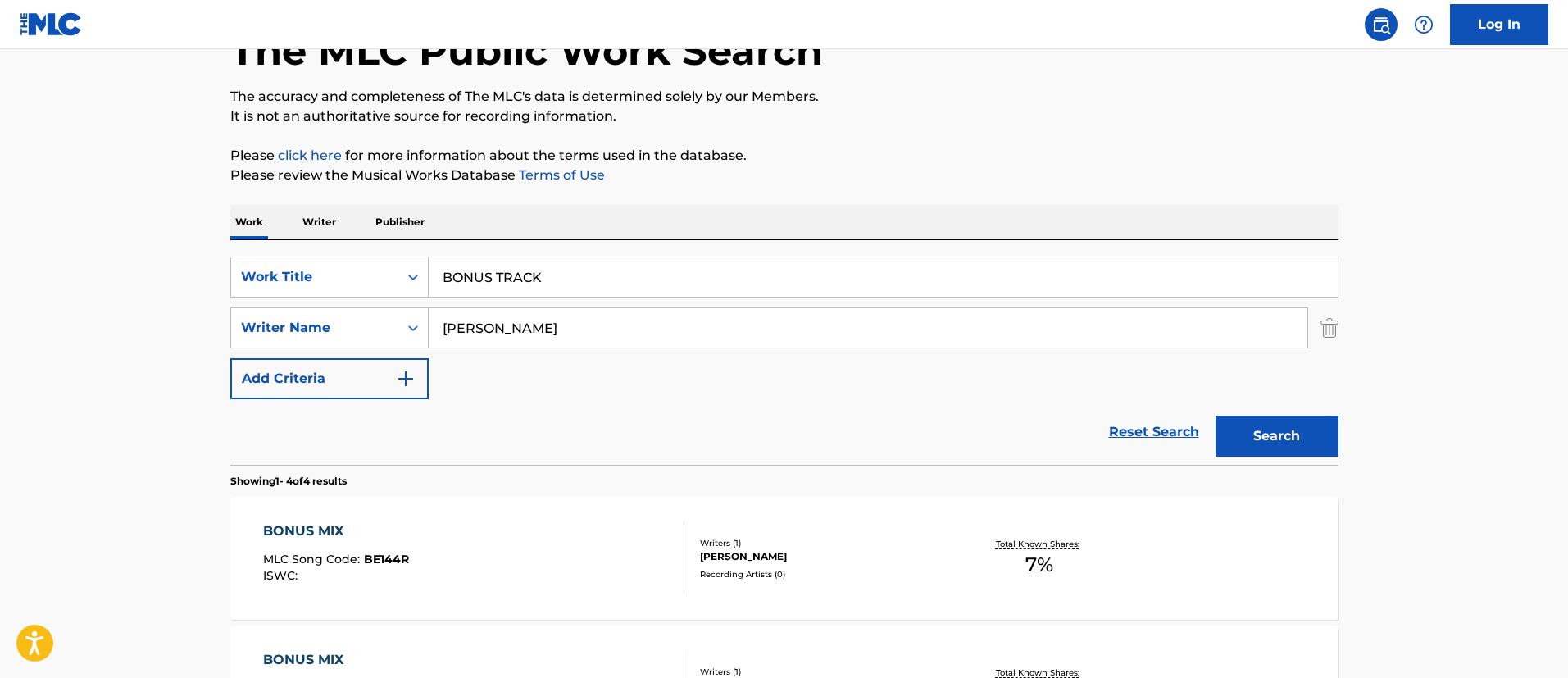 scroll, scrollTop: 0, scrollLeft: 0, axis: both 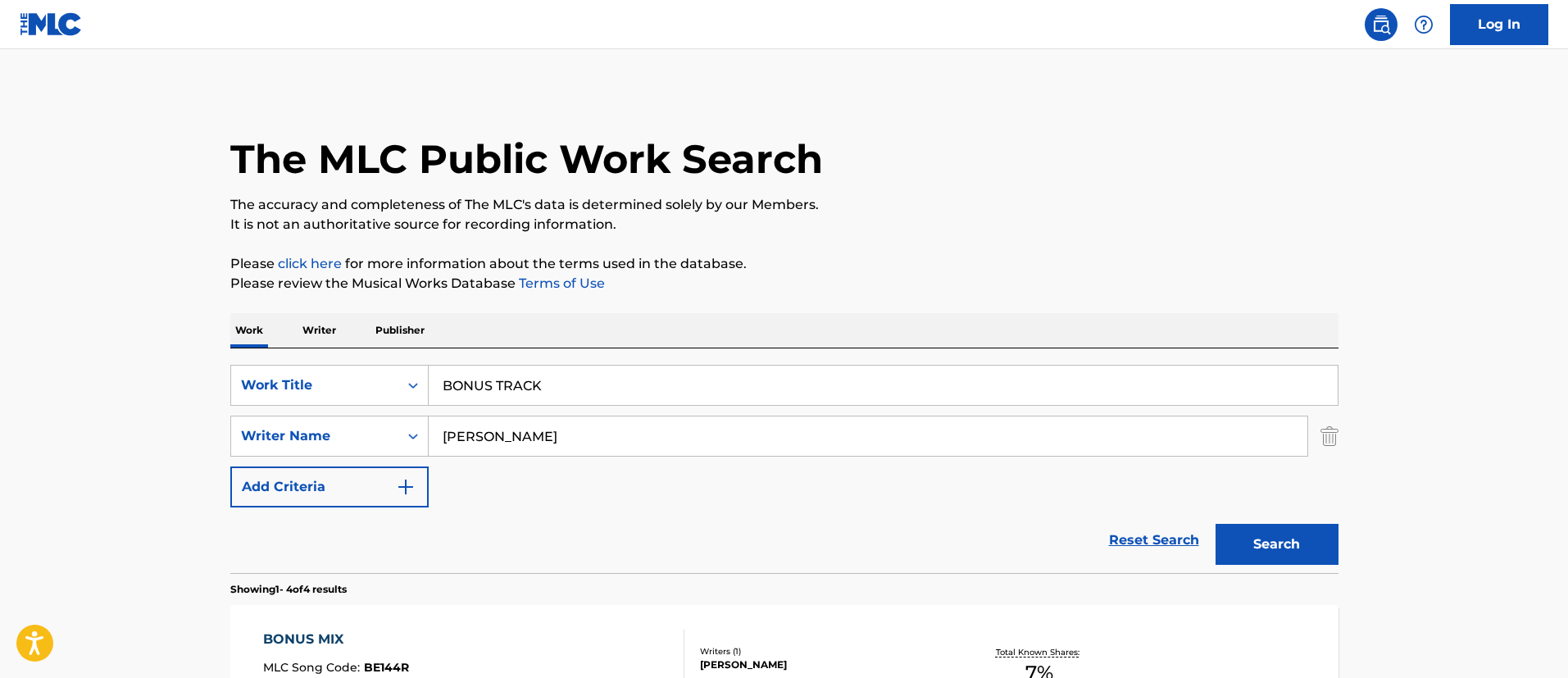 drag, startPoint x: 549, startPoint y: 389, endPoint x: 0, endPoint y: 373, distance: 549.2331 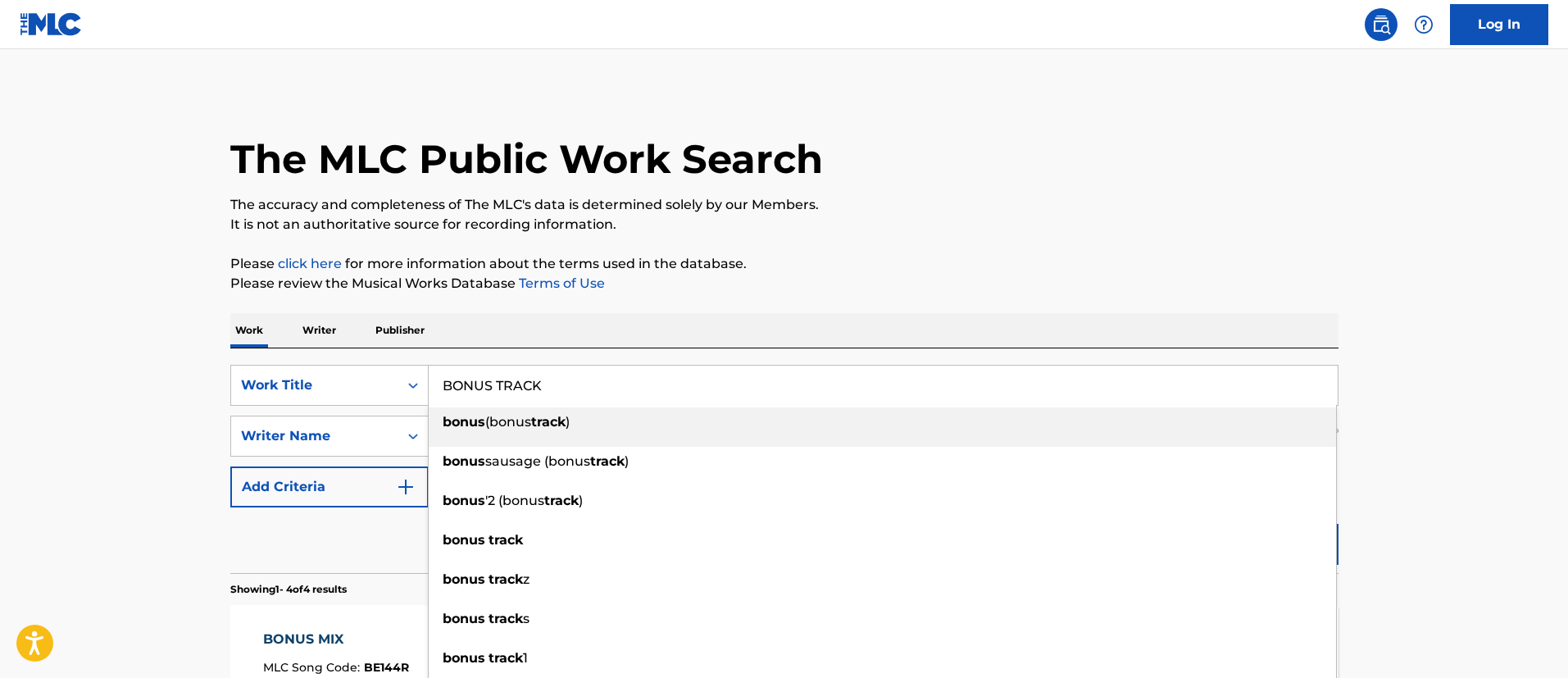 paste on "OM BOOM MARIGUANA" 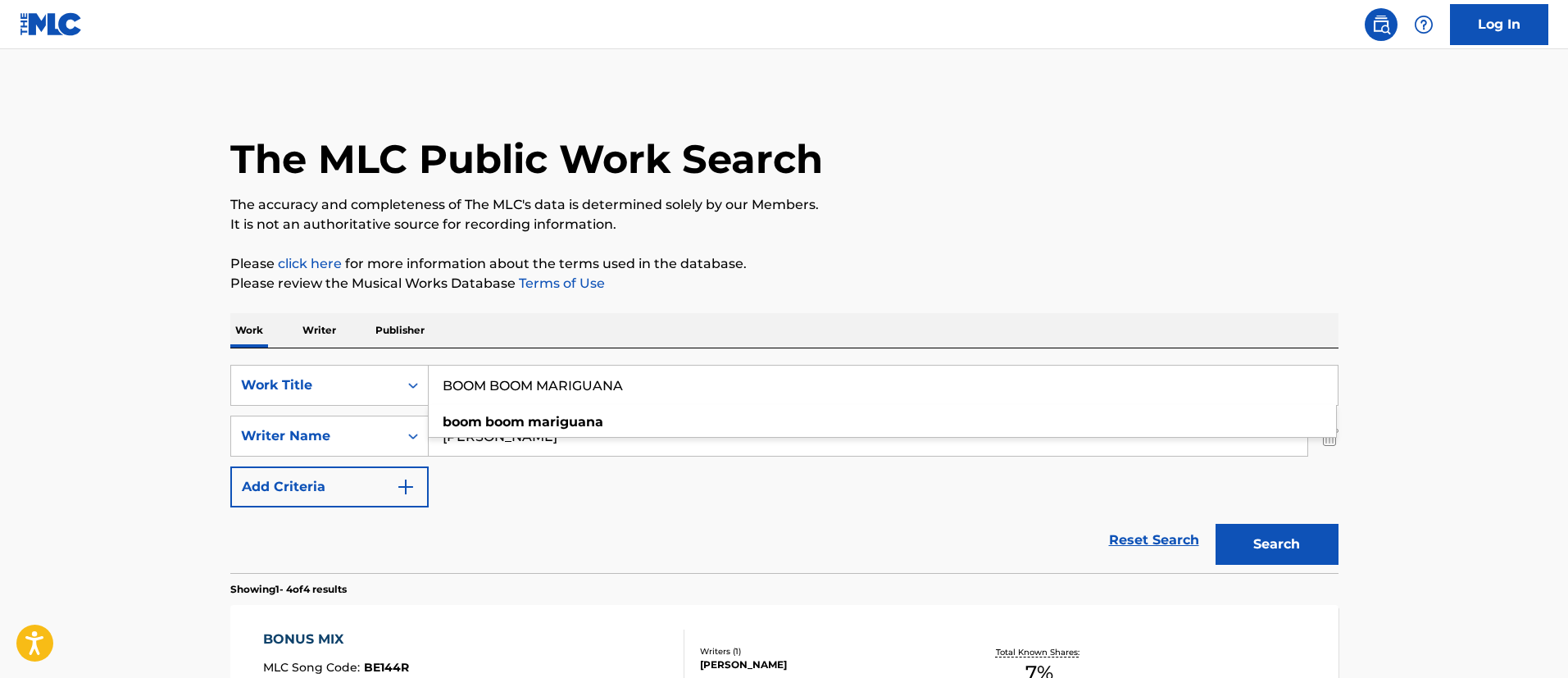 type on "BOOM BOOM MARIGUANA" 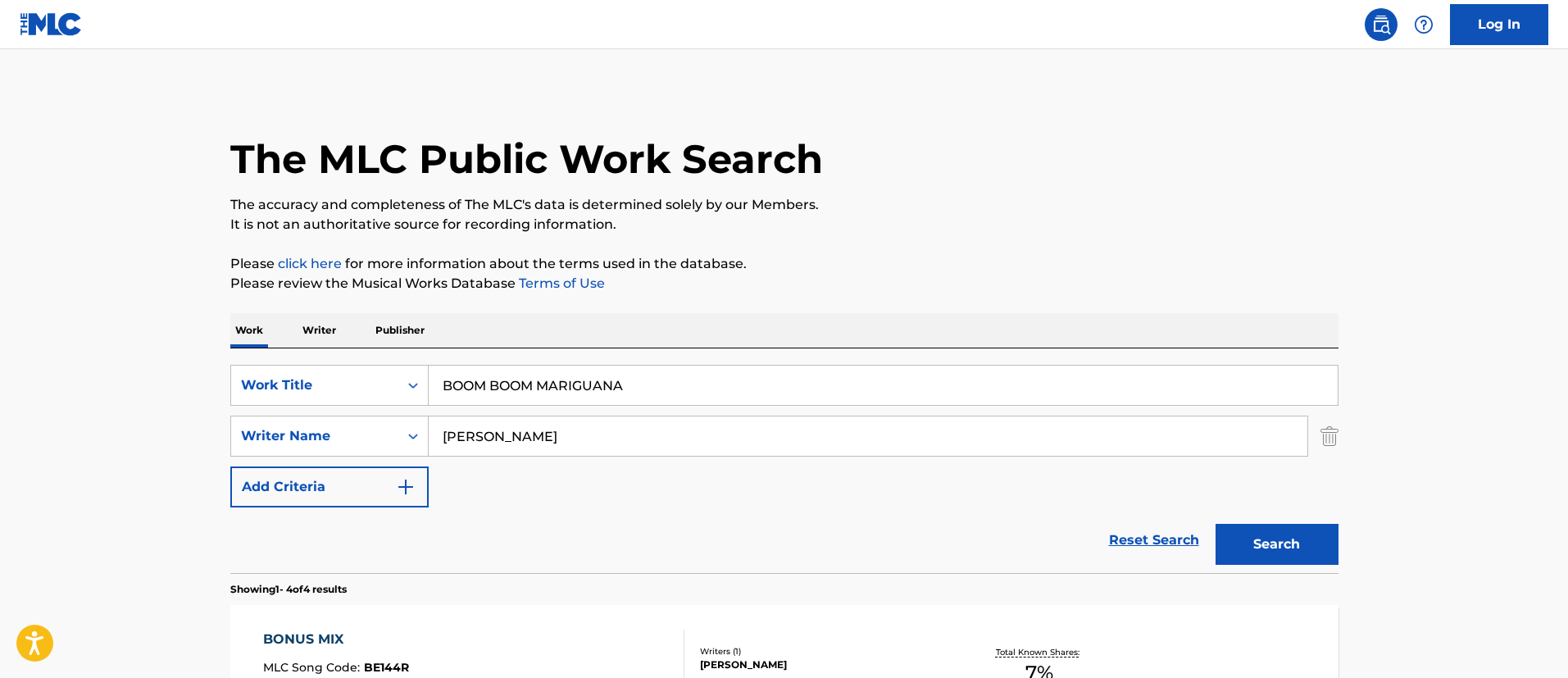 scroll, scrollTop: 123, scrollLeft: 0, axis: vertical 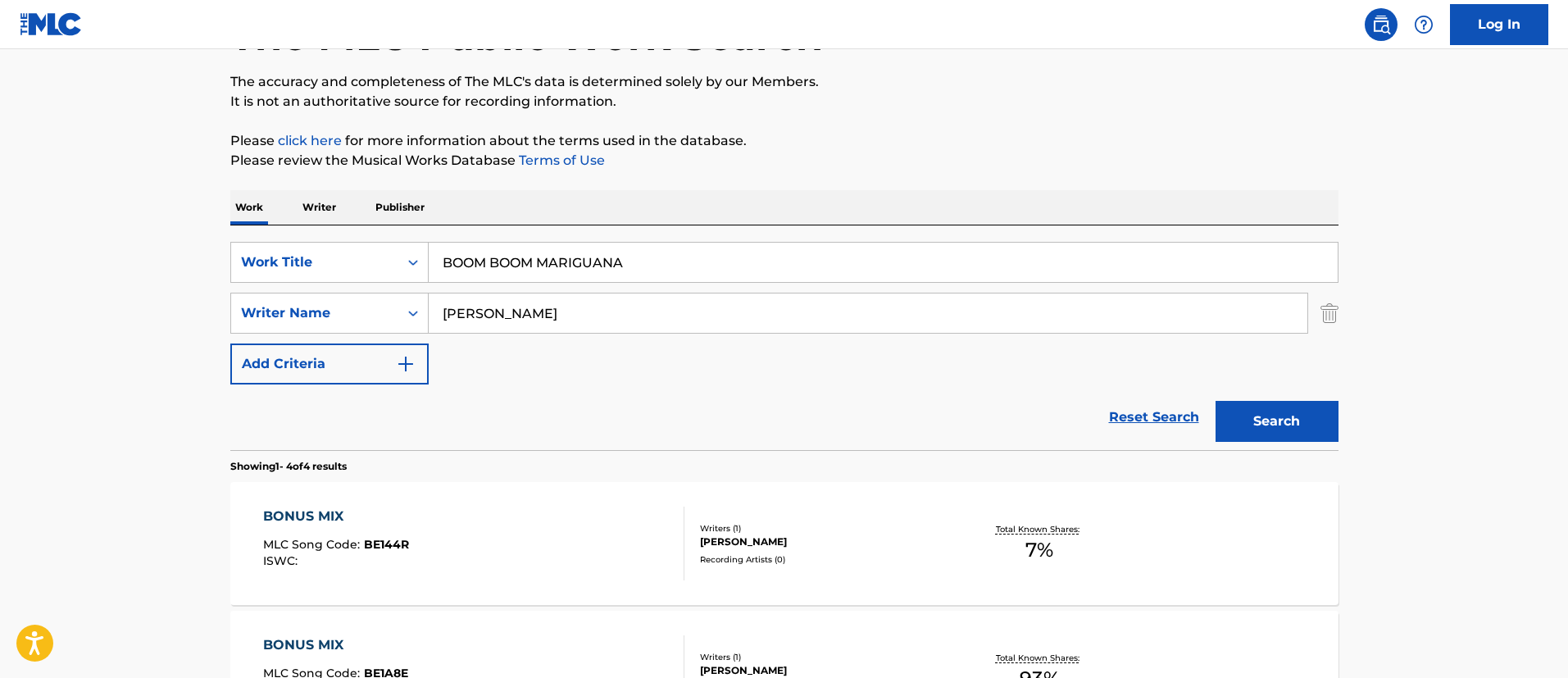 click on "Search" at bounding box center [1277, 421] 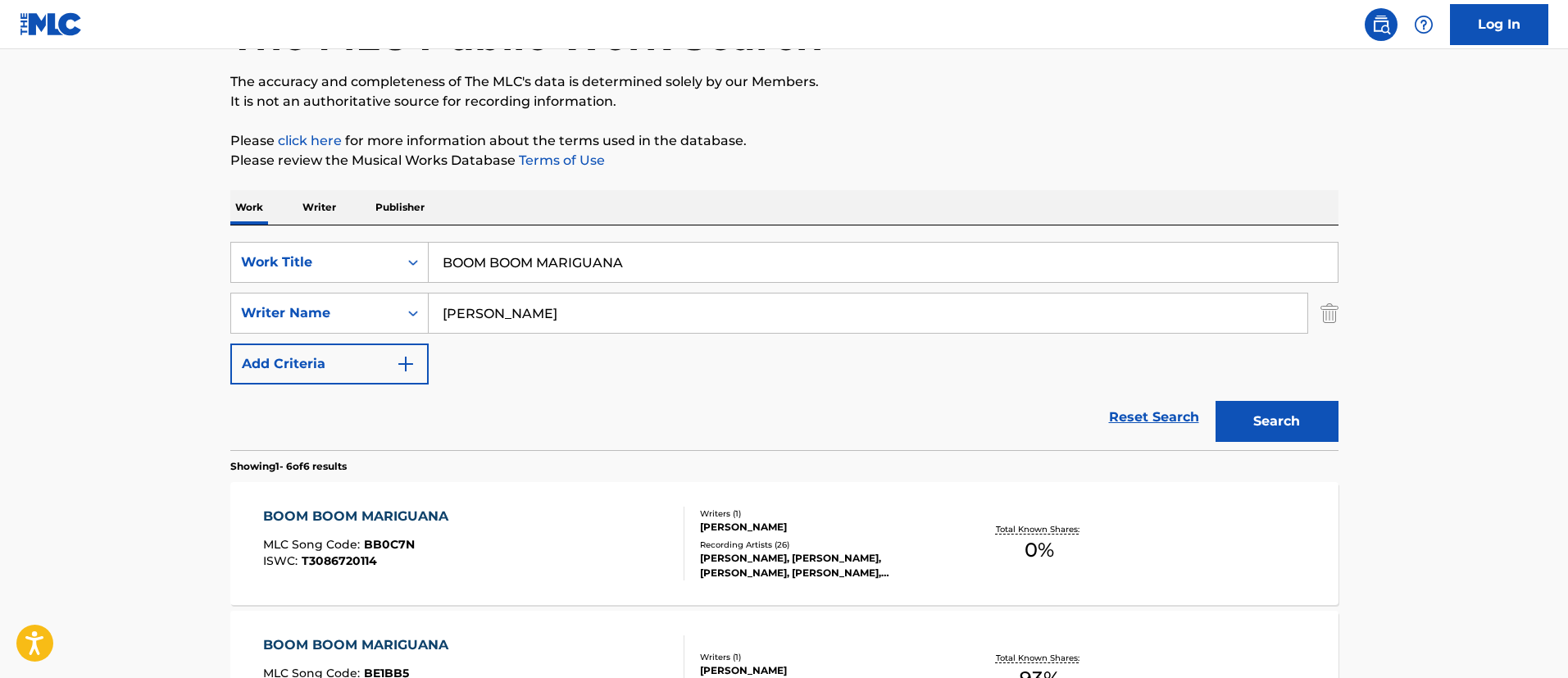 scroll, scrollTop: 246, scrollLeft: 0, axis: vertical 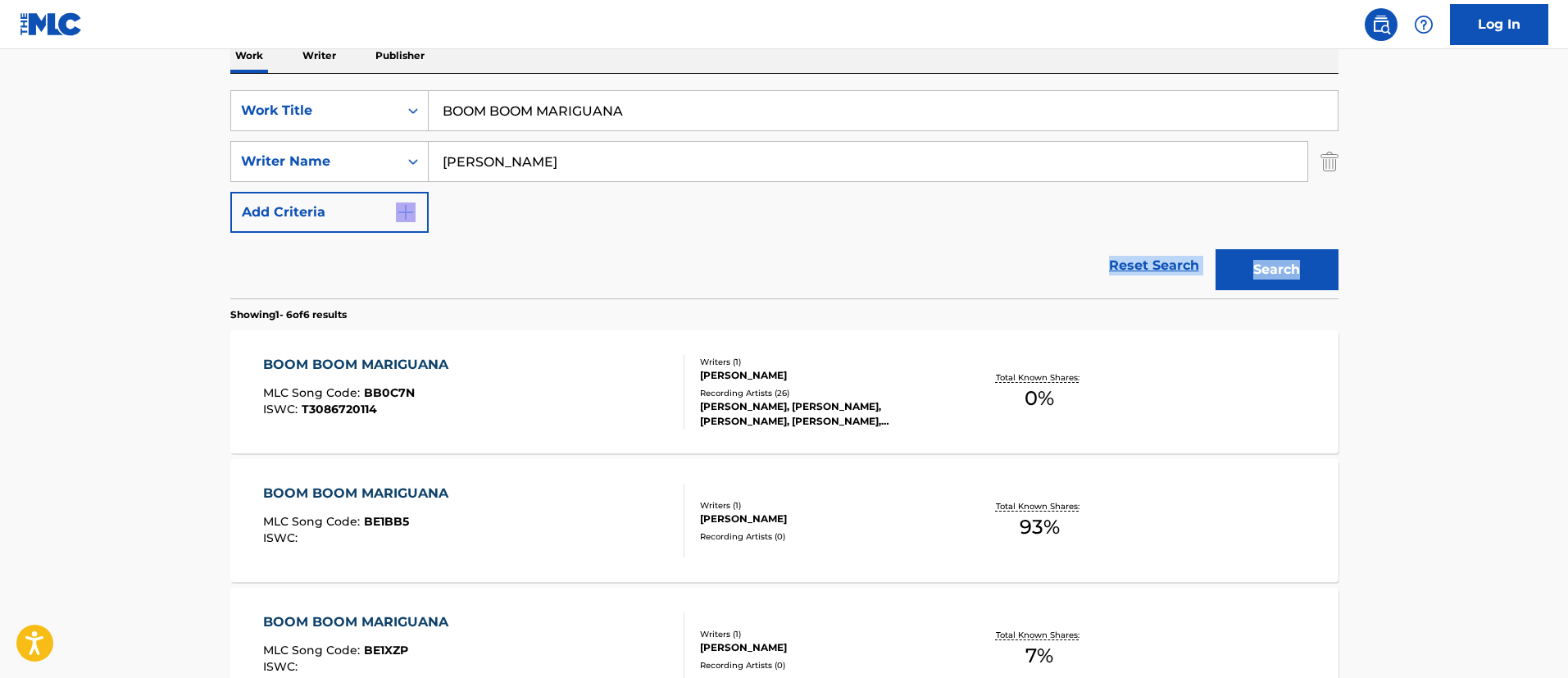 drag, startPoint x: 1565, startPoint y: 194, endPoint x: 1561, endPoint y: 255, distance: 61.13101 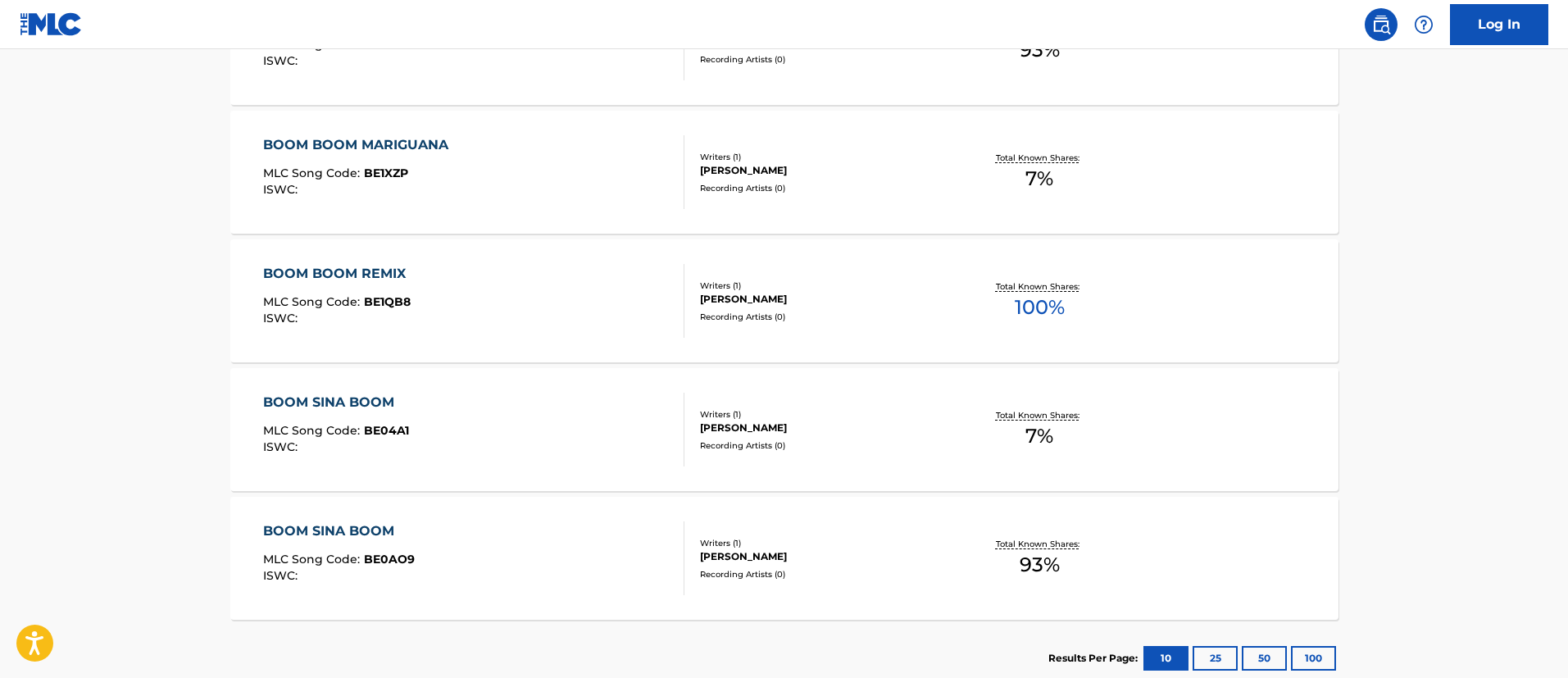 scroll, scrollTop: 757, scrollLeft: 0, axis: vertical 